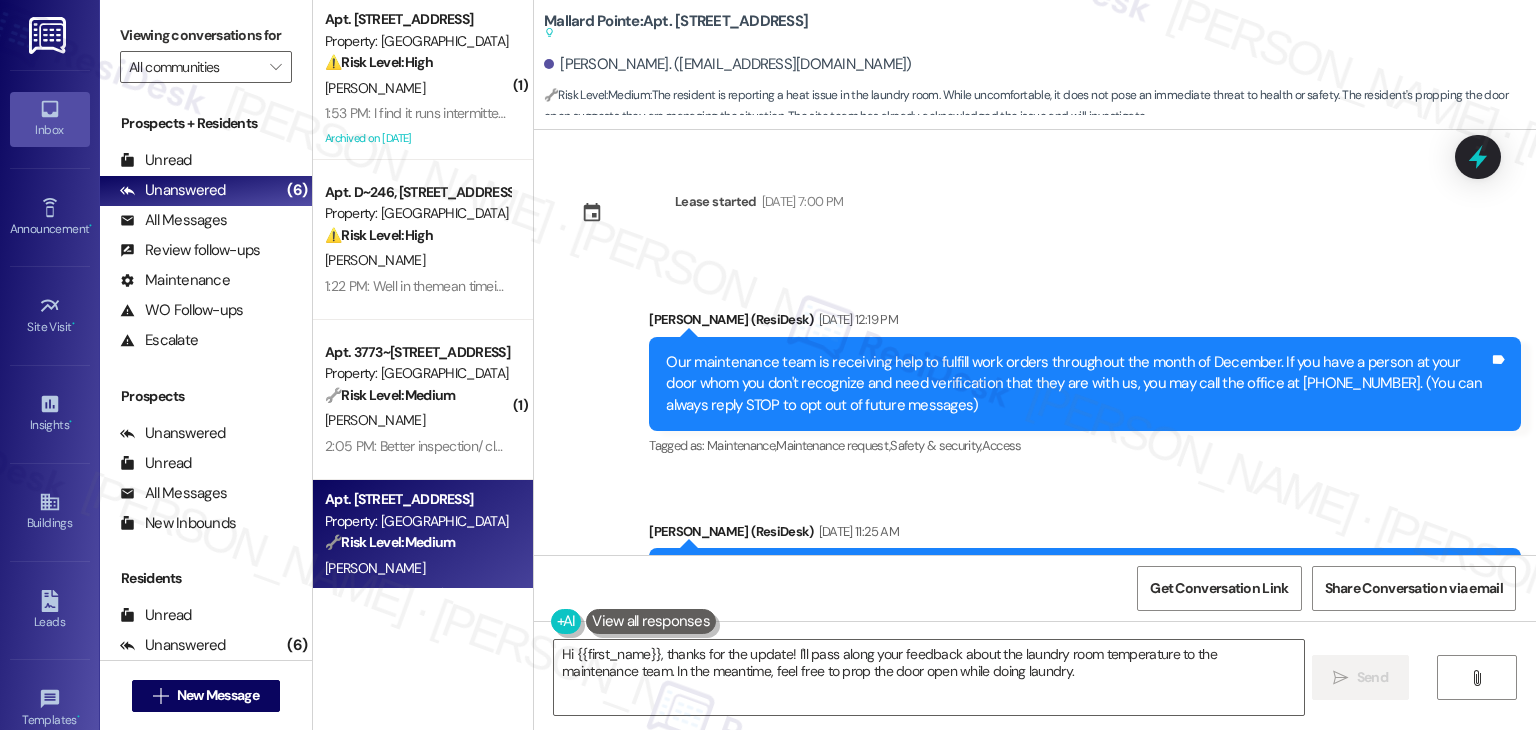 click on "🔧  Risk Level:  Medium :  The resident is reporting a heat issue in the laundry room. While uncomfortable, it does not pose an immediate threat to health or safety. The resident's propping the door open suggests they are managing the situation. The site team has already acknowledged the issue and will investigate." at bounding box center (1040, 106) 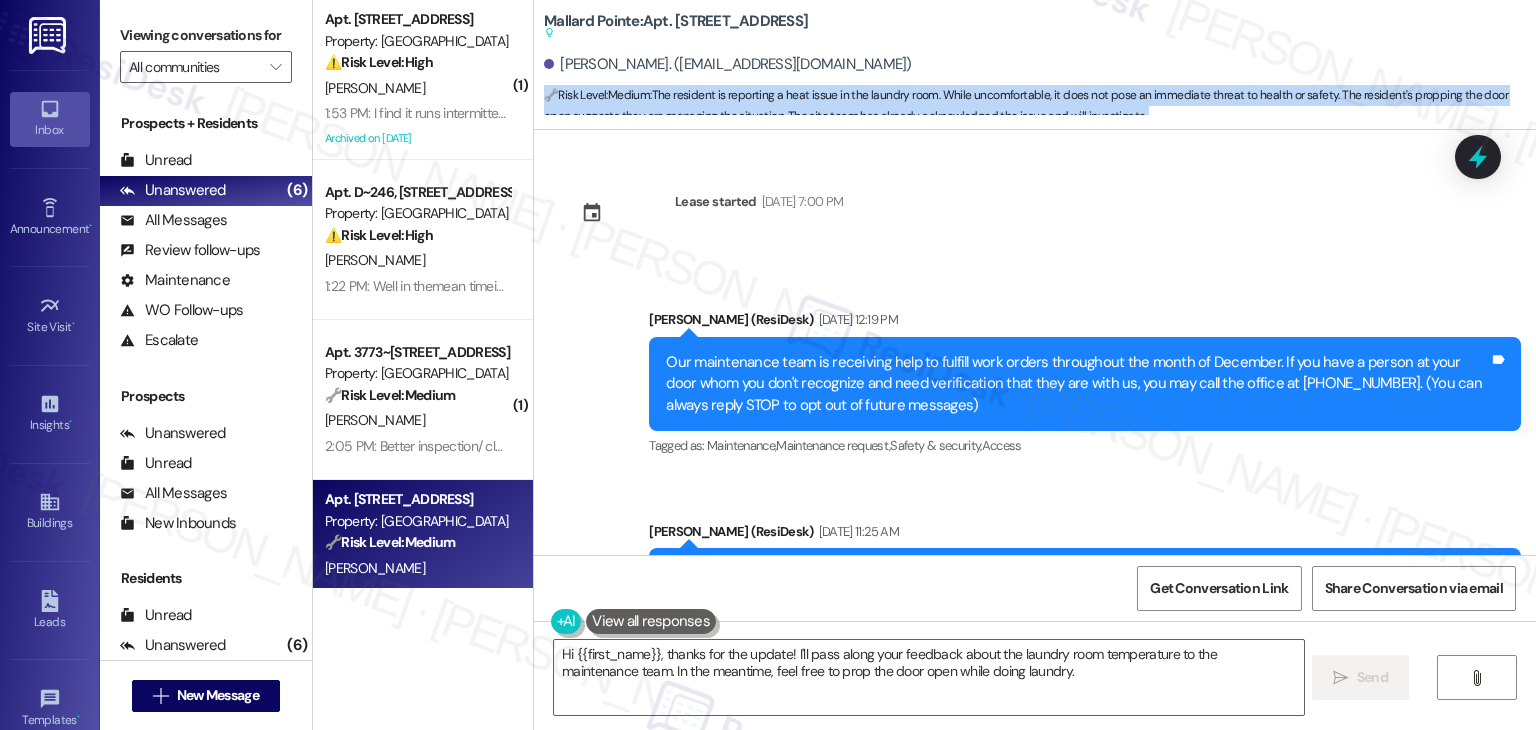 scroll, scrollTop: 11487, scrollLeft: 0, axis: vertical 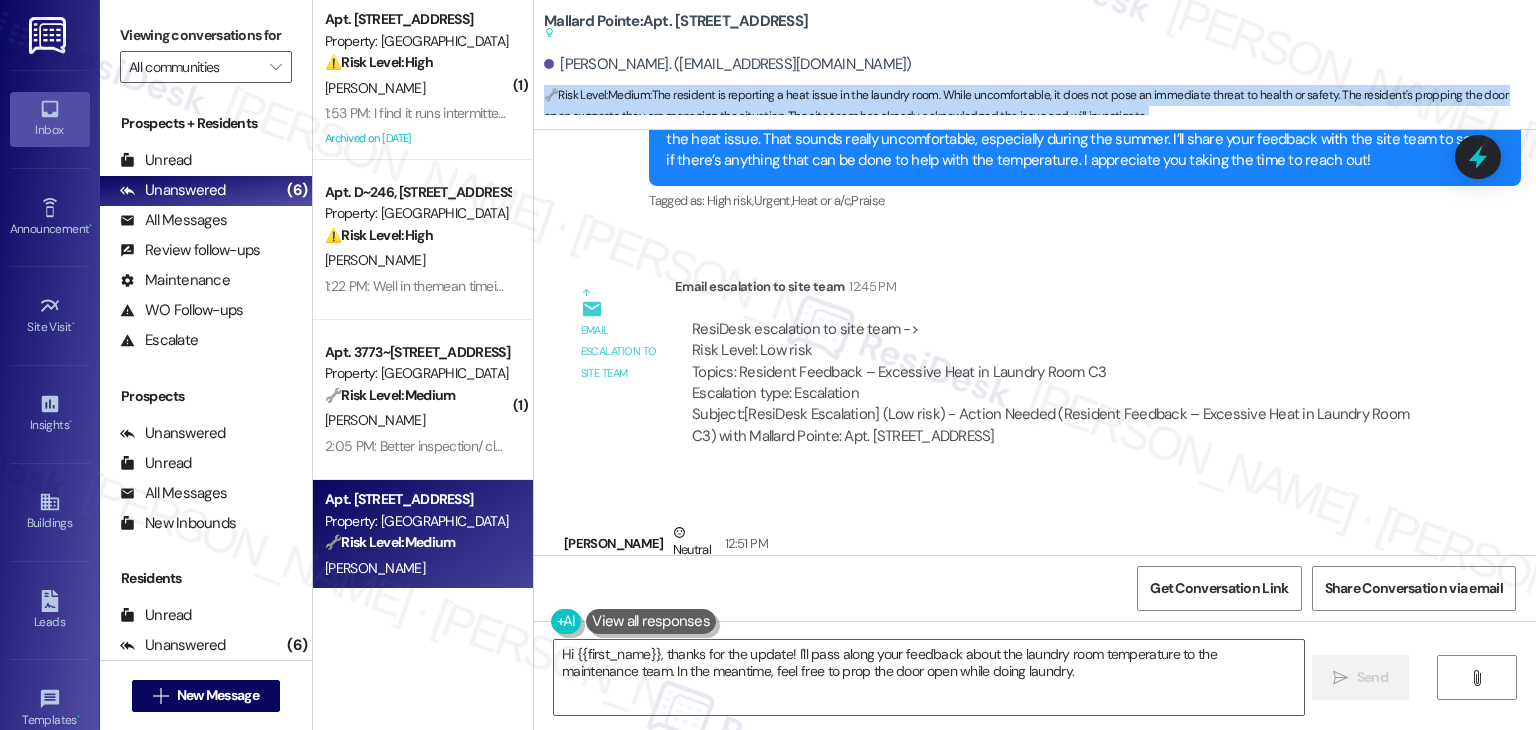 click on "Email escalation to site team Email escalation to site team 12:45 PM ResiDesk escalation to site team ->
Risk Level: Low risk
Topics: Resident Feedback – Excessive Heat in Laundry Room C3
Escalation type: Escalation Subject:  [ResiDesk Escalation] (Low risk) - Action Needed (Resident Feedback – Excessive Heat in Laundry Room C3) with Mallard Pointe: Apt. C305, 508 Bldg C E 50th St (1307677)" at bounding box center [1000, 369] 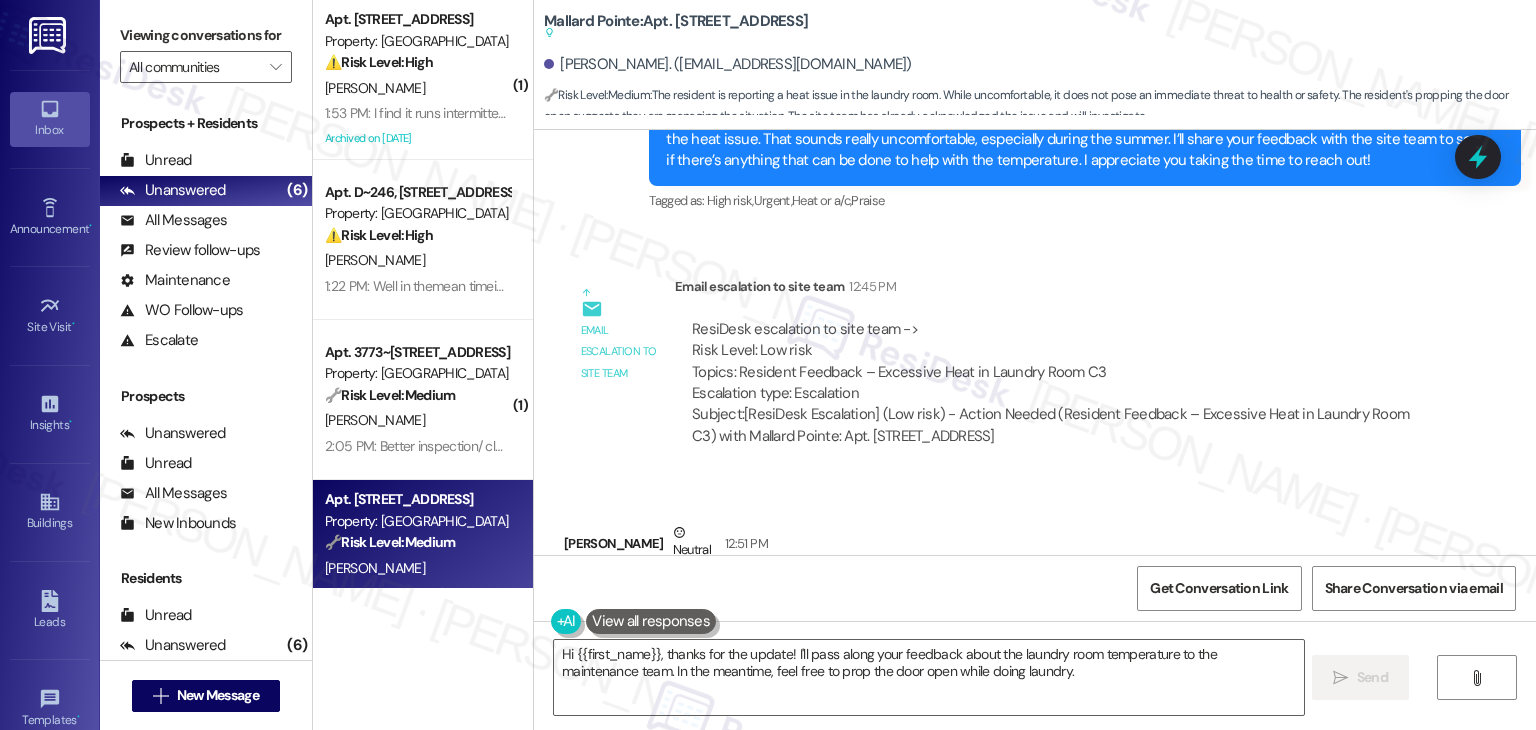 click on "ResiDesk escalation to site team ->
Risk Level: Low risk
Topics: Resident Feedback – Excessive Heat in Laundry Room C3
Escalation type: Escalation Subject:  [ResiDesk Escalation] (Low risk) - Action Needed (Resident Feedback – Excessive Heat in Laundry Room C3) with Mallard Pointe: Apt. C305, 508 Bldg C E 50th St (1307677)" at bounding box center [1055, 383] 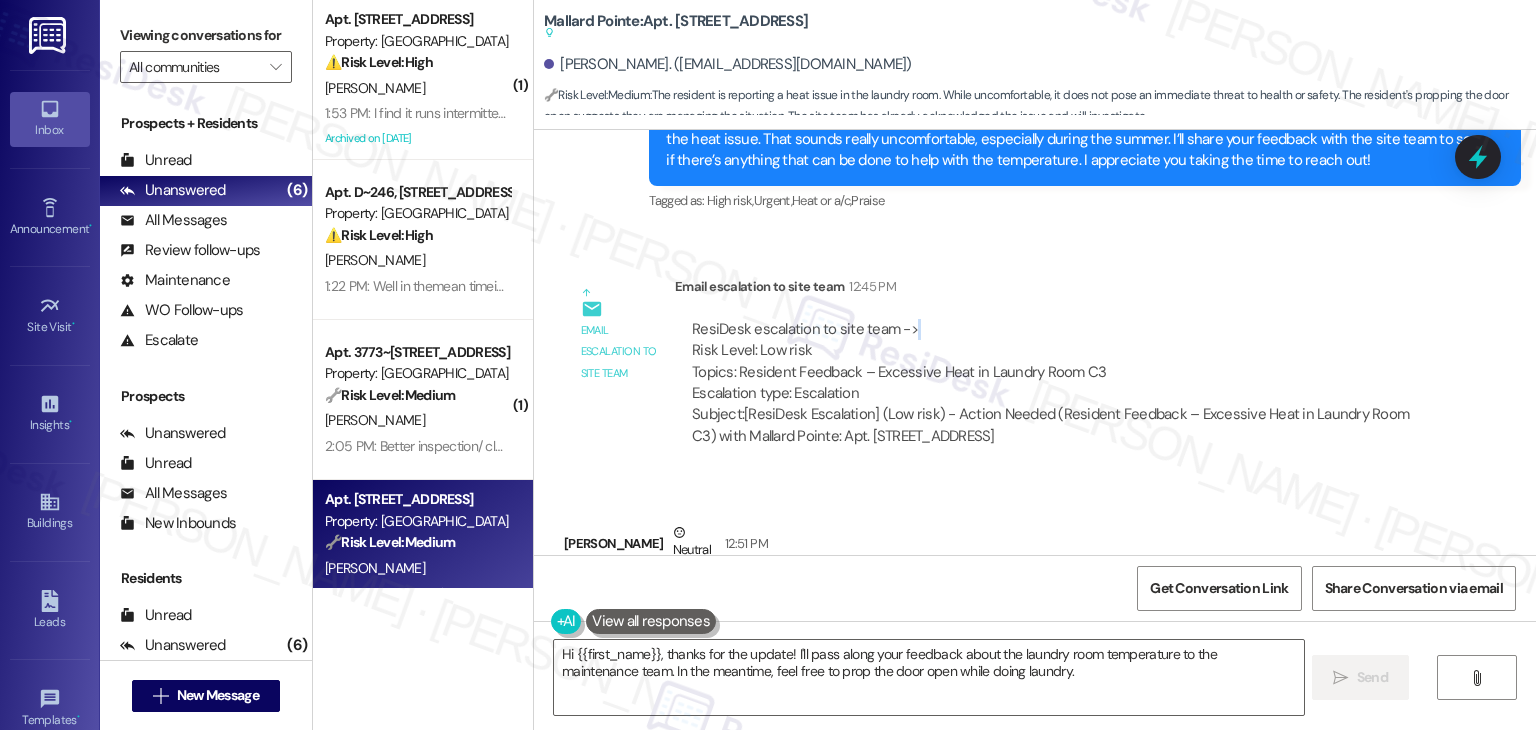 click on "ResiDesk escalation to site team ->
Risk Level: Low risk
Topics: Resident Feedback – Excessive Heat in Laundry Room C3
Escalation type: Escalation Subject:  [ResiDesk Escalation] (Low risk) - Action Needed (Resident Feedback – Excessive Heat in Laundry Room C3) with Mallard Pointe: Apt. C305, 508 Bldg C E 50th St (1307677)" at bounding box center (1055, 383) 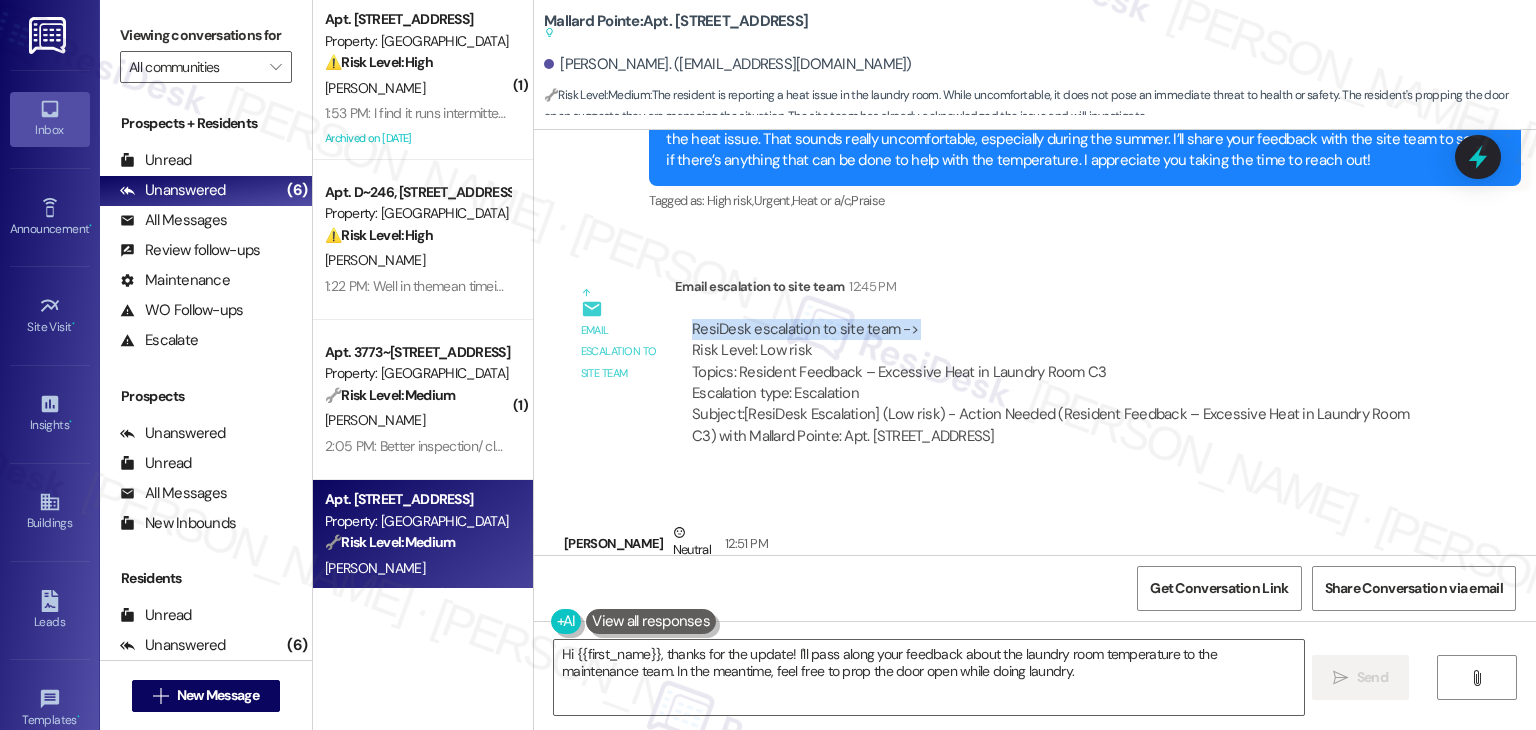 click on "ResiDesk escalation to site team ->
Risk Level: Low risk
Topics: Resident Feedback – Excessive Heat in Laundry Room C3
Escalation type: Escalation Subject:  [ResiDesk Escalation] (Low risk) - Action Needed (Resident Feedback – Excessive Heat in Laundry Room C3) with Mallard Pointe: Apt. C305, 508 Bldg C E 50th St (1307677)" at bounding box center (1055, 383) 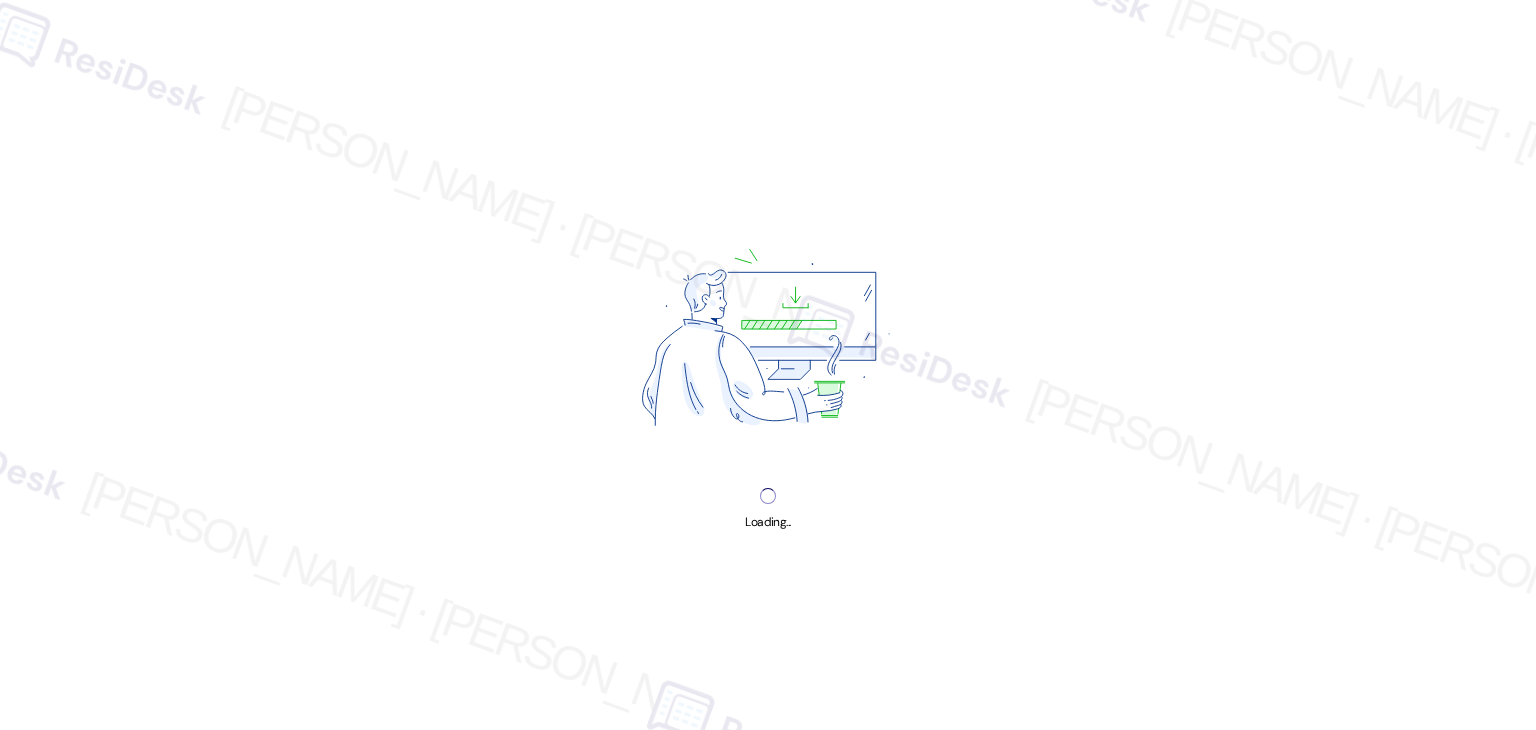 scroll, scrollTop: 0, scrollLeft: 0, axis: both 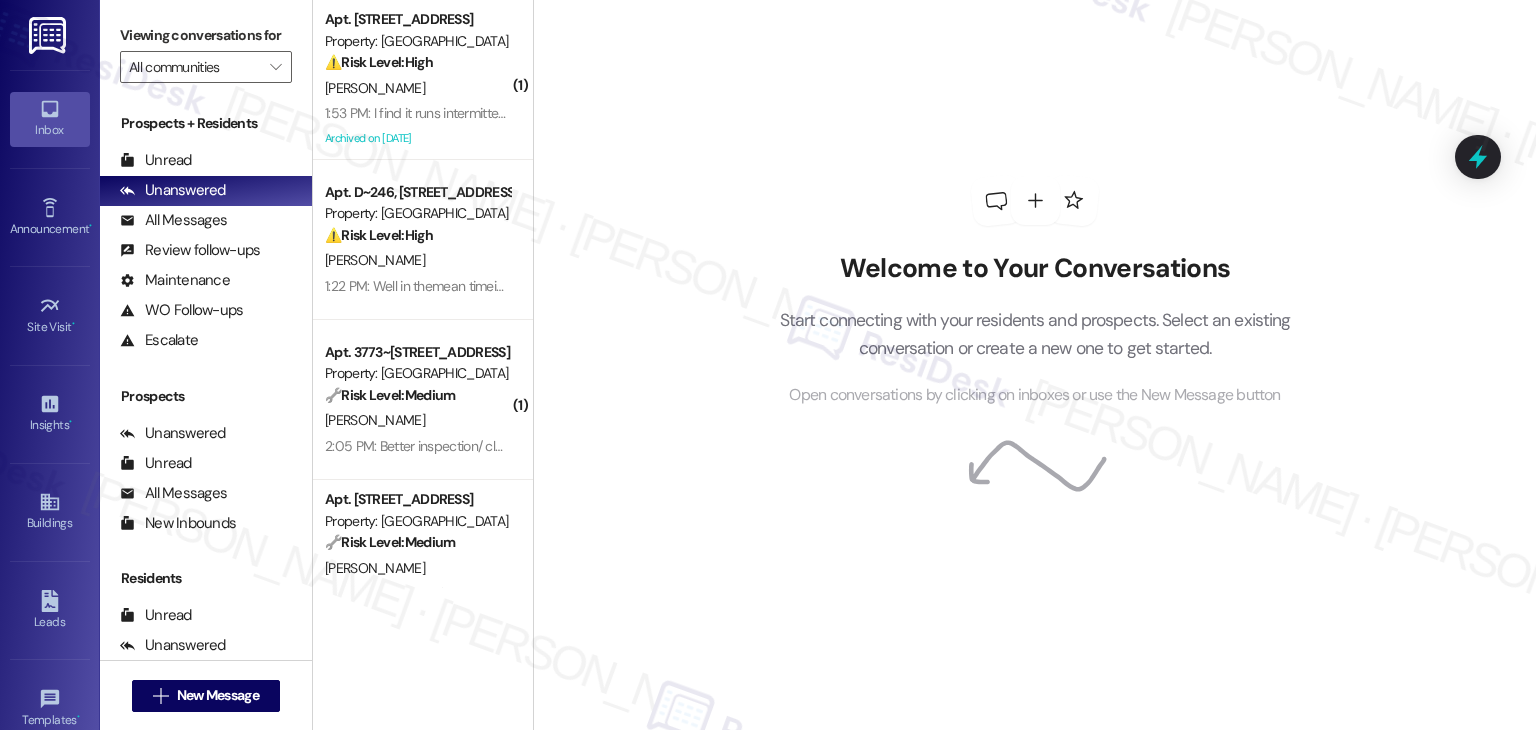 click on "Welcome to Your Conversations Start connecting with your residents and prospects. Select an existing conversation or create a new one to get started. Open conversations by clicking on inboxes or use the New Message button" at bounding box center [1035, 292] 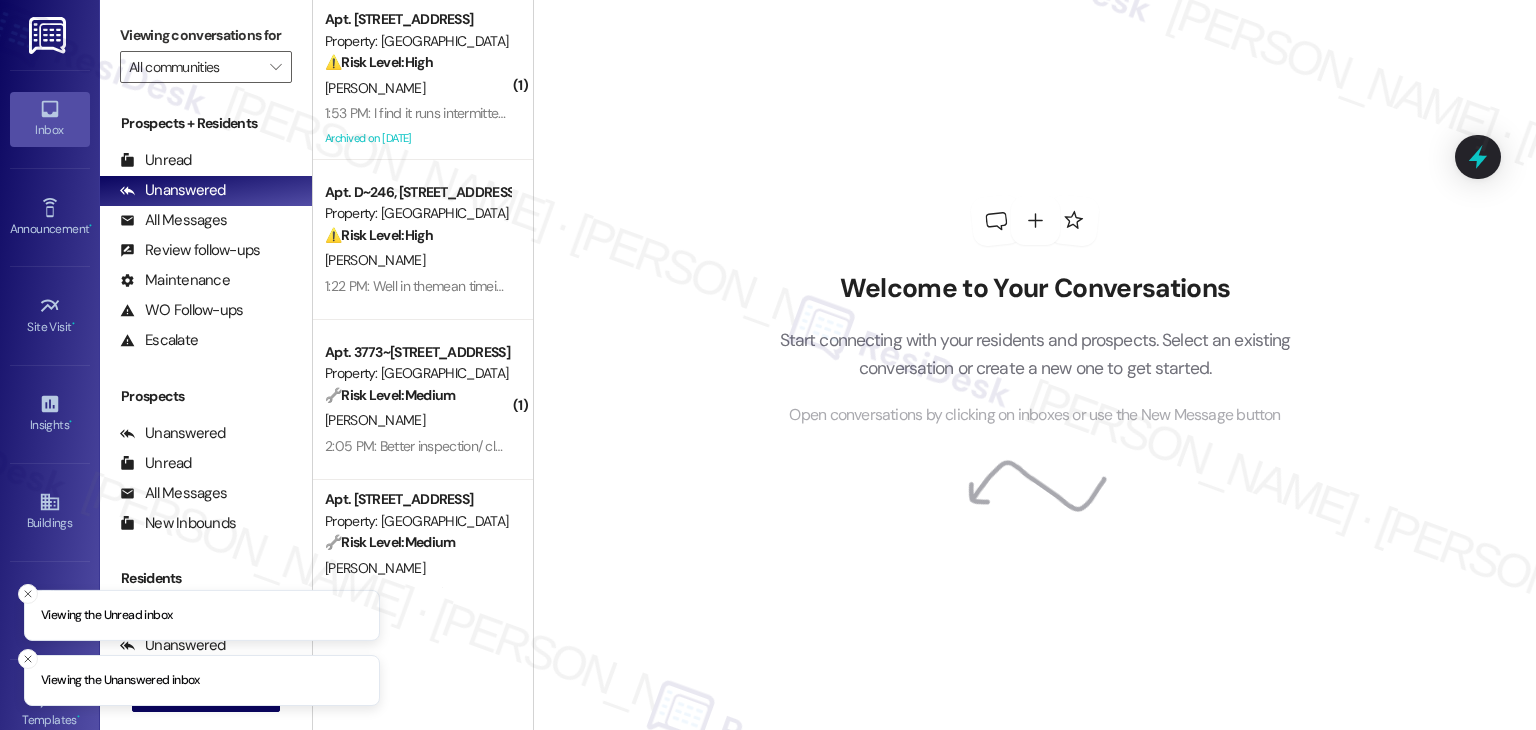 scroll, scrollTop: 0, scrollLeft: 0, axis: both 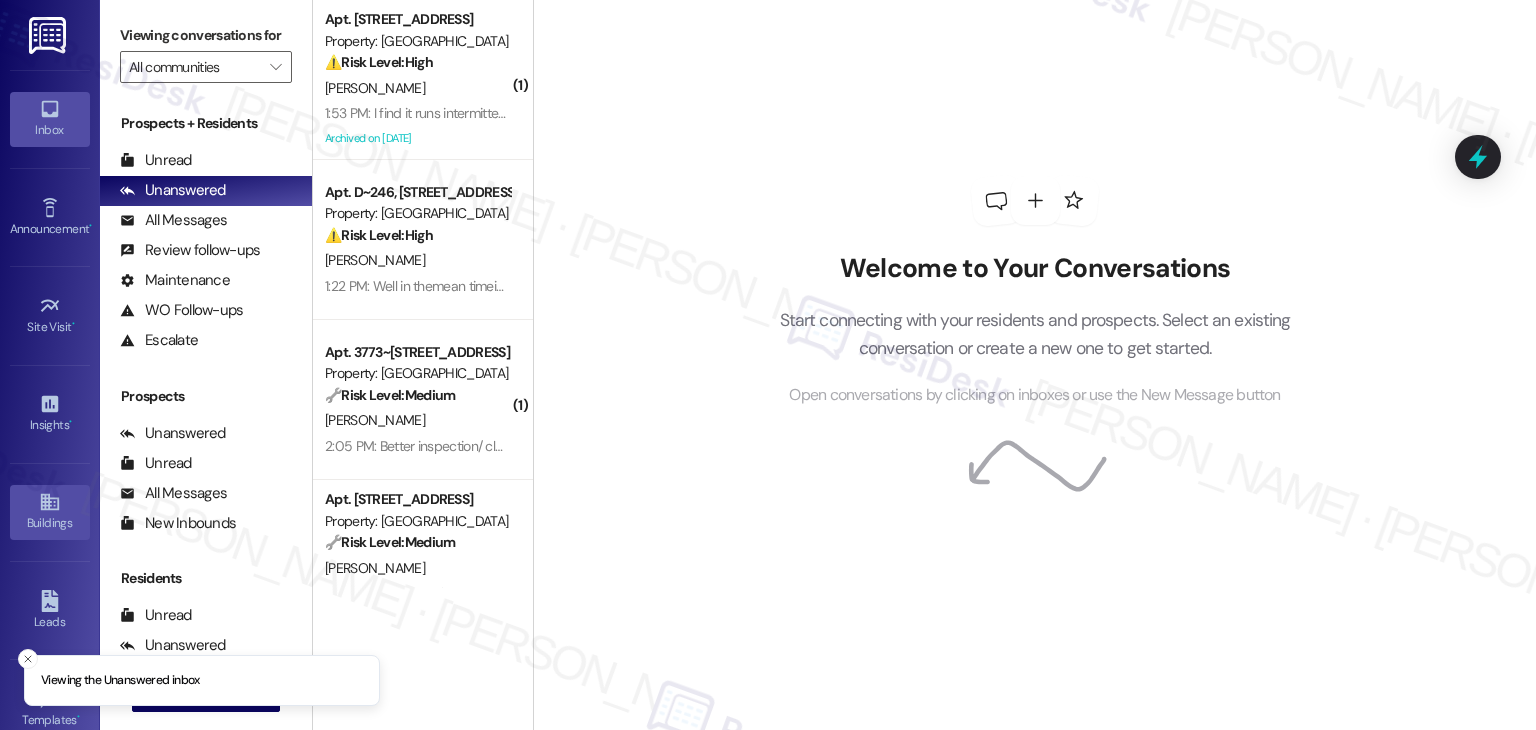 click on "Buildings" at bounding box center (50, 512) 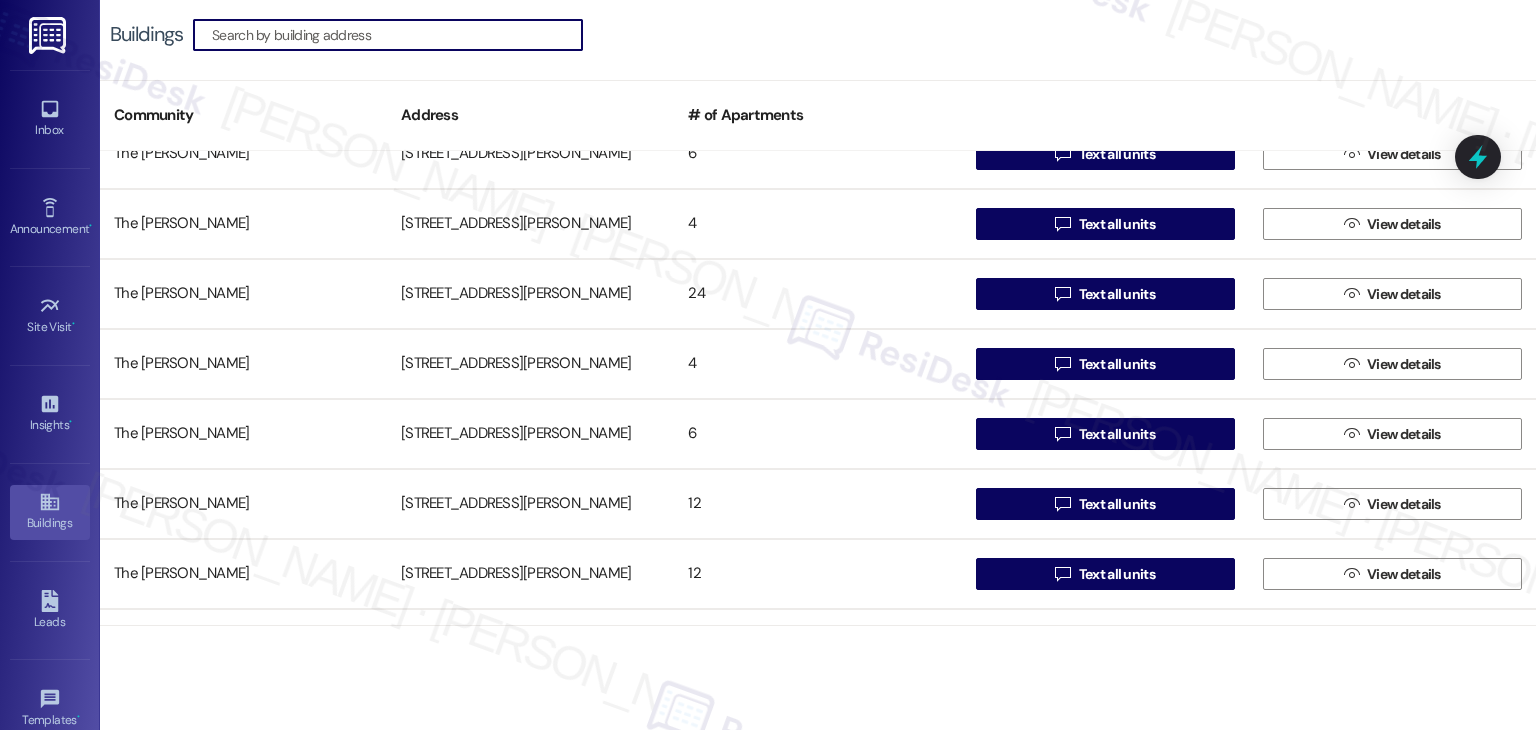 scroll, scrollTop: 3031, scrollLeft: 0, axis: vertical 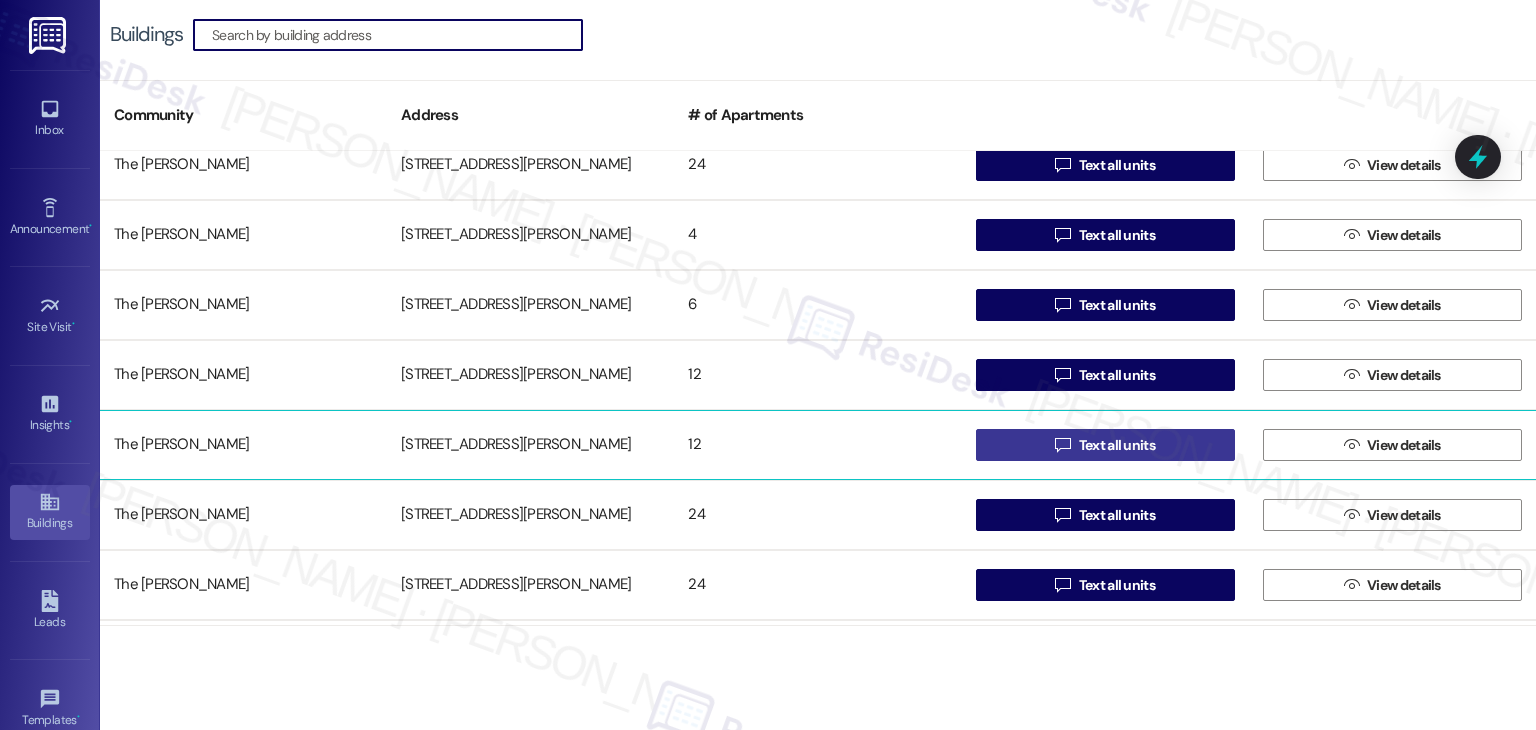 click on "Text all units" at bounding box center (1117, 445) 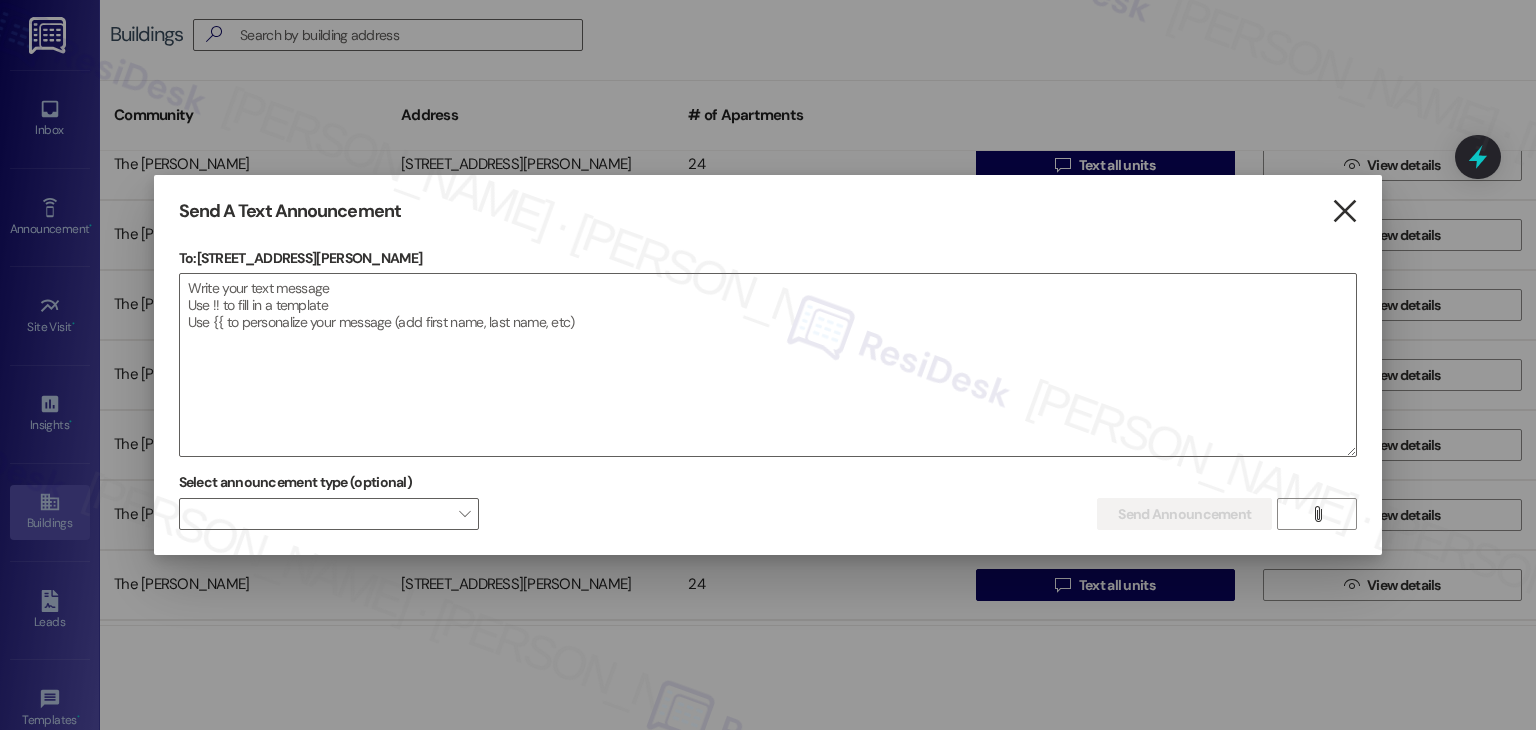 click on "Send A Text Announcement  To:  225-N S. Linder Rd  Drop image file here Select announcement type (optional)    Send Announcement Enter a message above to send an announcement " at bounding box center [768, 365] 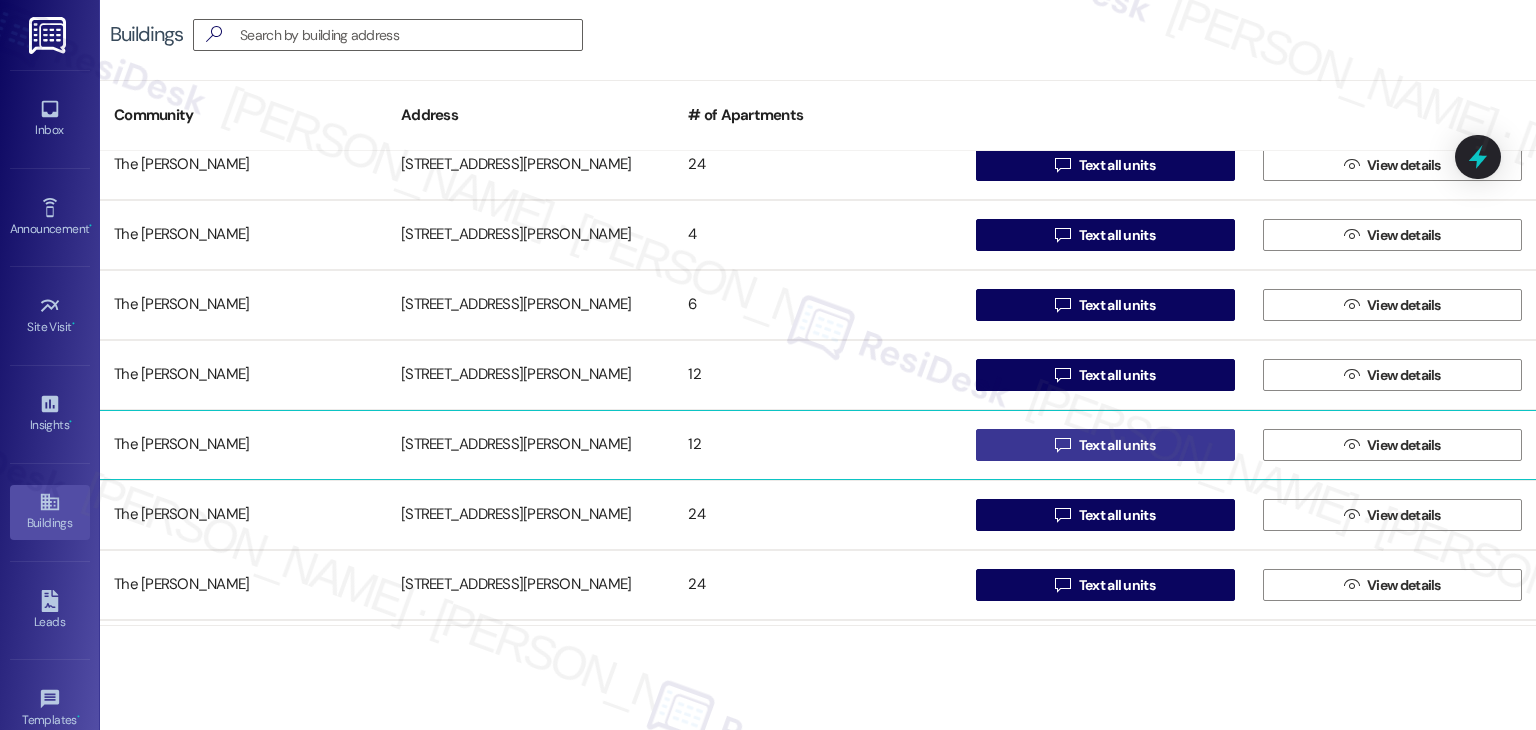 click on "Text all units" at bounding box center [1117, 445] 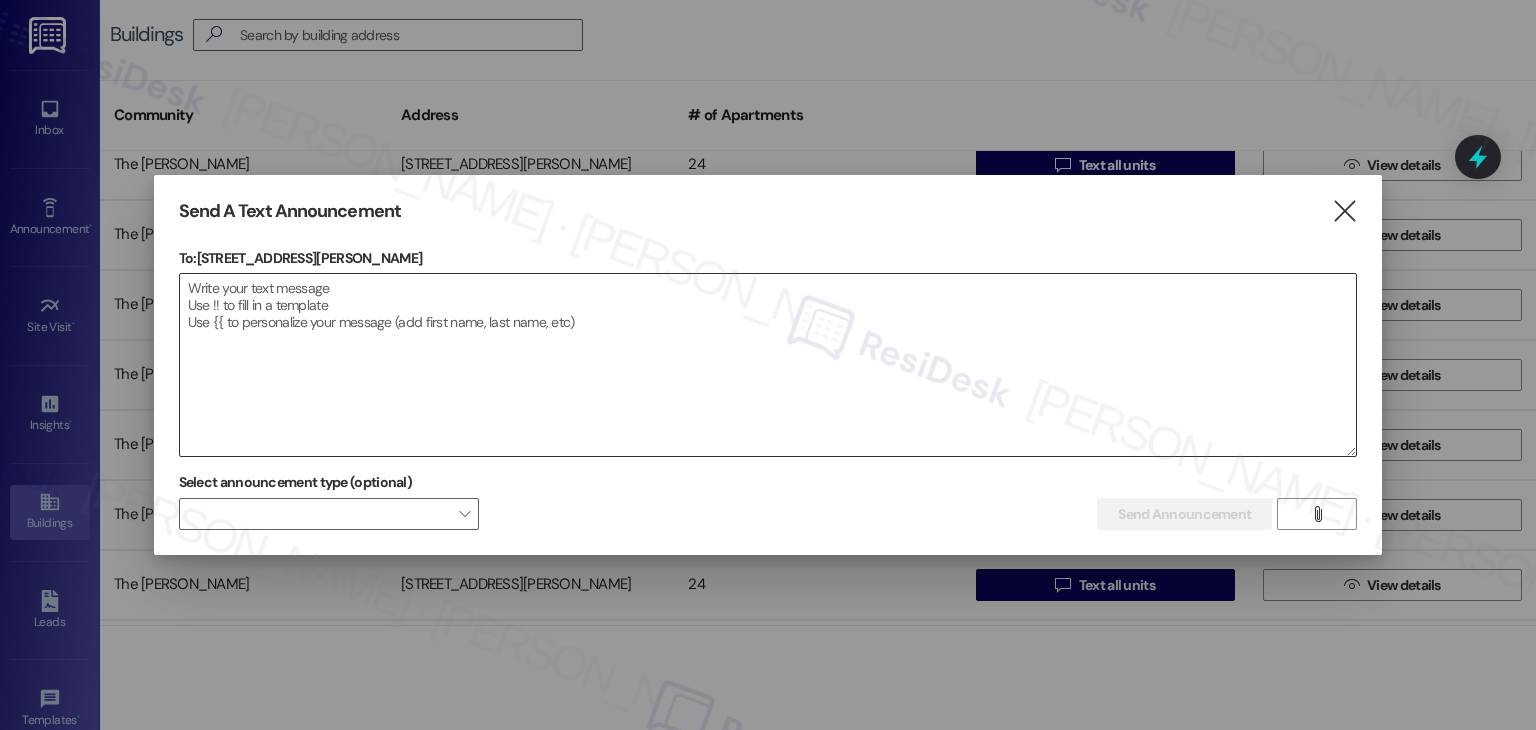 click at bounding box center (768, 365) 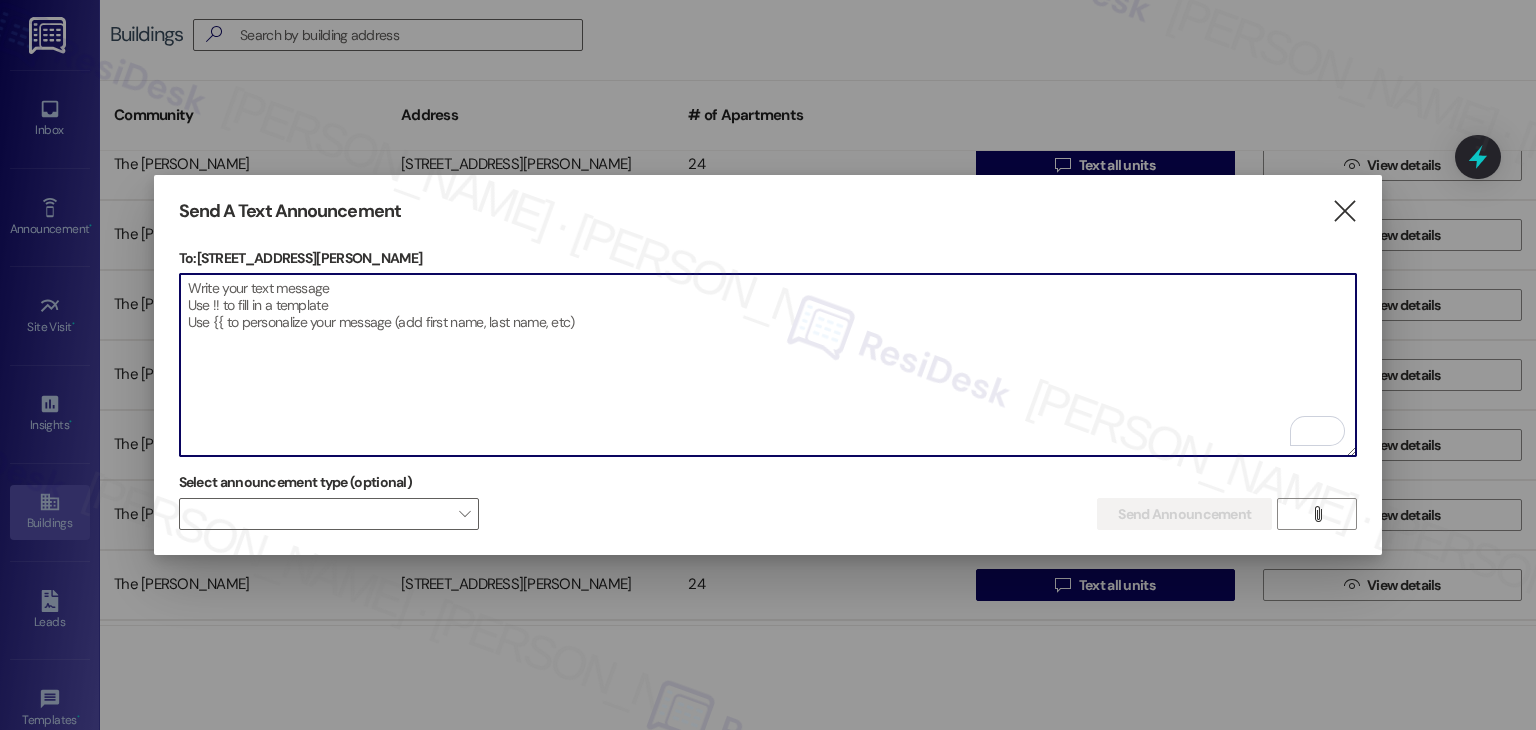 paste on "Dear {{first_name}}!
We hope this message finds you well. We wanted to kindly inform you that pet waste was recently left in one of the common hallways. A thoughtful neighbor took it upon themselves to clean it up, and we’re very grateful for their care.
To help keep our community clean and enjoyable for everyone, please remember to promptly clean up after your pets. If pet waste is found and not addressed, maintenance will conduct testing to identify the pet, and a $225 fine will be issued to the responsible resident’s portal.
Thank you for being a valued part of our community.
Sincerely,
The Clara Team" 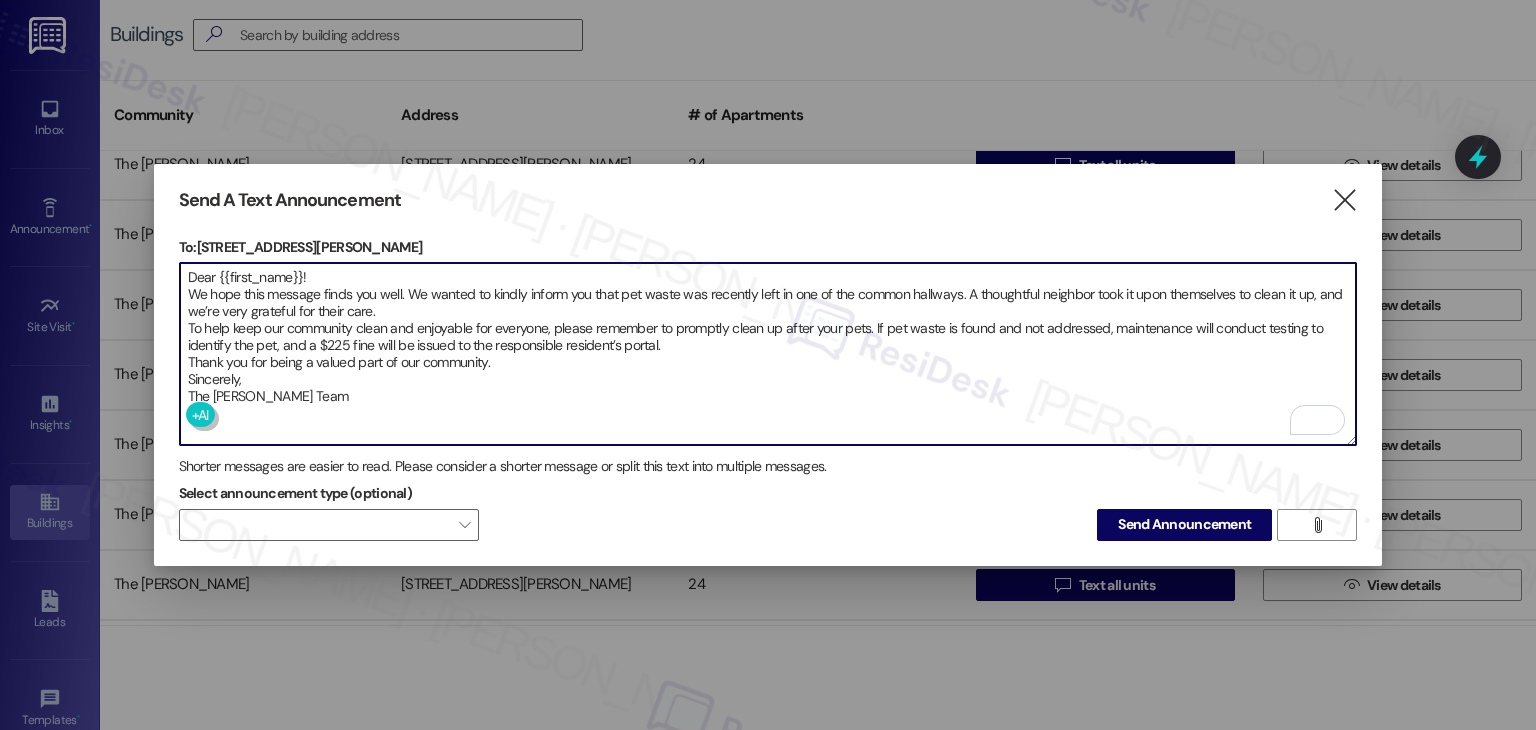click on "Dear {{first_name}}!
We hope this message finds you well. We wanted to kindly inform you that pet waste was recently left in one of the common hallways. A thoughtful neighbor took it upon themselves to clean it up, and we’re very grateful for their care.
To help keep our community clean and enjoyable for everyone, please remember to promptly clean up after your pets. If pet waste is found and not addressed, maintenance will conduct testing to identify the pet, and a $225 fine will be issued to the responsible resident’s portal.
Thank you for being a valued part of our community.
Sincerely,
The Clara Team" at bounding box center (768, 354) 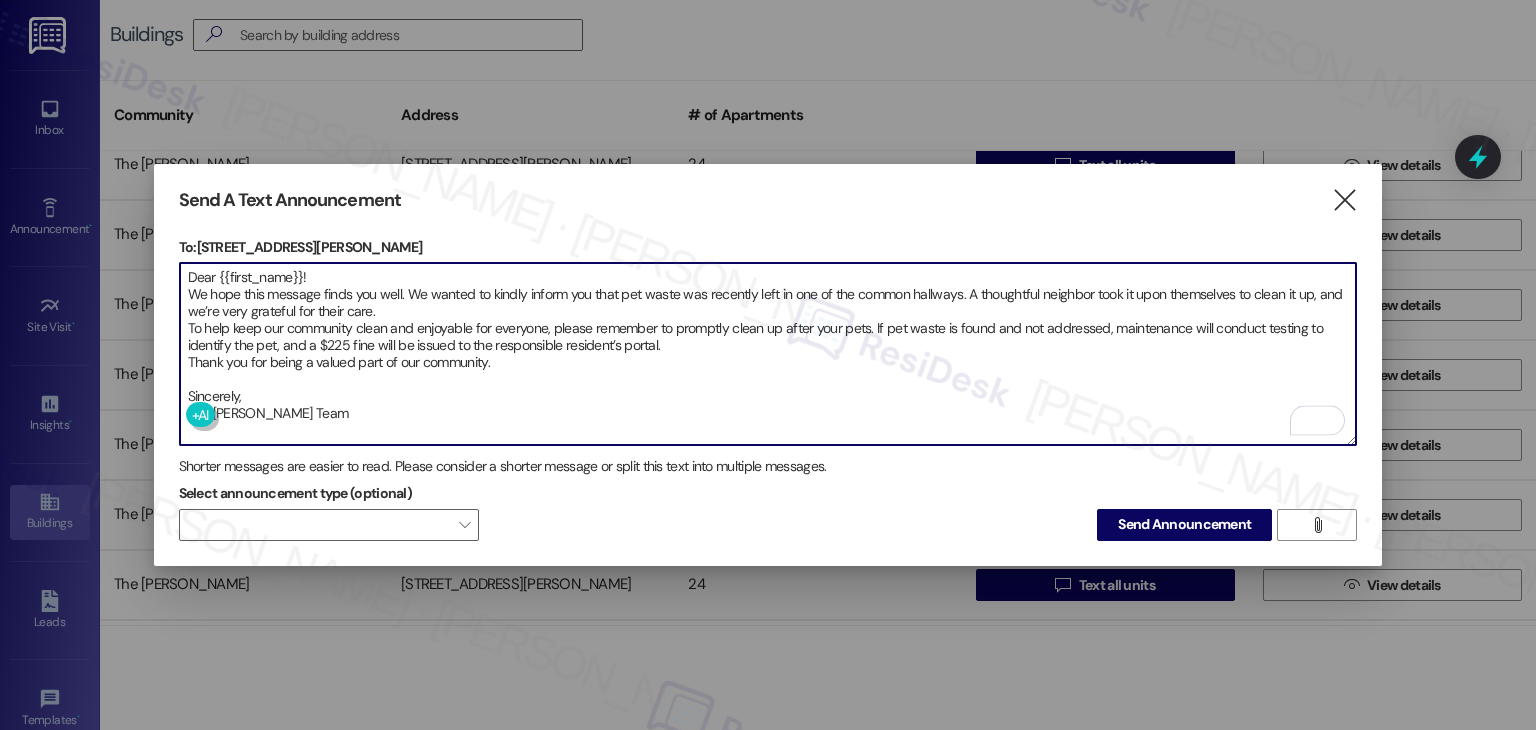click on "Dear {{first_name}}!
We hope this message finds you well. We wanted to kindly inform you that pet waste was recently left in one of the common hallways. A thoughtful neighbor took it upon themselves to clean it up, and we’re very grateful for their care.
To help keep our community clean and enjoyable for everyone, please remember to promptly clean up after your pets. If pet waste is found and not addressed, maintenance will conduct testing to identify the pet, and a $225 fine will be issued to the responsible resident’s portal.
Thank you for being a valued part of our community.
Sincerely,
The Clara Team" at bounding box center (768, 354) 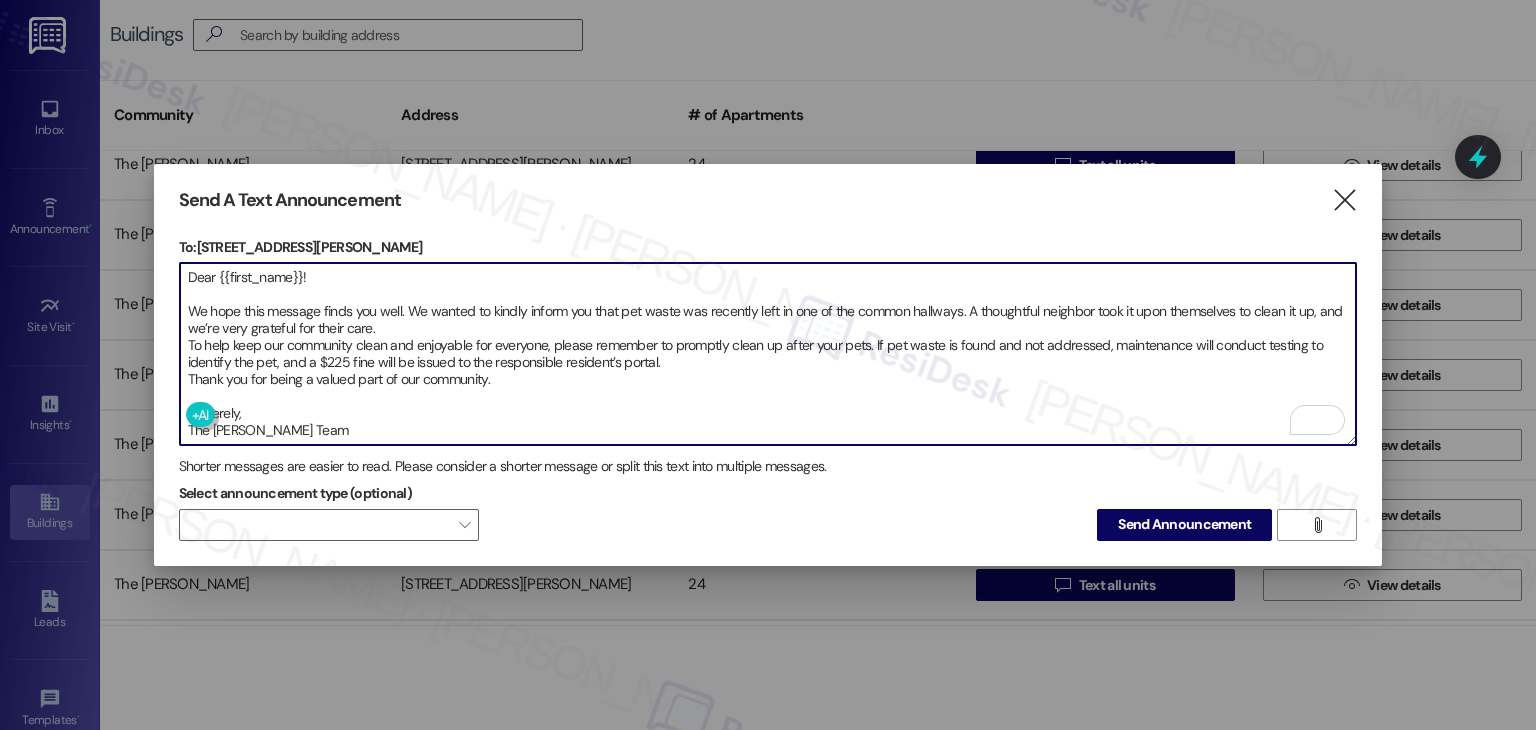 type on "Dear {{first_name}}!
We hope this message finds you well. We wanted to kindly inform you that pet waste was recently left in one of the common hallways. A thoughtful neighbor took it upon themselves to clean it up, and we’re very grateful for their care.
To help keep our community clean and enjoyable for everyone, please remember to promptly clean up after your pets. If pet waste is found and not addressed, maintenance will conduct testing to identify the pet, and a $225 fine will be issued to the responsible resident’s portal.
Thank you for being a valued part of our community.
Sincerely,
The Clara Team" 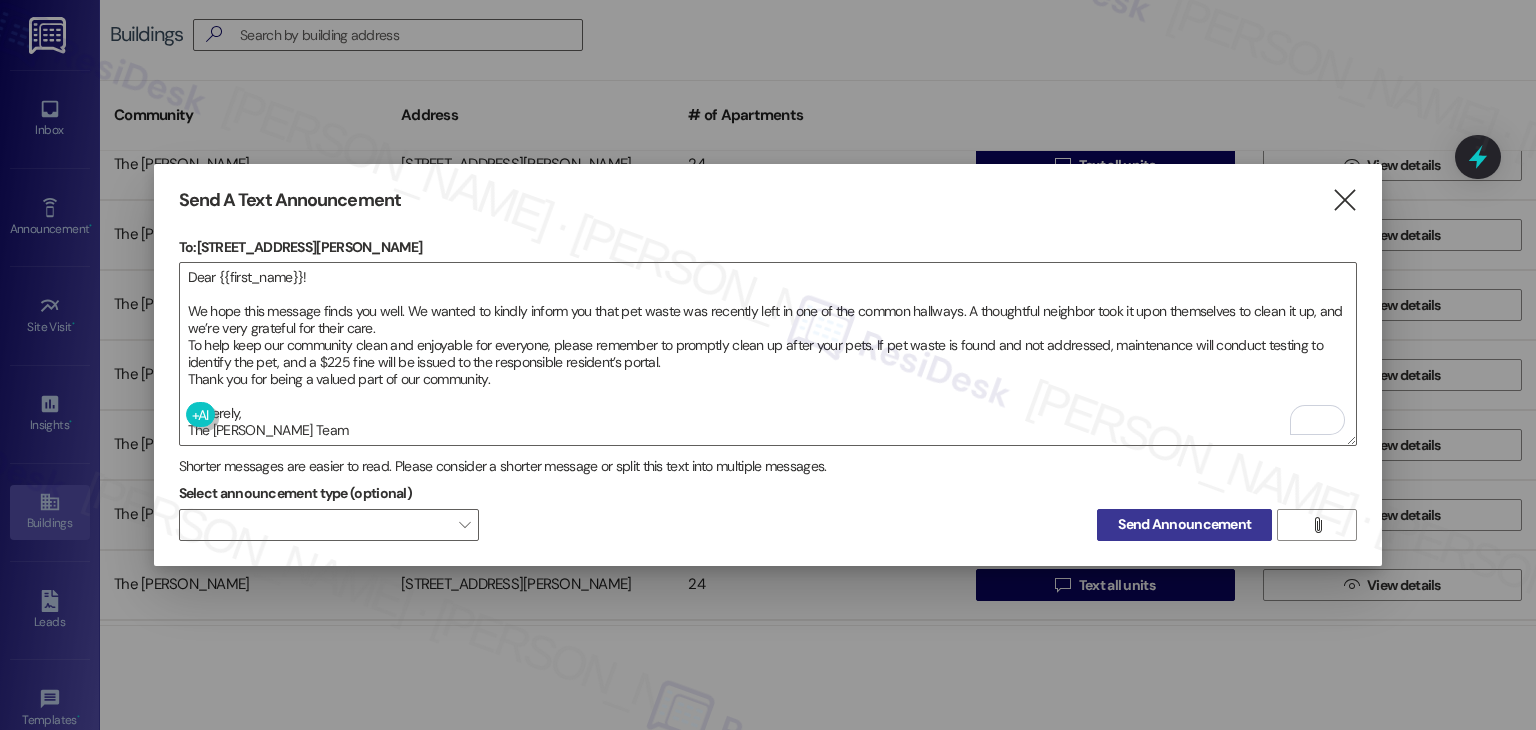click on "Send Announcement" at bounding box center (1184, 524) 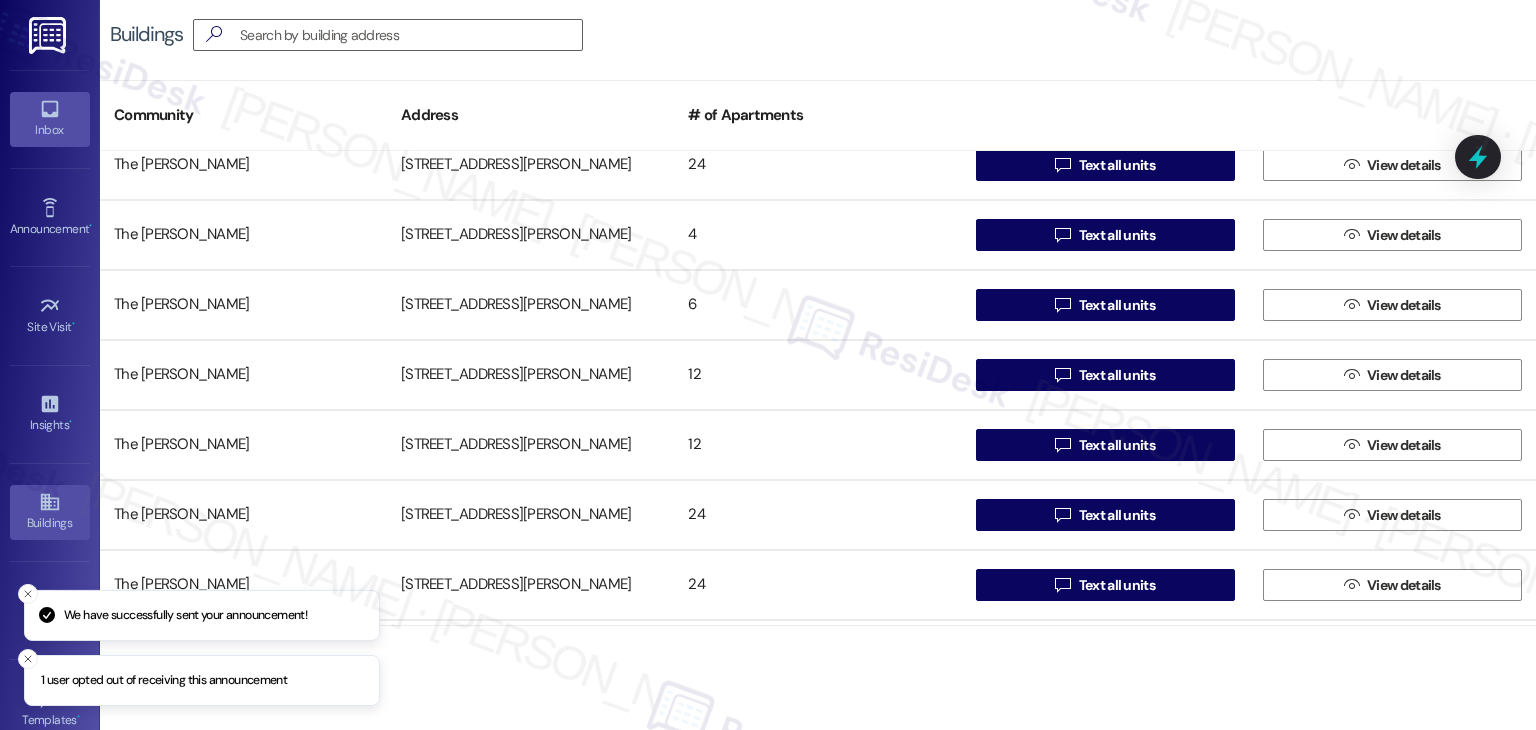 click on "Inbox" at bounding box center [50, 130] 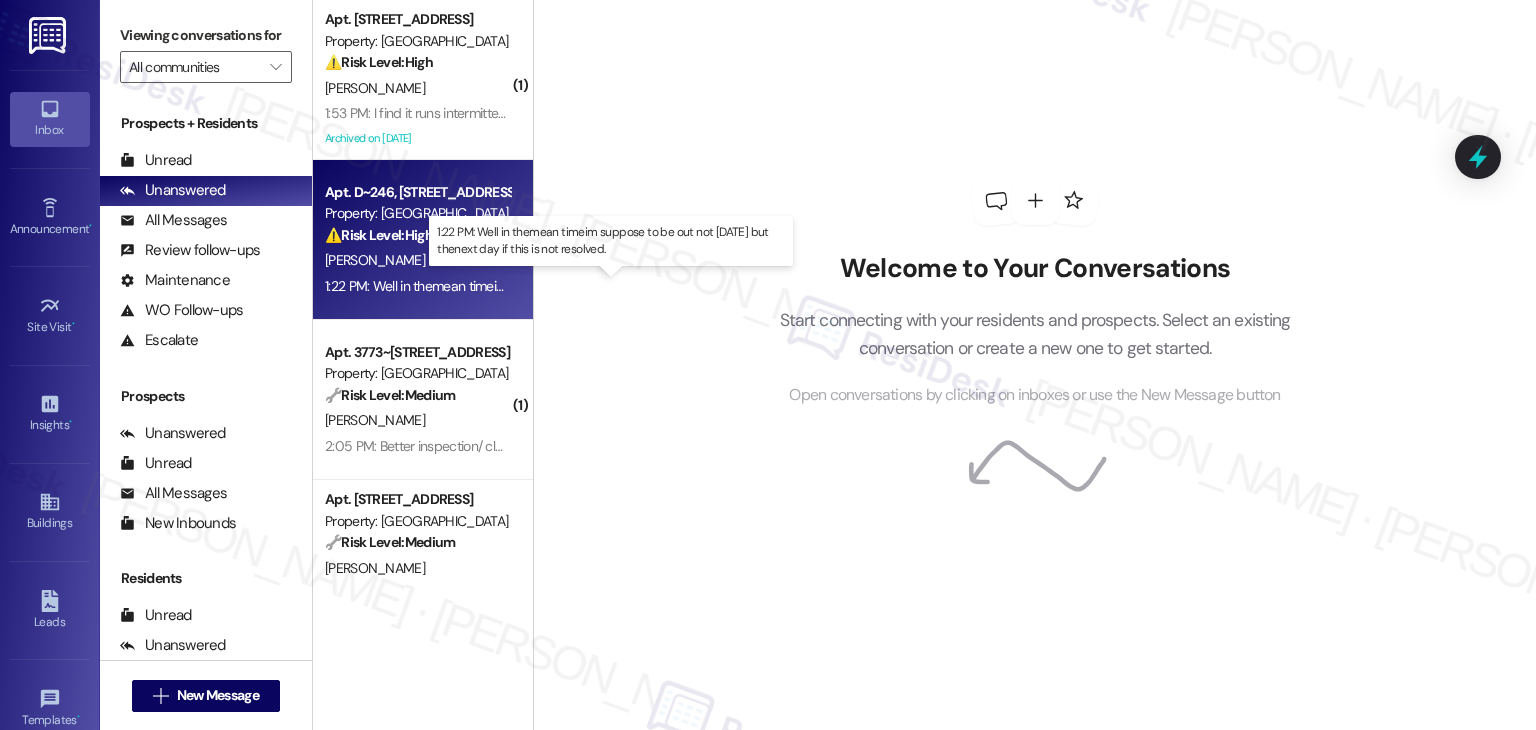 click on "1:22 PM: Well in themean timeim suppose to be out not tomorrow but thenext day if this is not resolved.  1:22 PM: Well in themean timeim suppose to be out not tomorrow but thenext day if this is not resolved." at bounding box center (612, 286) 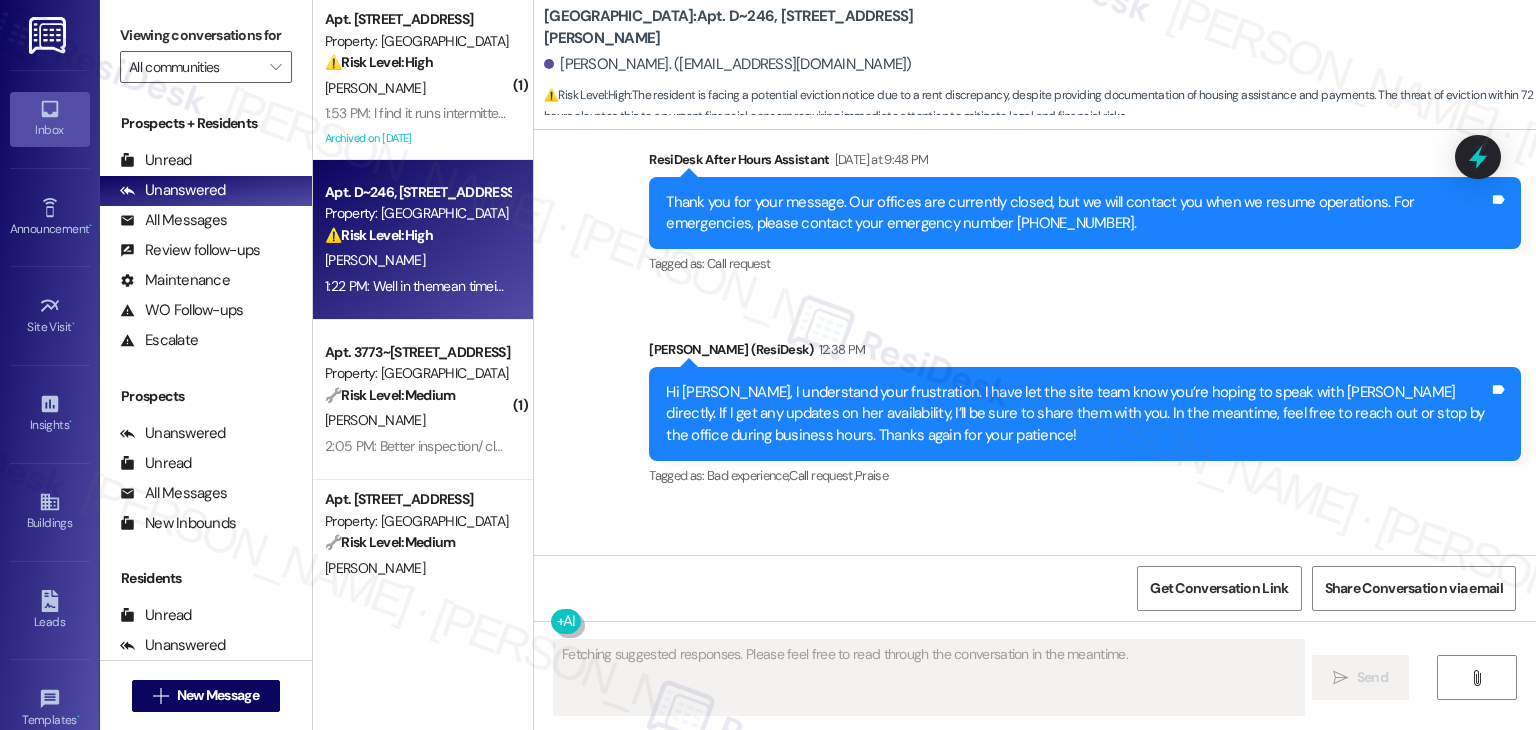 scroll, scrollTop: 10336, scrollLeft: 0, axis: vertical 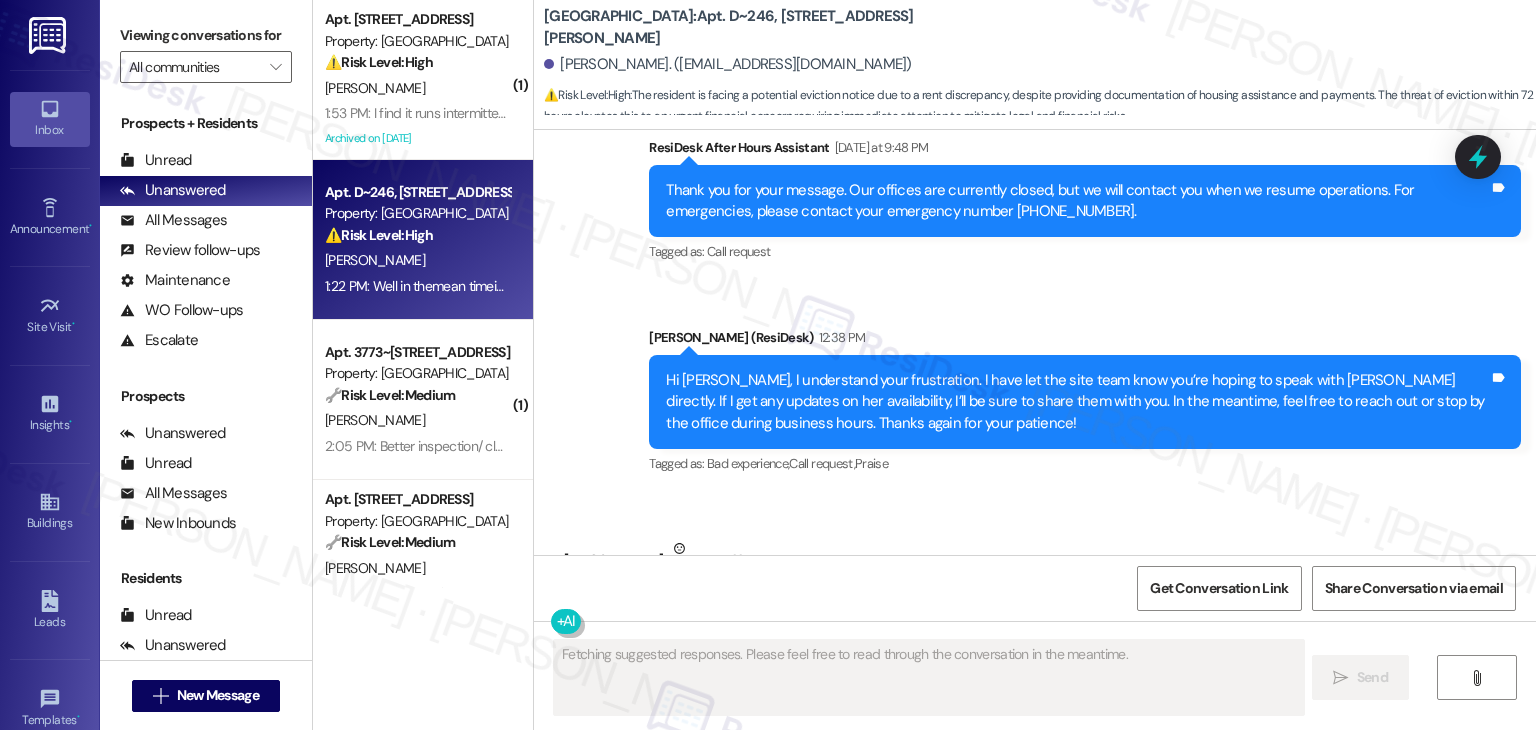 click on "Received via SMS Amanda Alexander   Neutral 1:22 PM Well in themean timeim suppose to be out not tomorrow but thenext day if this is not resolved.  Tags and notes Tagged as:   Bad experience Click to highlight conversations about Bad experience" at bounding box center (1035, 588) 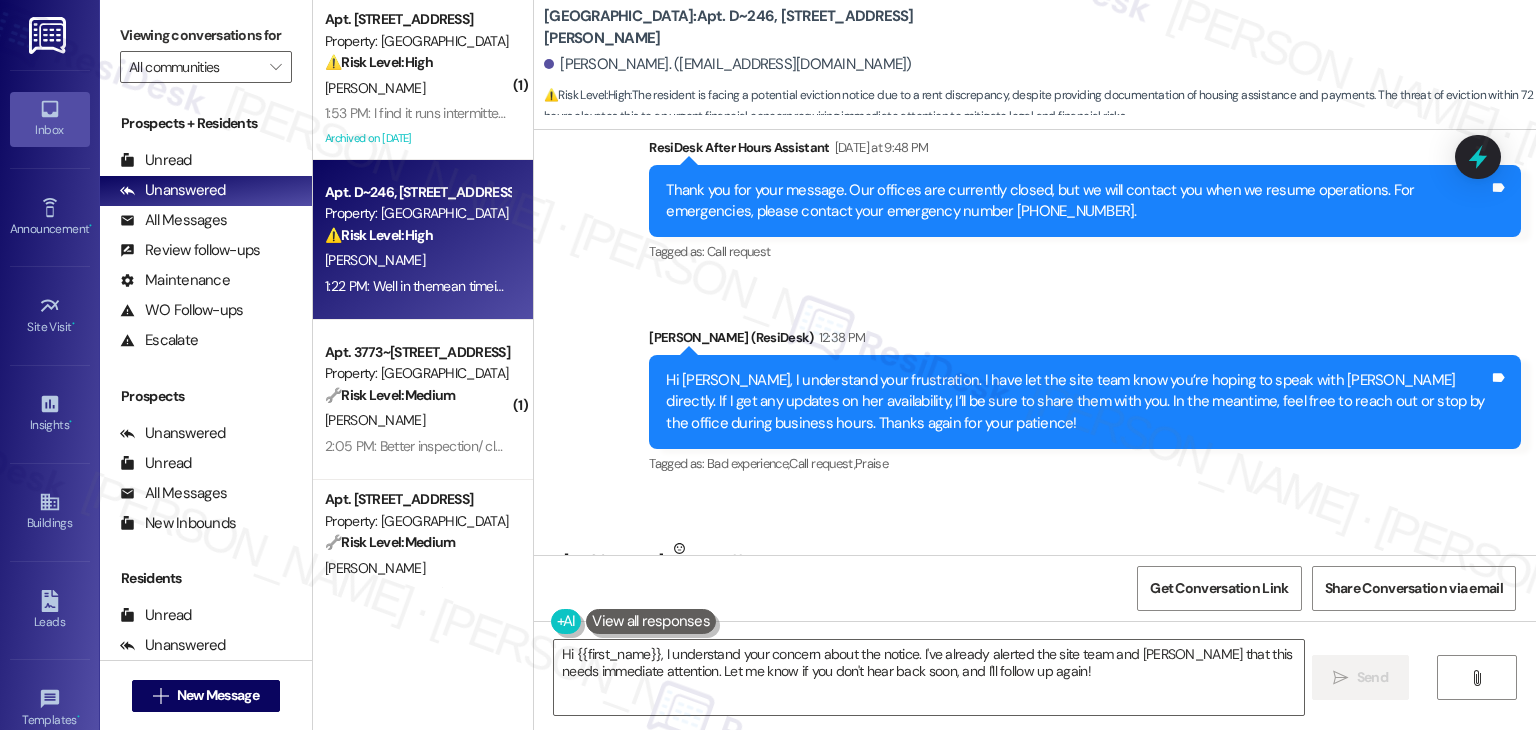 click on "Hi Amanda, I understand your frustration. I have let the site team know you’re hoping to speak with Jasmine directly. If I get any updates on her availability, I’ll be sure to share them with you. In the meantime, feel free to reach out or stop by the office during business hours. Thanks again for your patience! Tags and notes" at bounding box center [1085, 402] 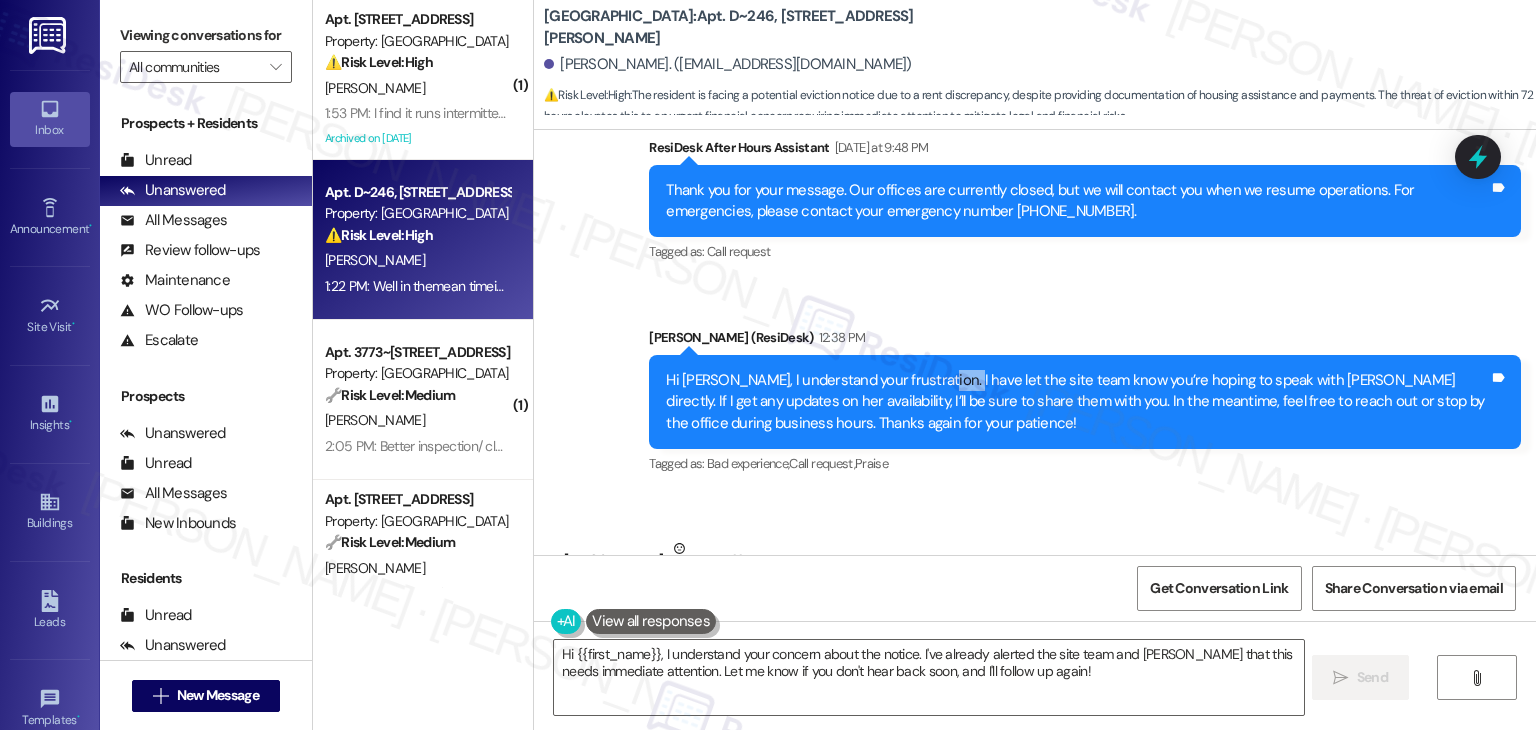 click on "Hi Amanda, I understand your frustration. I have let the site team know you’re hoping to speak with Jasmine directly. If I get any updates on her availability, I’ll be sure to share them with you. In the meantime, feel free to reach out or stop by the office during business hours. Thanks again for your patience! Tags and notes" at bounding box center [1085, 402] 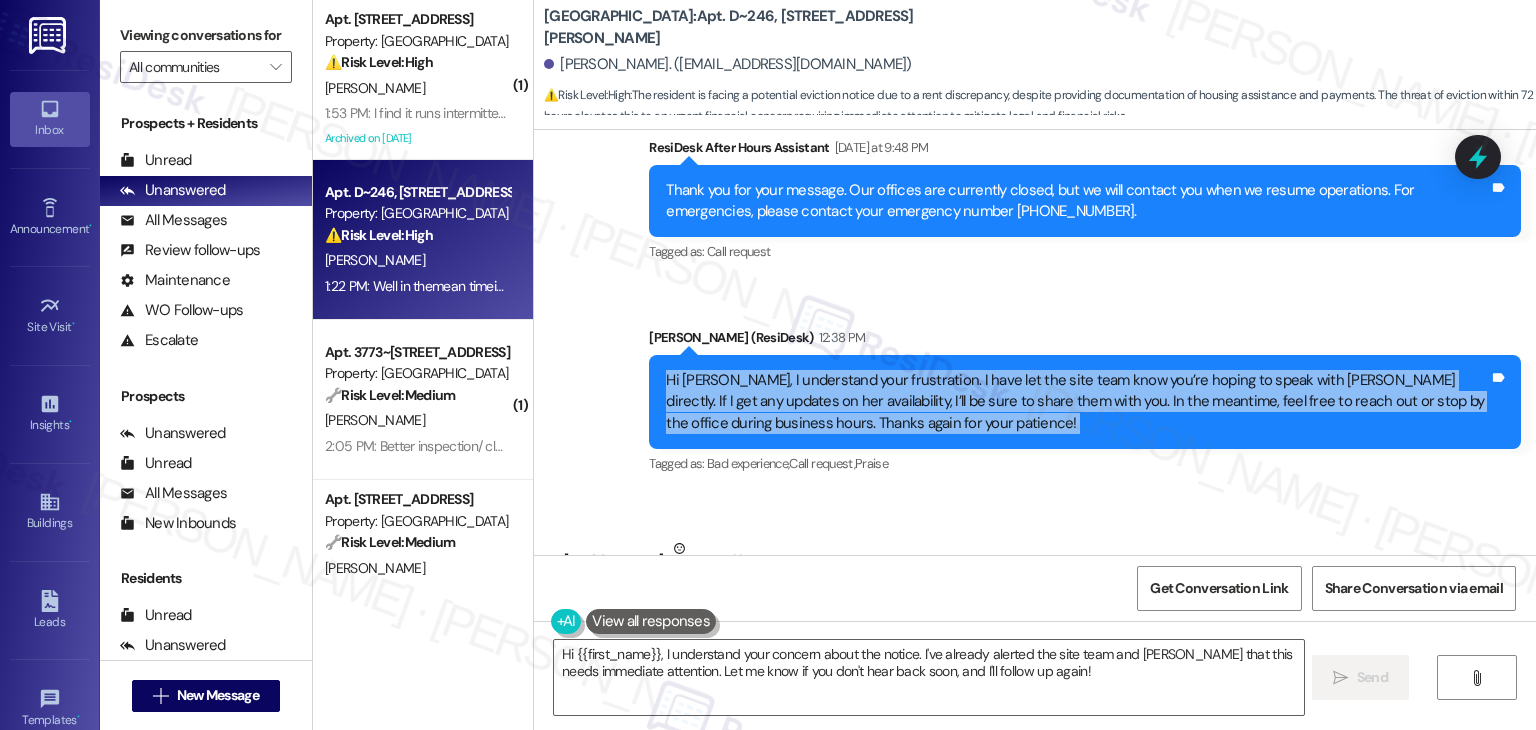 click on "Hi Amanda, I understand your frustration. I have let the site team know you’re hoping to speak with Jasmine directly. If I get any updates on her availability, I’ll be sure to share them with you. In the meantime, feel free to reach out or stop by the office during business hours. Thanks again for your patience! Tags and notes" at bounding box center [1085, 402] 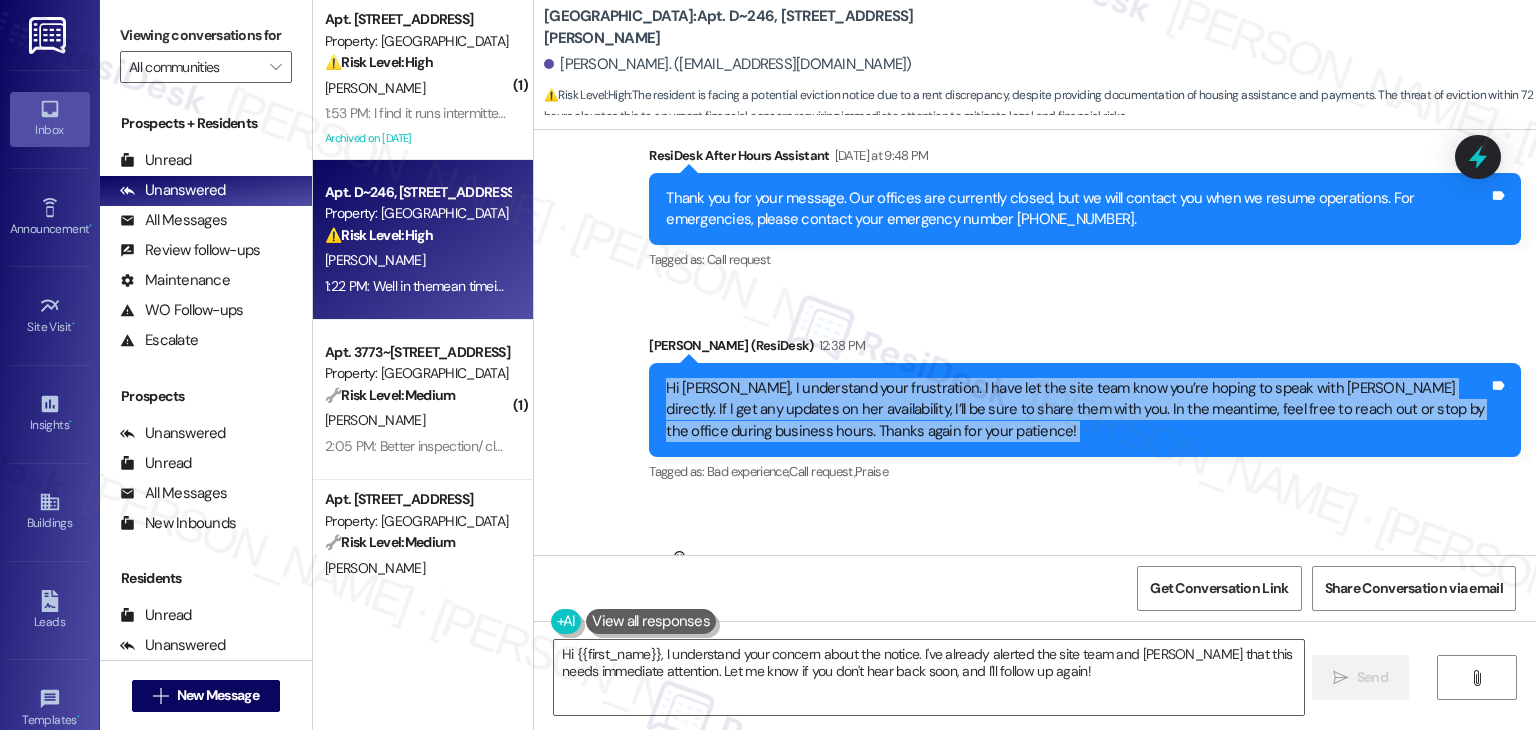 scroll, scrollTop: 10336, scrollLeft: 0, axis: vertical 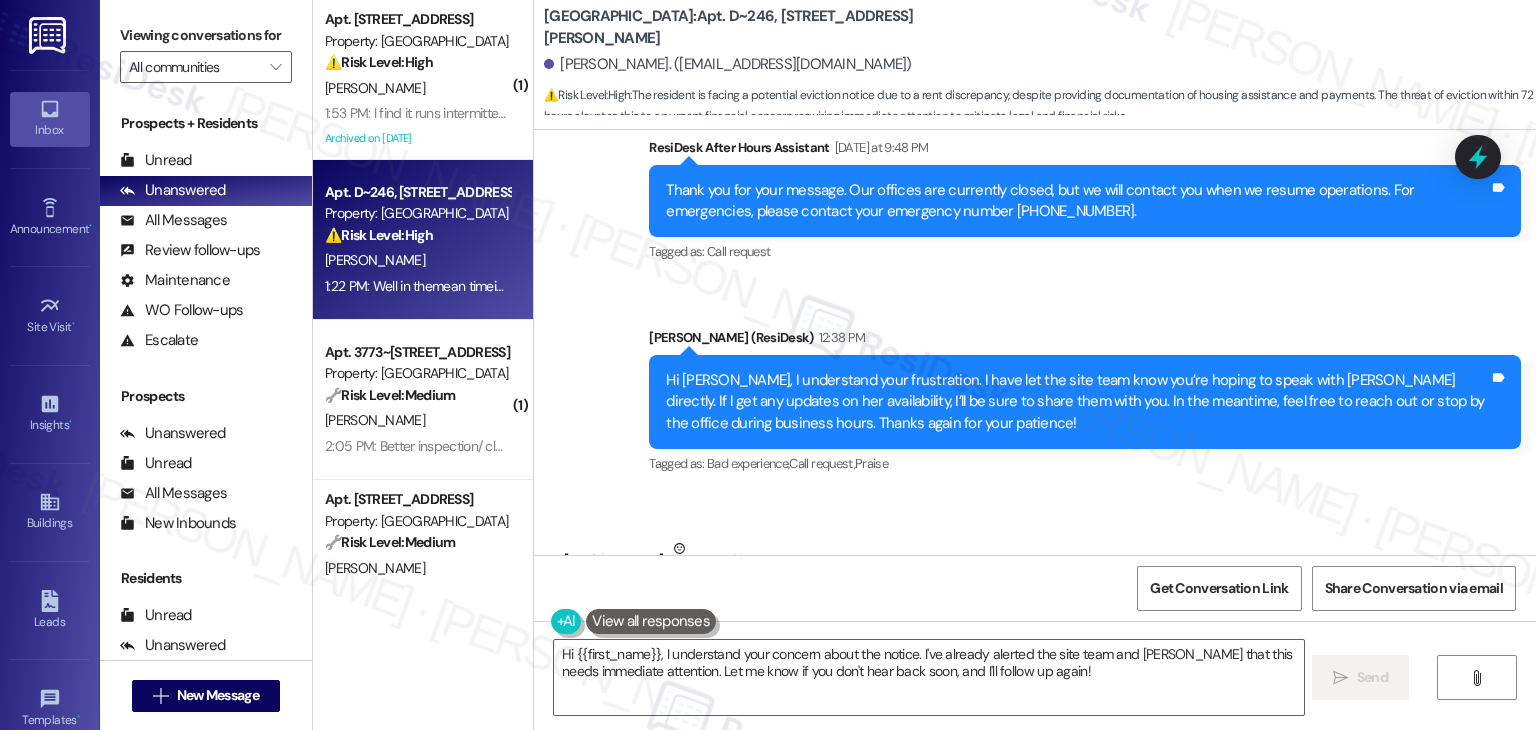 click on "Well in themean timeim suppose to be out not tomorrow but thenext day if this is not resolved." at bounding box center [870, 612] 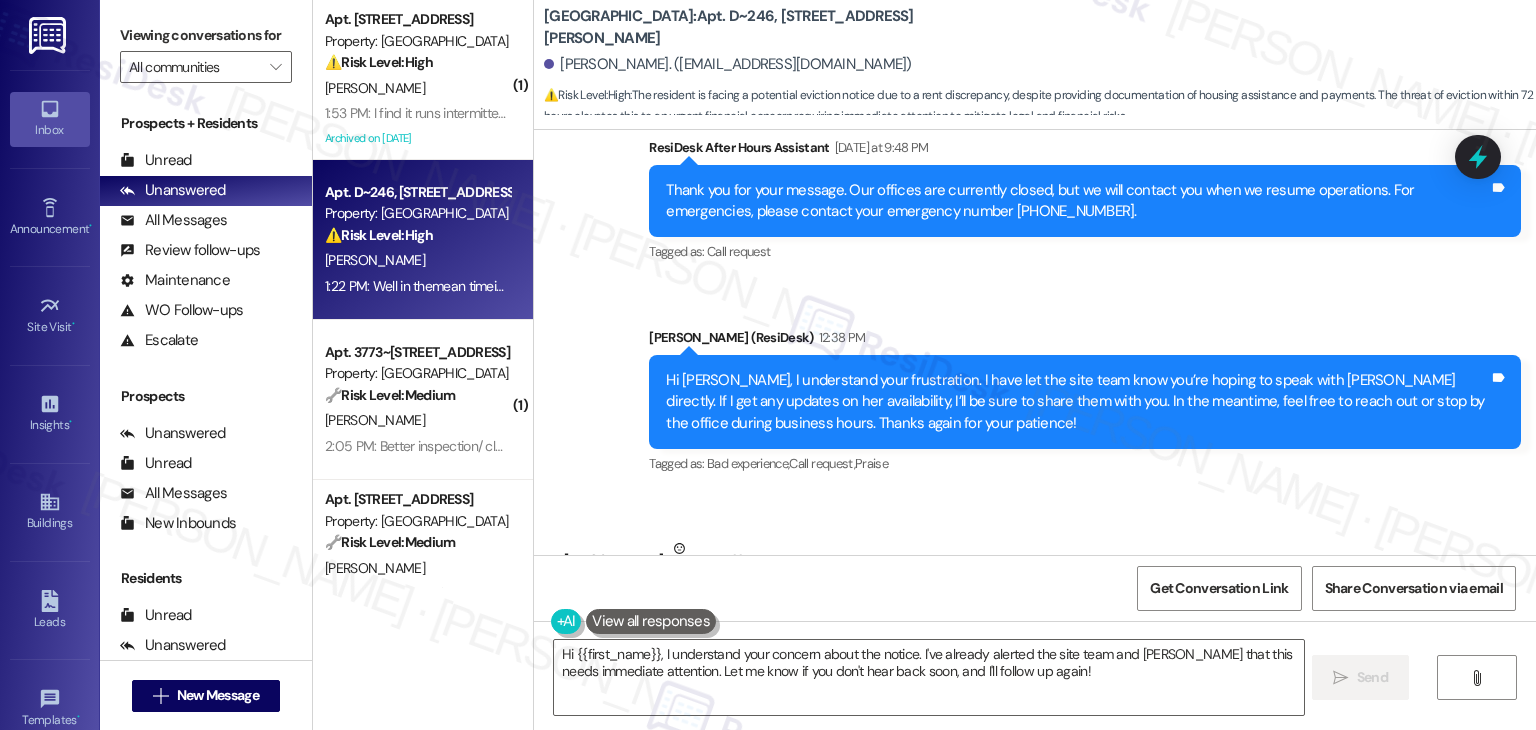 click on "Received via SMS Amanda Alexander   Neutral 1:22 PM Well in themean timeim suppose to be out not tomorrow but thenext day if this is not resolved.  Tags and notes Tagged as:   Bad experience Click to highlight conversations about Bad experience" at bounding box center (1035, 588) 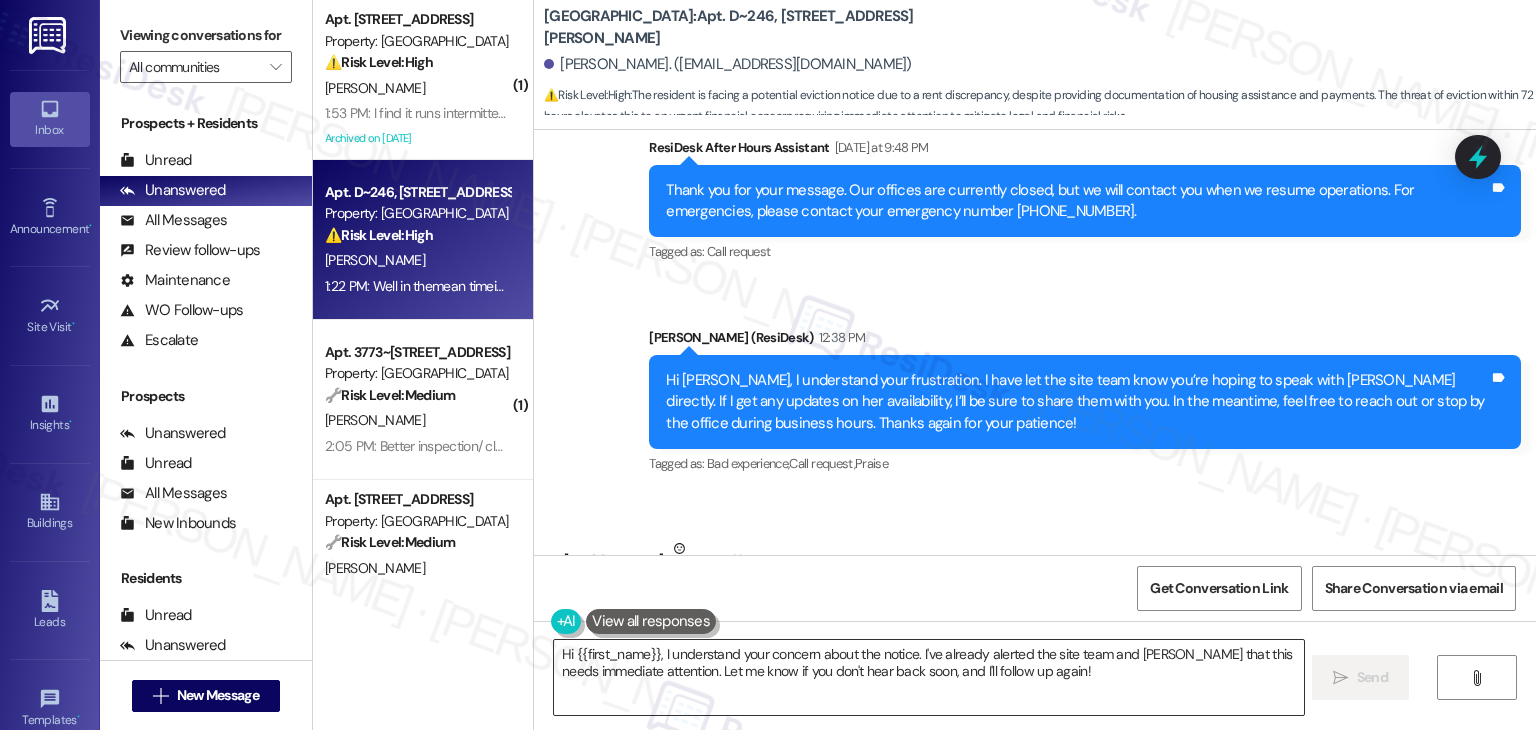 click on "Hi {{first_name}}, I understand your concern about the notice. I've already alerted the site team and Jasmine that this needs immediate attention. Let me know if you don't hear back soon, and I'll follow up again!" at bounding box center [928, 677] 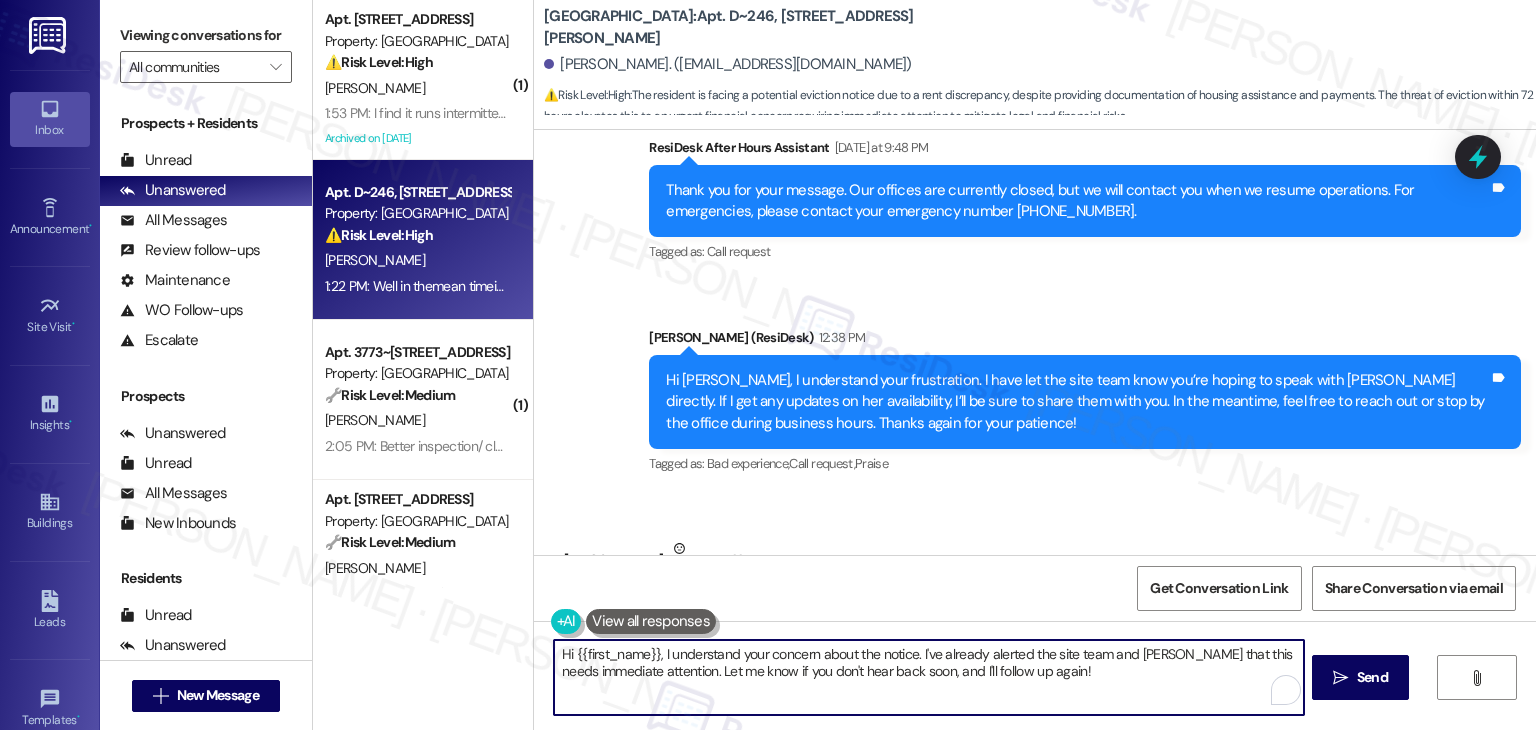 click on "Hi {{first_name}}, I understand your concern about the notice. I've already alerted the site team and Jasmine that this needs immediate attention. Let me know if you don't hear back soon, and I'll follow up again!" at bounding box center [928, 677] 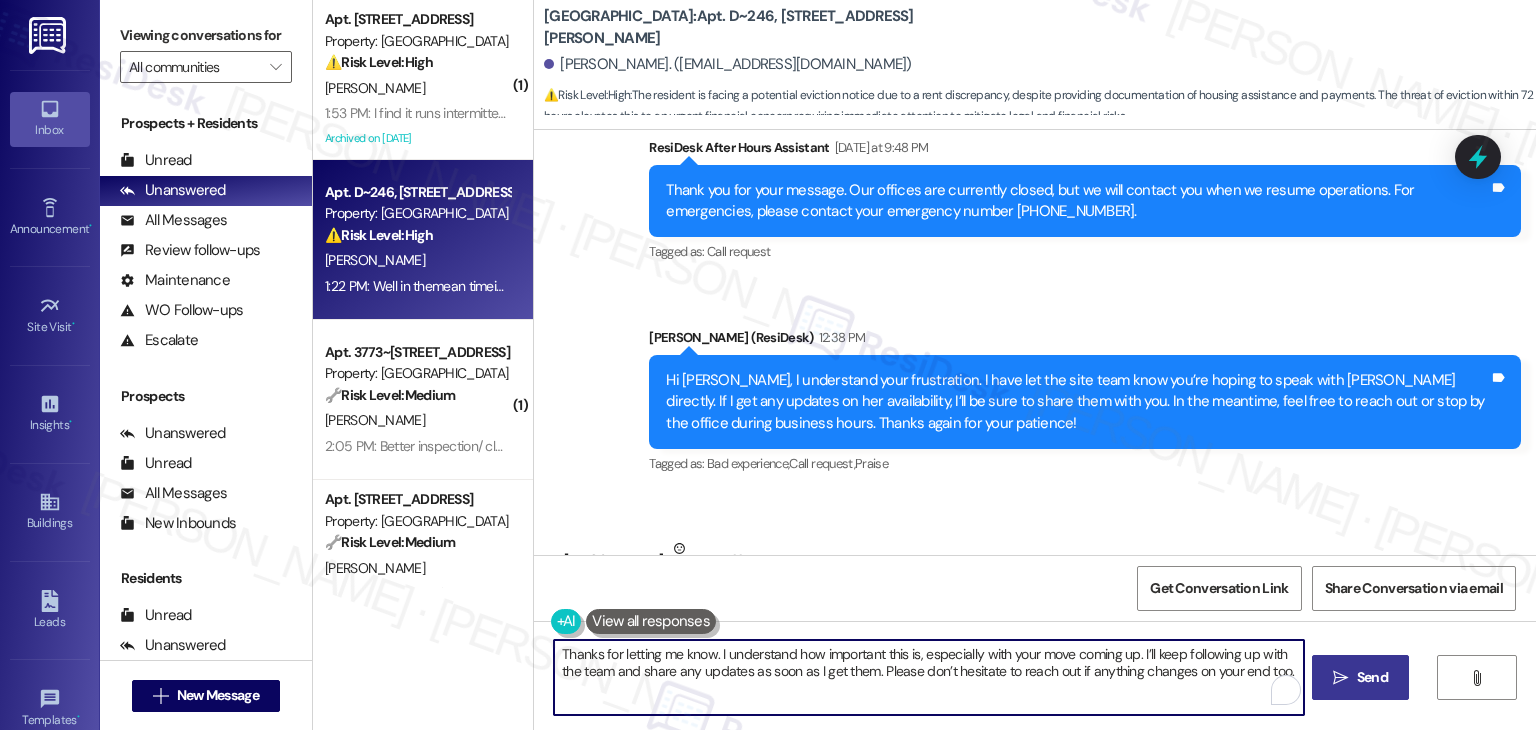 type on "Thanks for letting me know. I understand how important this is, especially with your move coming up. I’ll keep following up with the team and share any updates as soon as I get them. Please don’t hesitate to reach out if anything changes on your end too." 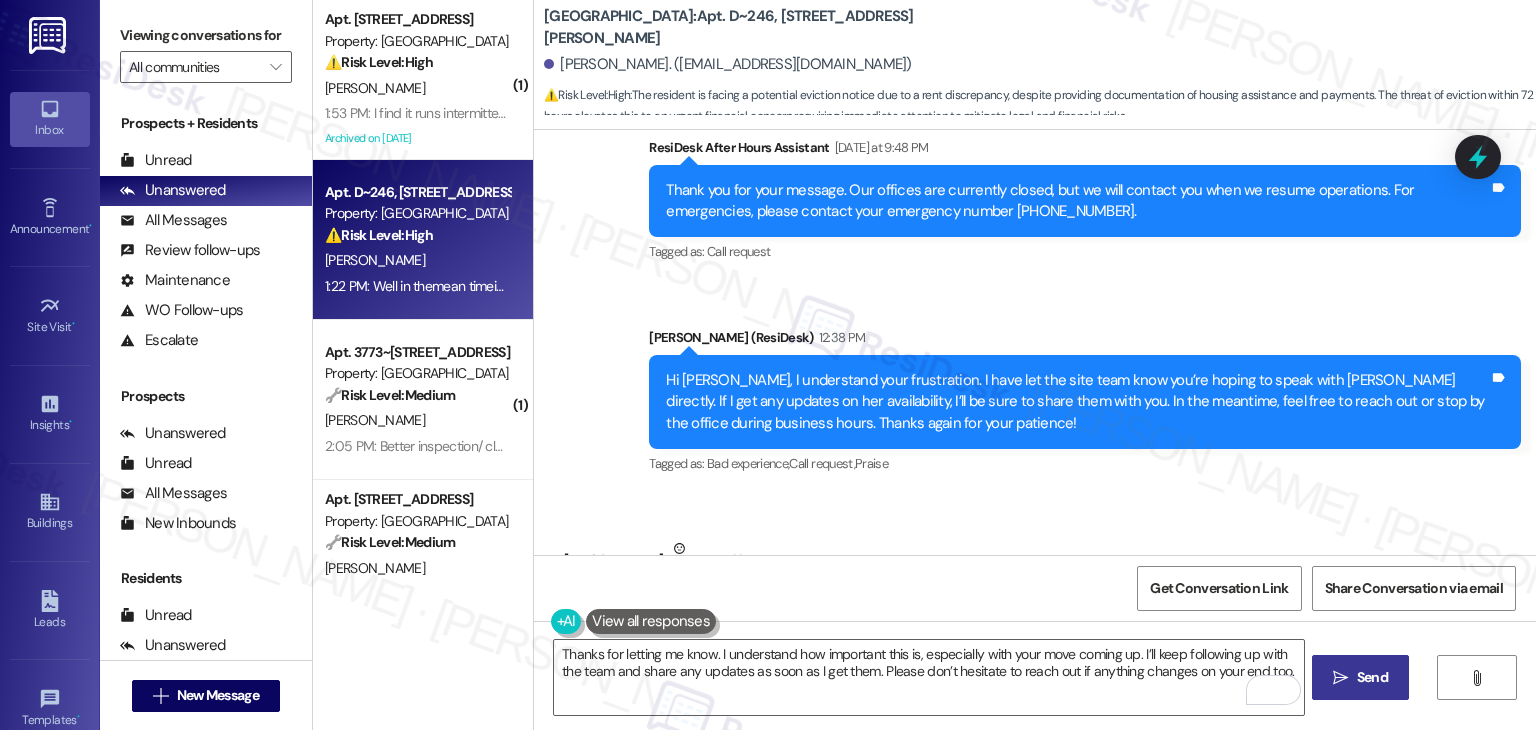 click on "Send" at bounding box center (1372, 677) 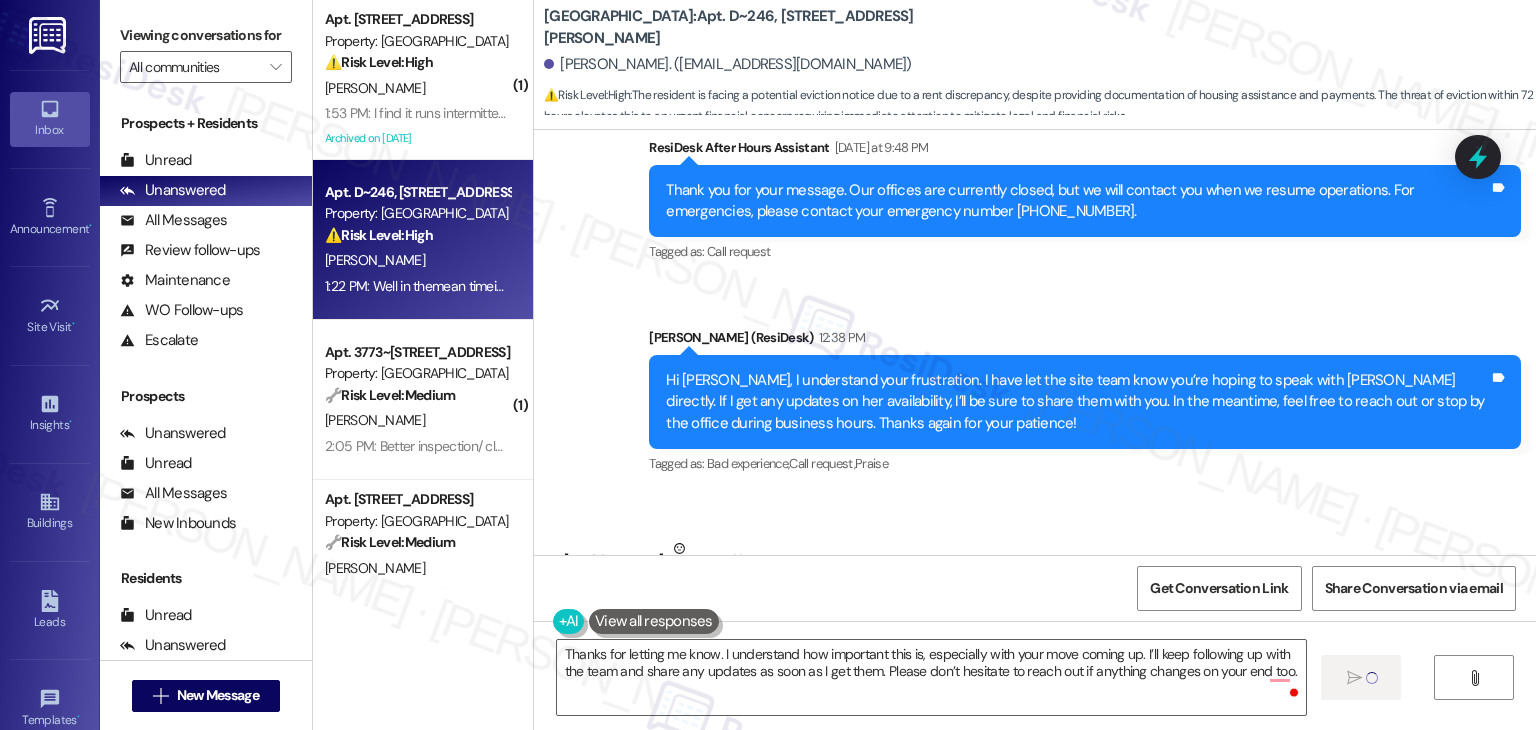 type 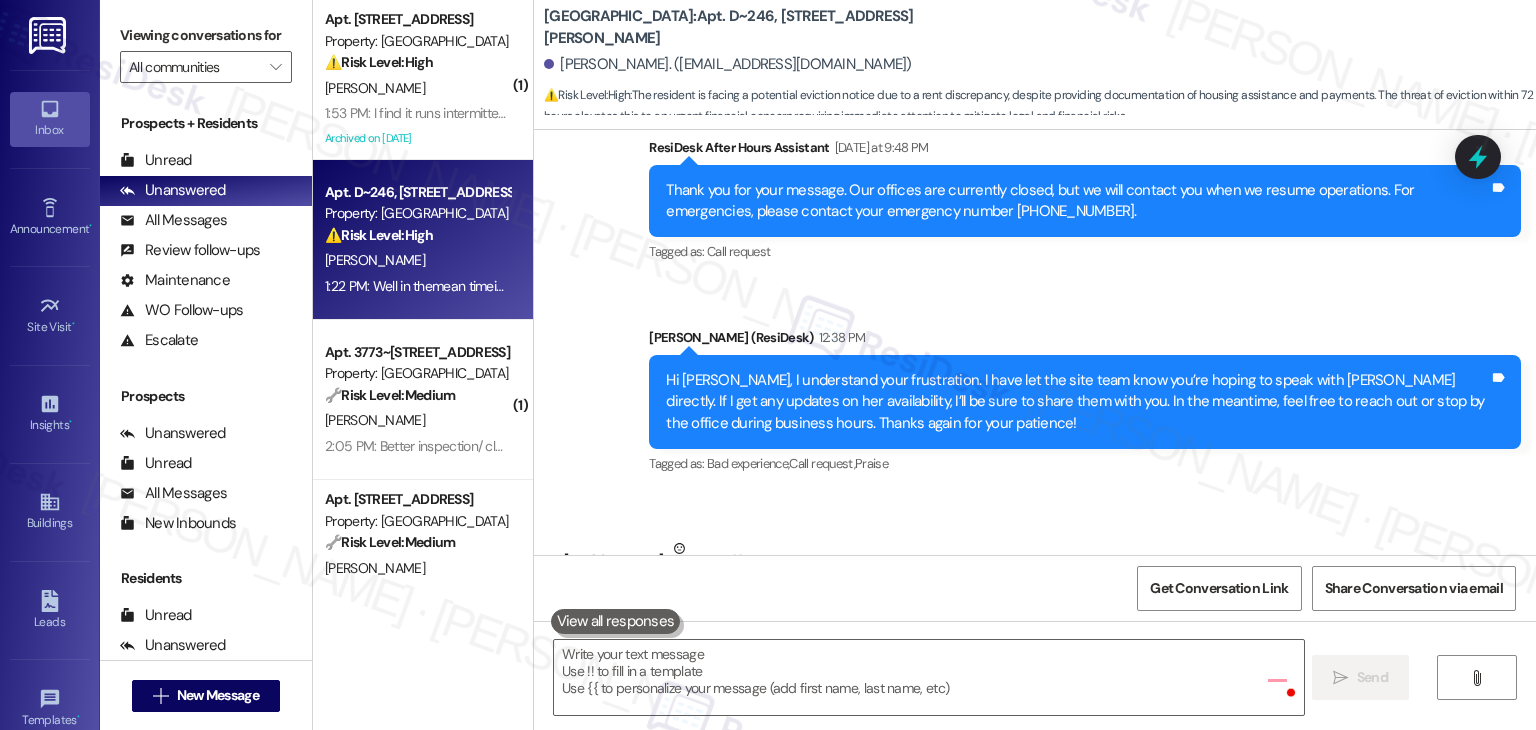 scroll, scrollTop: 10336, scrollLeft: 0, axis: vertical 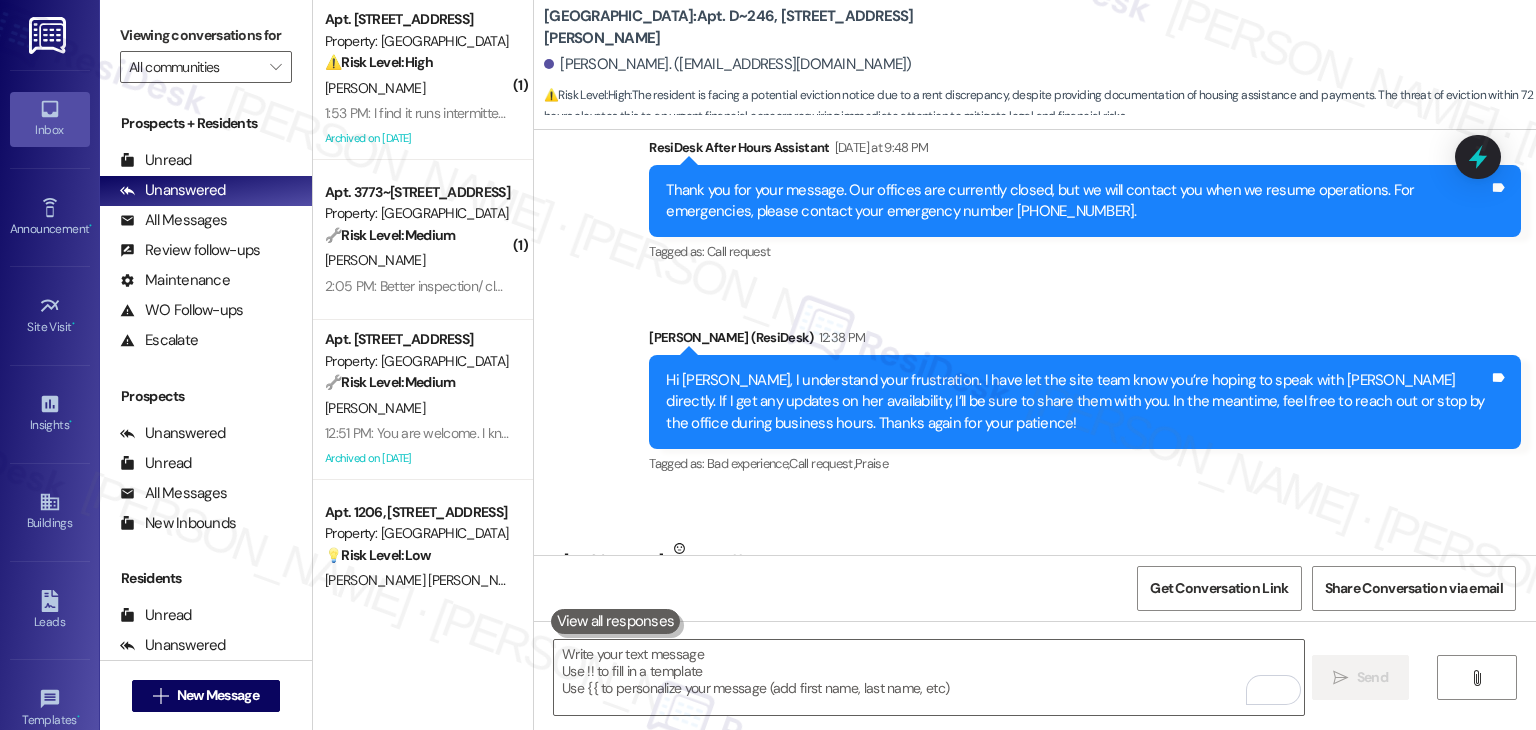 click on "Received via SMS Amanda Alexander   Neutral 1:22 PM Well in themean timeim suppose to be out not tomorrow but thenext day if this is not resolved.  Tags and notes Tagged as:   Bad experience Click to highlight conversations about Bad experience" at bounding box center [1035, 588] 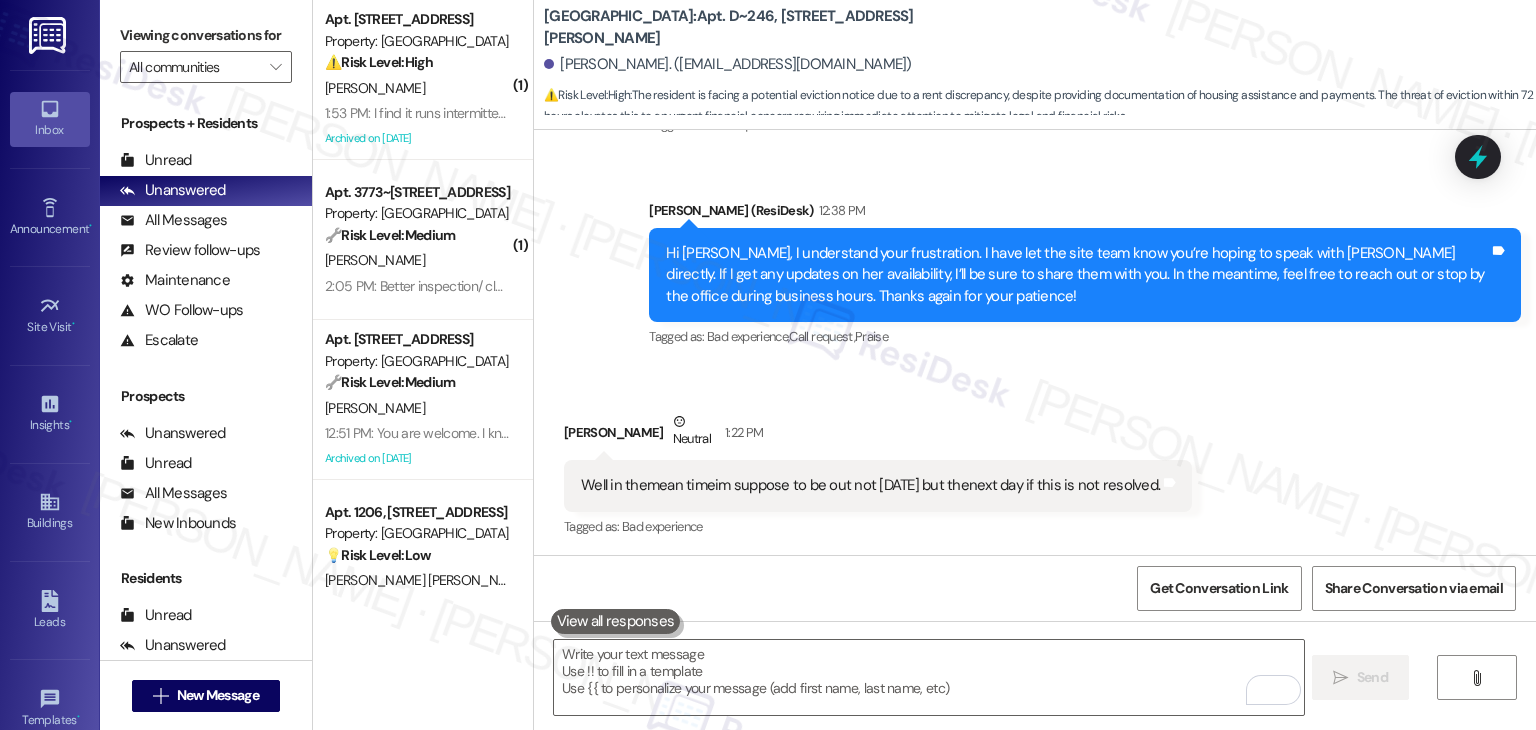 scroll, scrollTop: 10497, scrollLeft: 0, axis: vertical 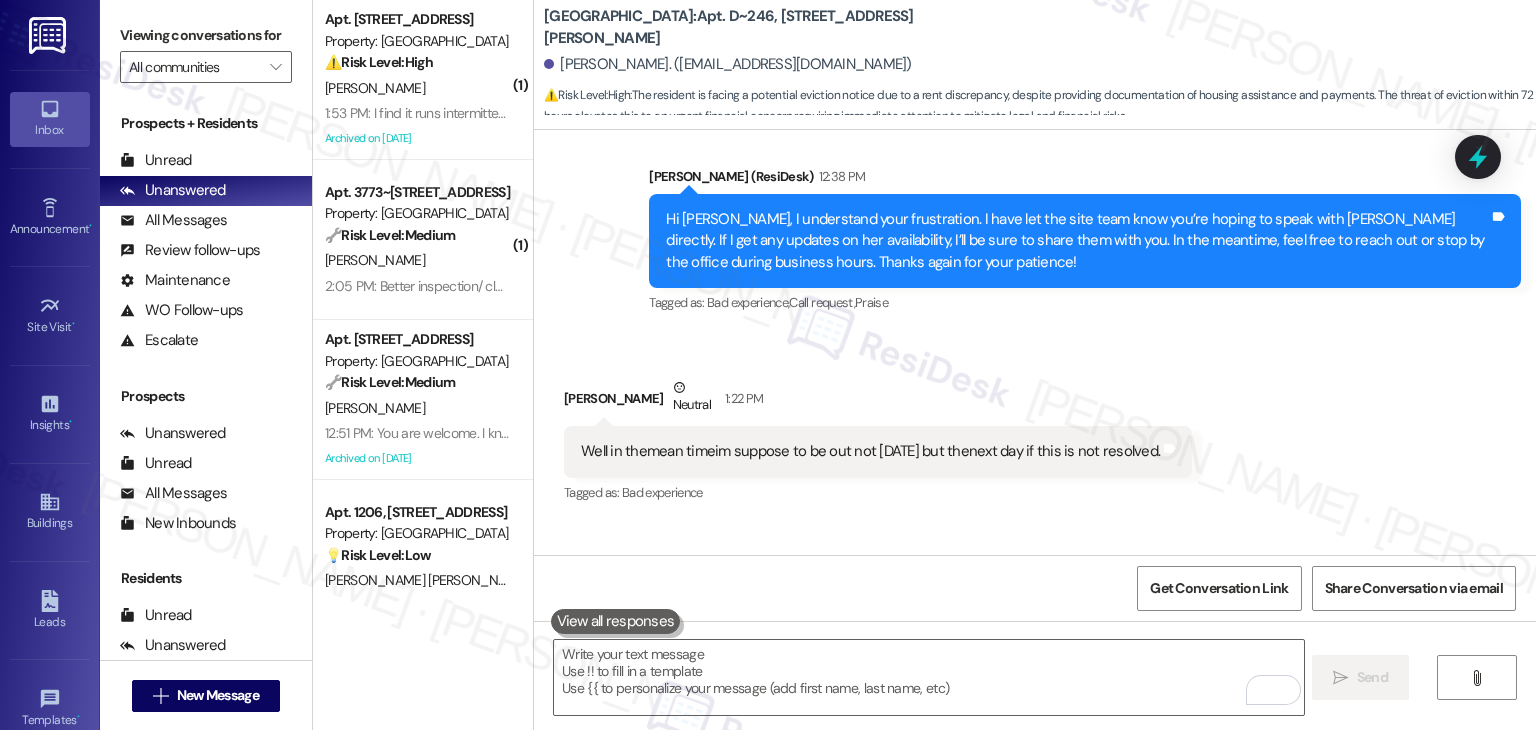 click on "Received via SMS Amanda Alexander   Neutral 1:22 PM Well in themean timeim suppose to be out not tomorrow but thenext day if this is not resolved.  Tags and notes Tagged as:   Bad experience Click to highlight conversations about Bad experience" at bounding box center (1035, 427) 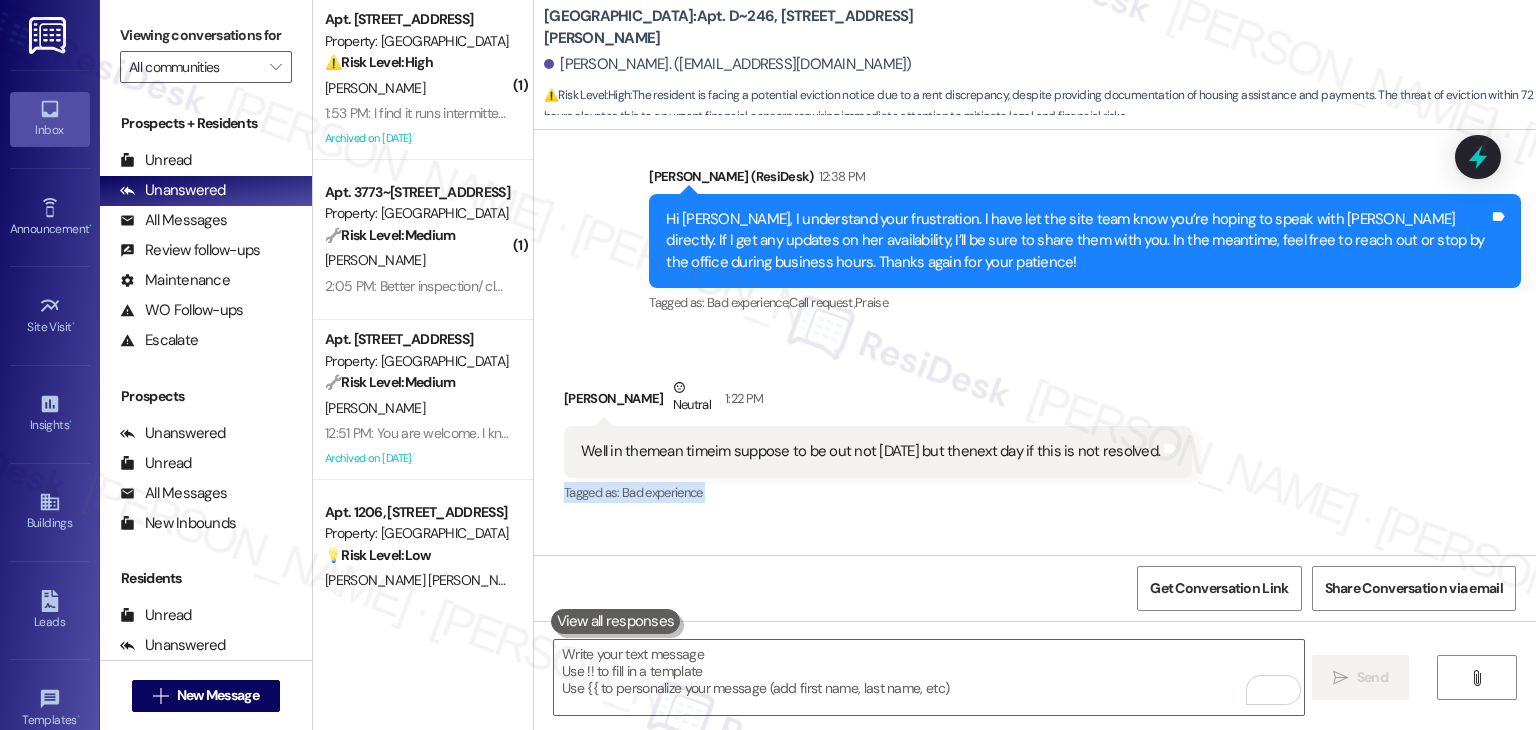 click on "Received via SMS Amanda Alexander   Neutral 1:22 PM Well in themean timeim suppose to be out not tomorrow but thenext day if this is not resolved.  Tags and notes Tagged as:   Bad experience Click to highlight conversations about Bad experience" at bounding box center [1035, 427] 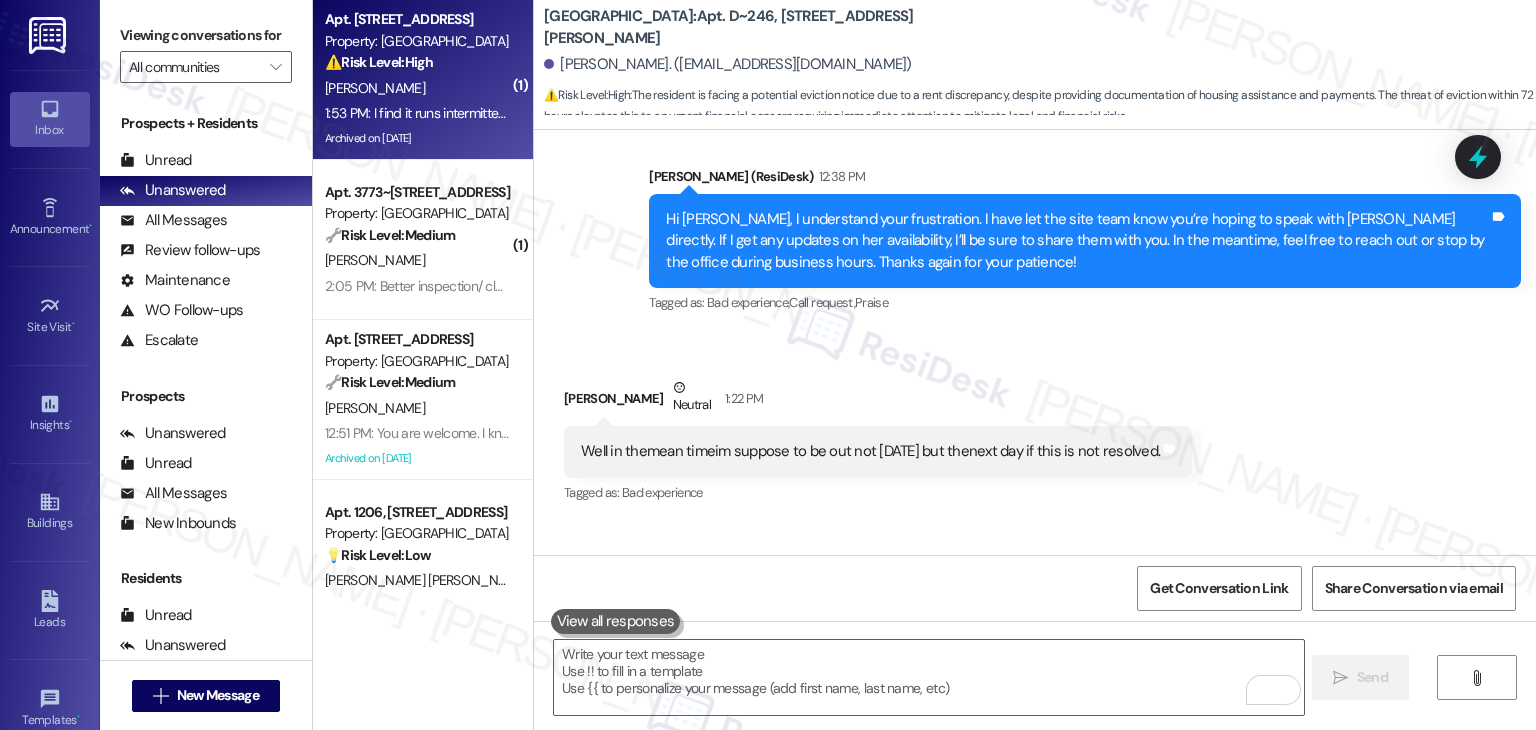 click on "Archived on [DATE]" at bounding box center [417, 138] 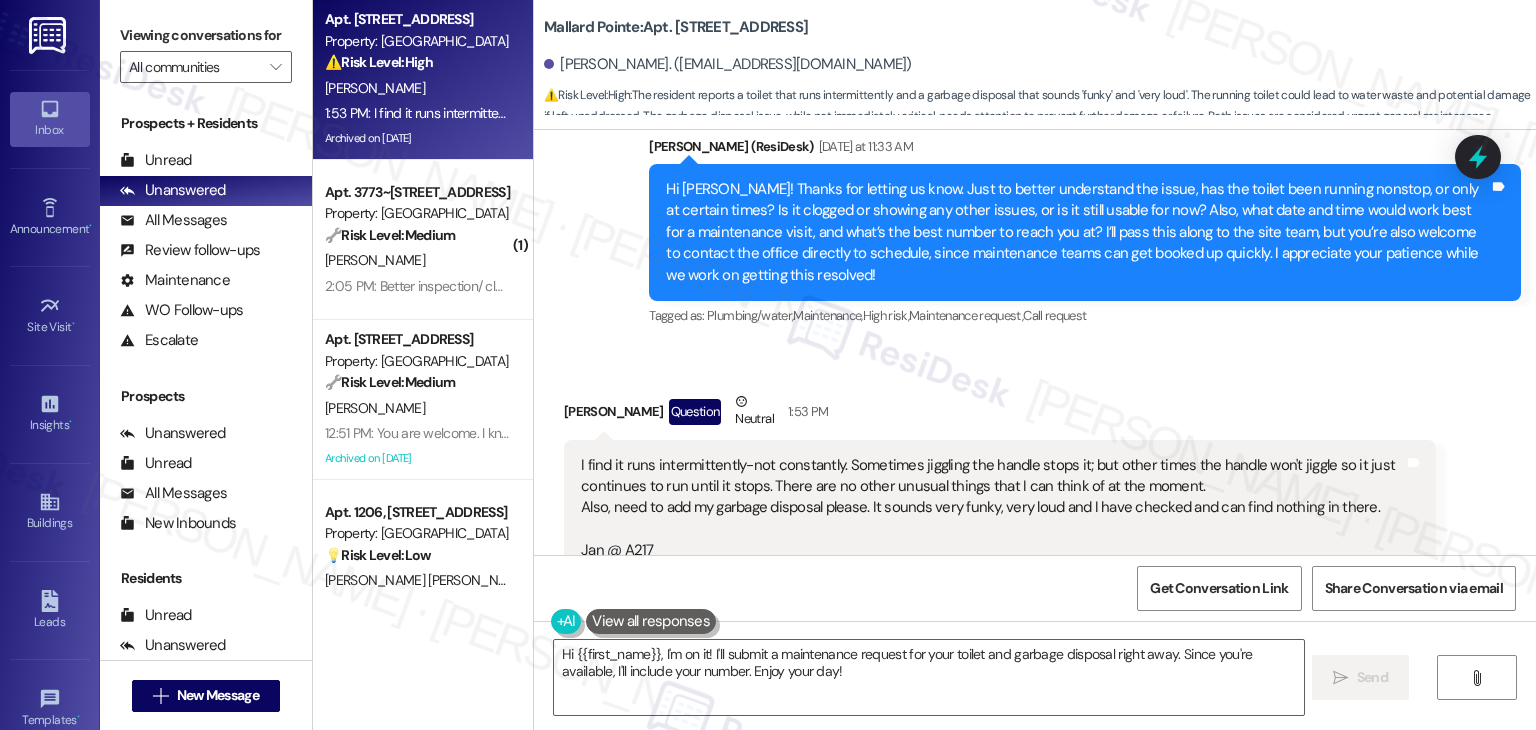 scroll, scrollTop: 12059, scrollLeft: 0, axis: vertical 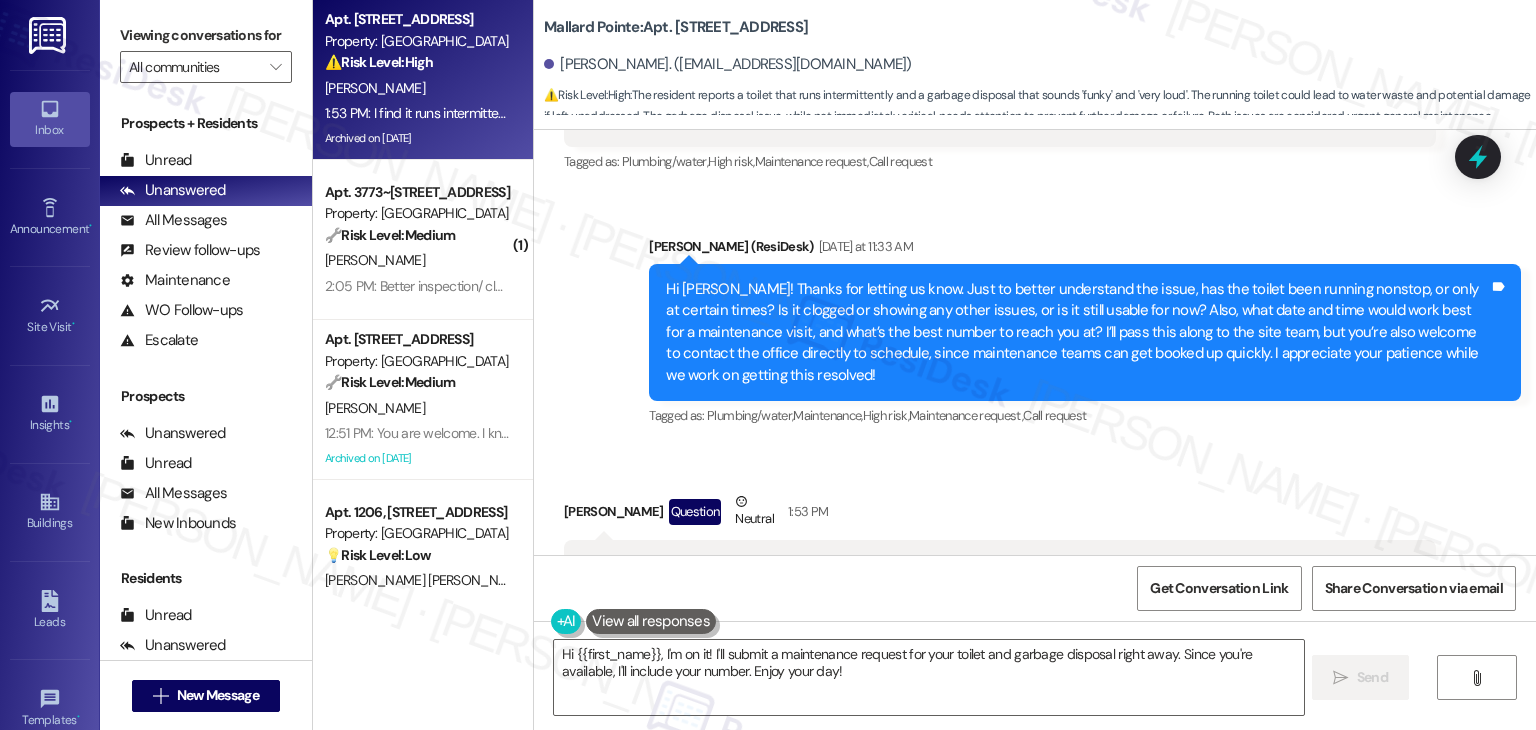 click on "Janice French Question   Neutral 1:53 PM" at bounding box center [1000, 515] 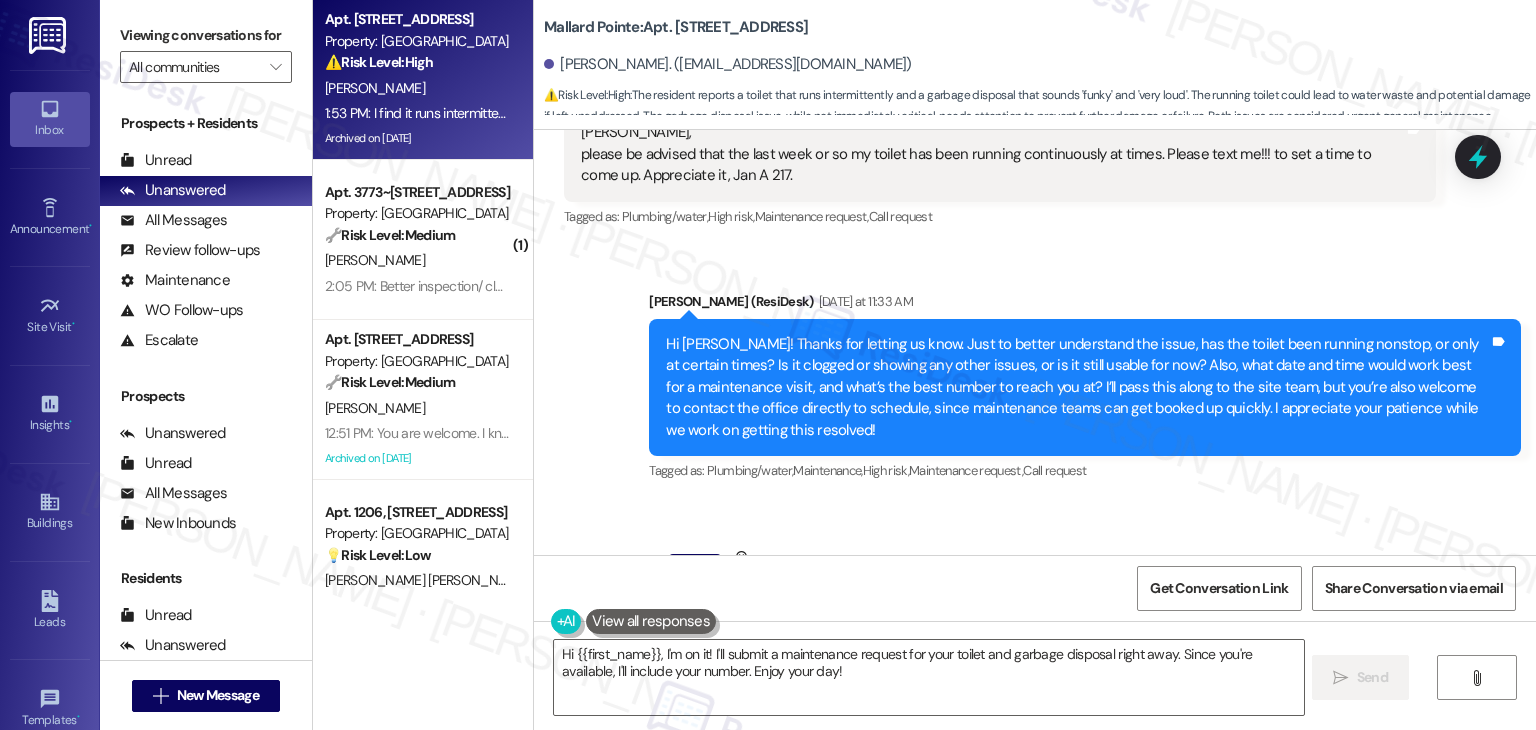 scroll, scrollTop: 11959, scrollLeft: 0, axis: vertical 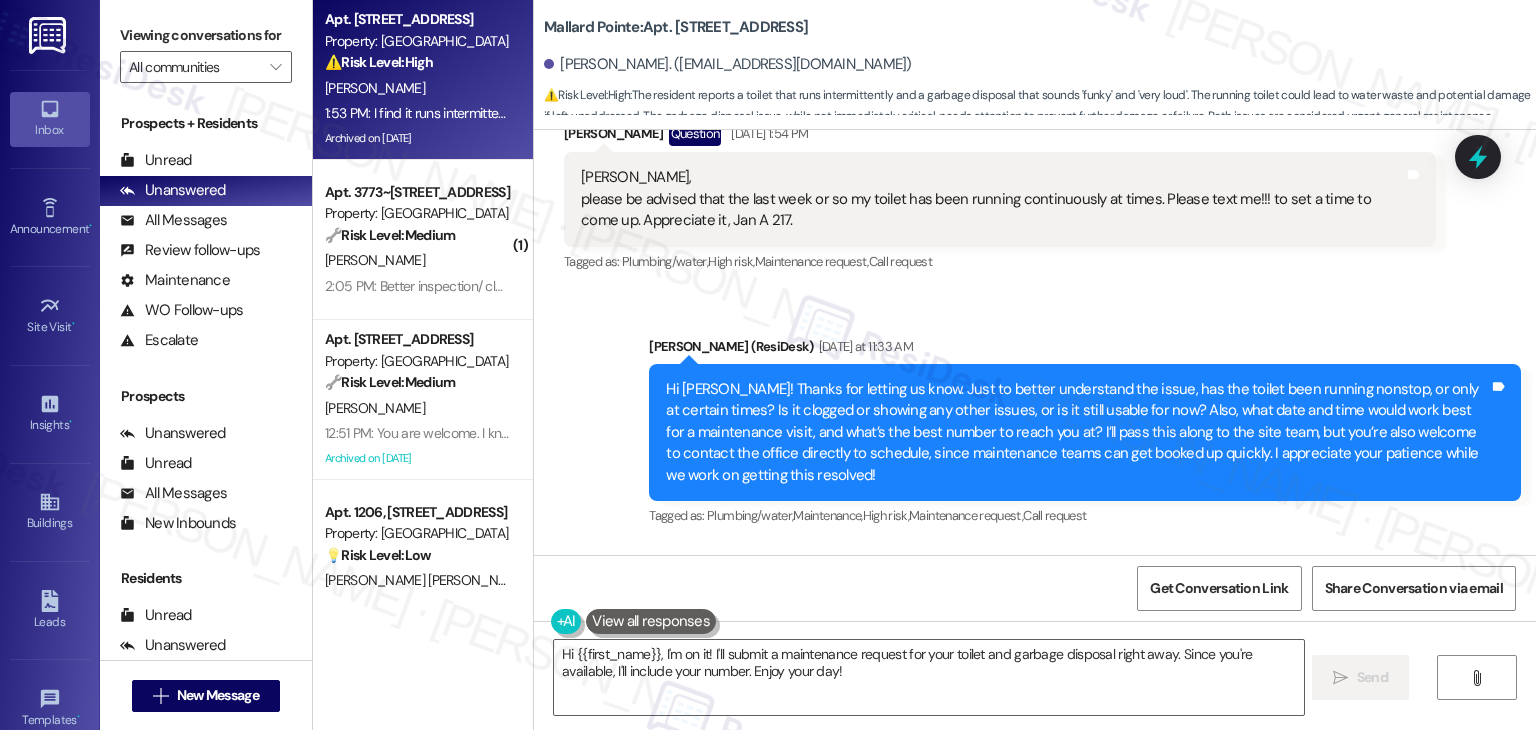 click on "Received via SMS Janice French Question   Neutral 1:53 PM I find it runs intermittently-not constantly. Sometimes jiggling the handle stops it; but other times the handle won't jiggle so it just continues to run until it stops. There are no other unusual things that I can think of at the moment.
Also, need to add my garbage disposal please. It sounds very funky, very loud and I have checked and can find nothing in there.
Jan @ A217
phone number -which they should have at the office: 208-724-7306.
Thank you. Enjoy this extraordinary day! Tags and notes Tagged as:   Trash ,  Click to highlight conversations about Trash Noise ,  Click to highlight conversations about Noise Maintenance request Click to highlight conversations about Maintenance request" at bounding box center (1000, 731) 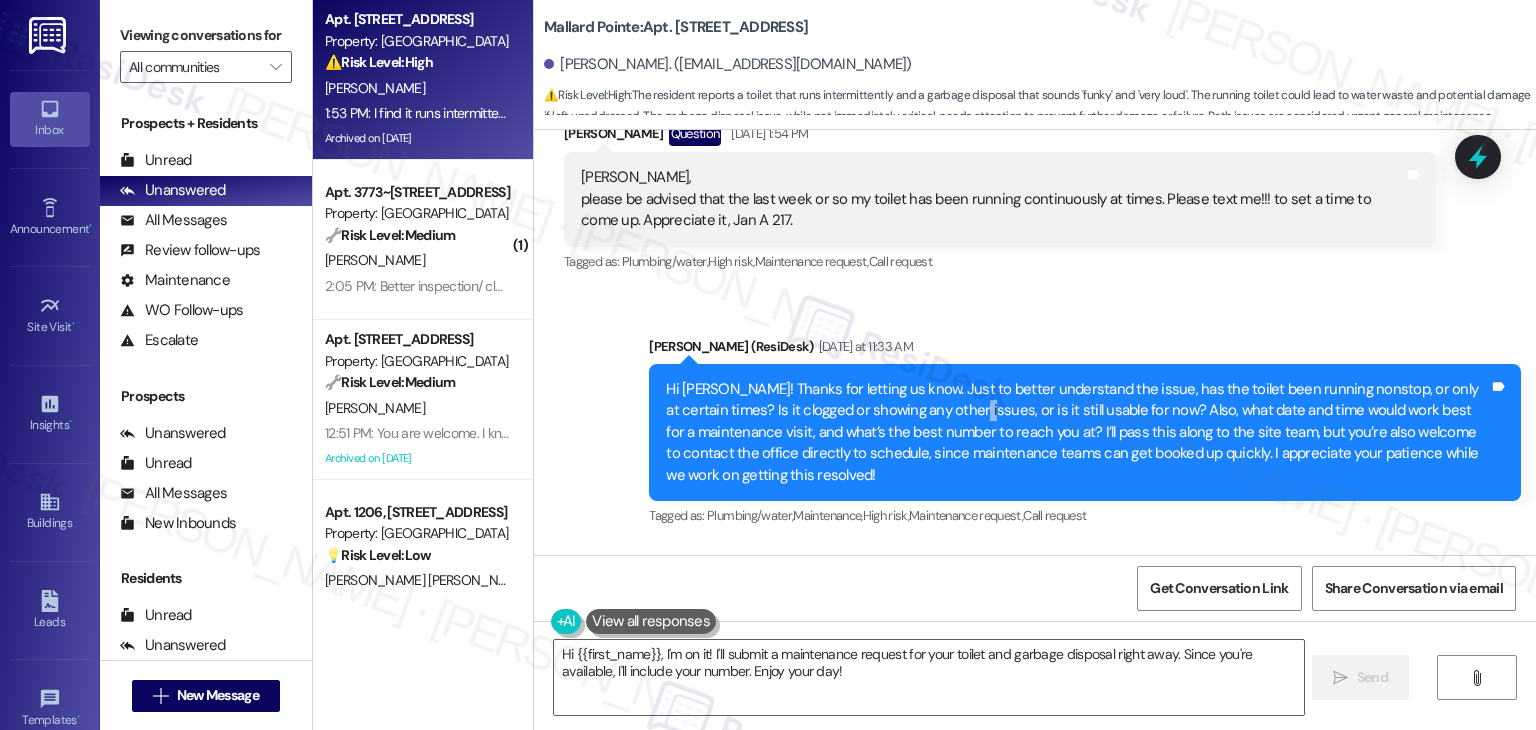 click on "Hi [PERSON_NAME]! Thanks for letting us know. Just to better understand the issue, has the toilet been running nonstop, or only at certain times? Is it clogged or showing any other issues, or is it still usable for now? Also, what date and time would work best for a maintenance visit, and what’s the best number to reach you at? I’ll pass this along to the site team, but you’re also welcome to contact the office directly to schedule, since maintenance teams can get booked up quickly. I appreciate your patience while we work on getting this resolved!" at bounding box center [1077, 432] 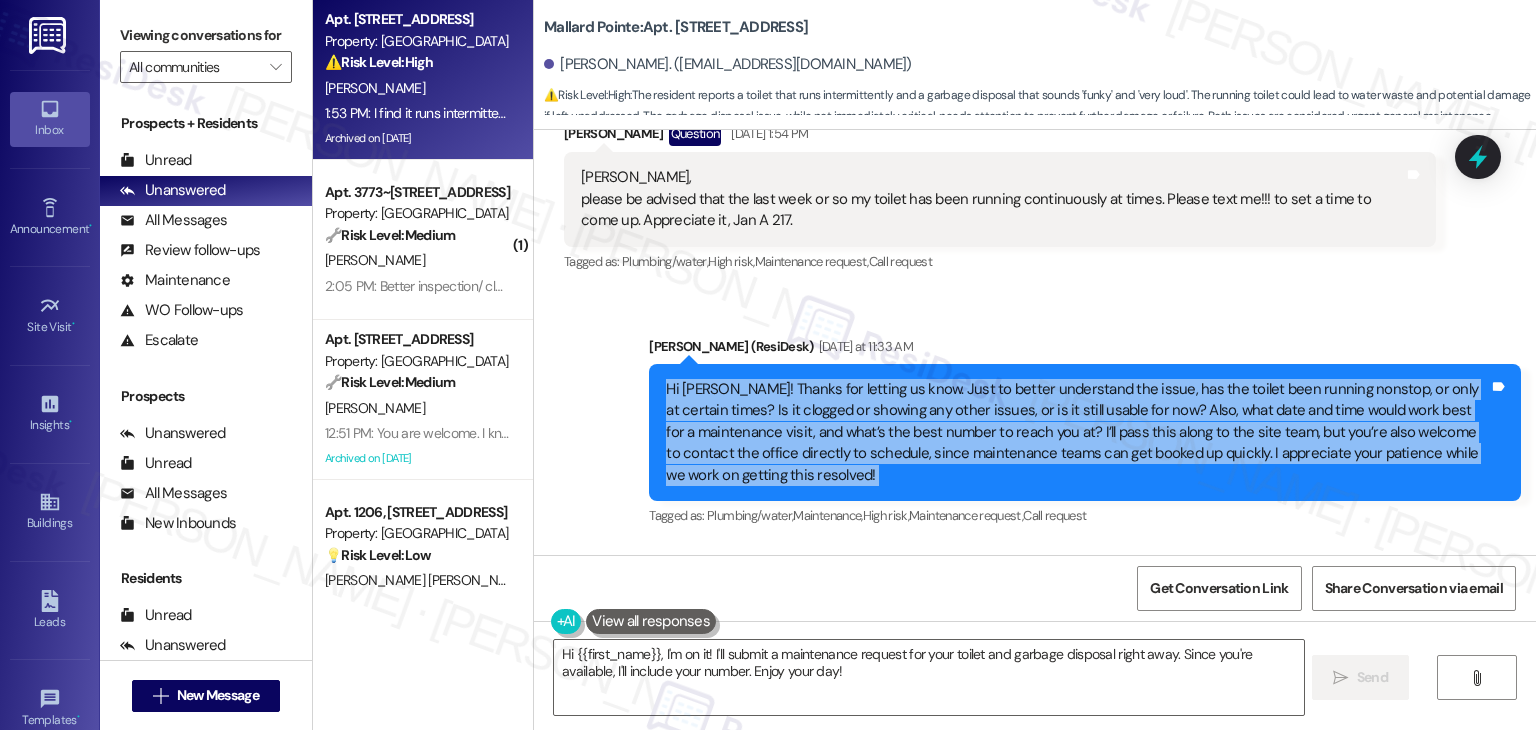 click on "Hi [PERSON_NAME]! Thanks for letting us know. Just to better understand the issue, has the toilet been running nonstop, or only at certain times? Is it clogged or showing any other issues, or is it still usable for now? Also, what date and time would work best for a maintenance visit, and what’s the best number to reach you at? I’ll pass this along to the site team, but you’re also welcome to contact the office directly to schedule, since maintenance teams can get booked up quickly. I appreciate your patience while we work on getting this resolved!" at bounding box center (1077, 432) 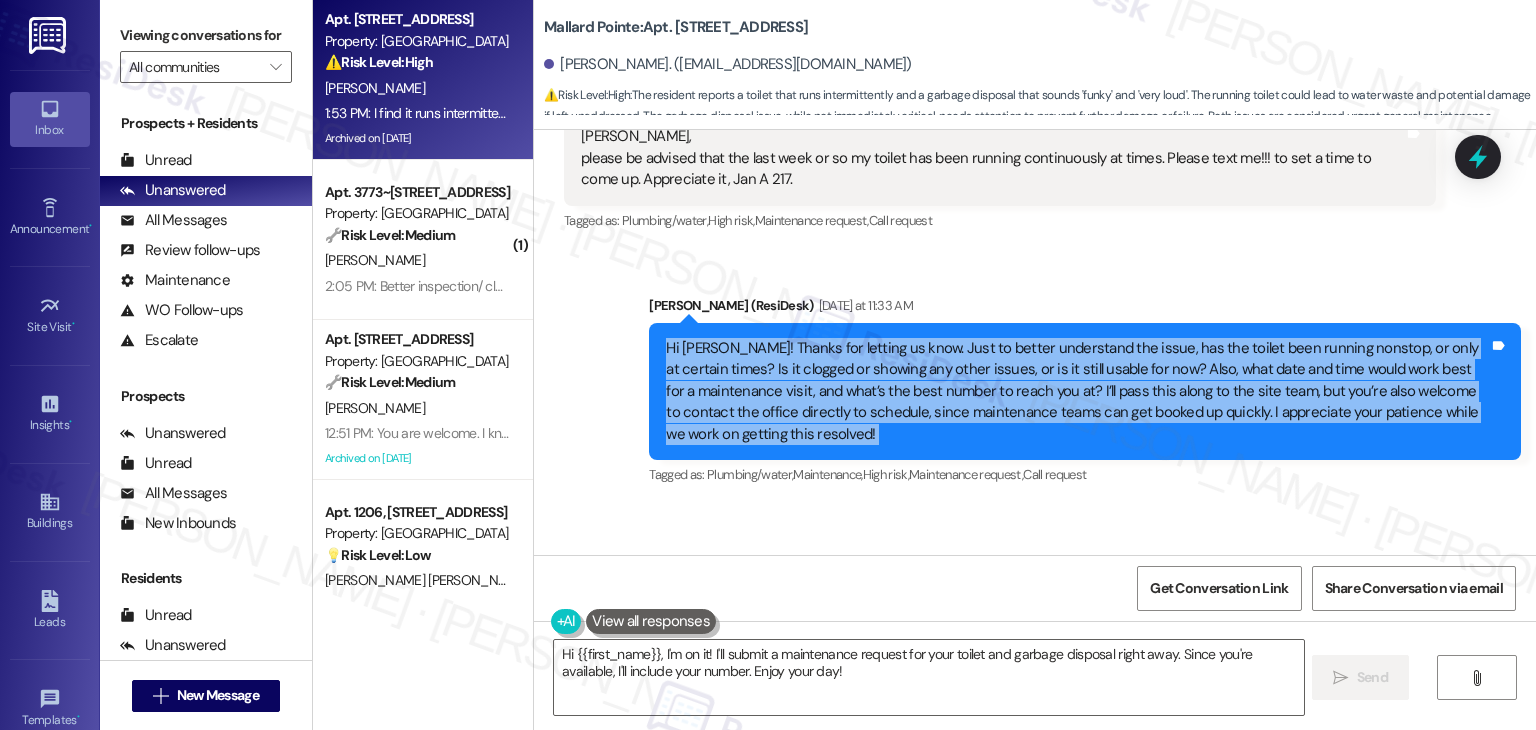 scroll, scrollTop: 12159, scrollLeft: 0, axis: vertical 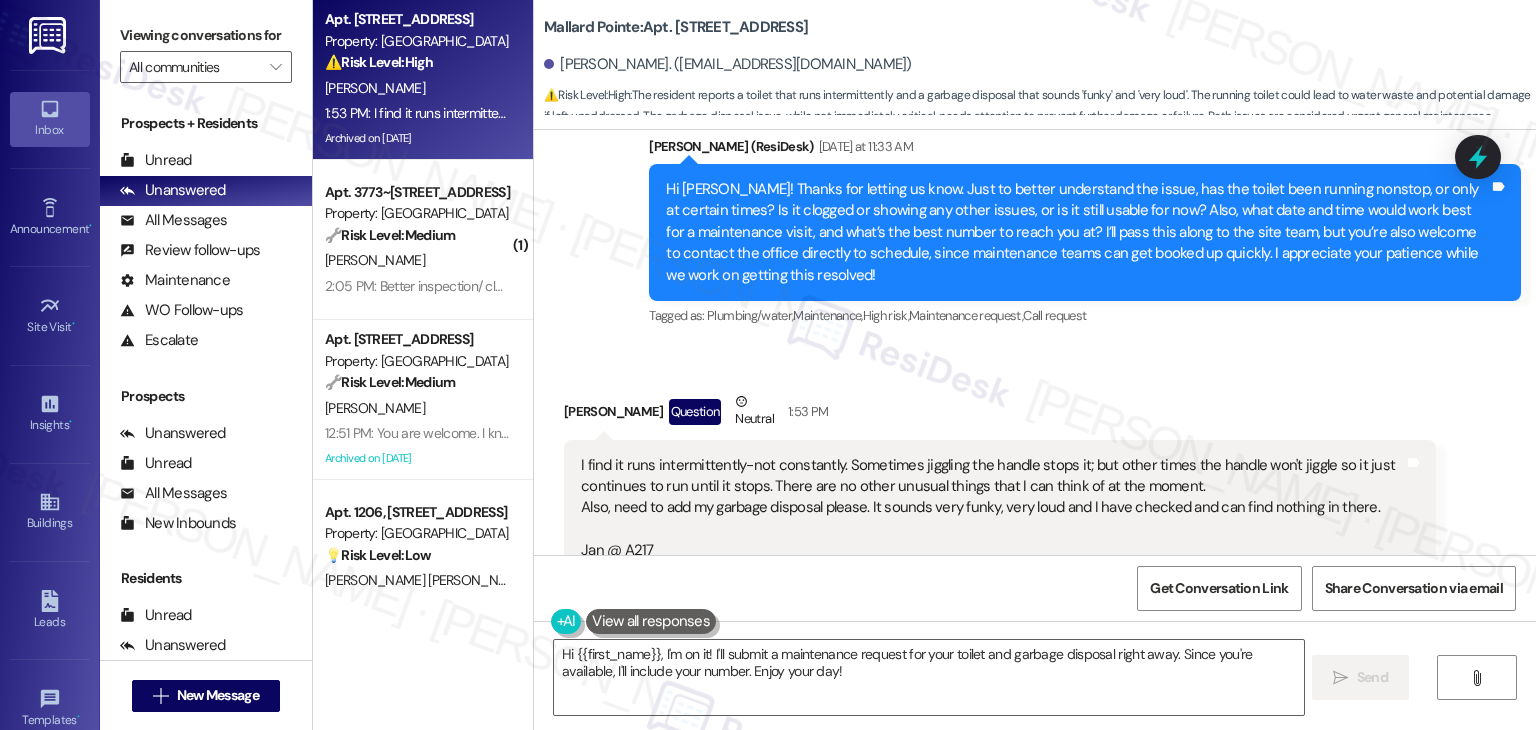 click on "I find it runs intermittently-not constantly. Sometimes jiggling the handle stops it; but other times the handle won't jiggle so it just continues to run until it stops. There are no other unusual things that I can think of at the moment.
Also, need to add my garbage disposal please. It sounds very funky, very loud and I have checked and can find nothing in there.
Jan @ A217
phone number -which they should have at the office: 208-724-7306.
Thank you. Enjoy this extraordinary day!" at bounding box center [992, 540] 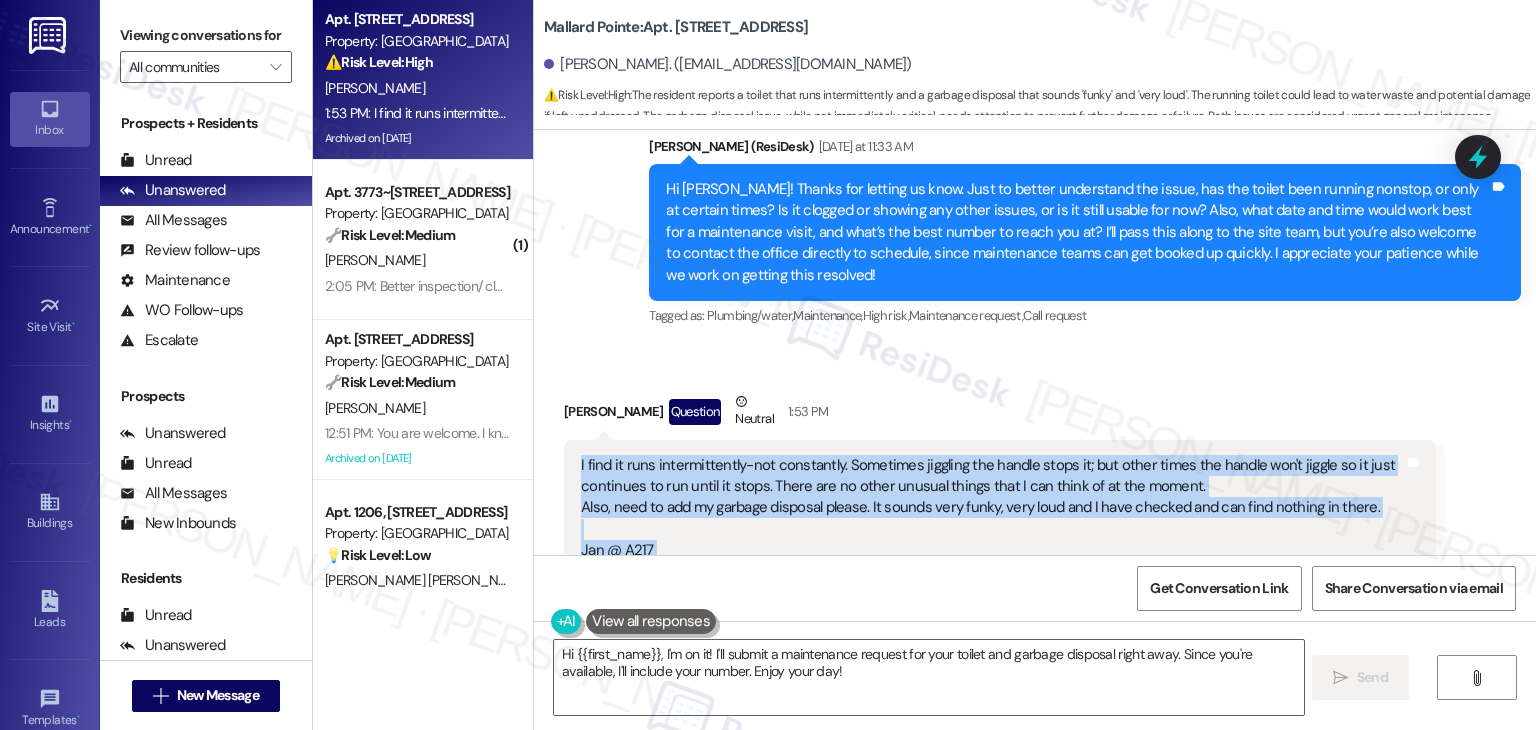 drag, startPoint x: 1042, startPoint y: 434, endPoint x: 557, endPoint y: 340, distance: 494.0253 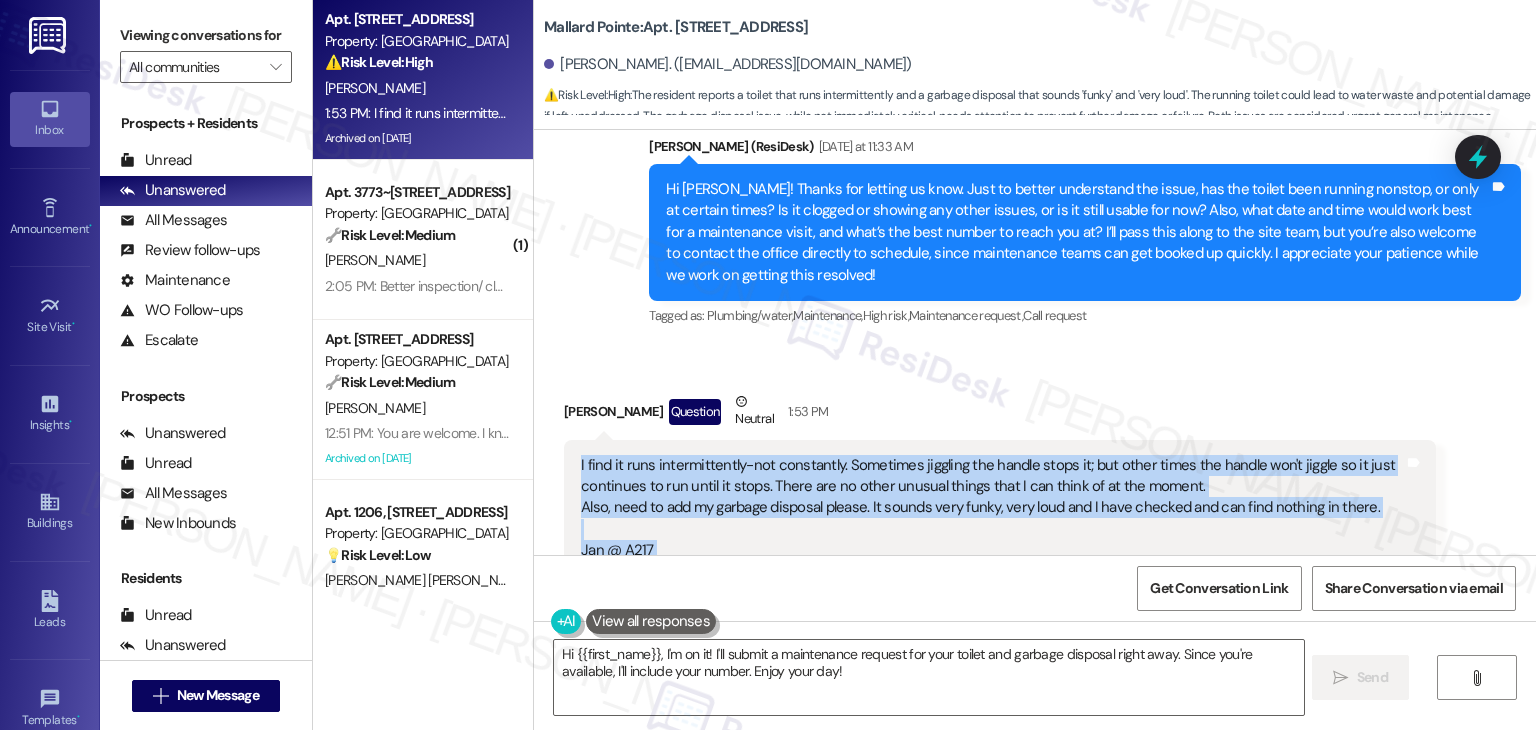copy on "I find it runs intermittently-not constantly. Sometimes jiggling the handle stops it; but other times the handle won't jiggle so it just continues to run until it stops. There are no other unusual things that I can think of at the moment.
Also, need to add my garbage disposal please. It sounds very funky, very loud and I have checked and can find nothing in there.
Jan @ A217
phone number -which they should have at the office: 208-724-7306." 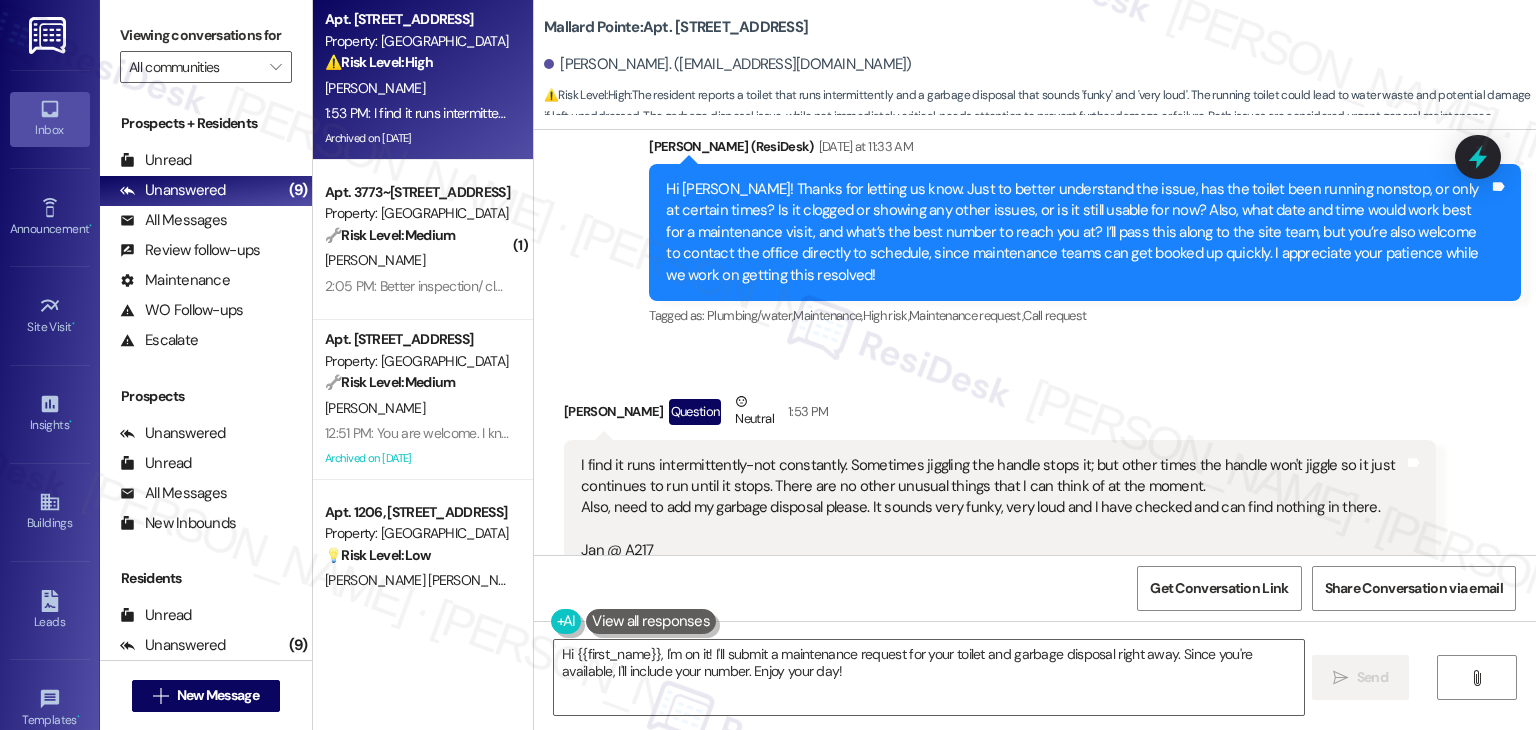 click on "Received via SMS Janice French Question   Neutral 1:53 PM I find it runs intermittently-not constantly. Sometimes jiggling the handle stops it; but other times the handle won't jiggle so it just continues to run until it stops. There are no other unusual things that I can think of at the moment.
Also, need to add my garbage disposal please. It sounds very funky, very loud and I have checked and can find nothing in there.
Jan @ A217
phone number -which they should have at the office: 208-724-7306.
Thank you. Enjoy this extraordinary day! Tags and notes Tagged as:   Trash ,  Click to highlight conversations about Trash Noise ,  Click to highlight conversations about Noise Maintenance request Click to highlight conversations about Maintenance request" at bounding box center [1000, 531] 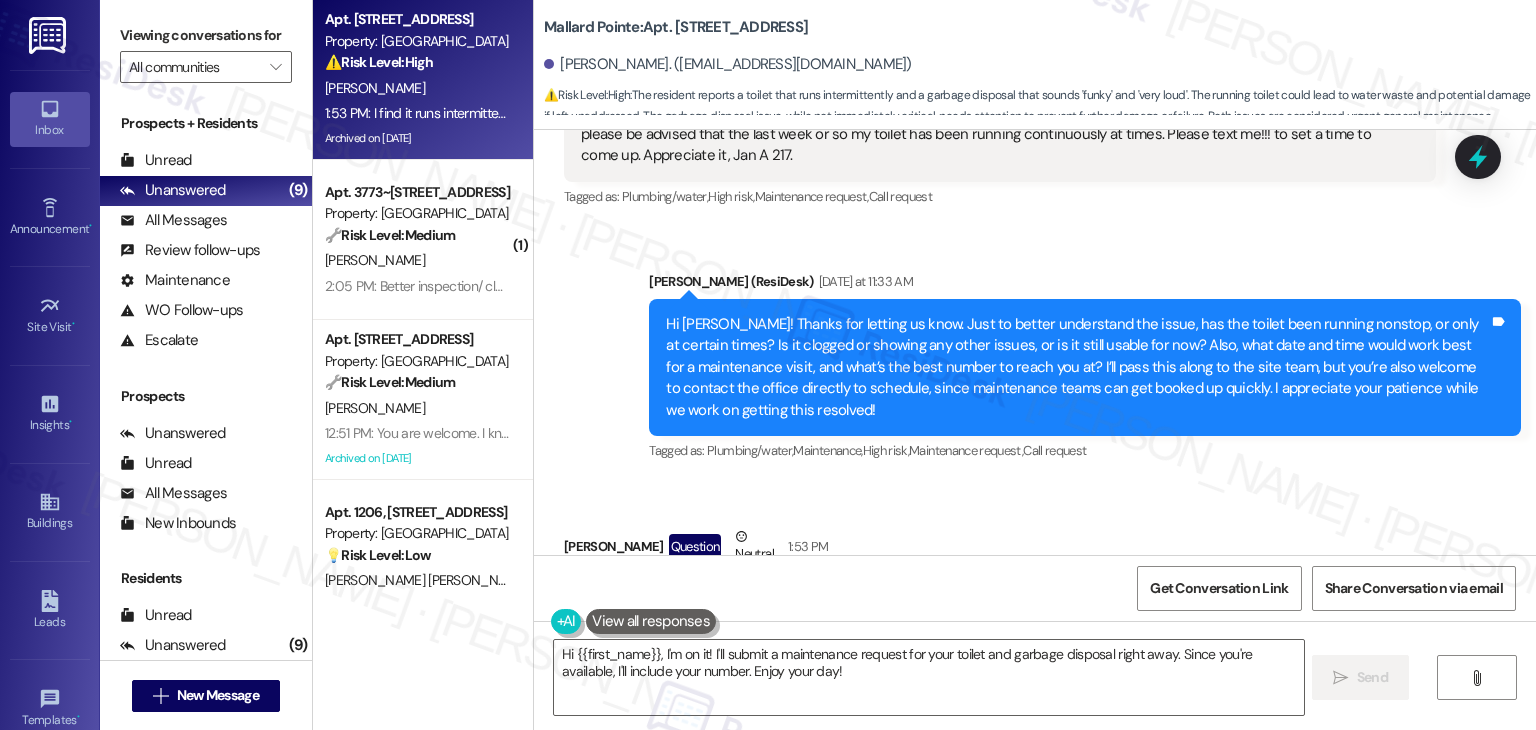 scroll, scrollTop: 12059, scrollLeft: 0, axis: vertical 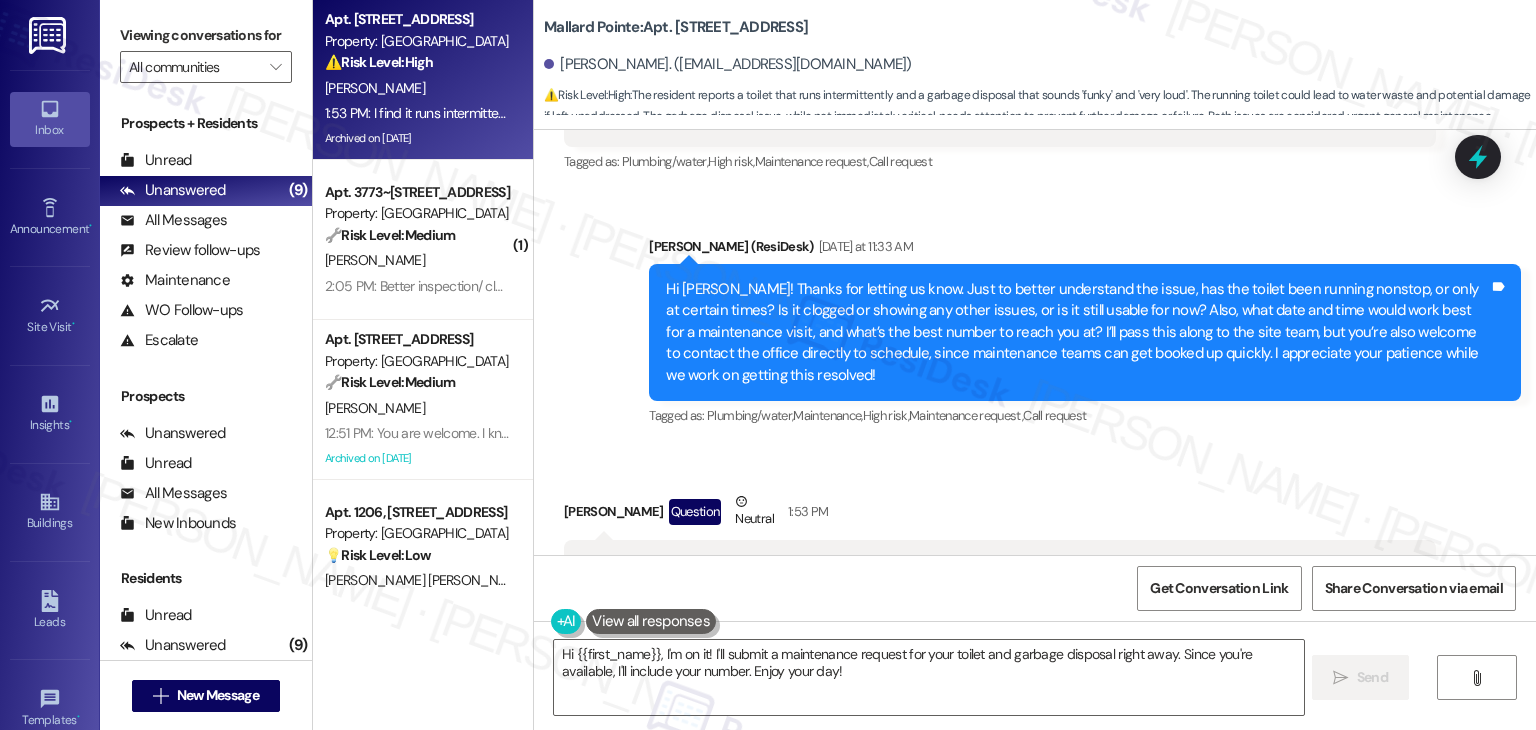 drag, startPoint x: 565, startPoint y: 434, endPoint x: 759, endPoint y: 456, distance: 195.24344 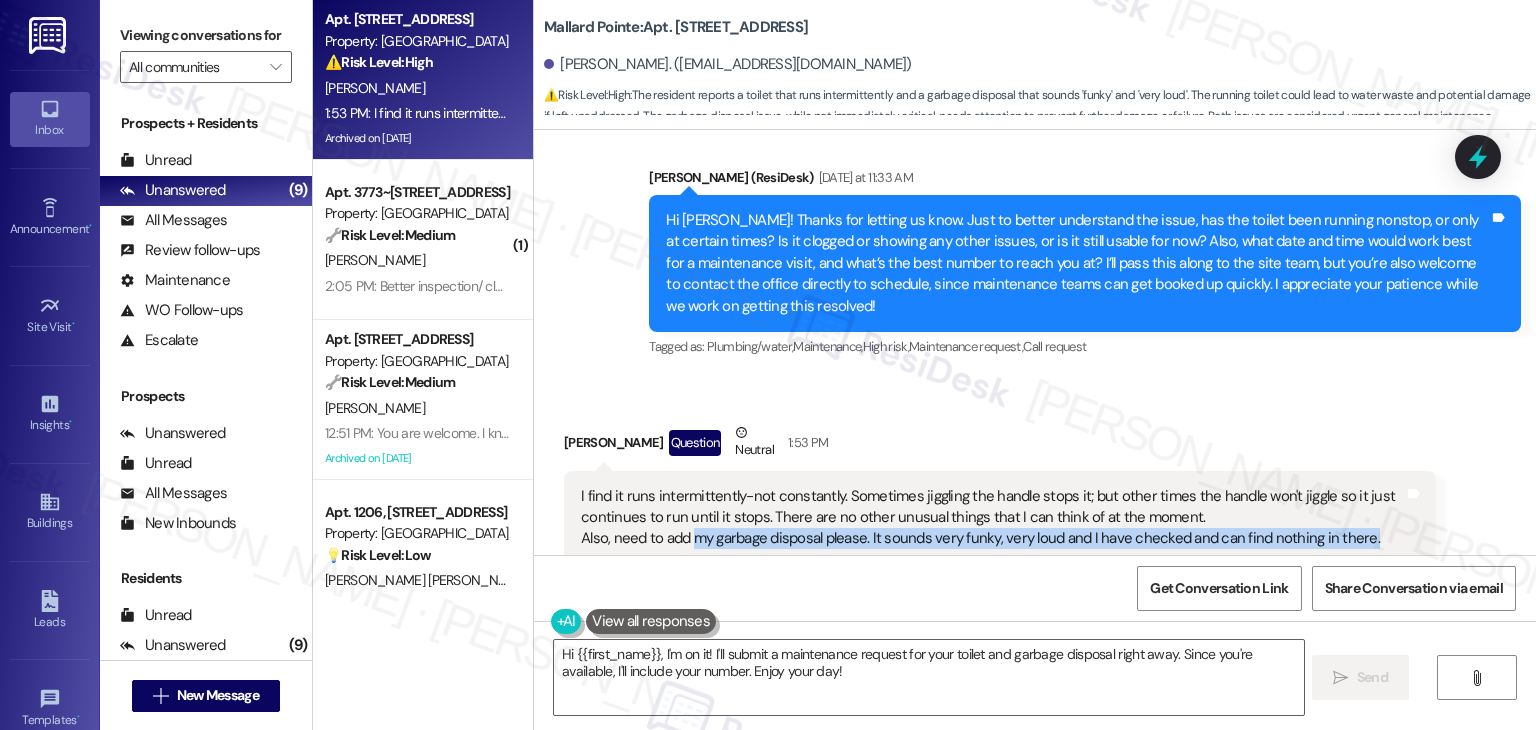 scroll, scrollTop: 12159, scrollLeft: 0, axis: vertical 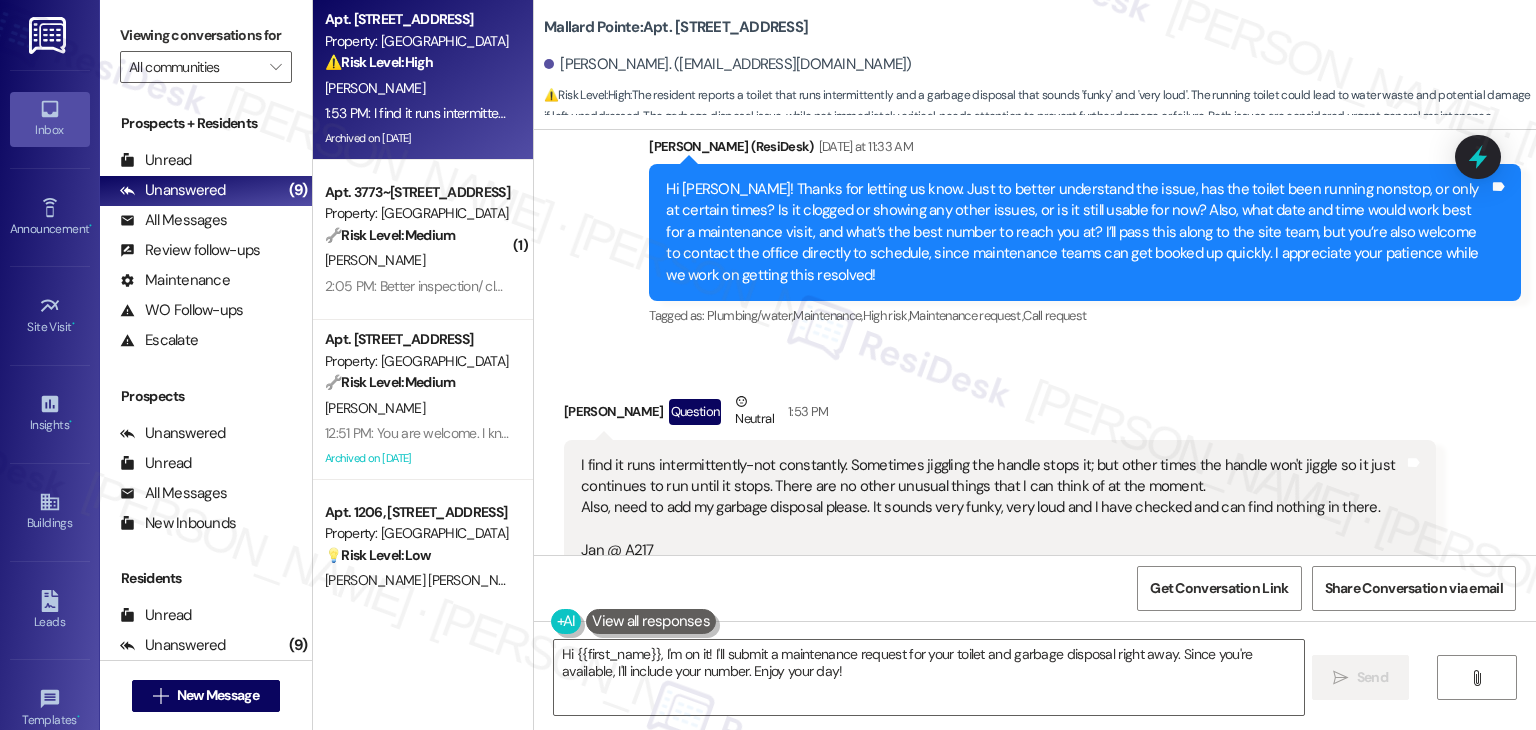 click on "I find it runs intermittently-not constantly. Sometimes jiggling the handle stops it; but other times the handle won't jiggle so it just continues to run until it stops. There are no other unusual things that I can think of at the moment.
Also, need to add my garbage disposal please. It sounds very funky, very loud and I have checked and can find nothing in there.
Jan @ A217
phone number -which they should have at the office: 208-724-7306.
Thank you. Enjoy this extraordinary day!" at bounding box center [992, 540] 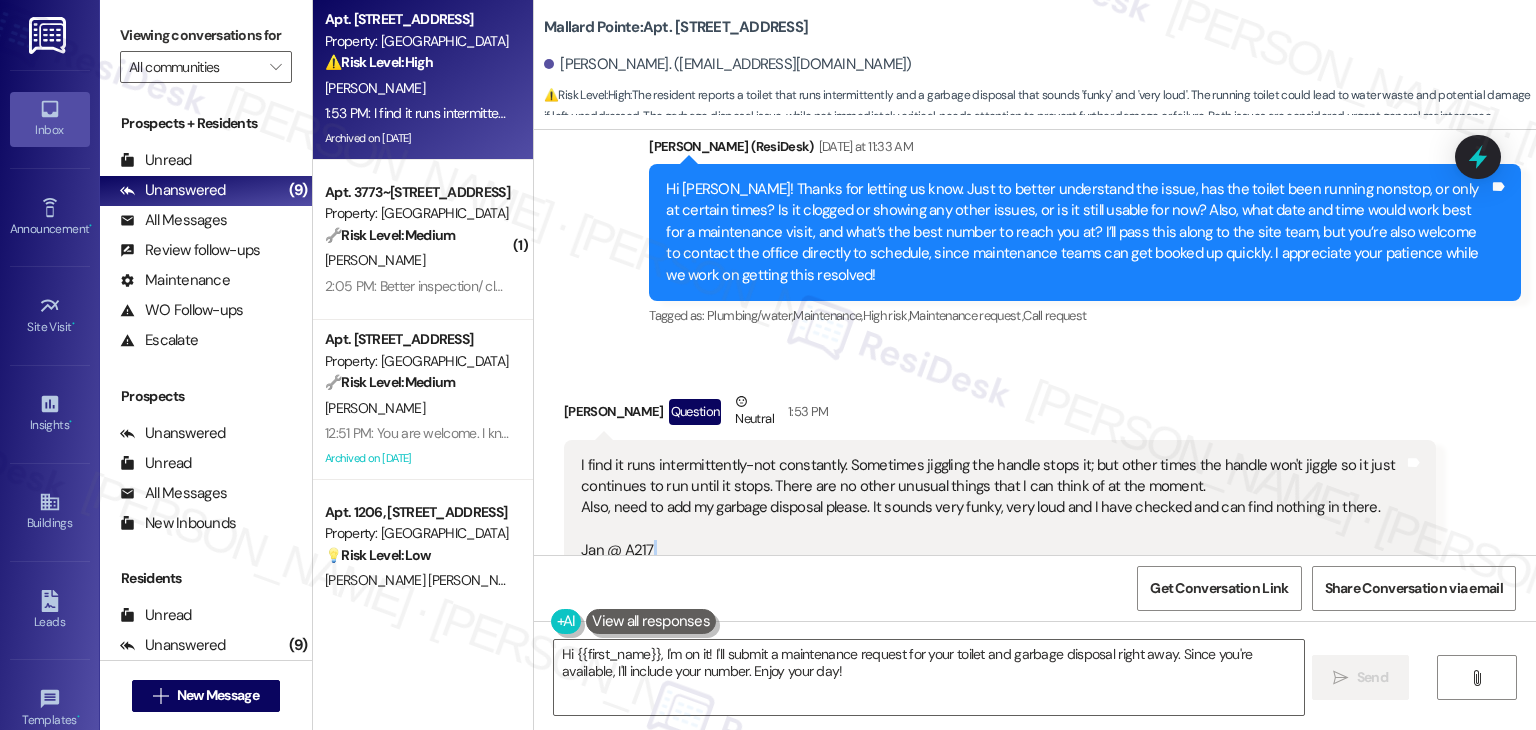 drag, startPoint x: 567, startPoint y: 445, endPoint x: 1020, endPoint y: 429, distance: 453.28247 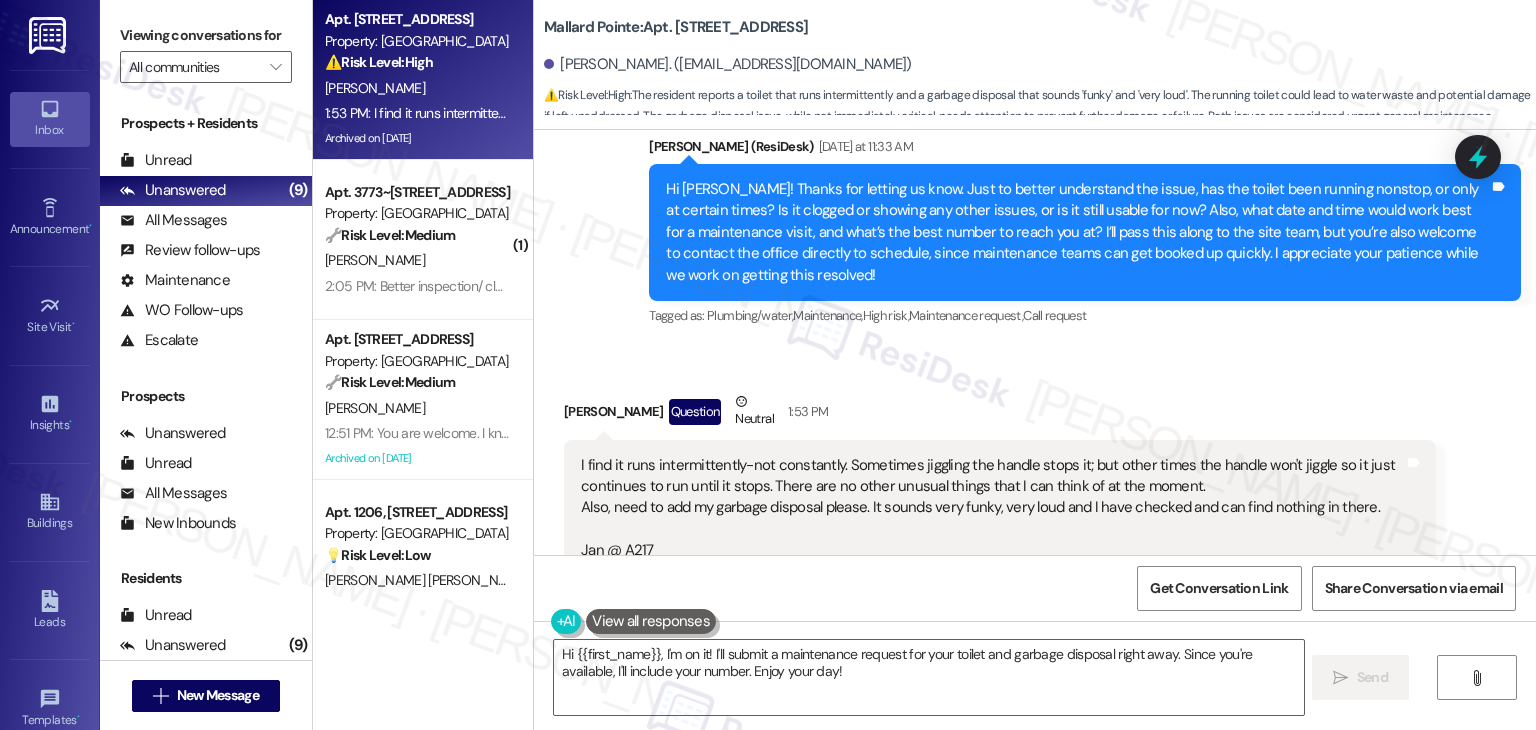 click on "I find it runs intermittently-not constantly. Sometimes jiggling the handle stops it; but other times the handle won't jiggle so it just continues to run until it stops. There are no other unusual things that I can think of at the moment.
Also, need to add my garbage disposal please. It sounds very funky, very loud and I have checked and can find nothing in there.
Jan @ A217
phone number -which they should have at the office: 208-724-7306.
Thank you. Enjoy this extraordinary day!" at bounding box center (992, 540) 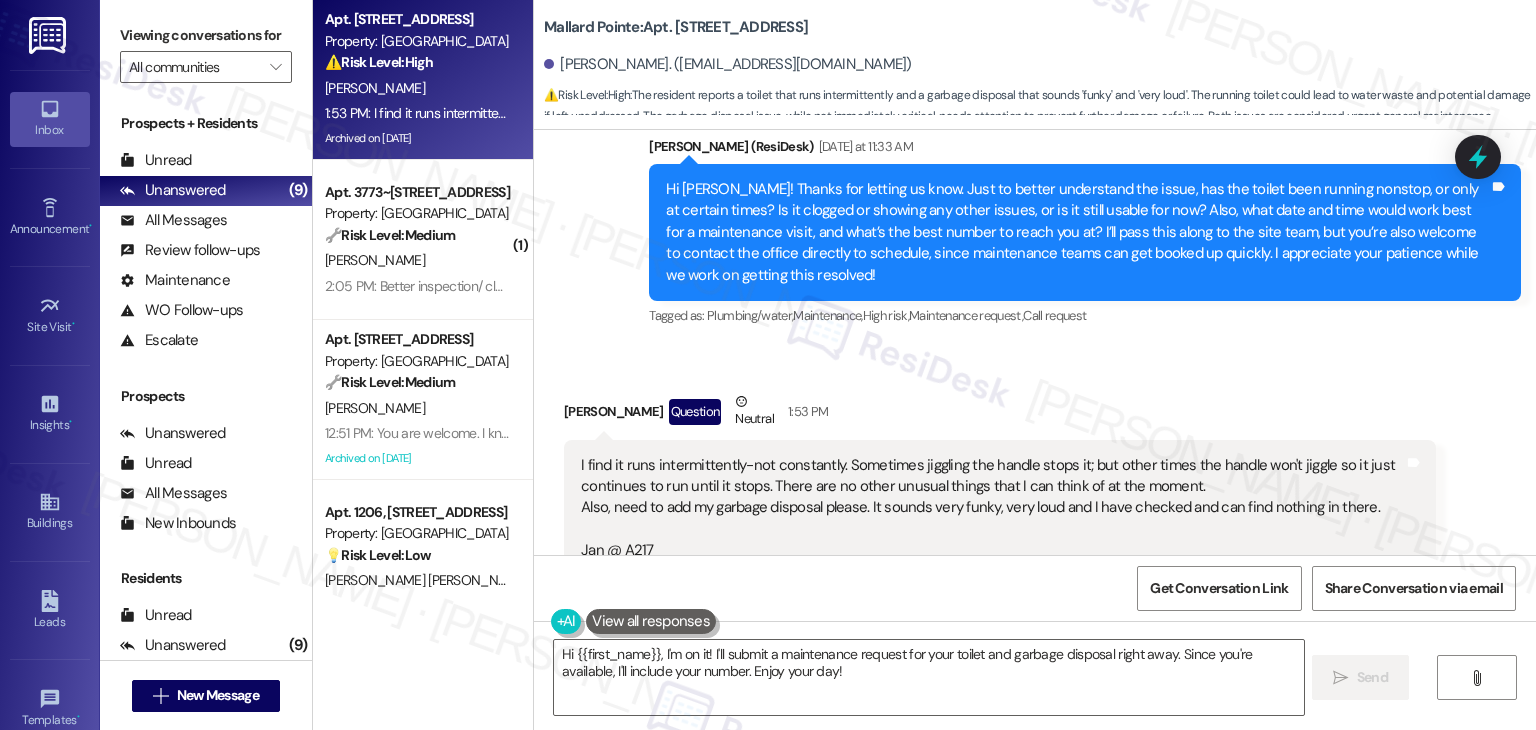 click on "Received via SMS Janice French Question   Neutral 1:53 PM I find it runs intermittently-not constantly. Sometimes jiggling the handle stops it; but other times the handle won't jiggle so it just continues to run until it stops. There are no other unusual things that I can think of at the moment.
Also, need to add my garbage disposal please. It sounds very funky, very loud and I have checked and can find nothing in there.
Jan @ A217
phone number -which they should have at the office: 208-724-7306.
Thank you. Enjoy this extraordinary day! Tags and notes Tagged as:   Trash ,  Click to highlight conversations about Trash Noise ,  Click to highlight conversations about Noise Maintenance request Click to highlight conversations about Maintenance request" at bounding box center [1035, 516] 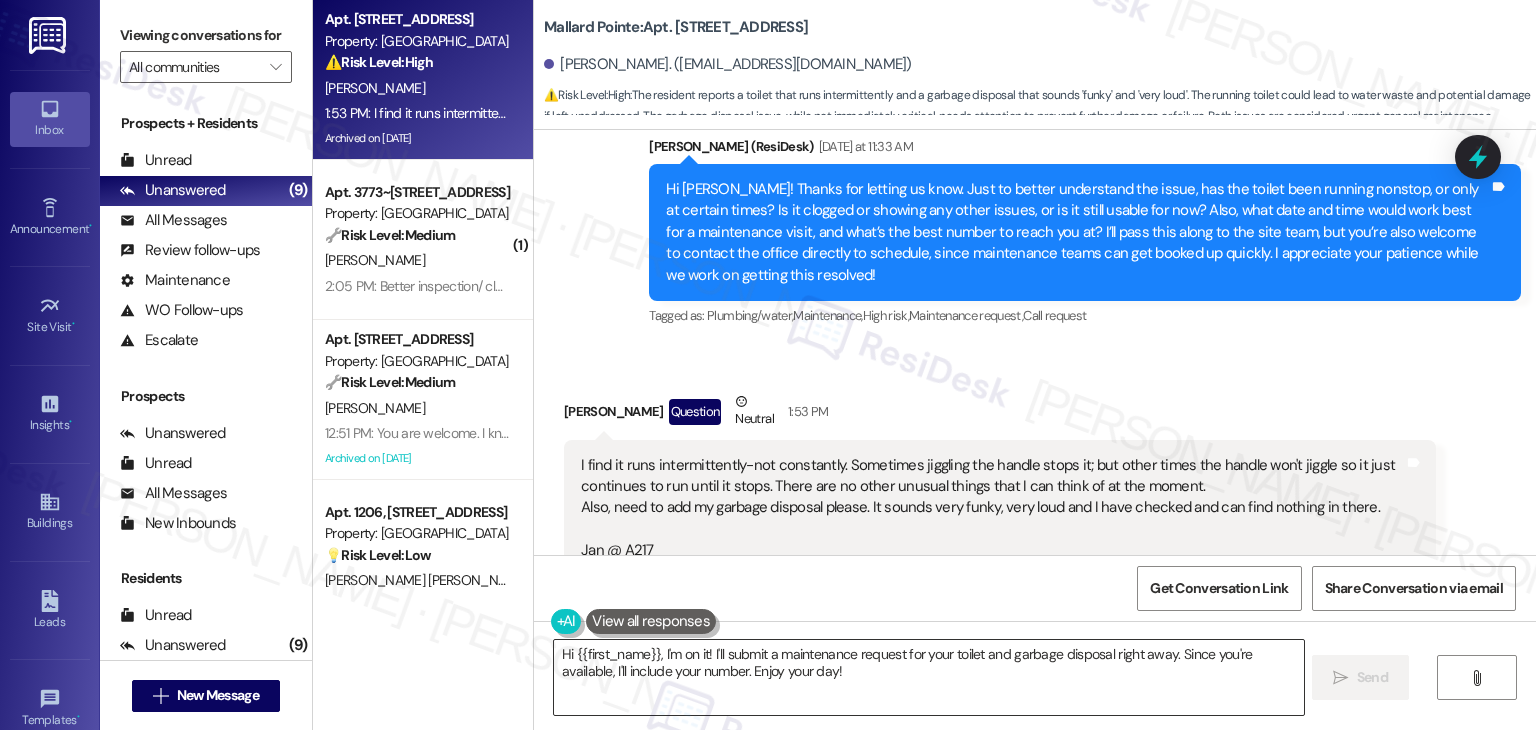 click on "Hi {{first_name}}, I'm on it! I'll submit a maintenance request for your toilet and garbage disposal right away. Since you're available, I'll include your number. Enjoy your day!" at bounding box center [928, 677] 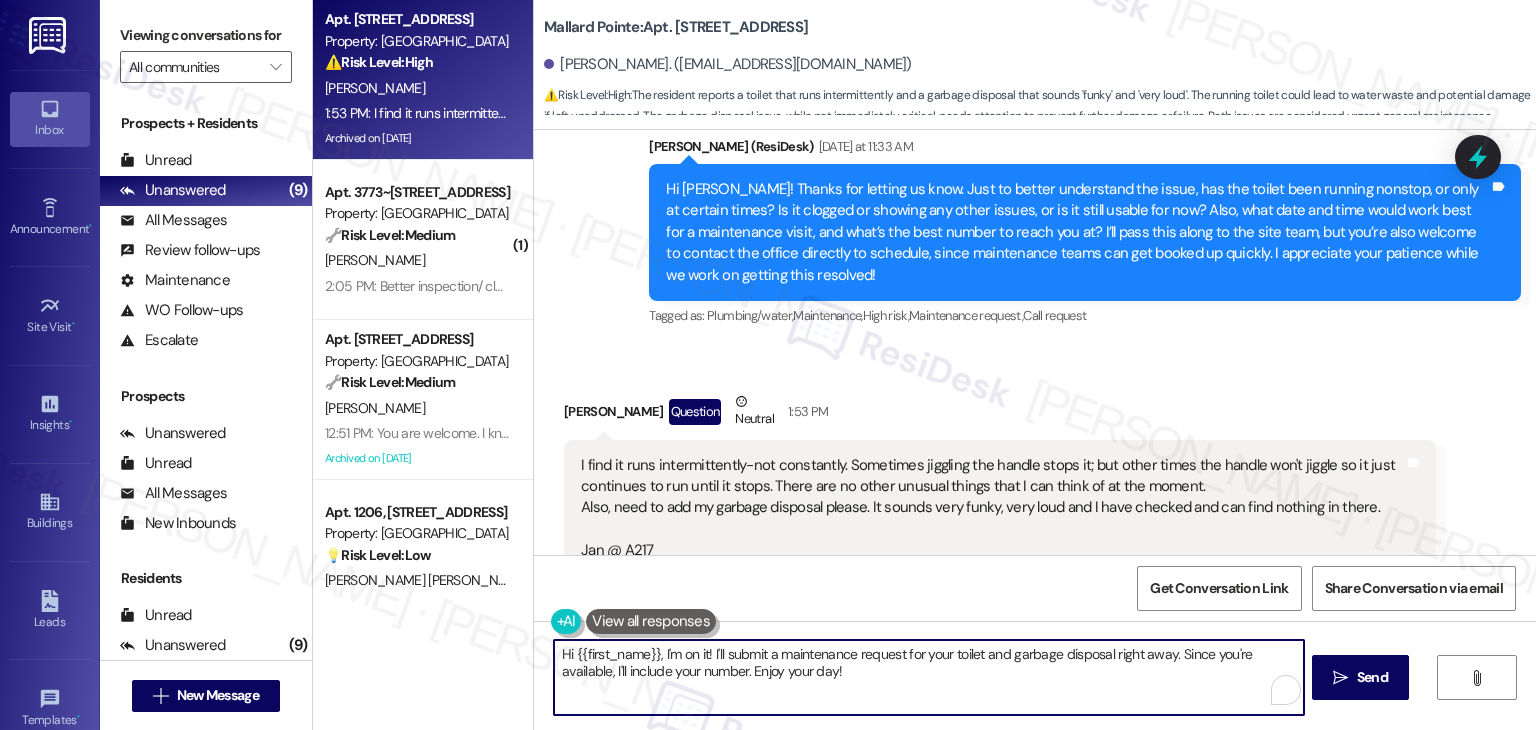 click on "Hi {{first_name}}, I'm on it! I'll submit a maintenance request for your toilet and garbage disposal right away. Since you're available, I'll include your number. Enjoy your day!" at bounding box center (928, 677) 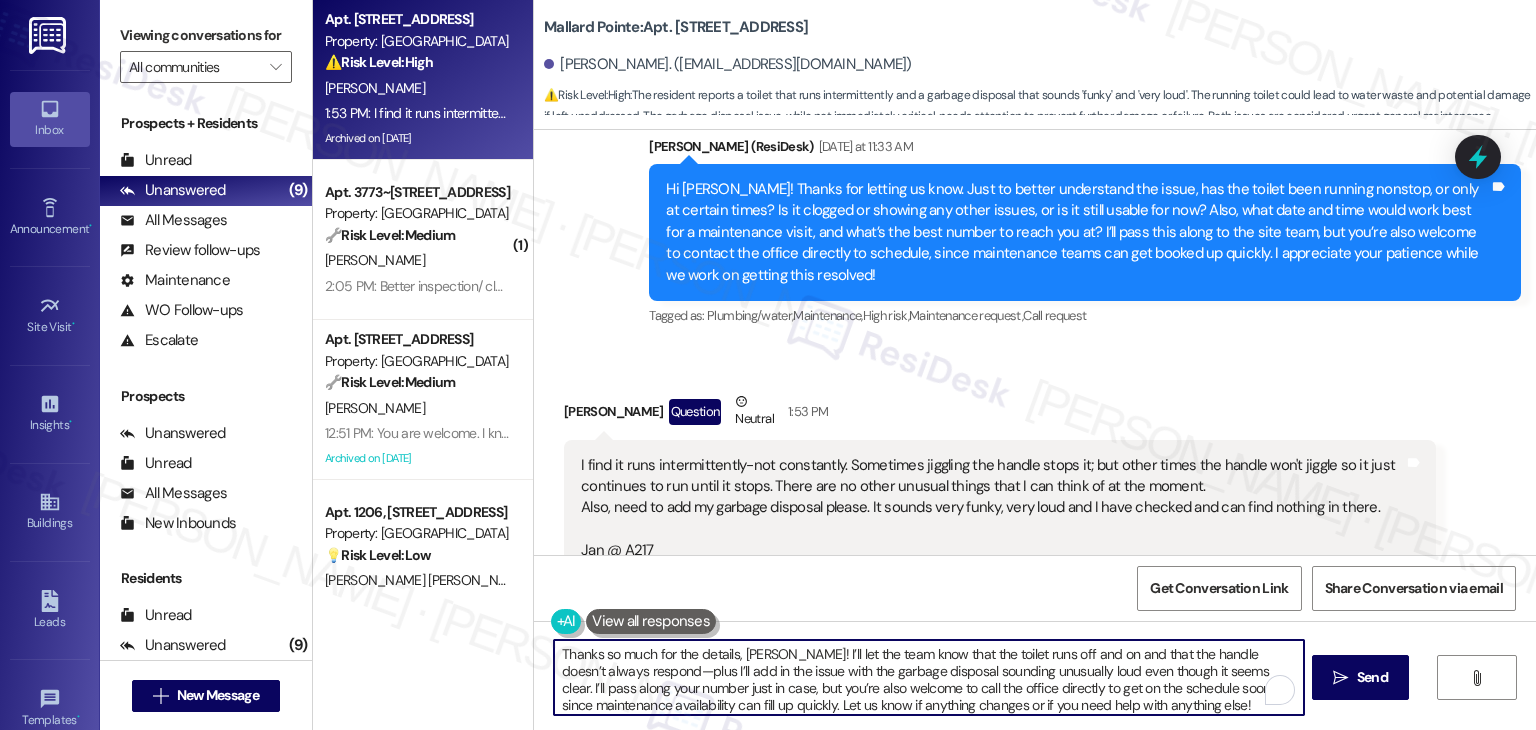 scroll, scrollTop: 16, scrollLeft: 0, axis: vertical 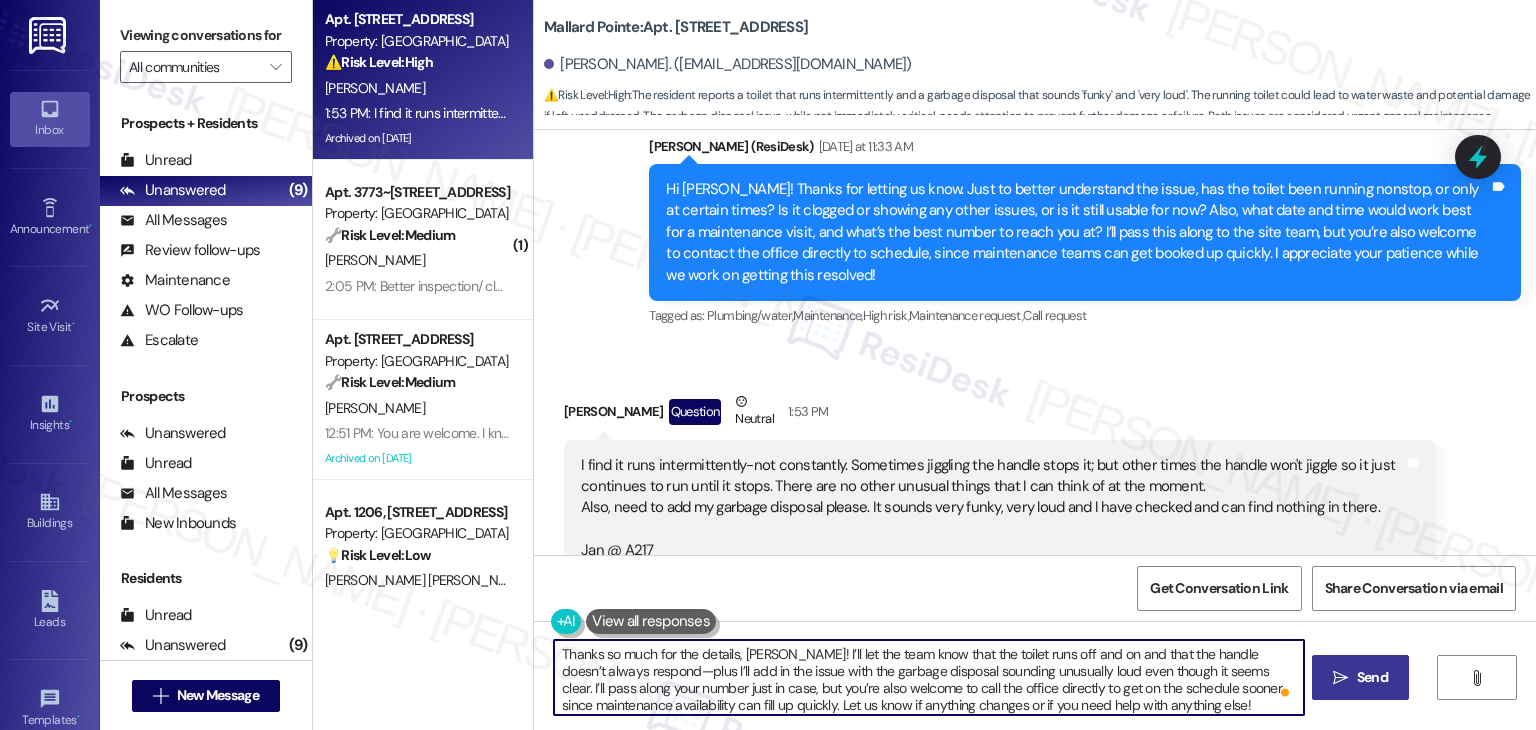 type on "Thanks so much for the details, [PERSON_NAME]! I’ll let the team know that the toilet runs off and on and that the handle doesn’t always respond—plus I’ll add in the issue with the garbage disposal sounding unusually loud even though it seems clear. I’ll pass along your number just in case, but you’re also welcome to call the office directly to get on the schedule sooner, since maintenance availability can fill up quickly. Let us know if anything changes or if you need help with anything else!" 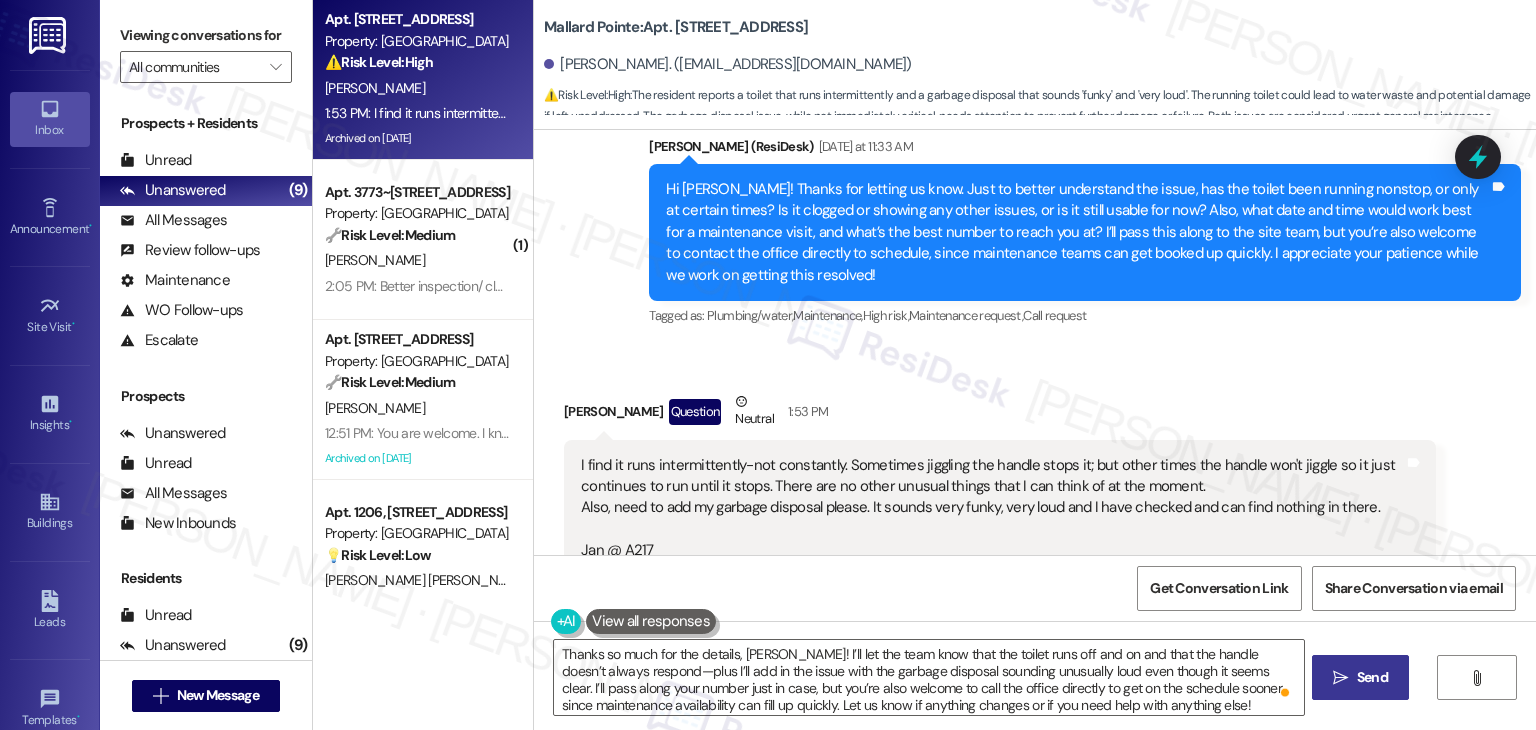 click on "Send" at bounding box center [1372, 677] 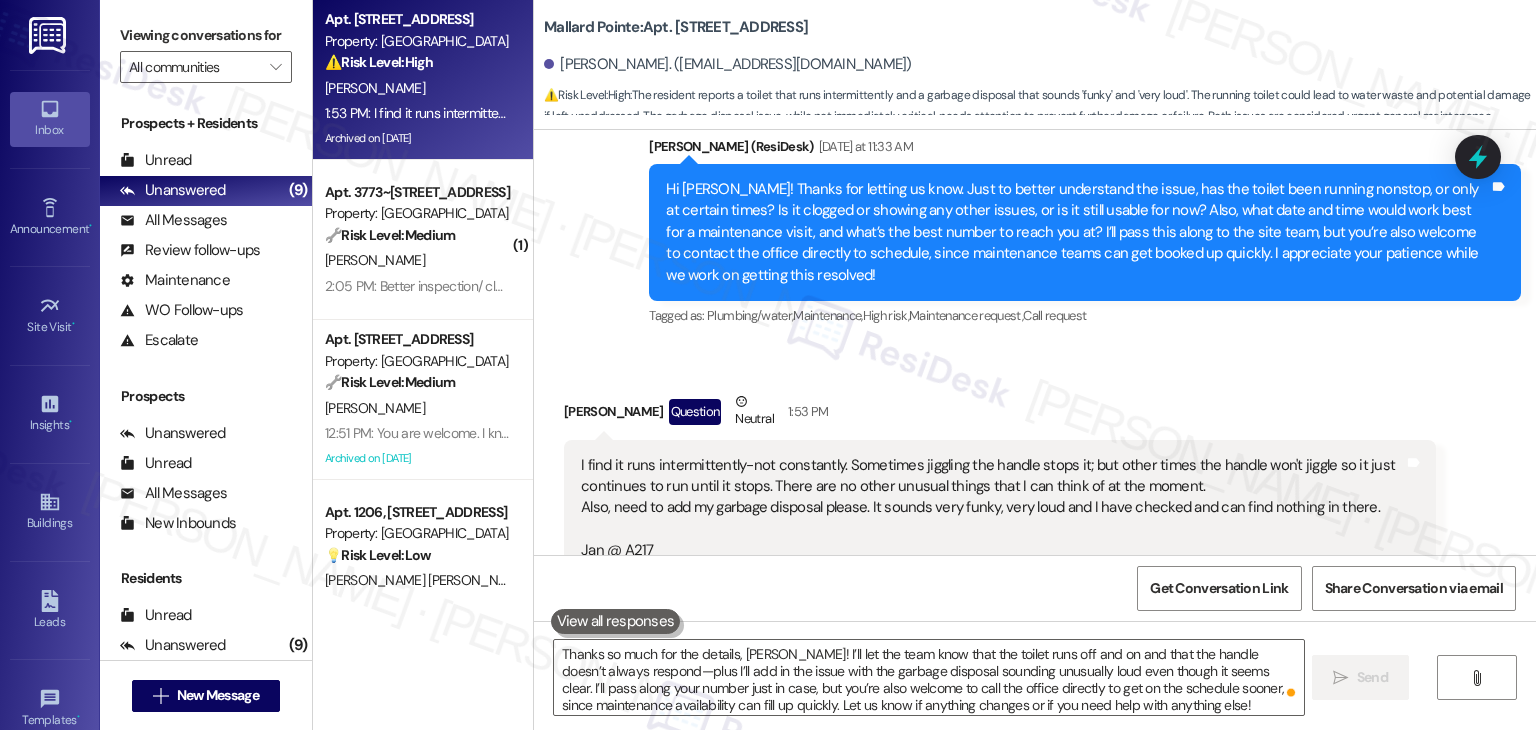 type 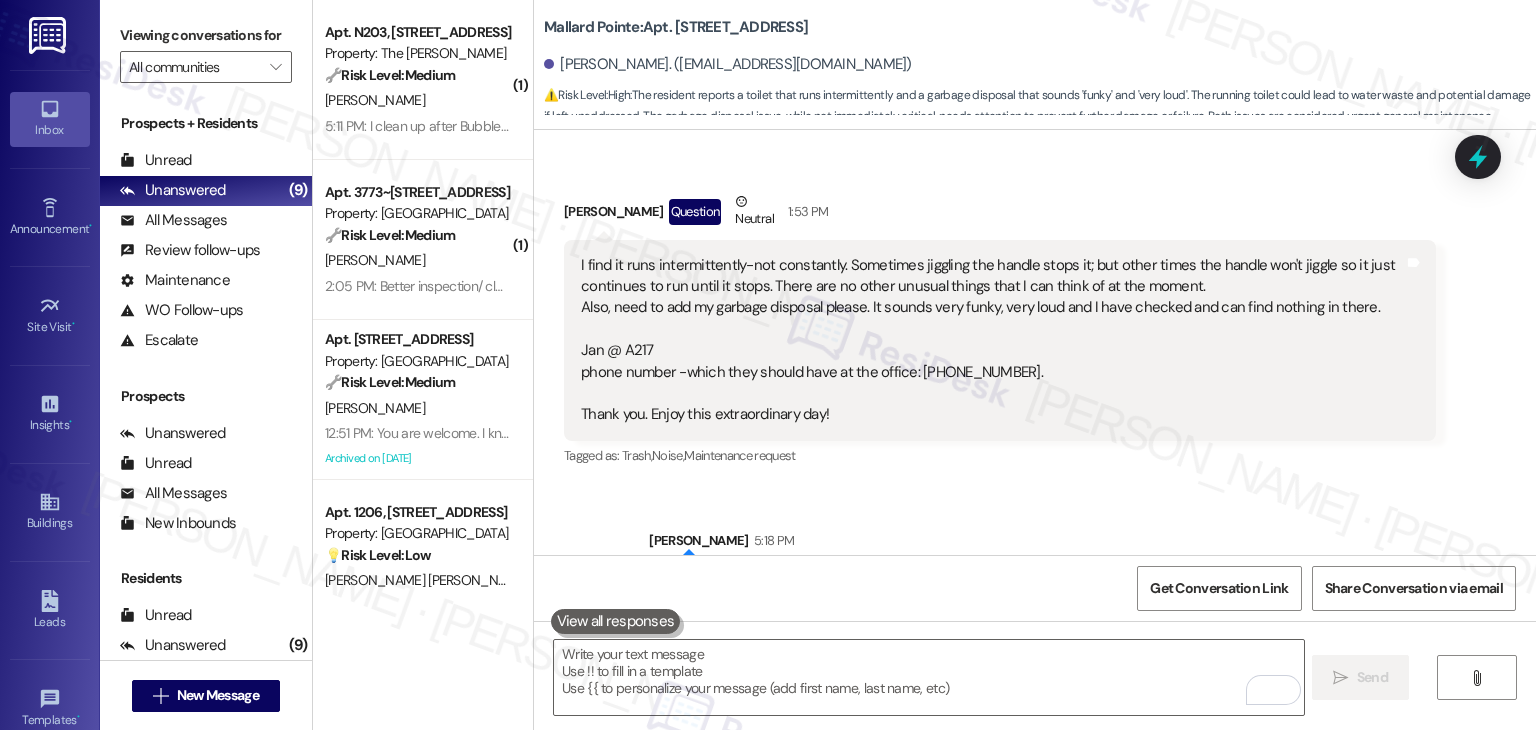 scroll, scrollTop: 12362, scrollLeft: 0, axis: vertical 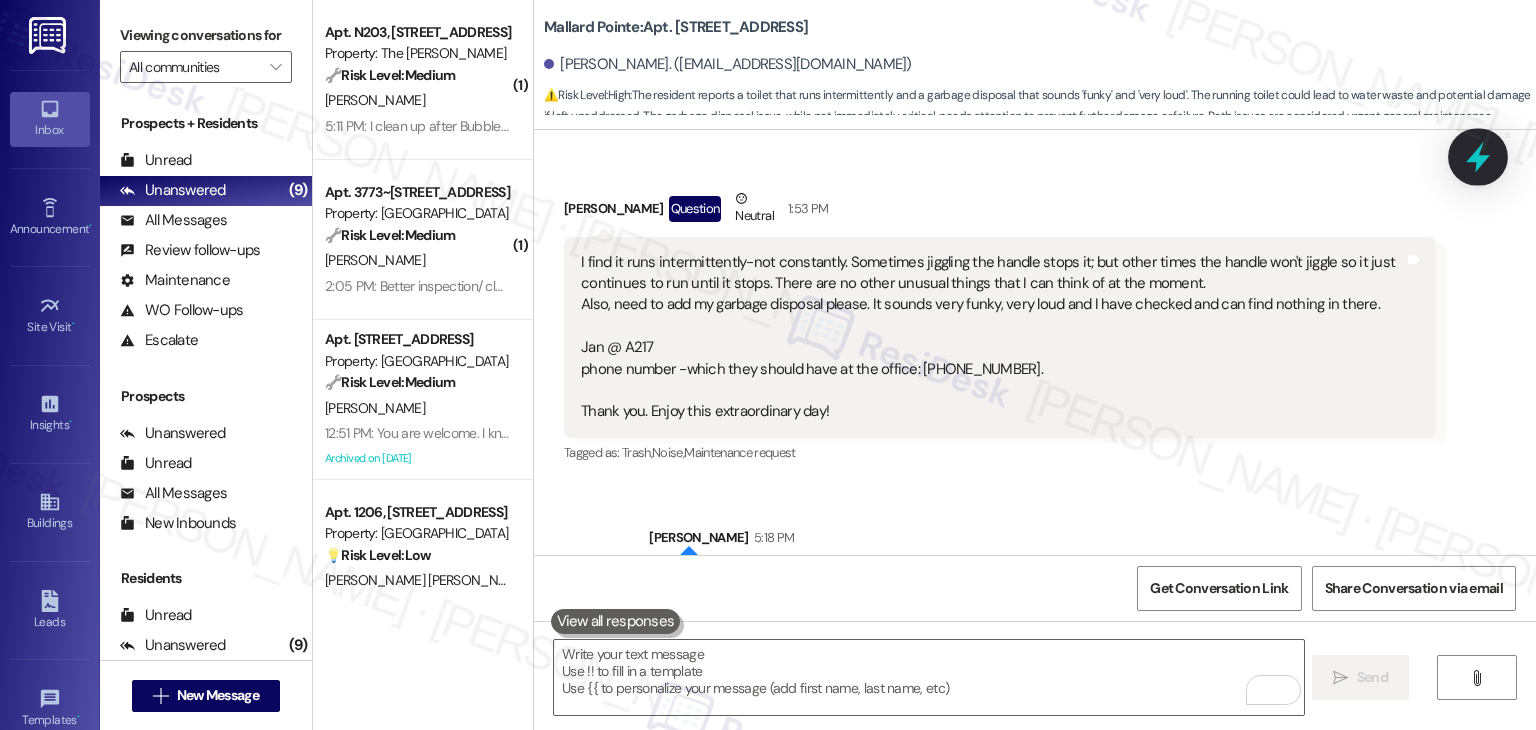 click 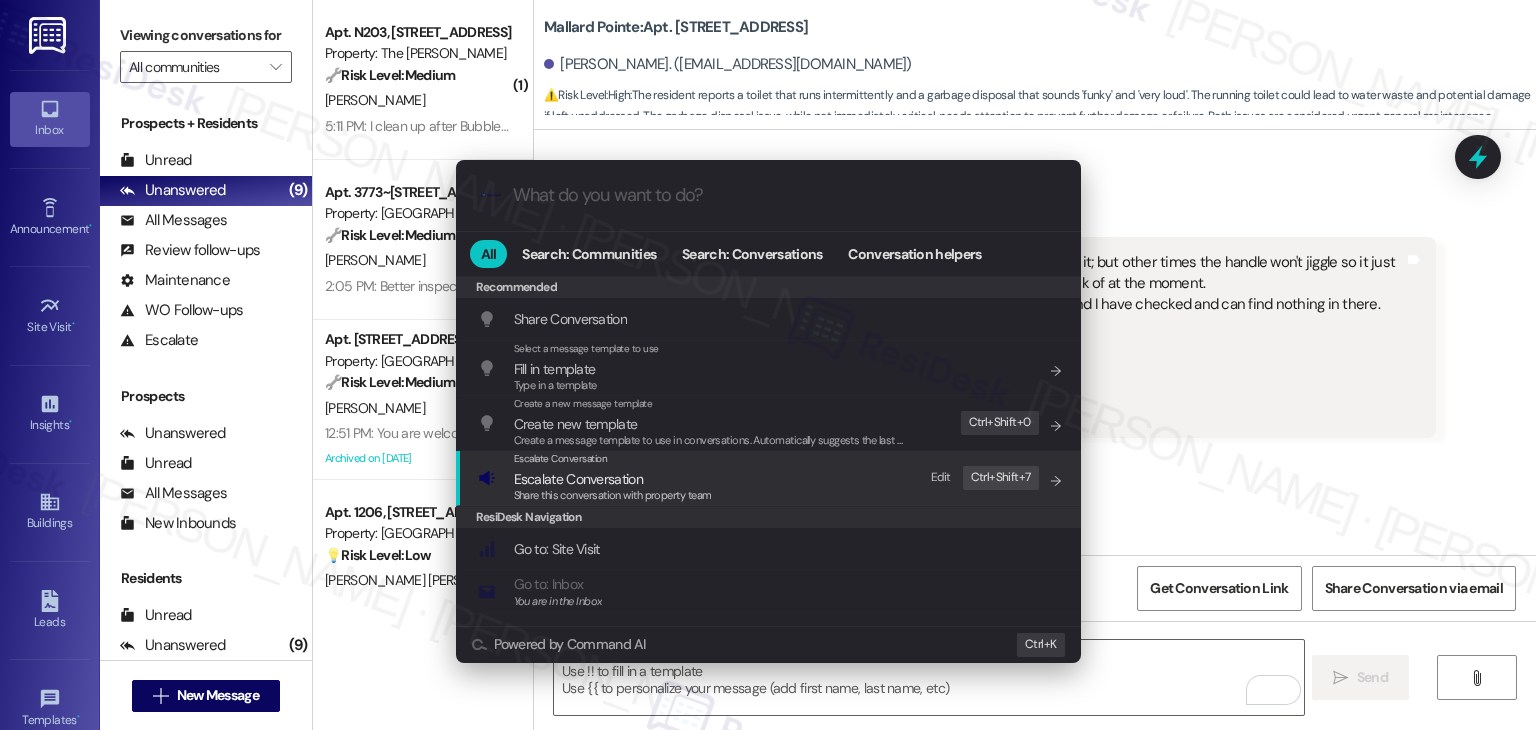 click on "Share this conversation with property team" at bounding box center [613, 495] 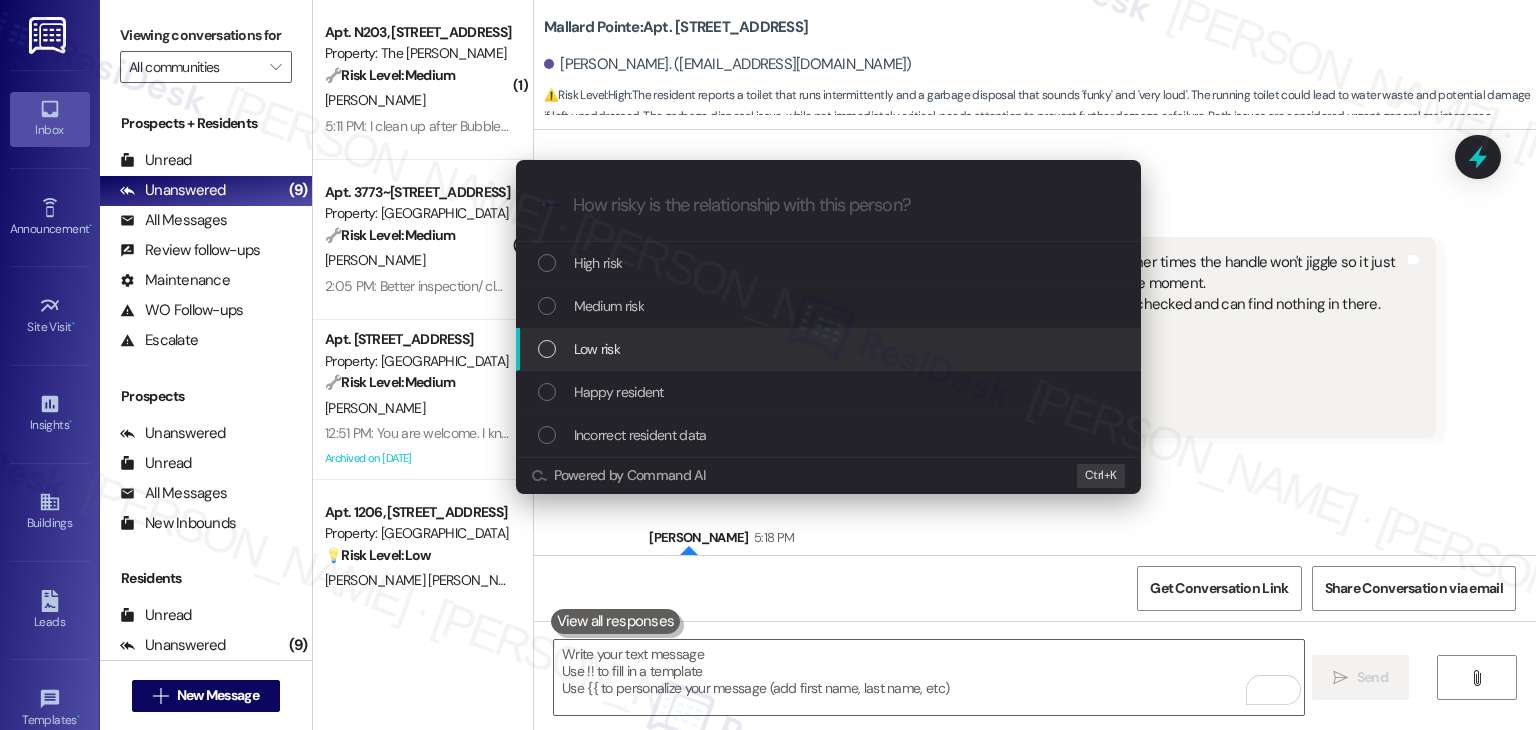 click at bounding box center [547, 349] 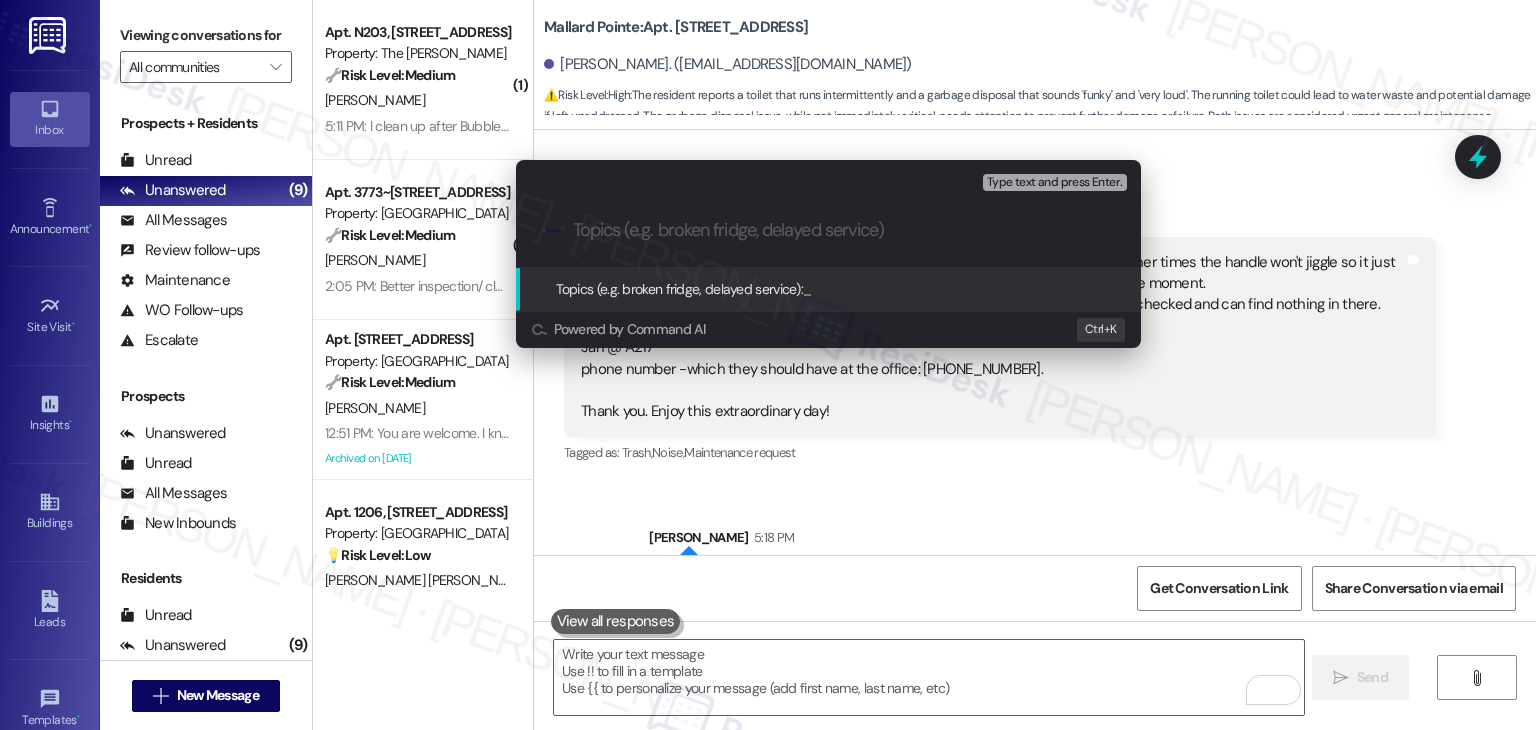 paste on "SR #154034" 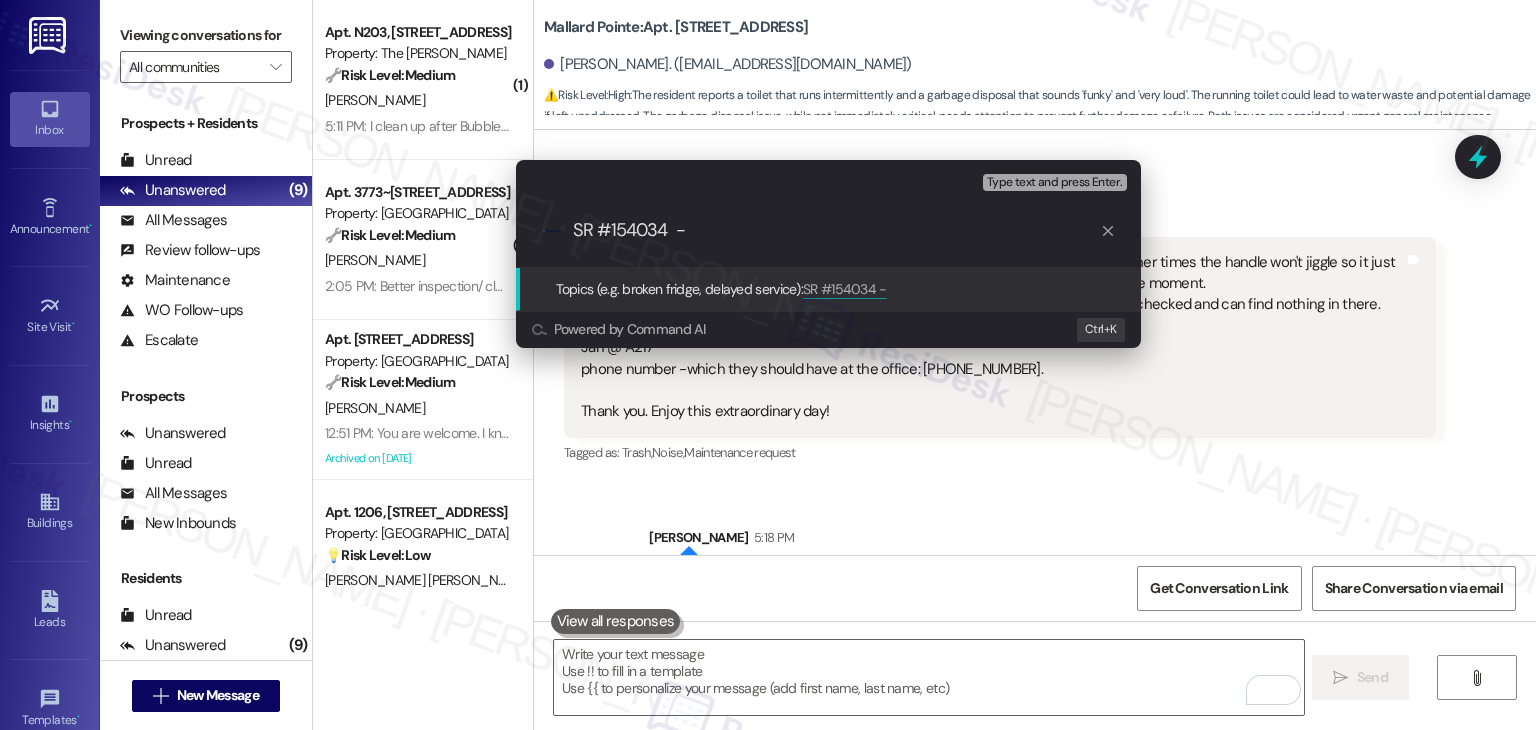 paste on "Issue w/ Toilet & Garbage Disposal" 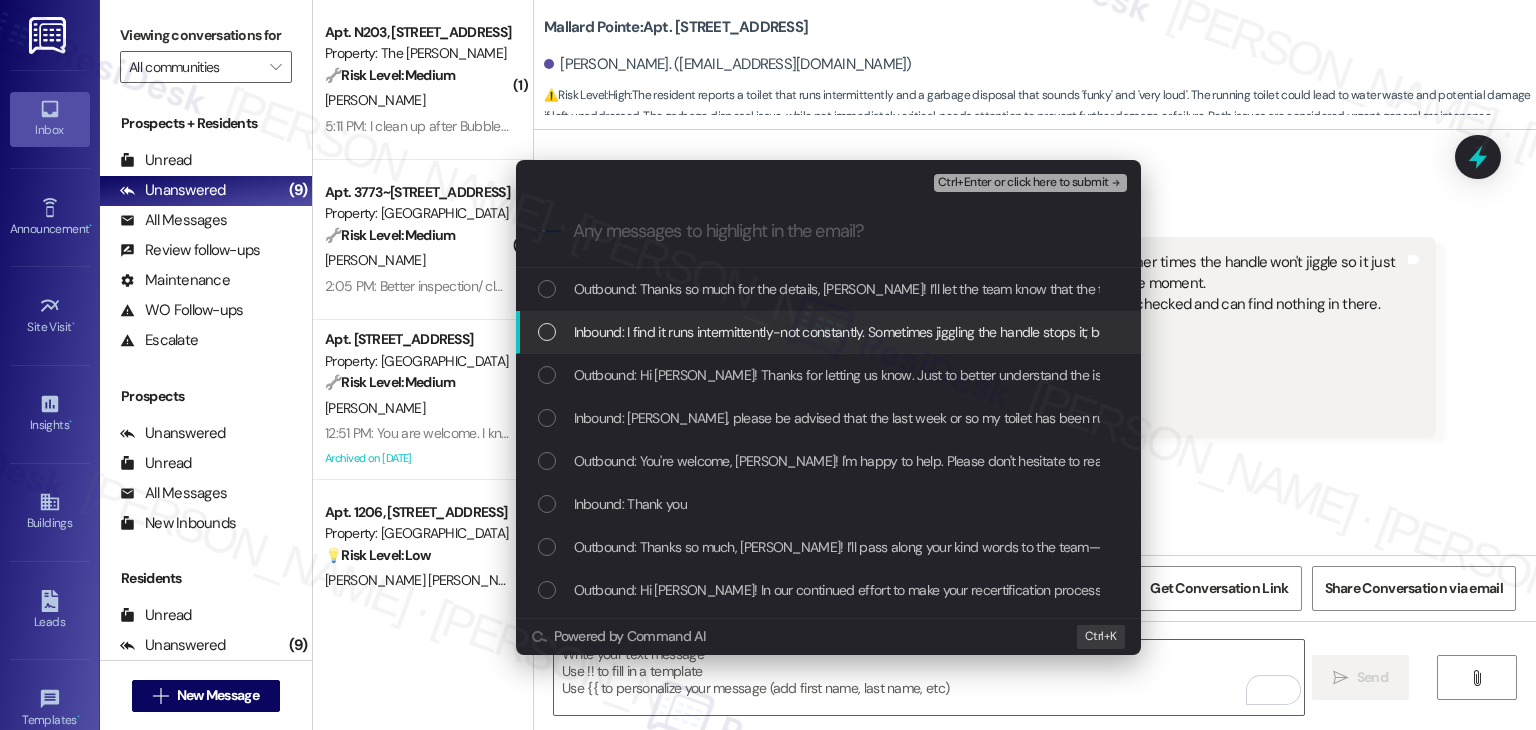 type 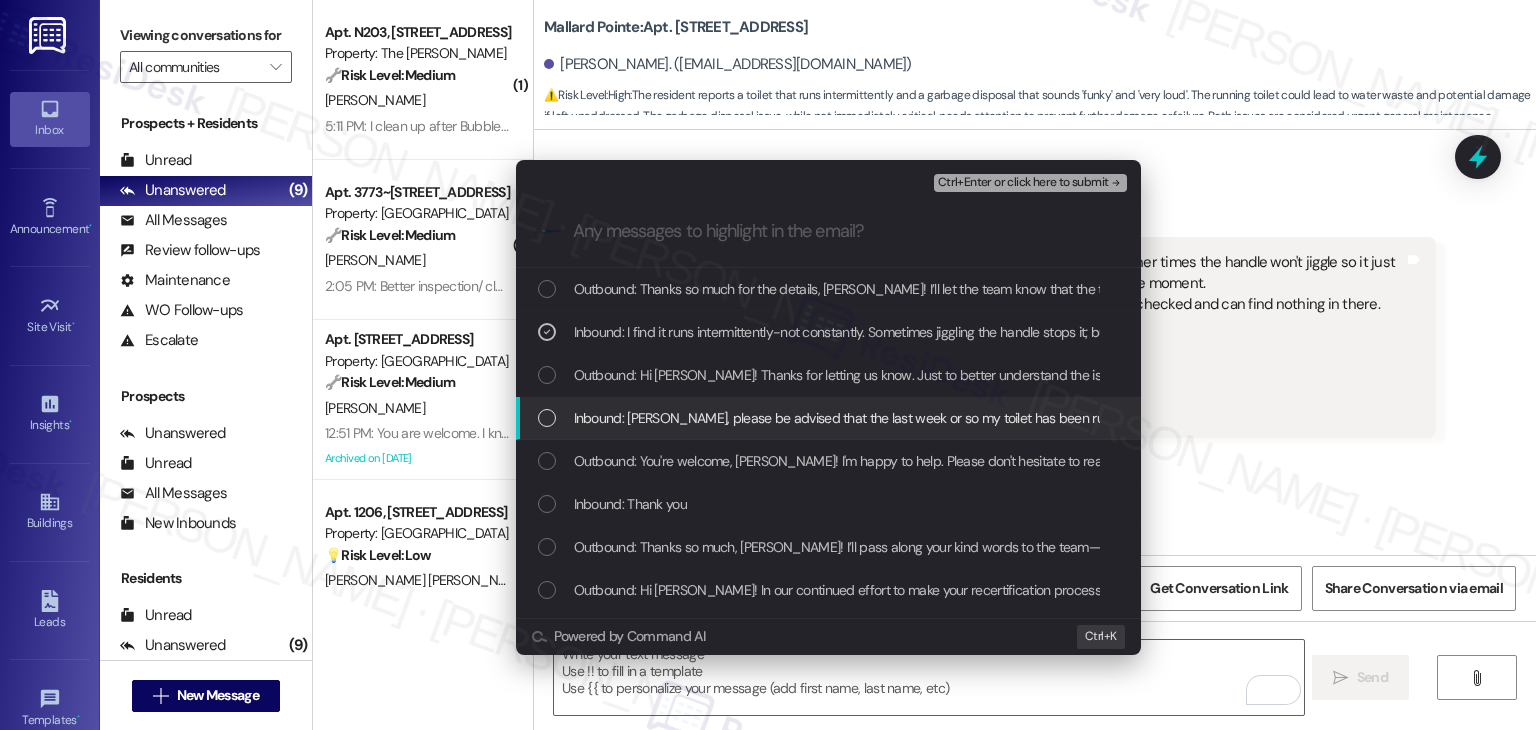 click at bounding box center (547, 418) 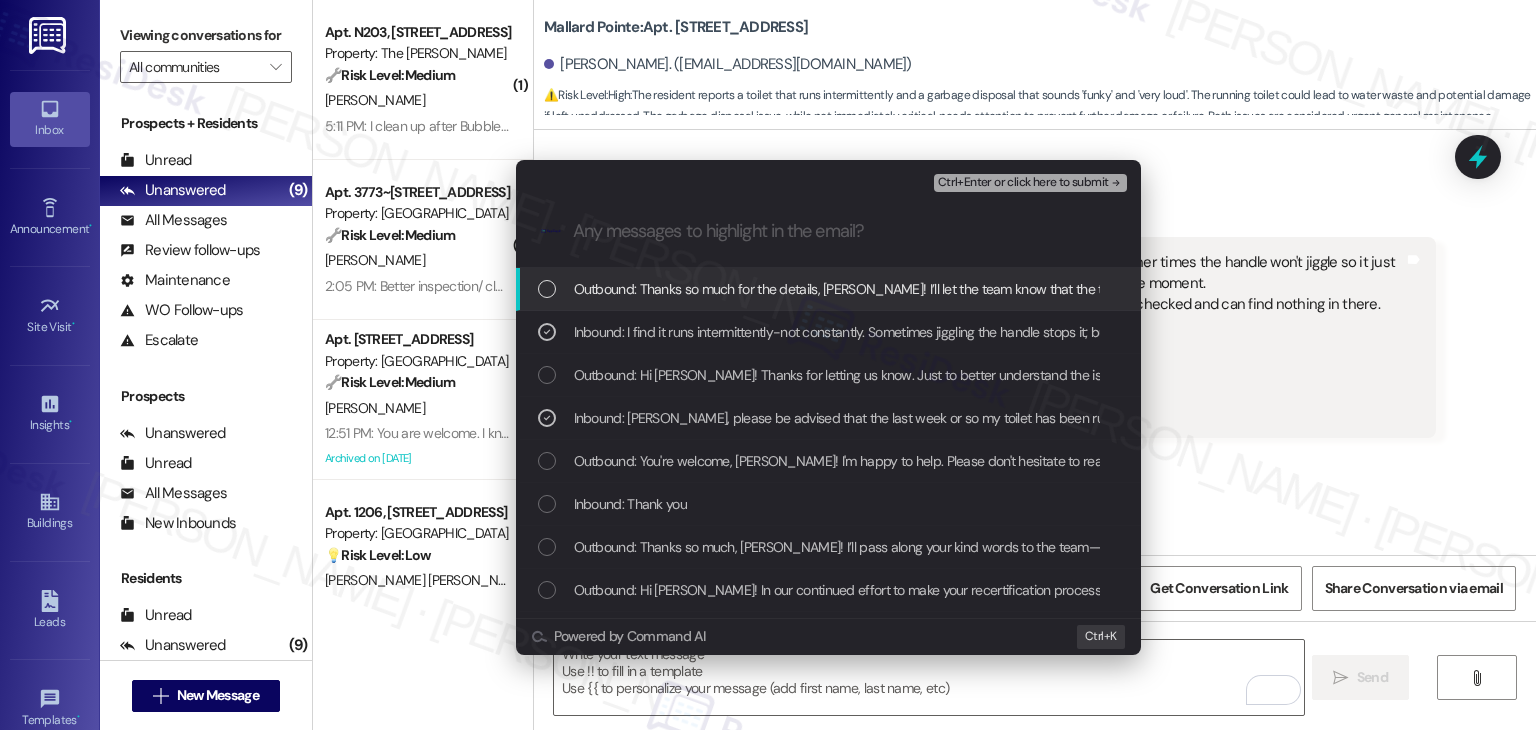 click on "Ctrl+Enter or click here to submit" at bounding box center [1023, 183] 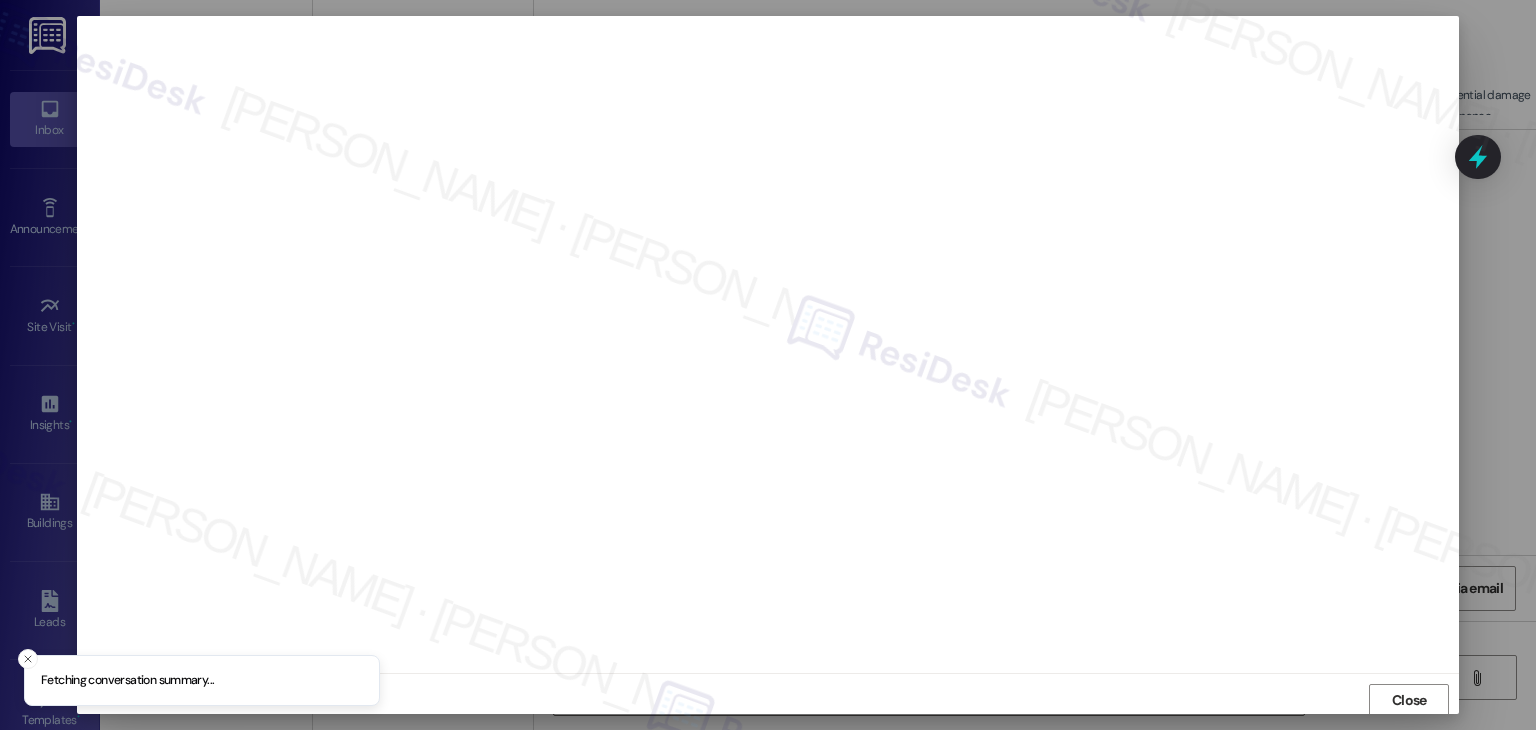 scroll, scrollTop: 1, scrollLeft: 0, axis: vertical 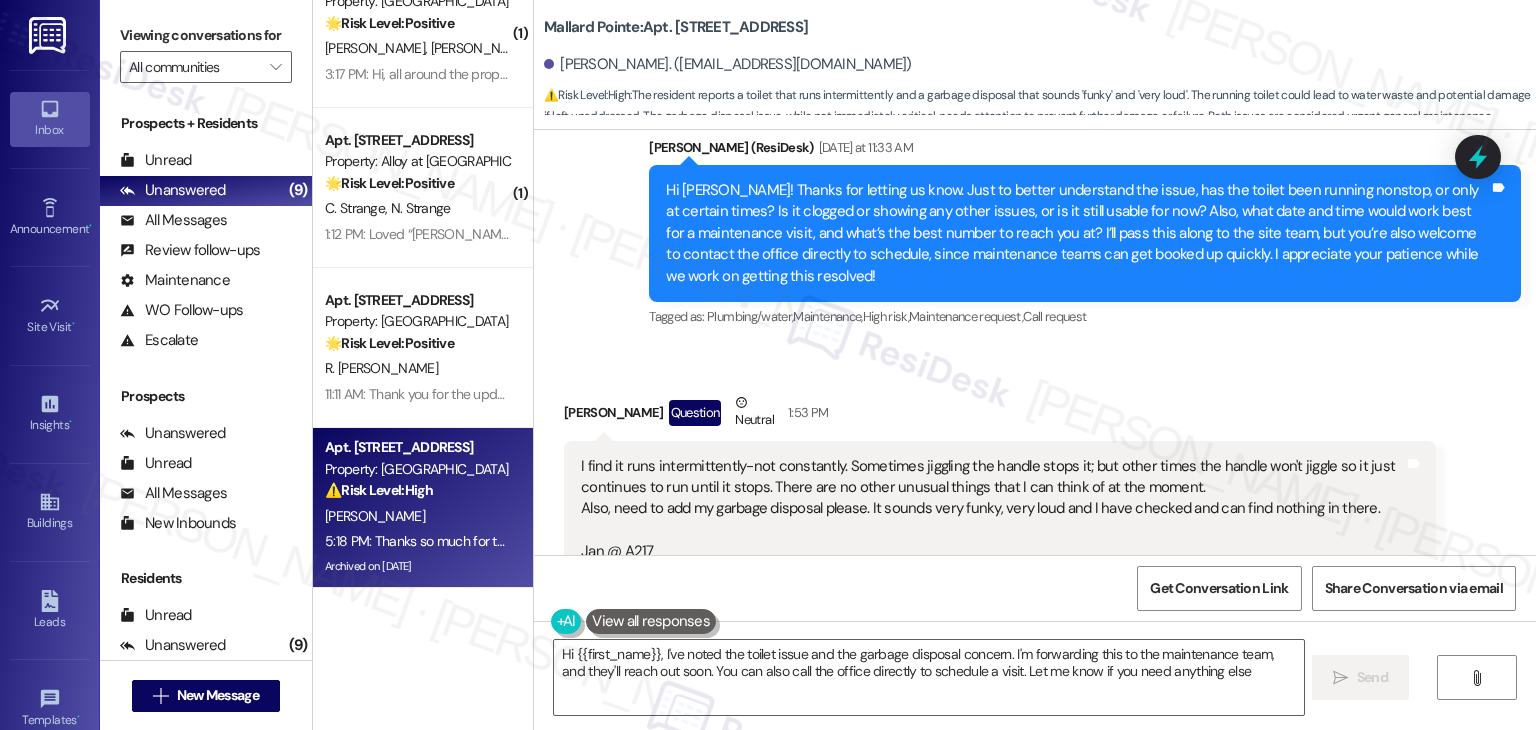type on "Hi {{first_name}}, I've noted the toilet issue and the garbage disposal concern. I'm forwarding this to the maintenance team, and they'll reach out soon. You can also call the office directly to schedule a visit. Let me know if you need anything else!" 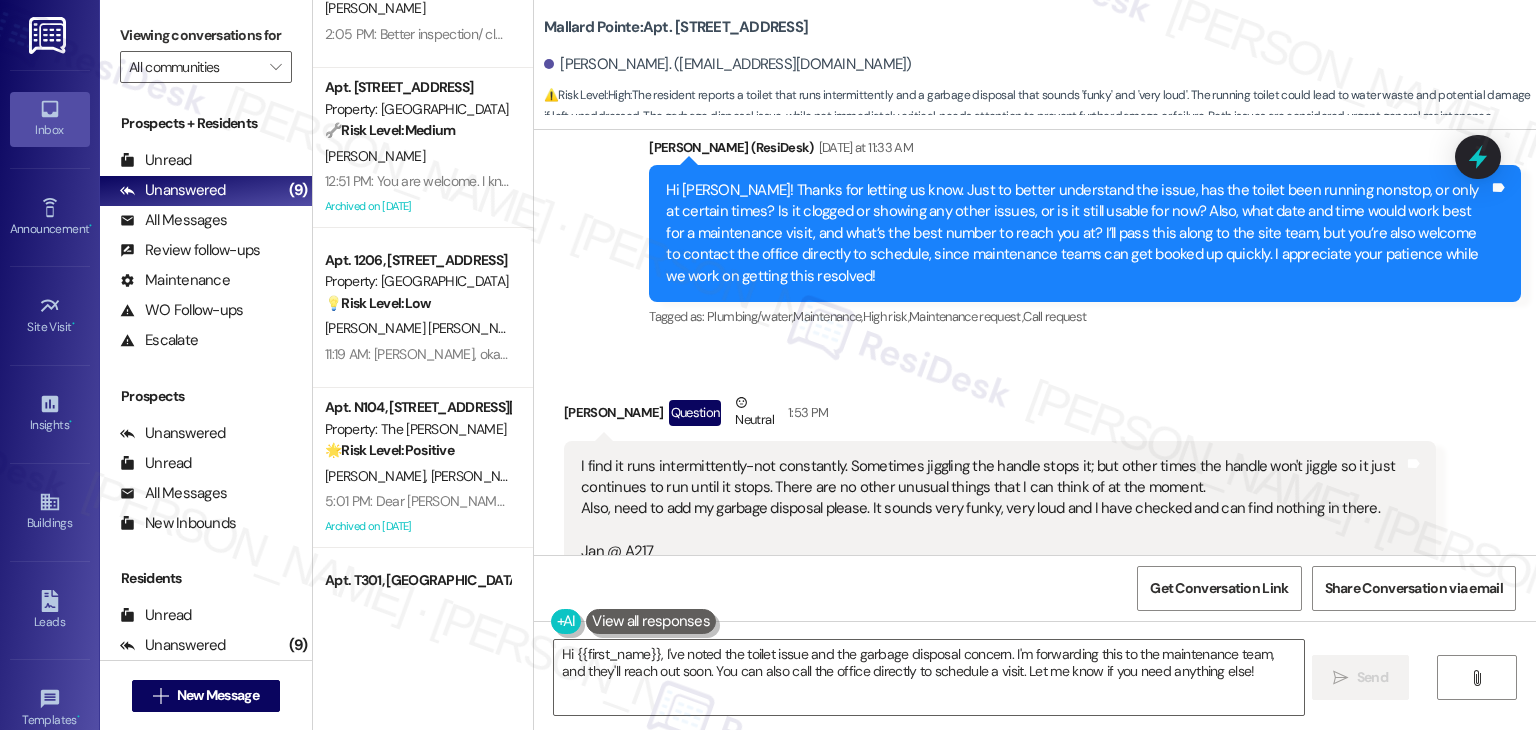 scroll, scrollTop: 0, scrollLeft: 0, axis: both 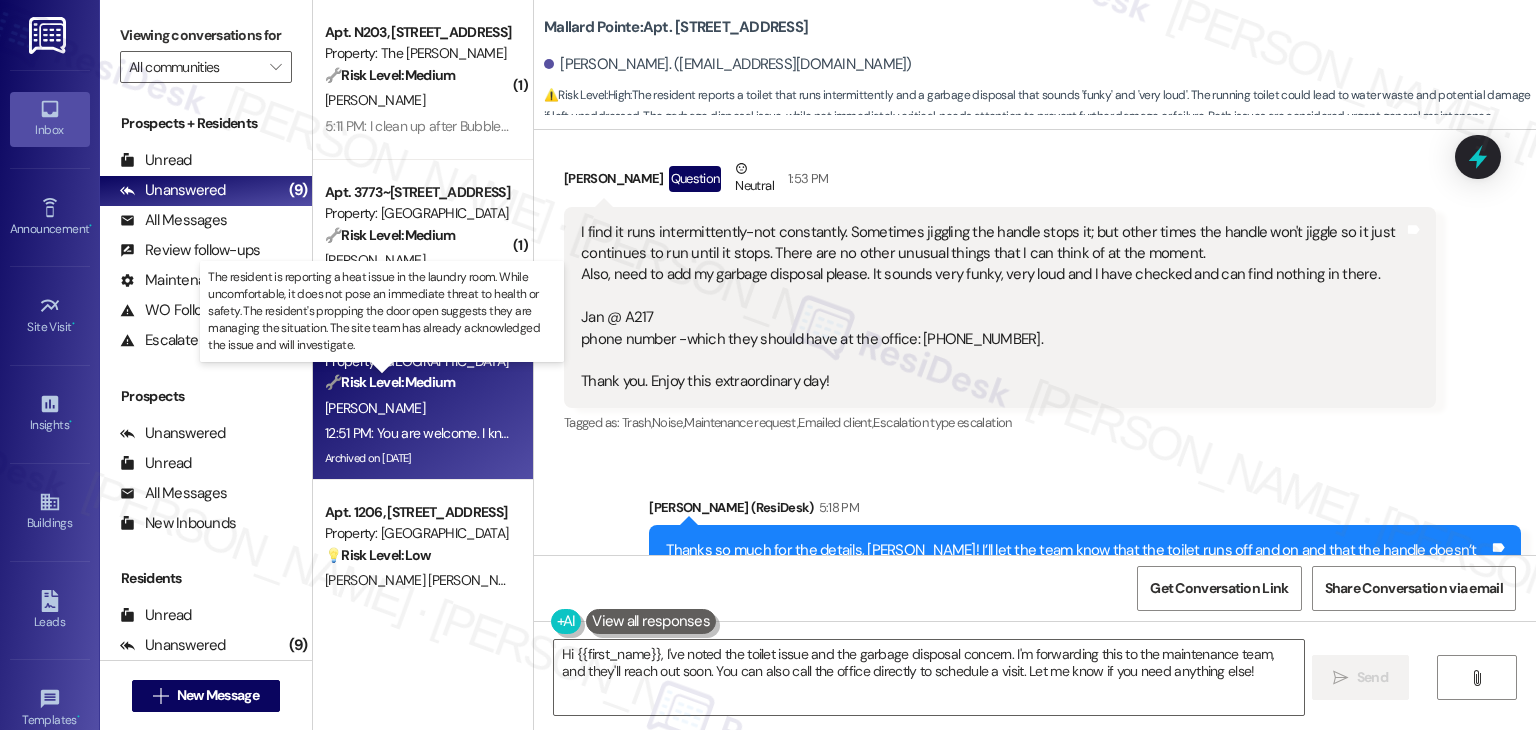click on "🔧  Risk Level:  Medium" at bounding box center (390, 382) 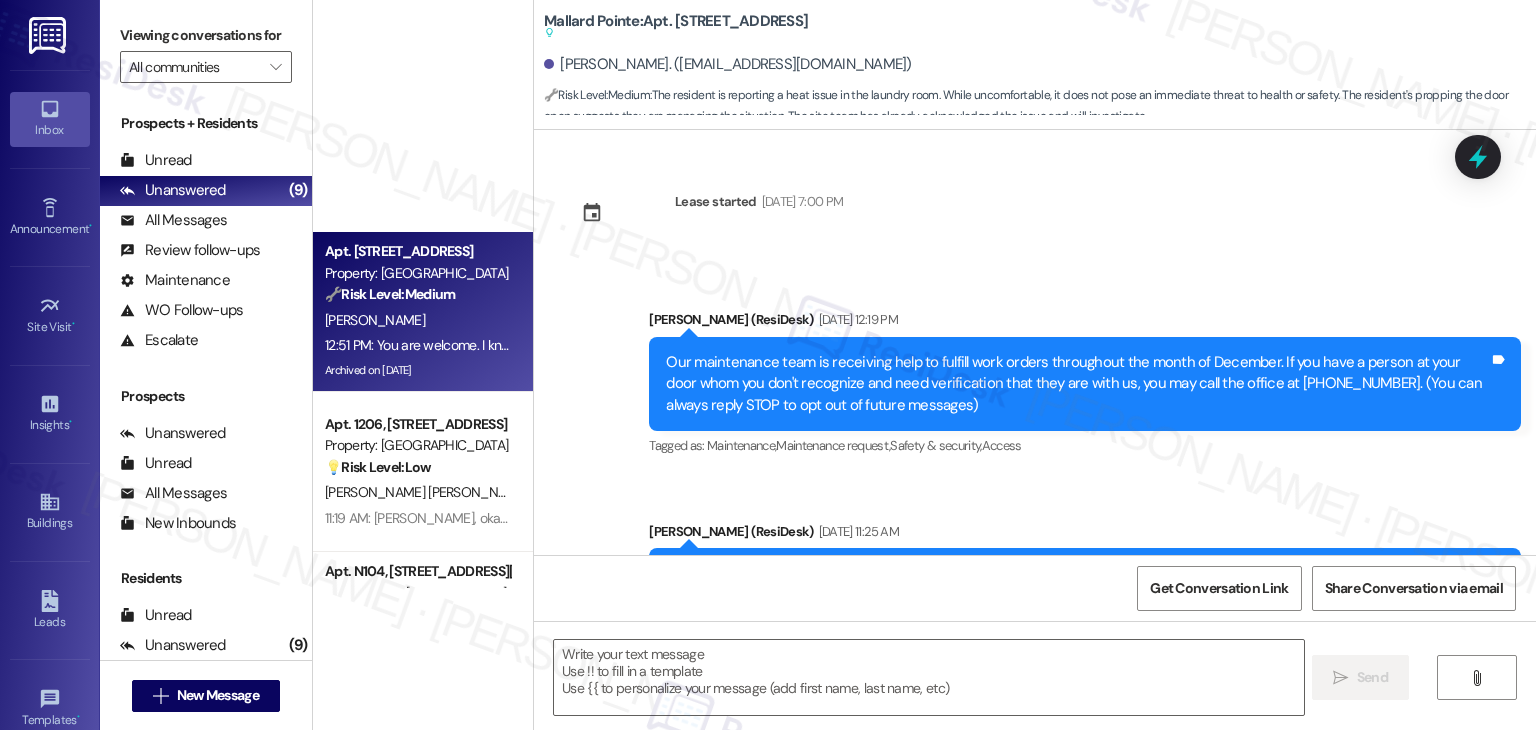 scroll, scrollTop: 720, scrollLeft: 0, axis: vertical 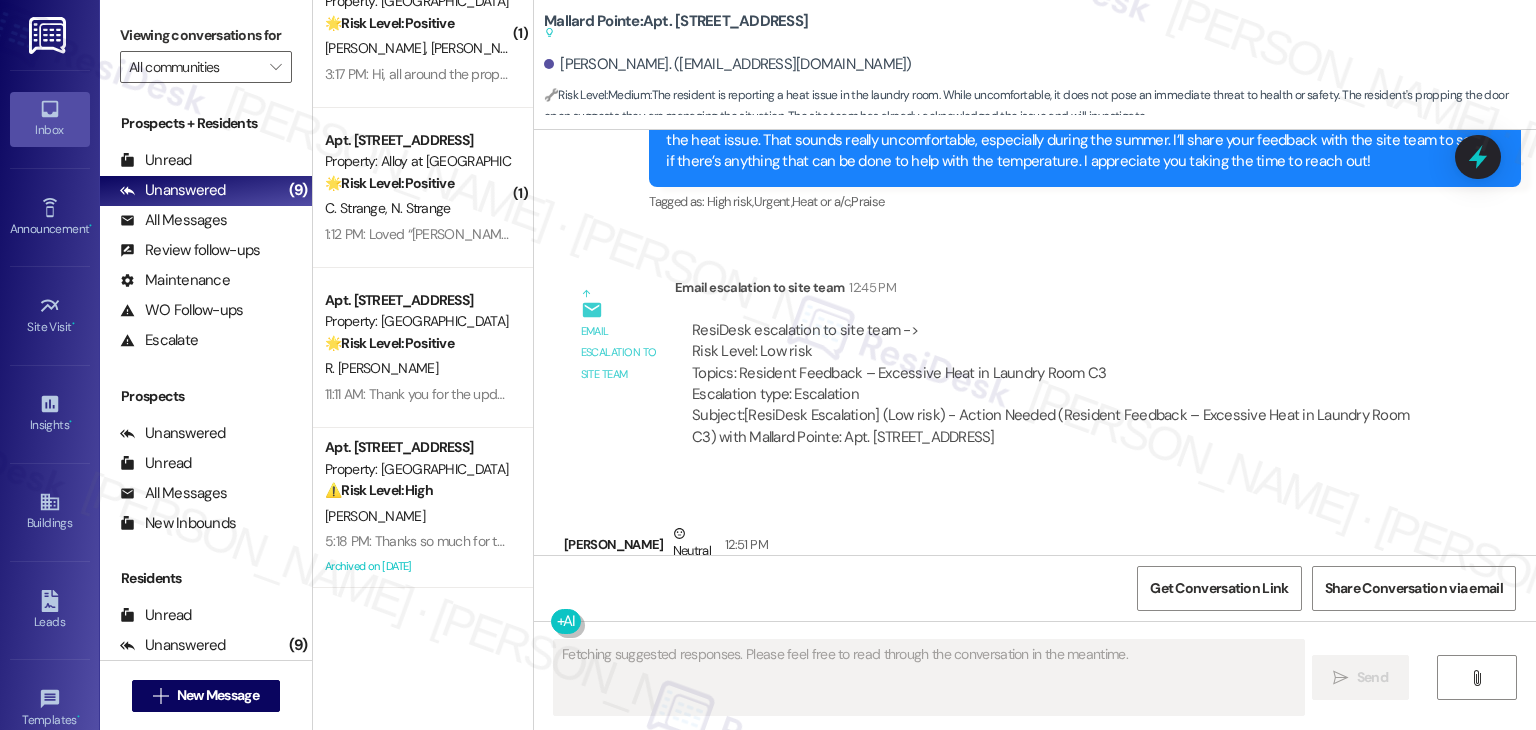 click on "Received via SMS Phyllis Poulton   Neutral 12:51 PM You are welcome. I know that if there are issues it is up to us to report them instead of just complaining a bout them to each other. At one time a sigh said to not leave door open but it is not there now. It does help when the dryer is running. Tags and notes Tagged as:   Apartment entry ,  Click to highlight conversations about Apartment entry Praise Click to highlight conversations about Praise" at bounding box center [1035, 583] 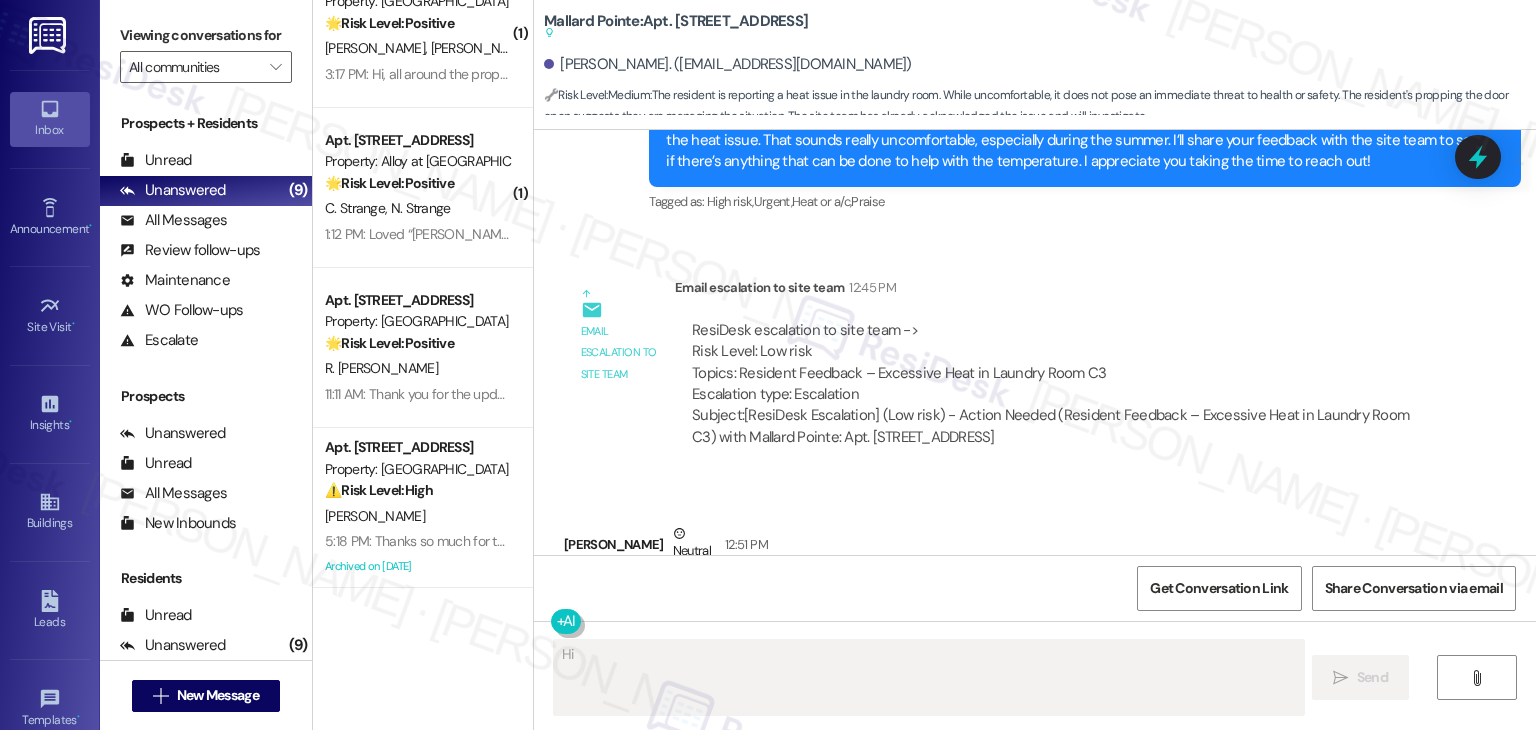 click on "Received via SMS Phyllis Poulton   Neutral 12:51 PM You are welcome. I know that if there are issues it is up to us to report them instead of just complaining a bout them to each other. At one time a sigh said to not leave door open but it is not there now. It does help when the dryer is running. Tags and notes Tagged as:   Apartment entry ,  Click to highlight conversations about Apartment entry Praise Click to highlight conversations about Praise" at bounding box center [1035, 583] 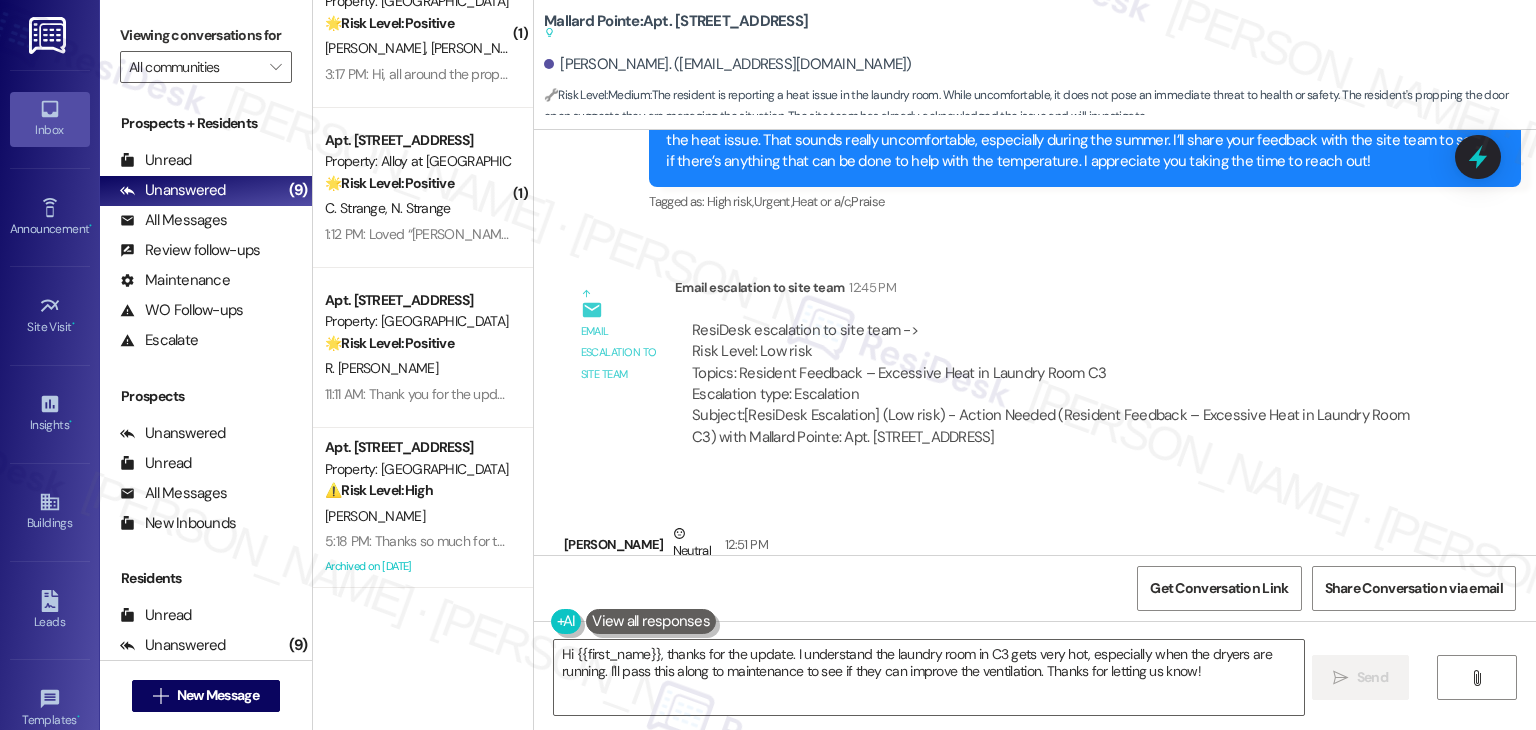 click on "Phyllis Poulton   Neutral 12:51 PM" at bounding box center [1000, 547] 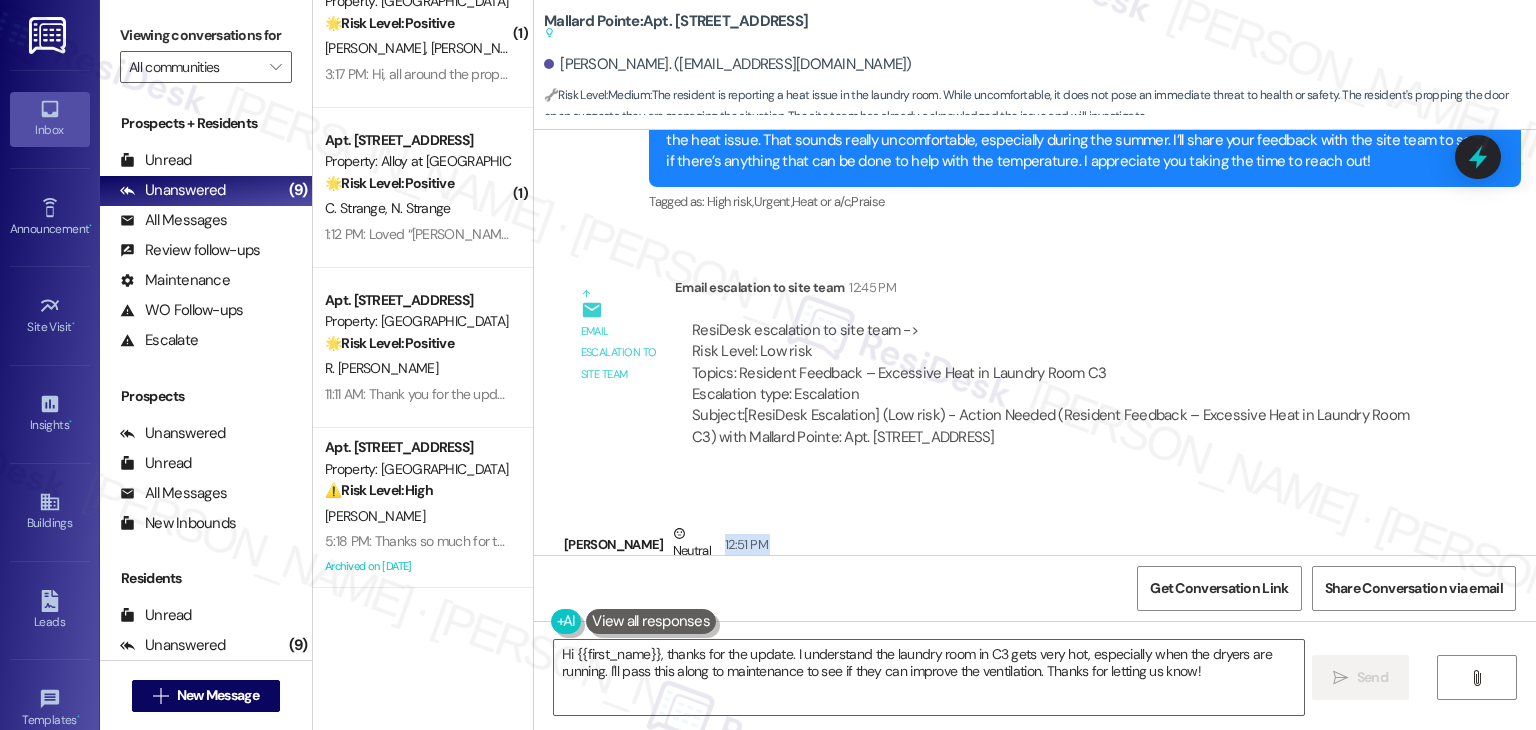 click on "Received via SMS Phyllis Poulton   Neutral 12:51 PM You are welcome. I know that if there are issues it is up to us to report them instead of just complaining a bout them to each other. At one time a sigh said to not leave door open but it is not there now. It does help when the dryer is running. Tags and notes Tagged as:   Apartment entry ,  Click to highlight conversations about Apartment entry Praise Click to highlight conversations about Praise" at bounding box center [1000, 598] 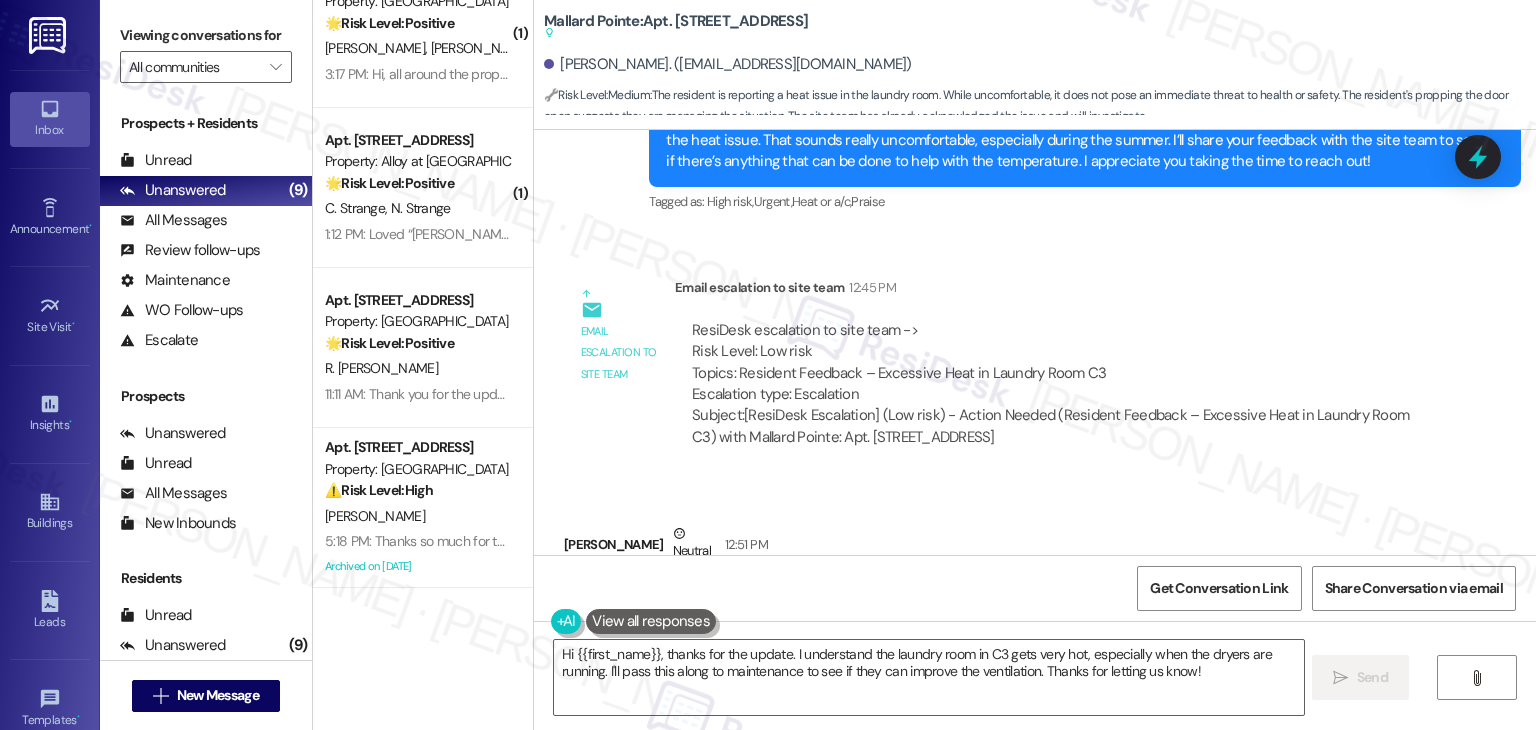 click on "Get Conversation Link Share Conversation via email" at bounding box center [1035, 588] 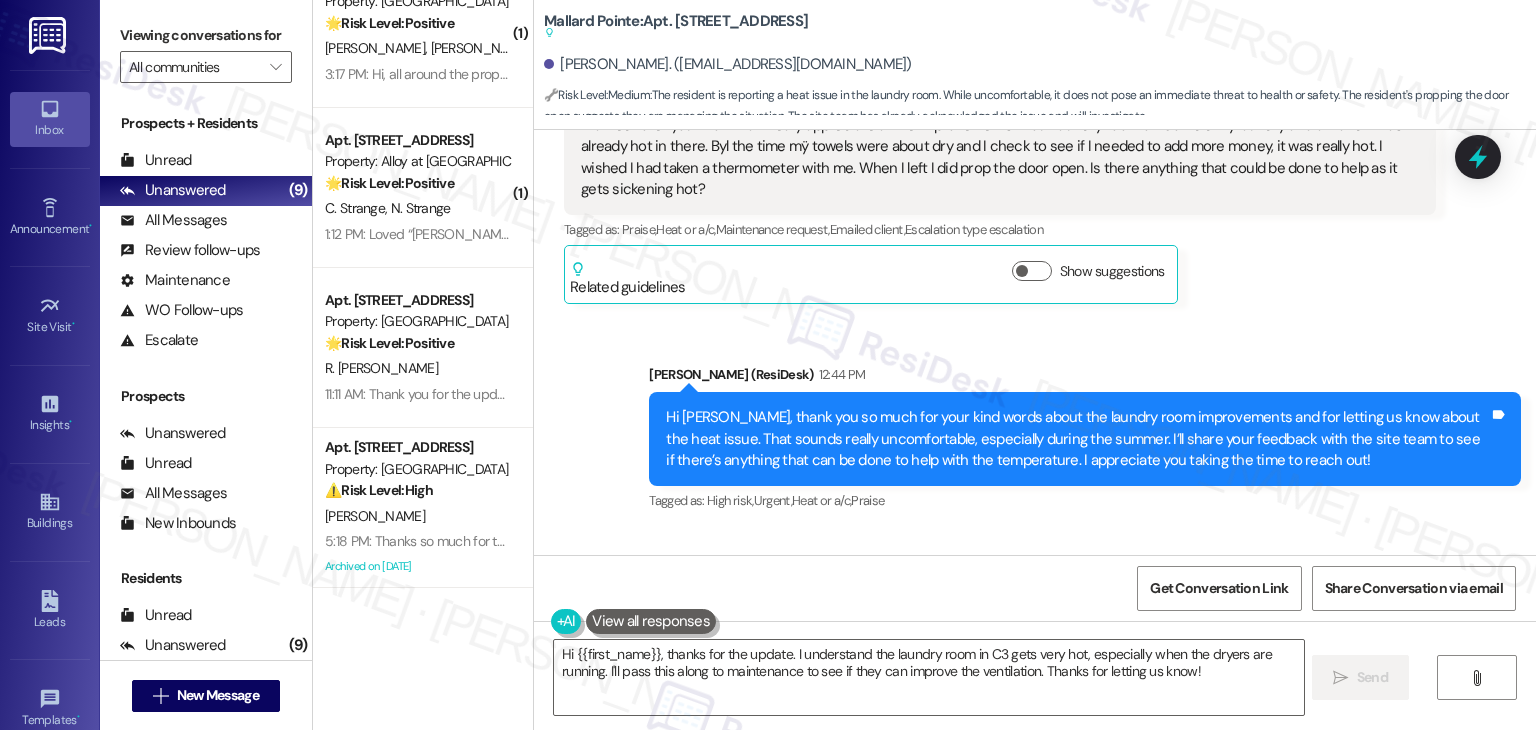 scroll, scrollTop: 11186, scrollLeft: 0, axis: vertical 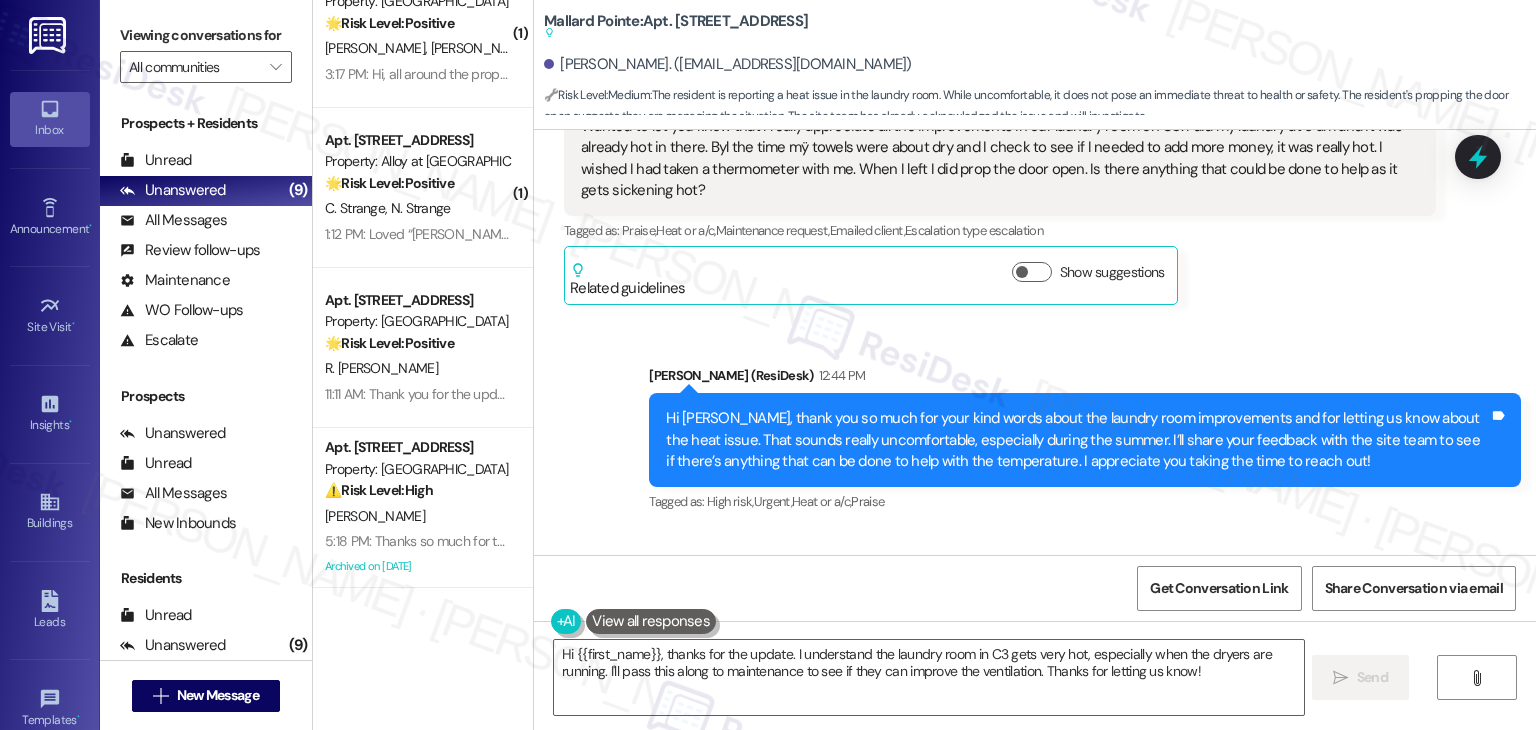 click on "Hi [PERSON_NAME], thank you so much for your kind words about the laundry room improvements and for letting us know about the heat issue. That sounds really uncomfortable, especially during the summer. I’ll share your feedback with the site team to see if there’s anything that can be done to help with the temperature. I appreciate you taking the time to reach out!" at bounding box center [1077, 440] 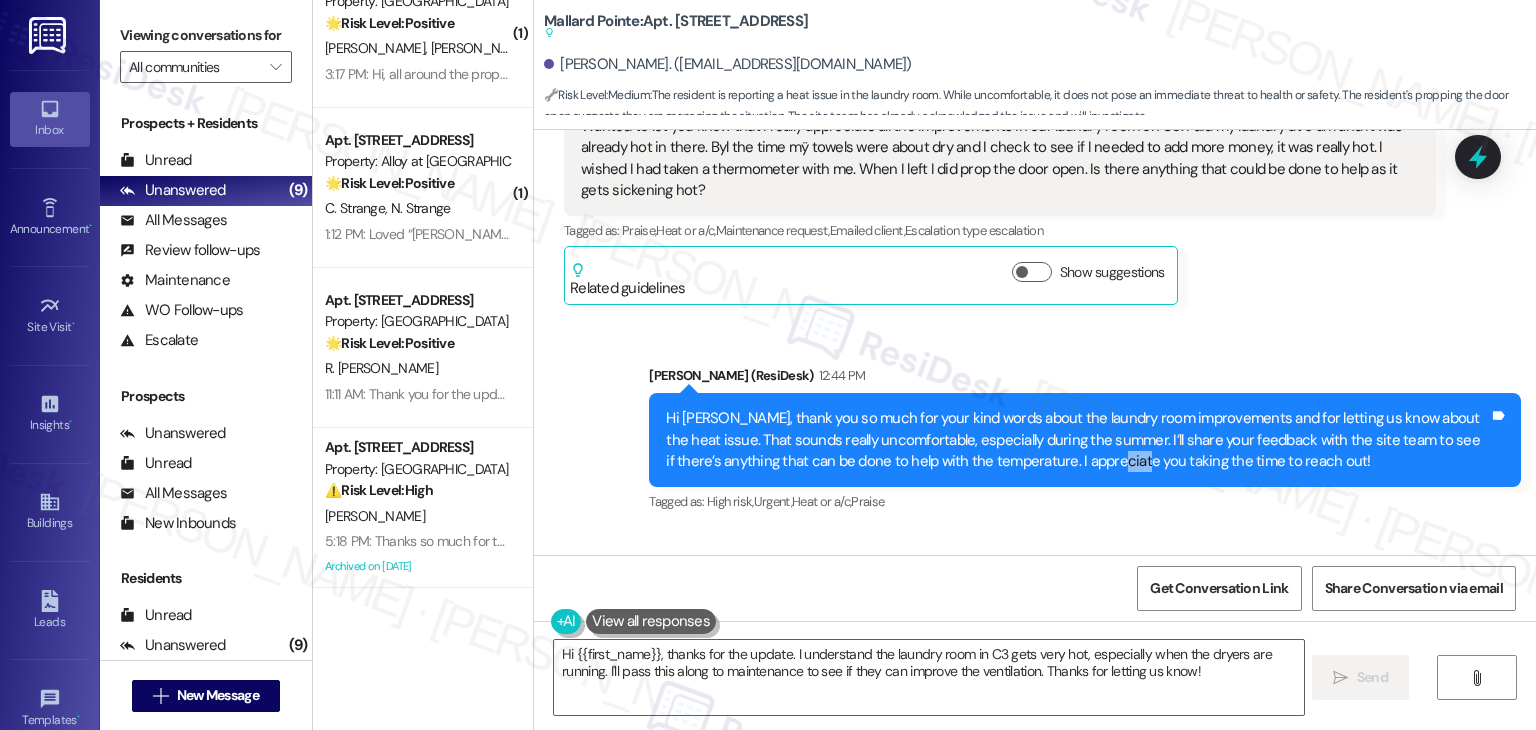 click on "Hi [PERSON_NAME], thank you so much for your kind words about the laundry room improvements and for letting us know about the heat issue. That sounds really uncomfortable, especially during the summer. I’ll share your feedback with the site team to see if there’s anything that can be done to help with the temperature. I appreciate you taking the time to reach out!" at bounding box center (1077, 440) 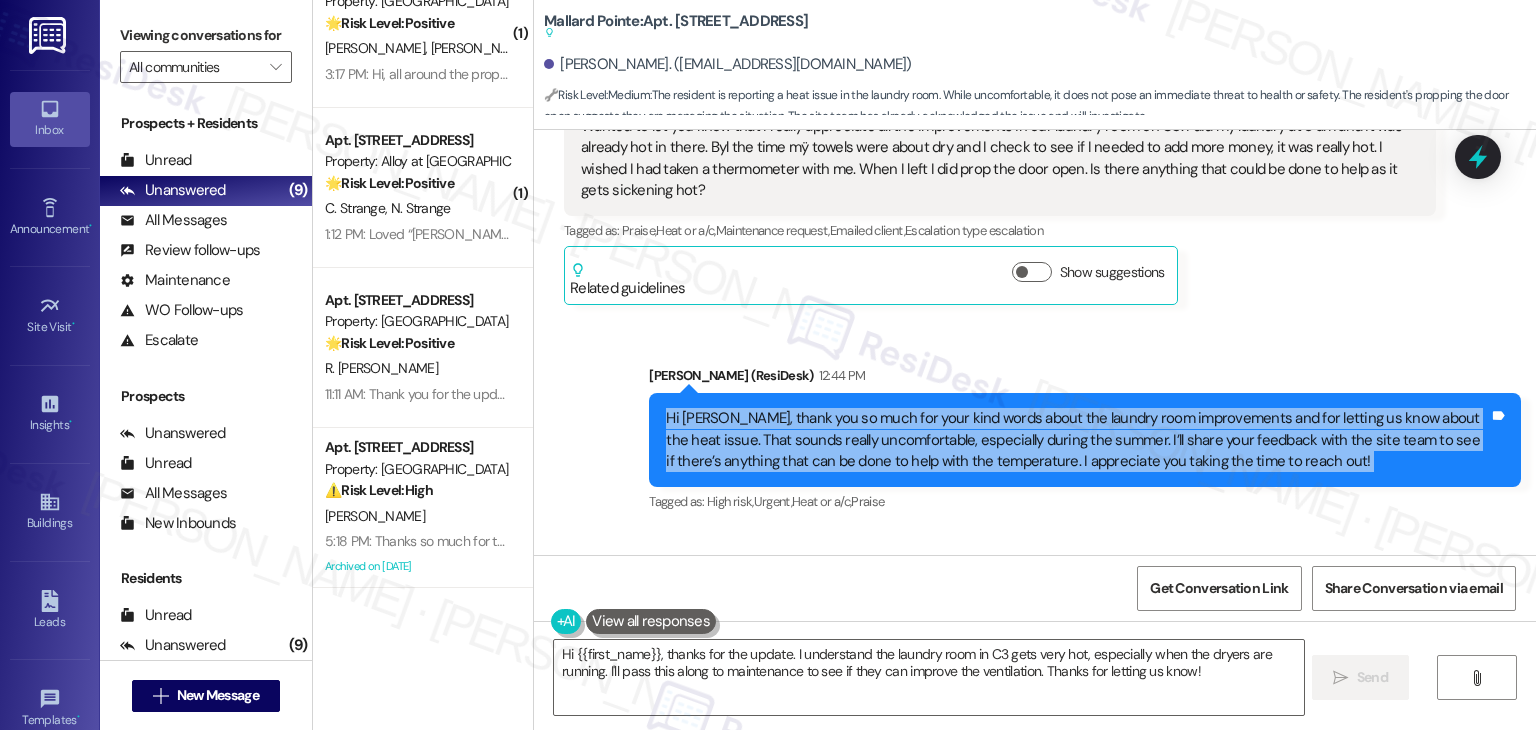click on "Hi [PERSON_NAME], thank you so much for your kind words about the laundry room improvements and for letting us know about the heat issue. That sounds really uncomfortable, especially during the summer. I’ll share your feedback with the site team to see if there’s anything that can be done to help with the temperature. I appreciate you taking the time to reach out!" at bounding box center (1077, 440) 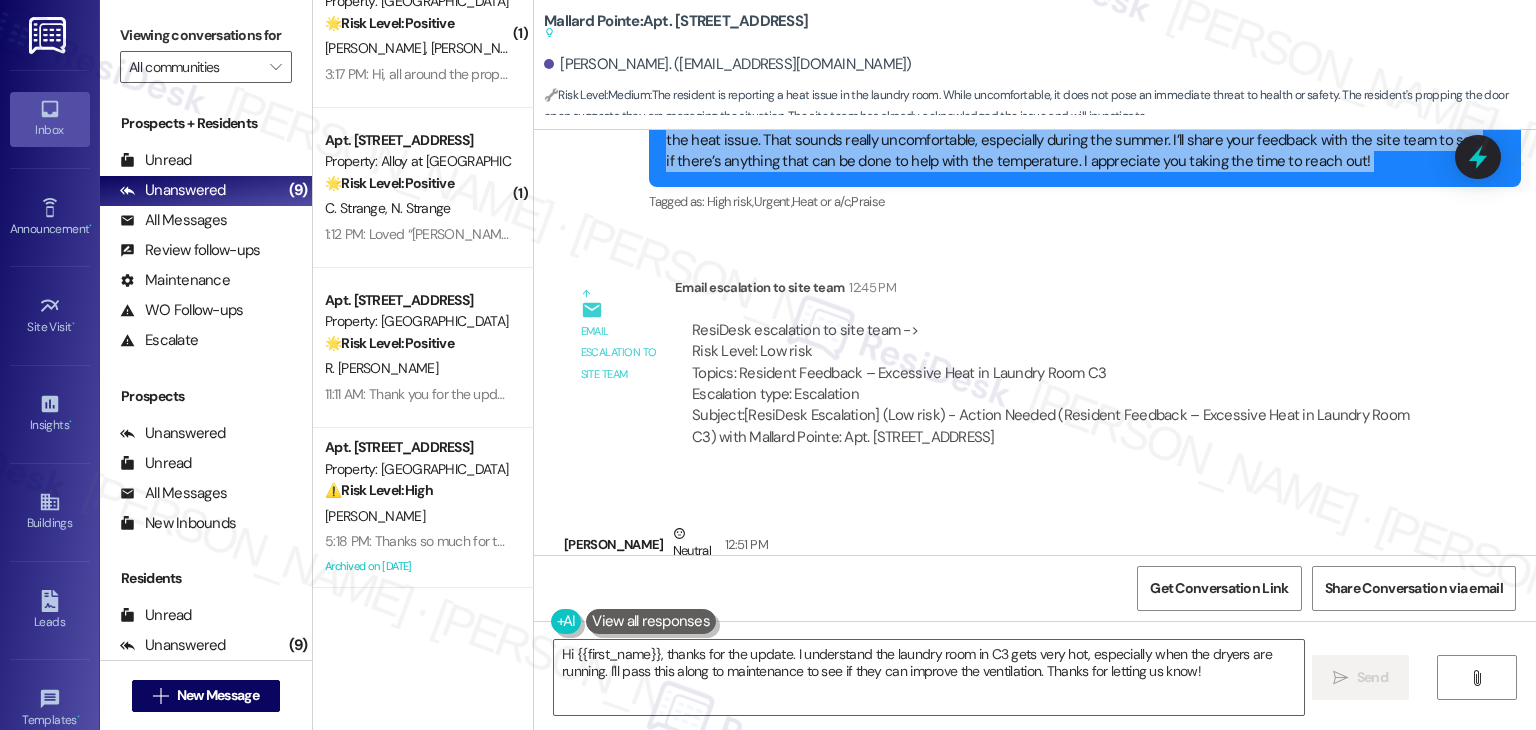 scroll, scrollTop: 11487, scrollLeft: 0, axis: vertical 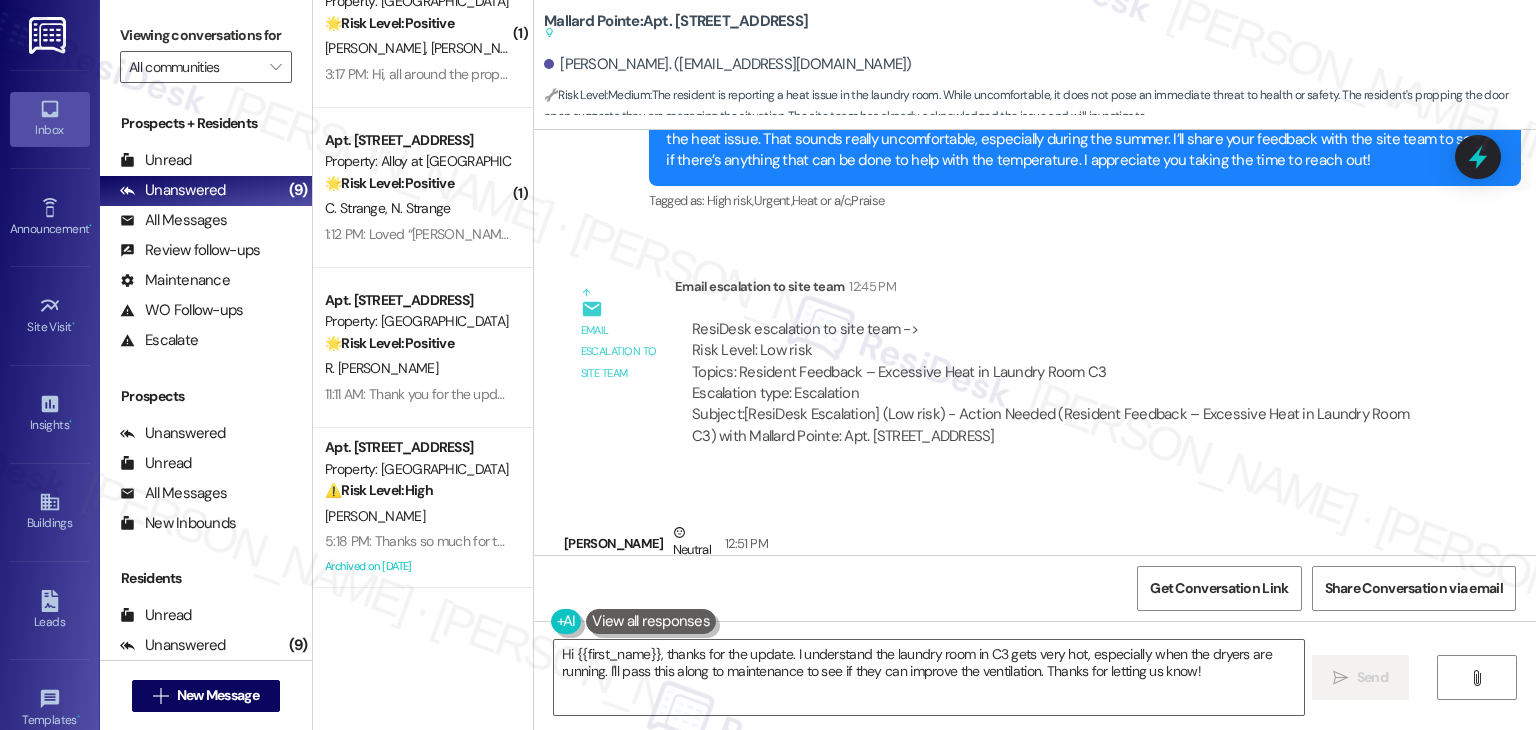 click on "You are welcome. I know that if there are issues it is up to us to report them instead of just complaining a bout them to each other. At one time a sigh said to not leave door open but it is not there now. It does help when the dryer is running." at bounding box center (992, 607) 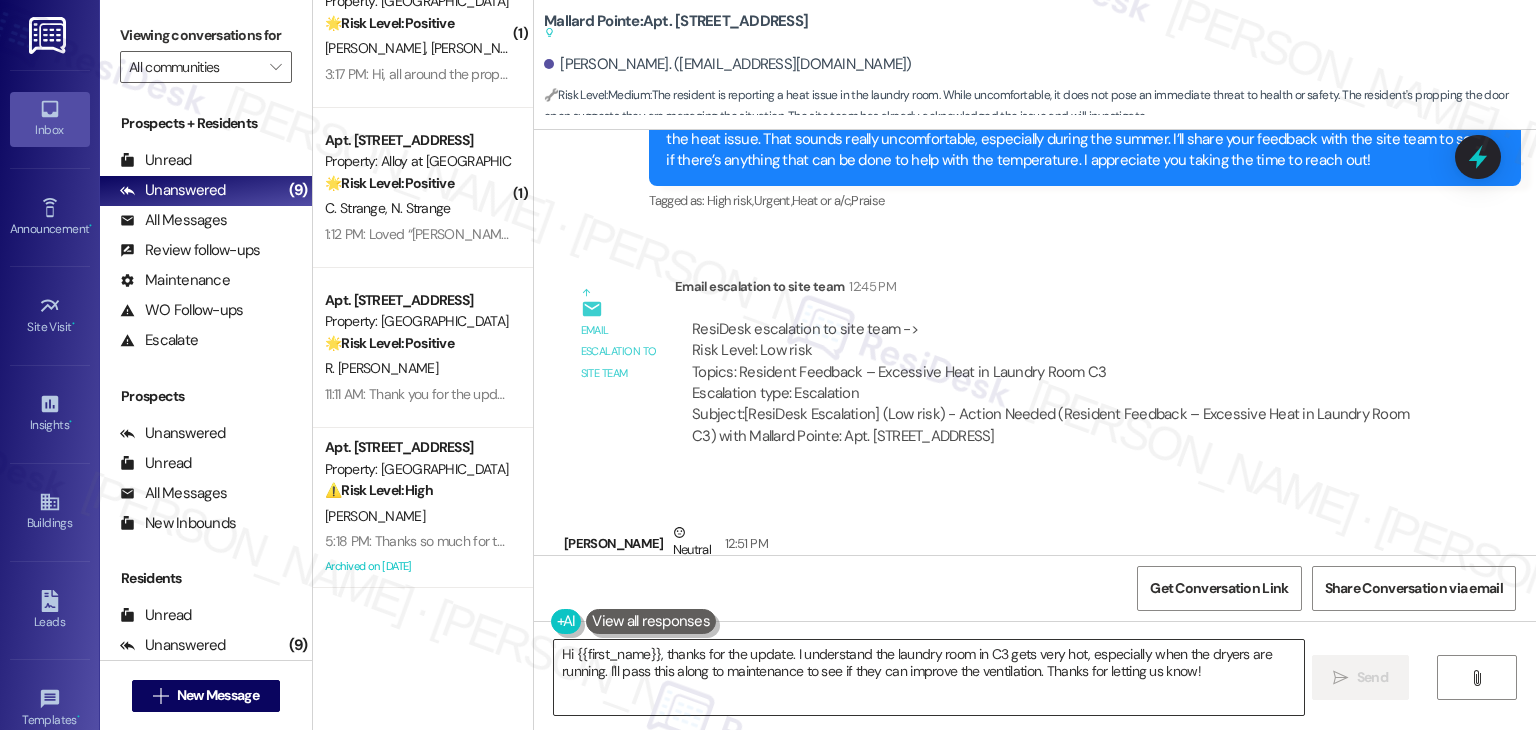 click on "Hi {{first_name}}, thanks for the update. I understand the laundry room in C3 gets very hot, especially when the dryers are running. I'll pass this along to maintenance to see if they can improve the ventilation. Thanks for letting us know!" at bounding box center (928, 677) 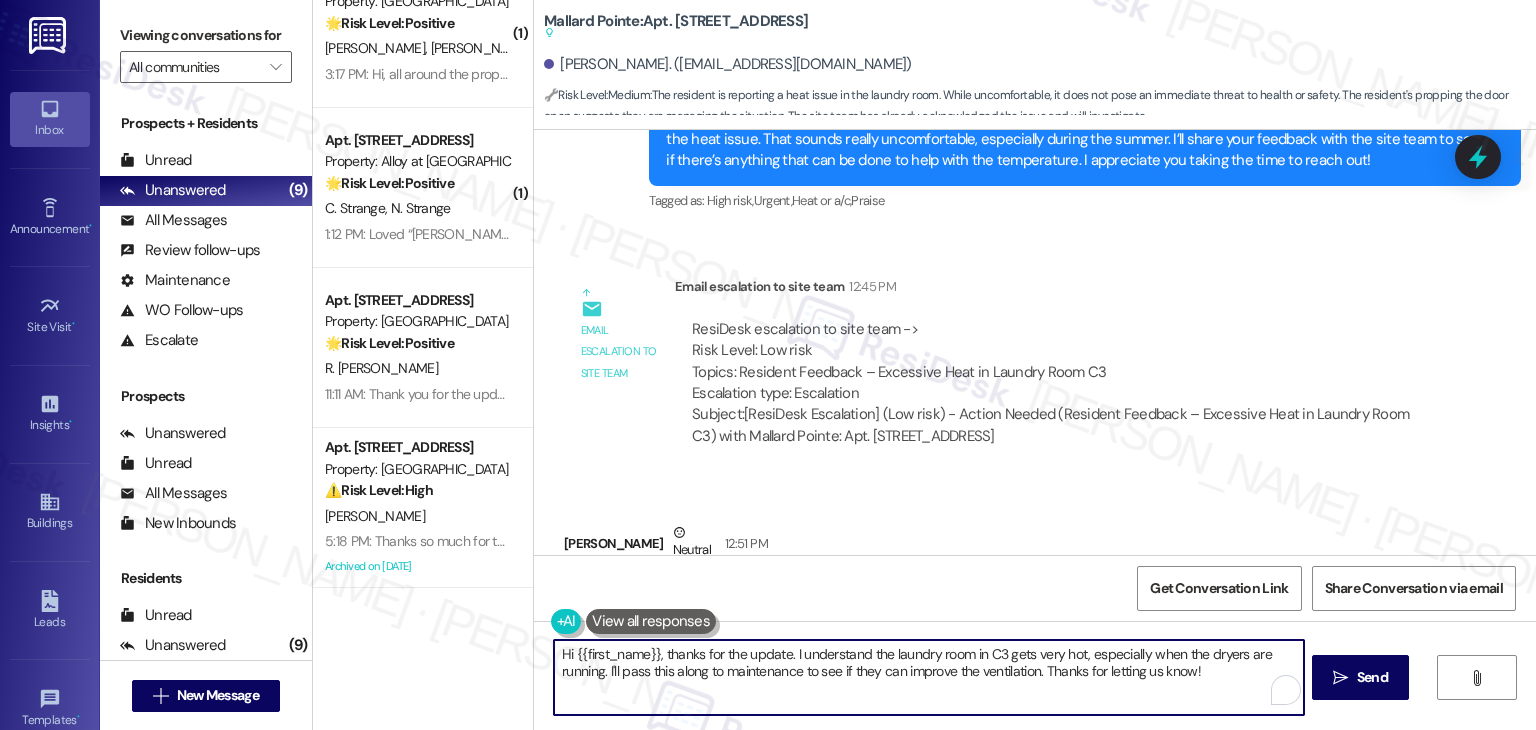 click on "Hi {{first_name}}, thanks for the update. I understand the laundry room in C3 gets very hot, especially when the dryers are running. I'll pass this along to maintenance to see if they can improve the ventilation. Thanks for letting us know!" at bounding box center [928, 677] 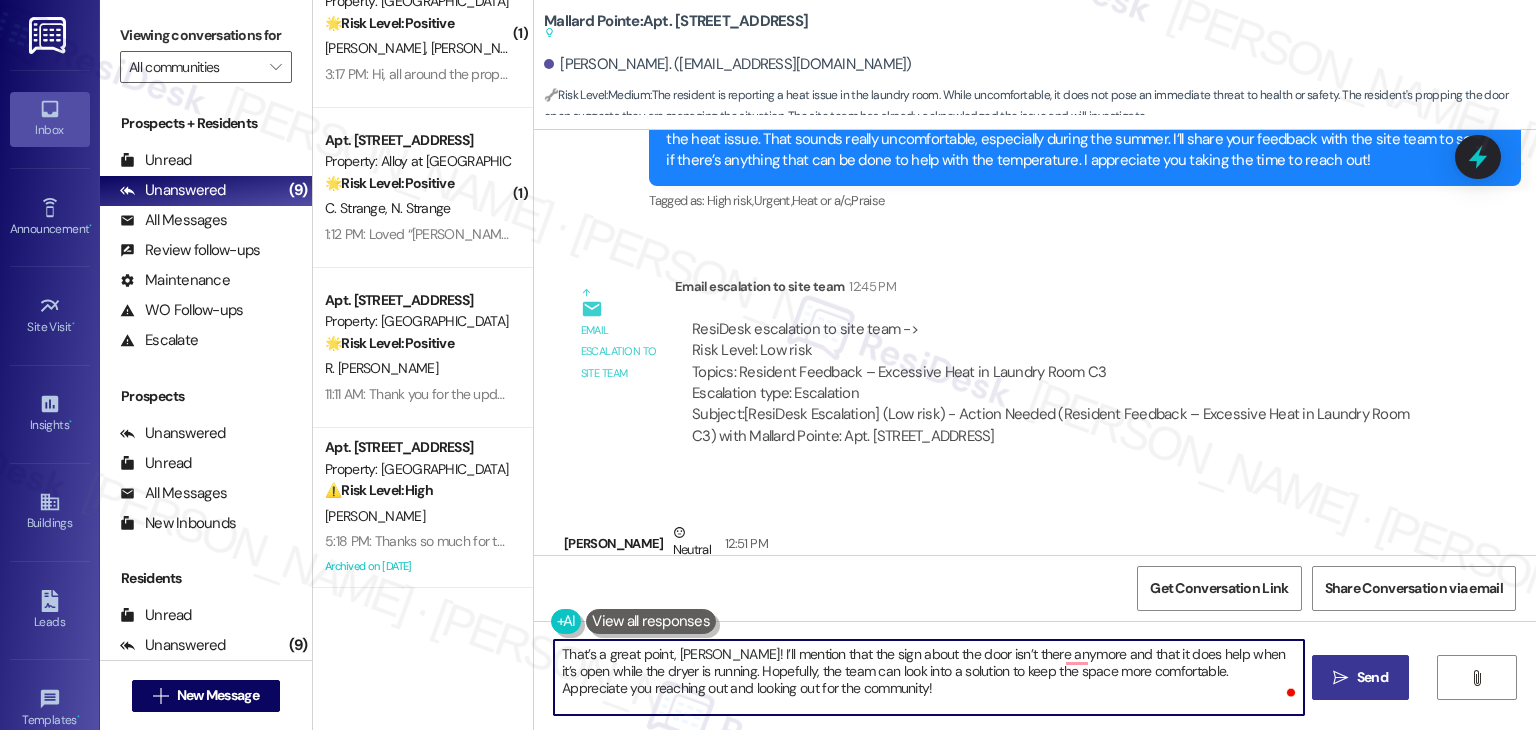 type on "That’s a great point, [PERSON_NAME]! I’ll mention that the sign about the door isn’t there anymore and that it does help when it’s open while the dryer is running. Hopefully, the team can look into a solution to keep the space more comfortable. Appreciate you reaching out and looking out for the community!" 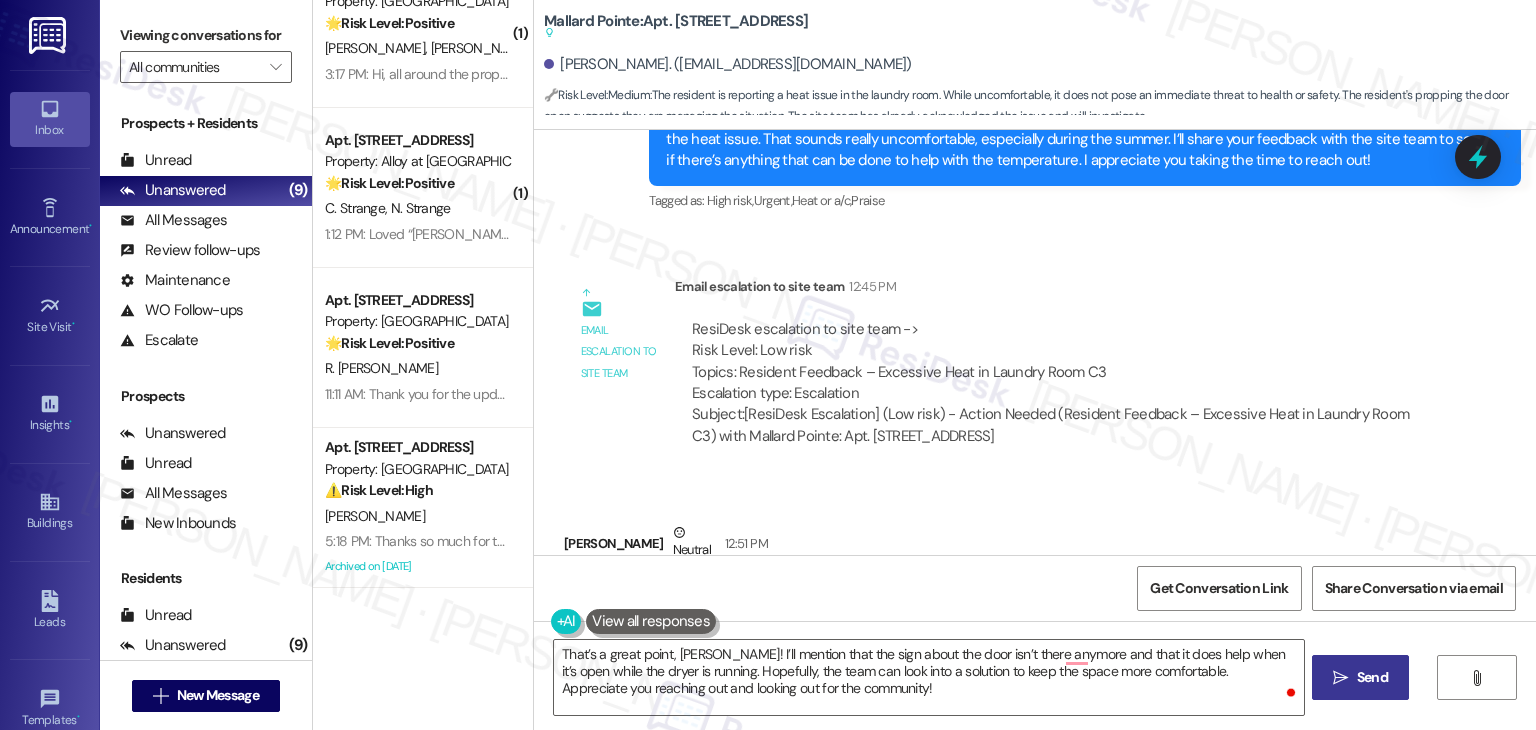 click on "Send" at bounding box center [1372, 677] 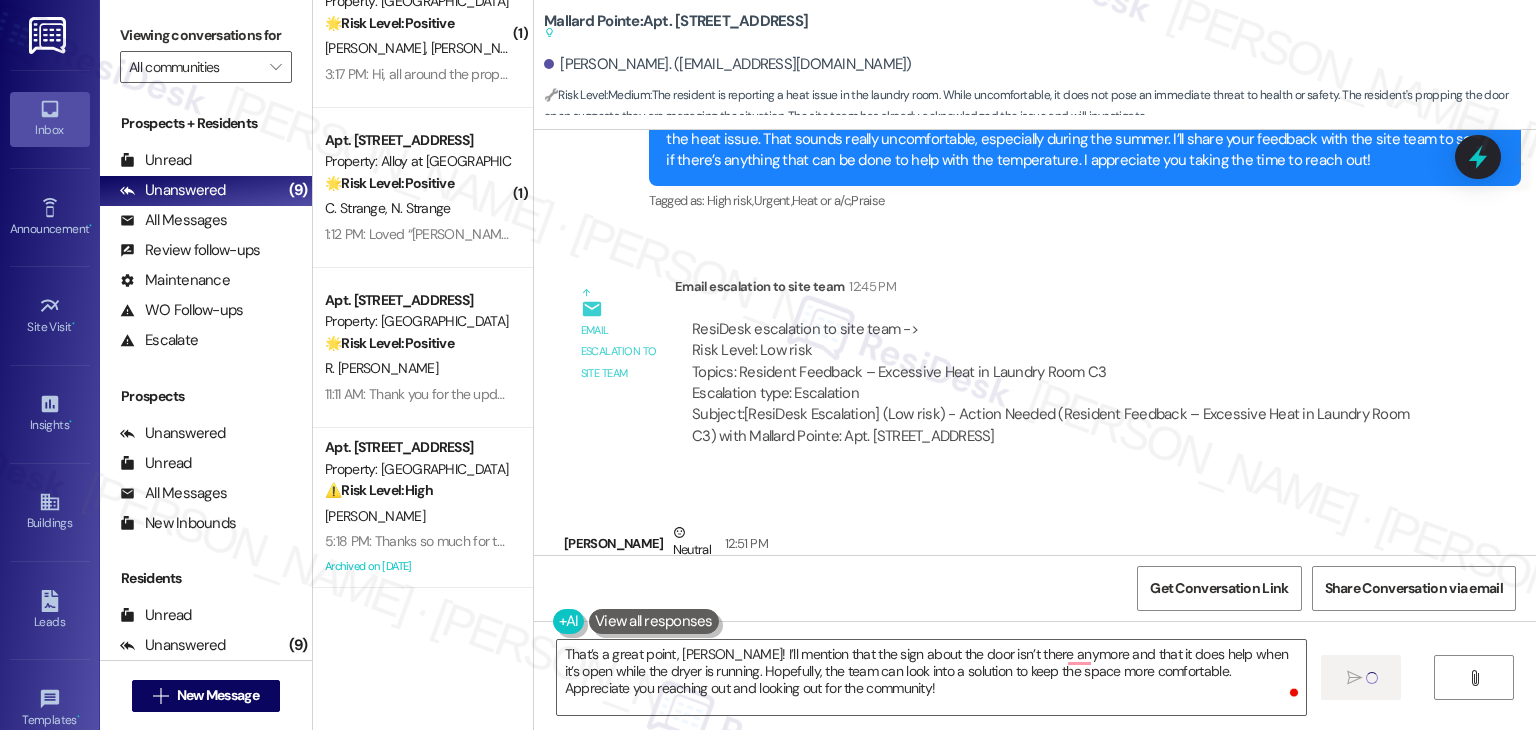 type 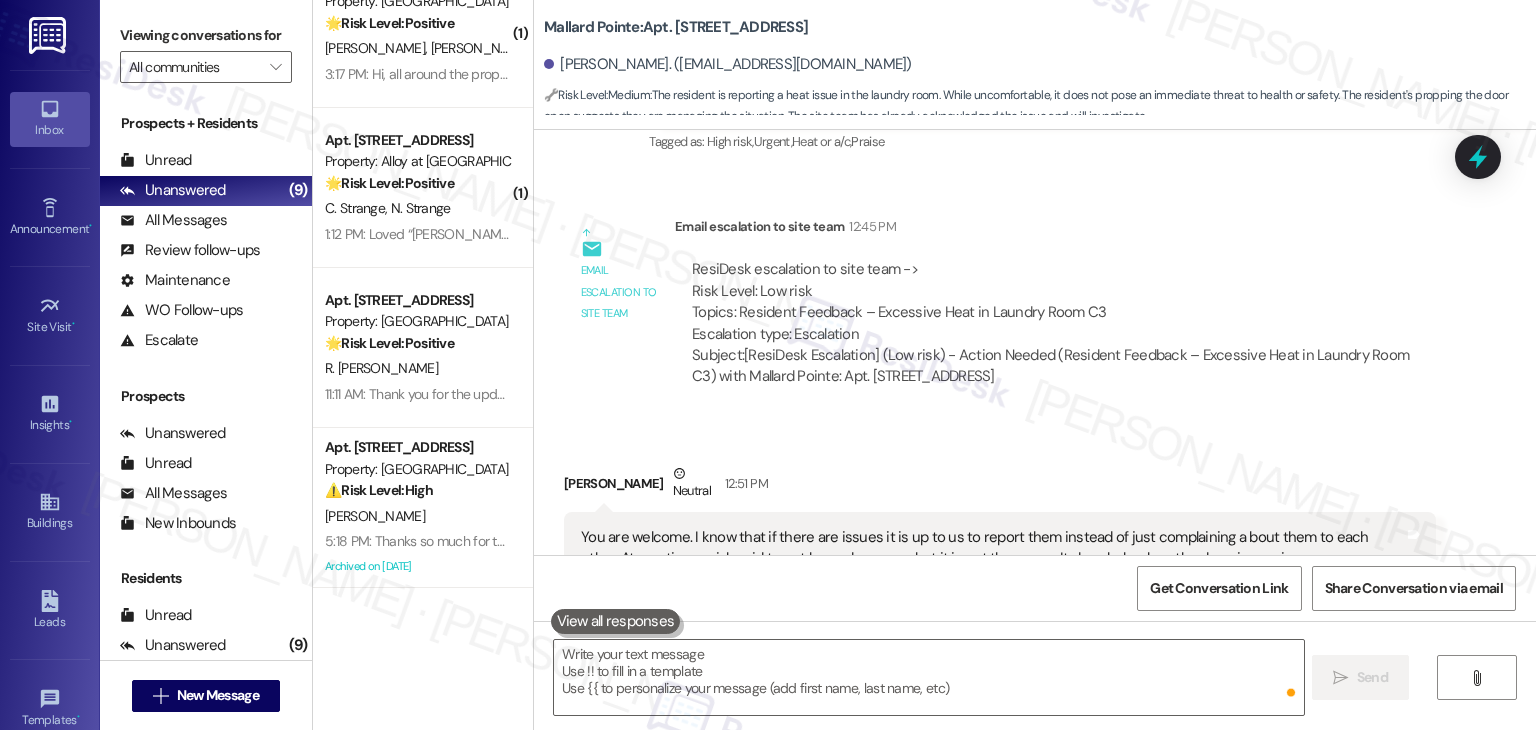 scroll, scrollTop: 11427, scrollLeft: 0, axis: vertical 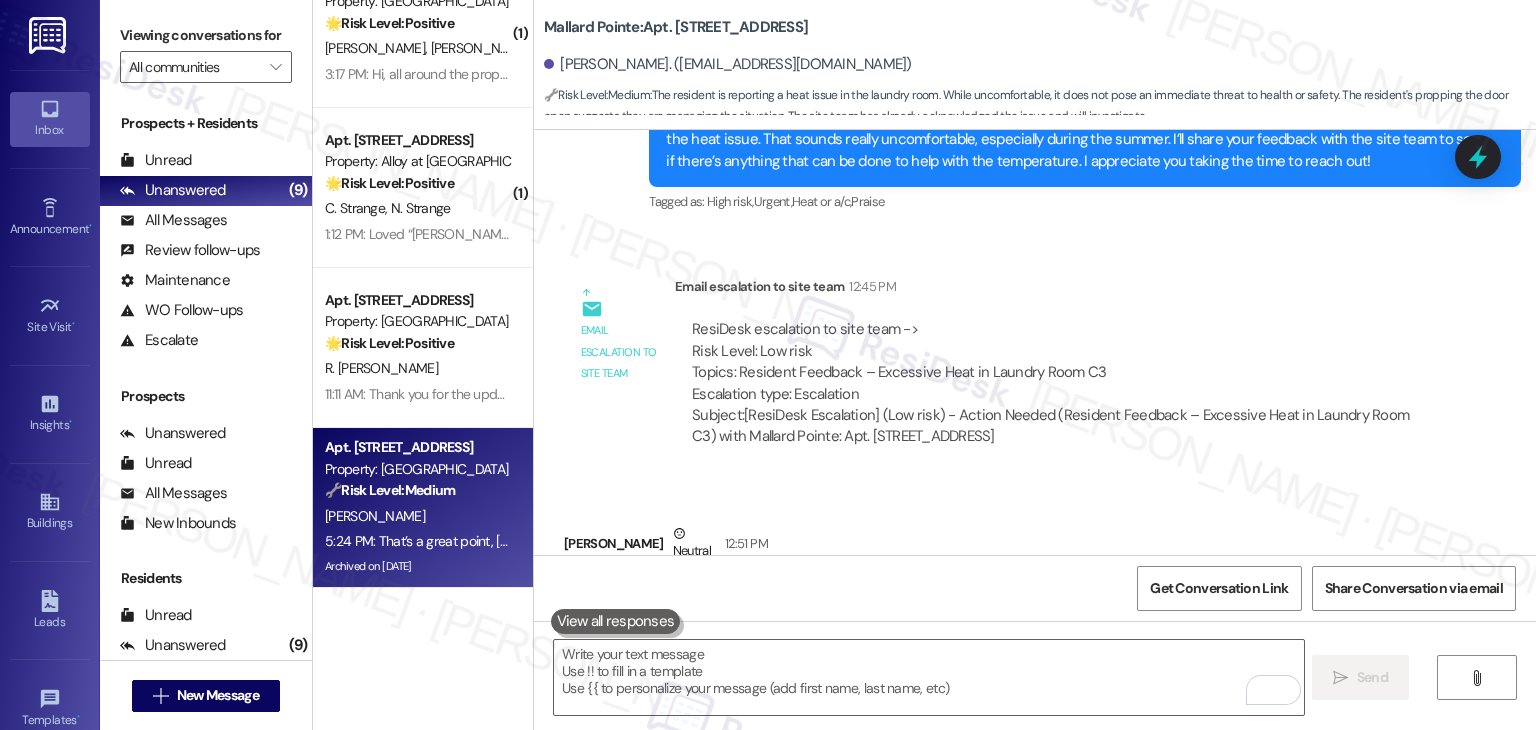click on "Received via SMS Phyllis Poulton   Neutral 12:51 PM You are welcome. I know that if there are issues it is up to us to report them instead of just complaining a bout them to each other. At one time a sigh said to not leave door open but it is not there now. It does help when the dryer is running. Tags and notes Tagged as:   Apartment entry ,  Click to highlight conversations about Apartment entry Praise Click to highlight conversations about Praise" at bounding box center [1035, 583] 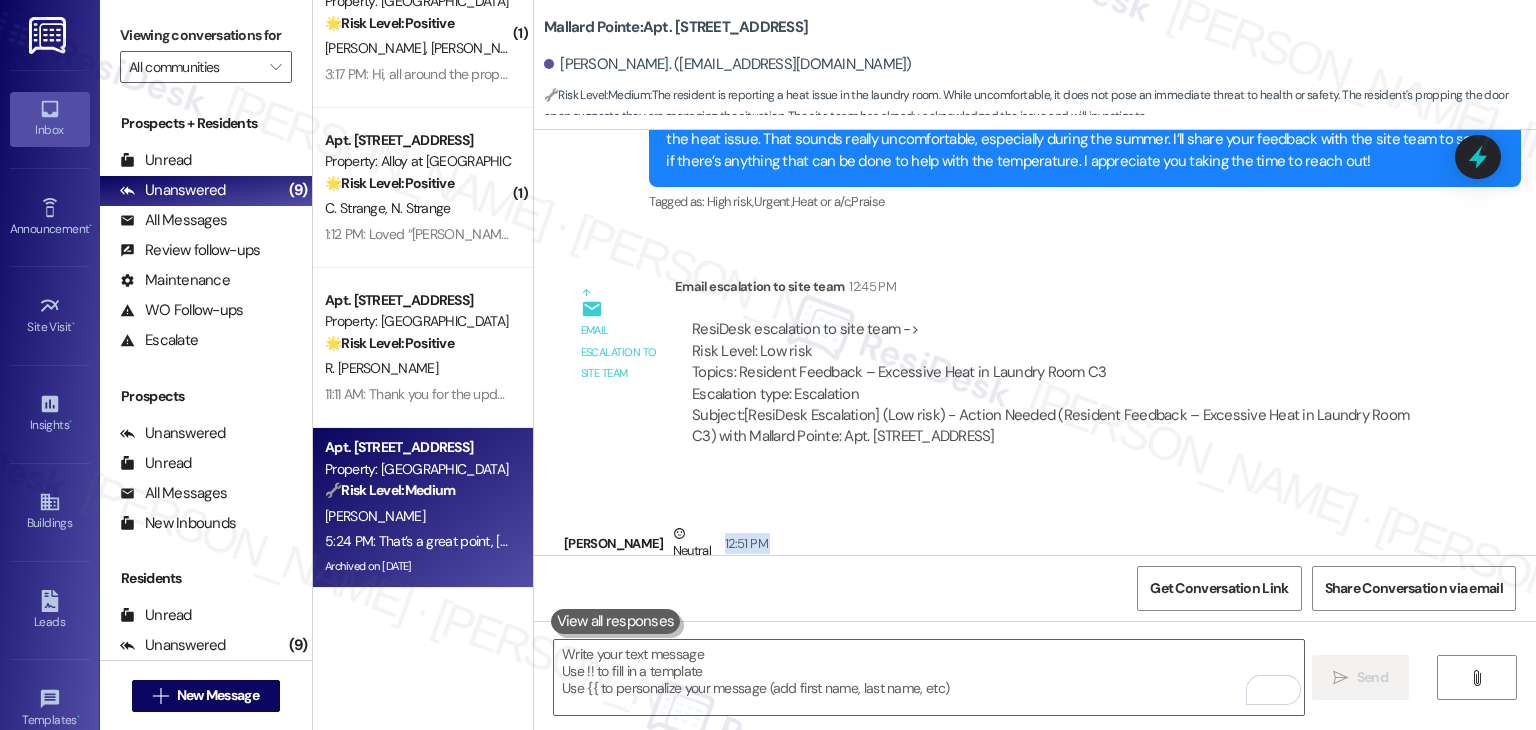 click on "Received via SMS Phyllis Poulton   Neutral 12:51 PM You are welcome. I know that if there are issues it is up to us to report them instead of just complaining a bout them to each other. At one time a sigh said to not leave door open but it is not there now. It does help when the dryer is running. Tags and notes Tagged as:   Apartment entry ,  Click to highlight conversations about Apartment entry Praise Click to highlight conversations about Praise" at bounding box center (1035, 583) 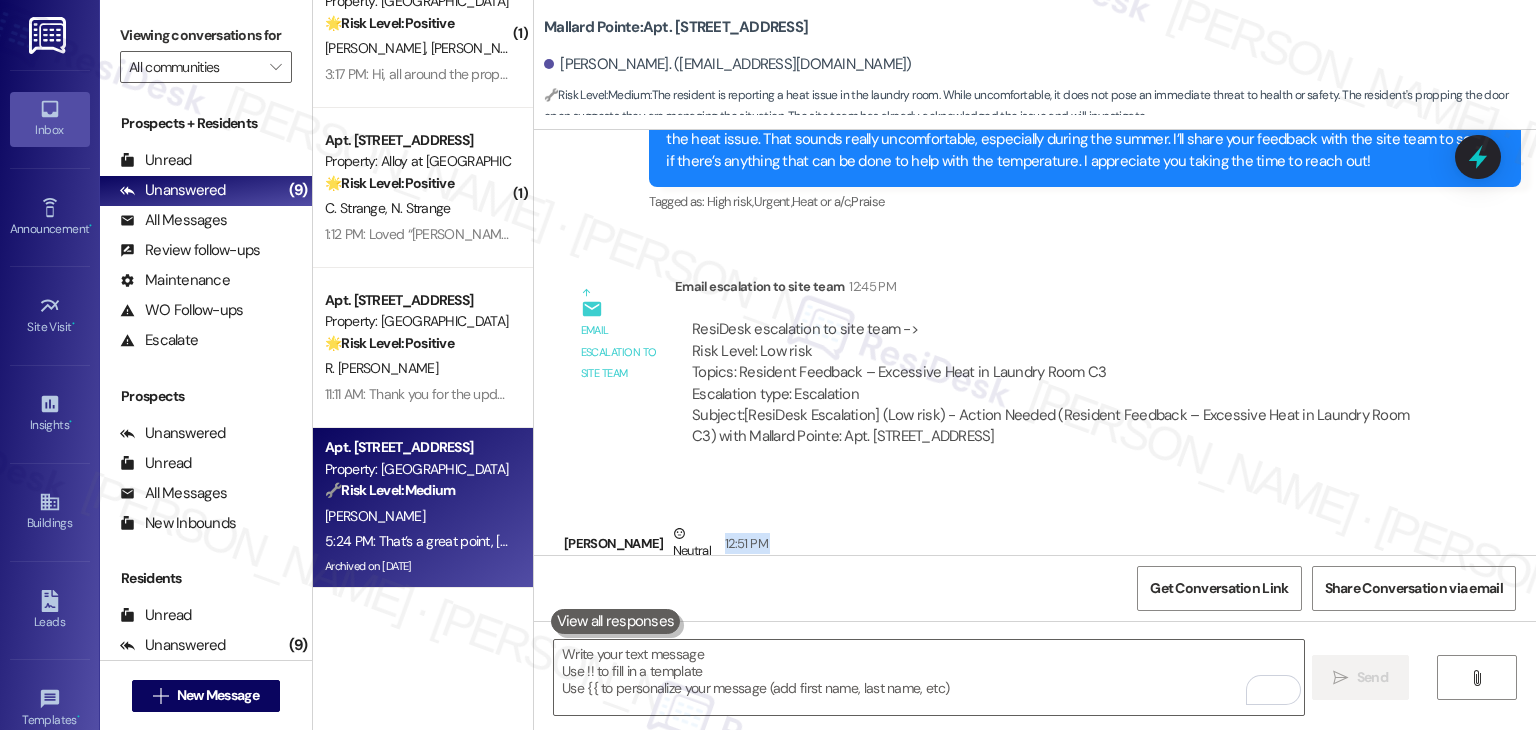 click on "Received via SMS Phyllis Poulton   Neutral 12:51 PM You are welcome. I know that if there are issues it is up to us to report them instead of just complaining a bout them to each other. At one time a sigh said to not leave door open but it is not there now. It does help when the dryer is running. Tags and notes Tagged as:   Apartment entry ,  Click to highlight conversations about Apartment entry Praise Click to highlight conversations about Praise" at bounding box center (1035, 583) 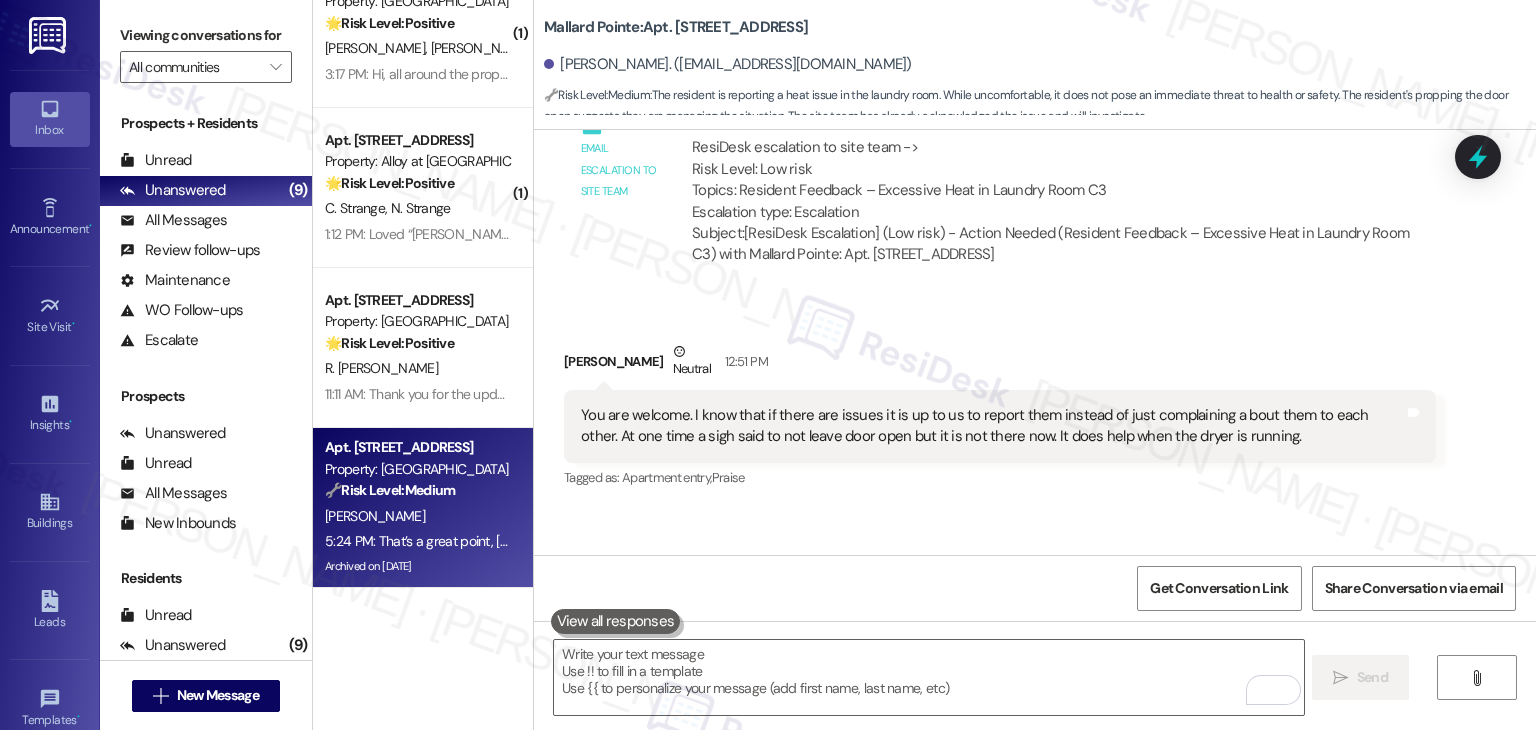 scroll, scrollTop: 11610, scrollLeft: 0, axis: vertical 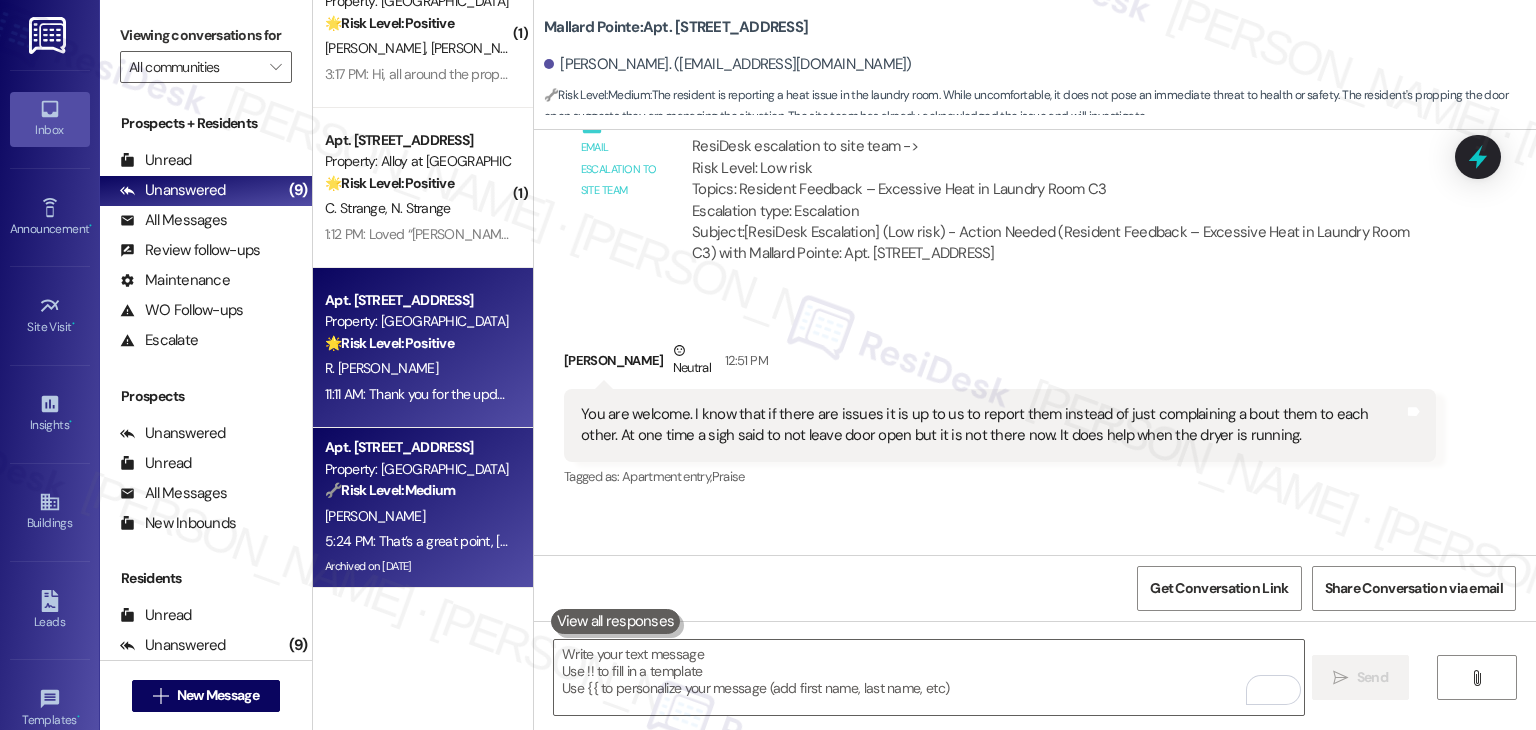 click on "R. [PERSON_NAME]" at bounding box center (417, 368) 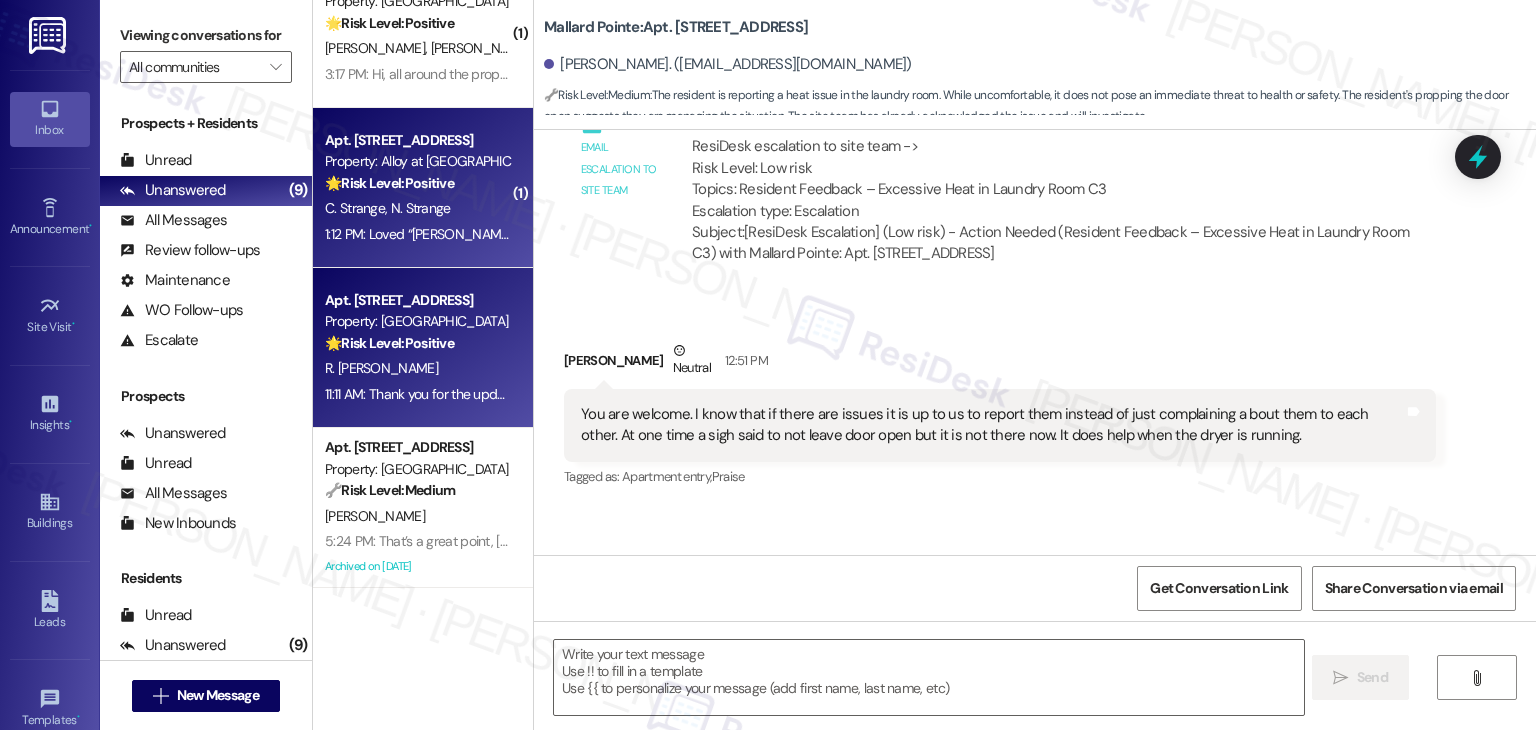 click on "1:12 PM: Loved “Dottie (Alloy at Geneva): You're very welcome! I'm…” 1:12 PM: Loved “Dottie (Alloy at Geneva): You're very welcome! I'm…”" at bounding box center (589, 234) 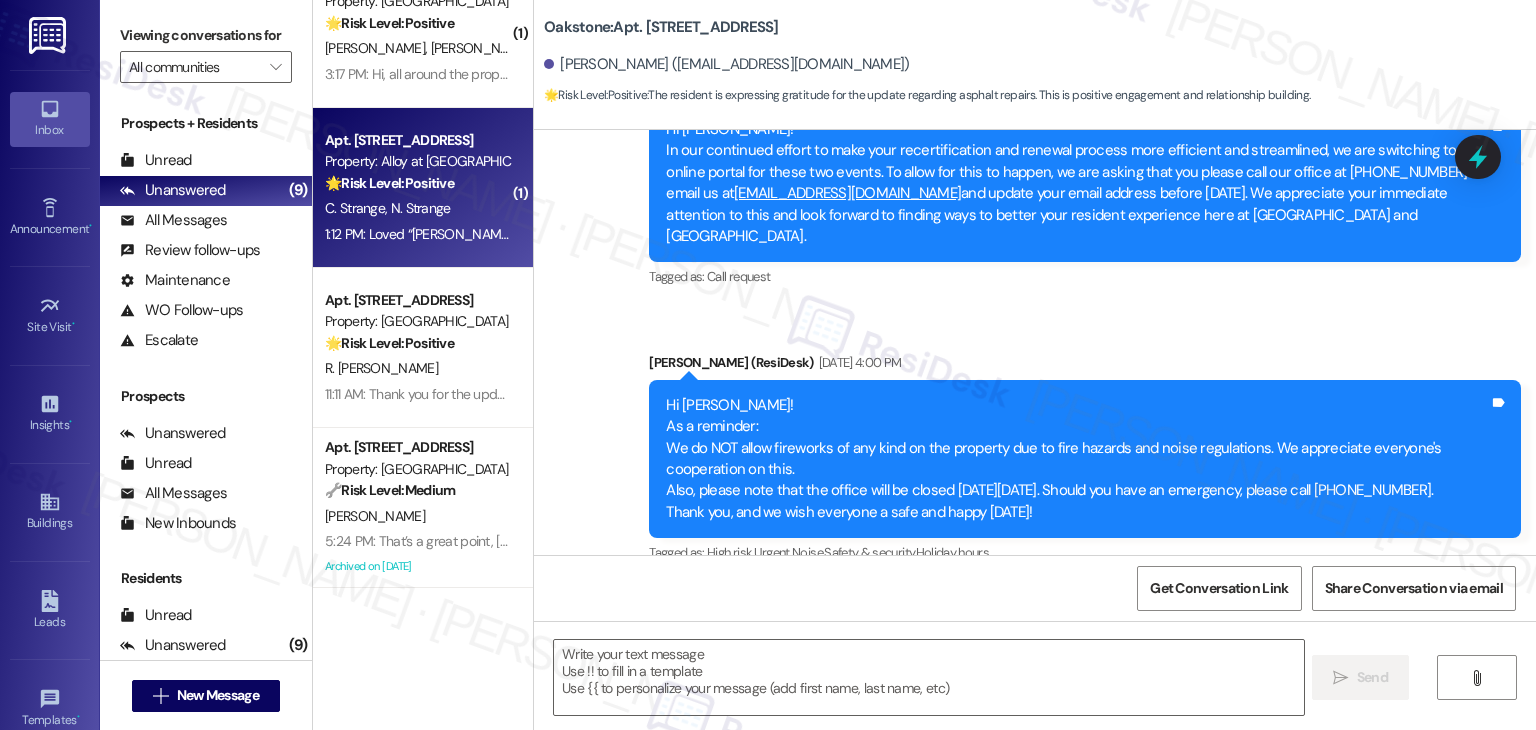 scroll, scrollTop: 10440, scrollLeft: 0, axis: vertical 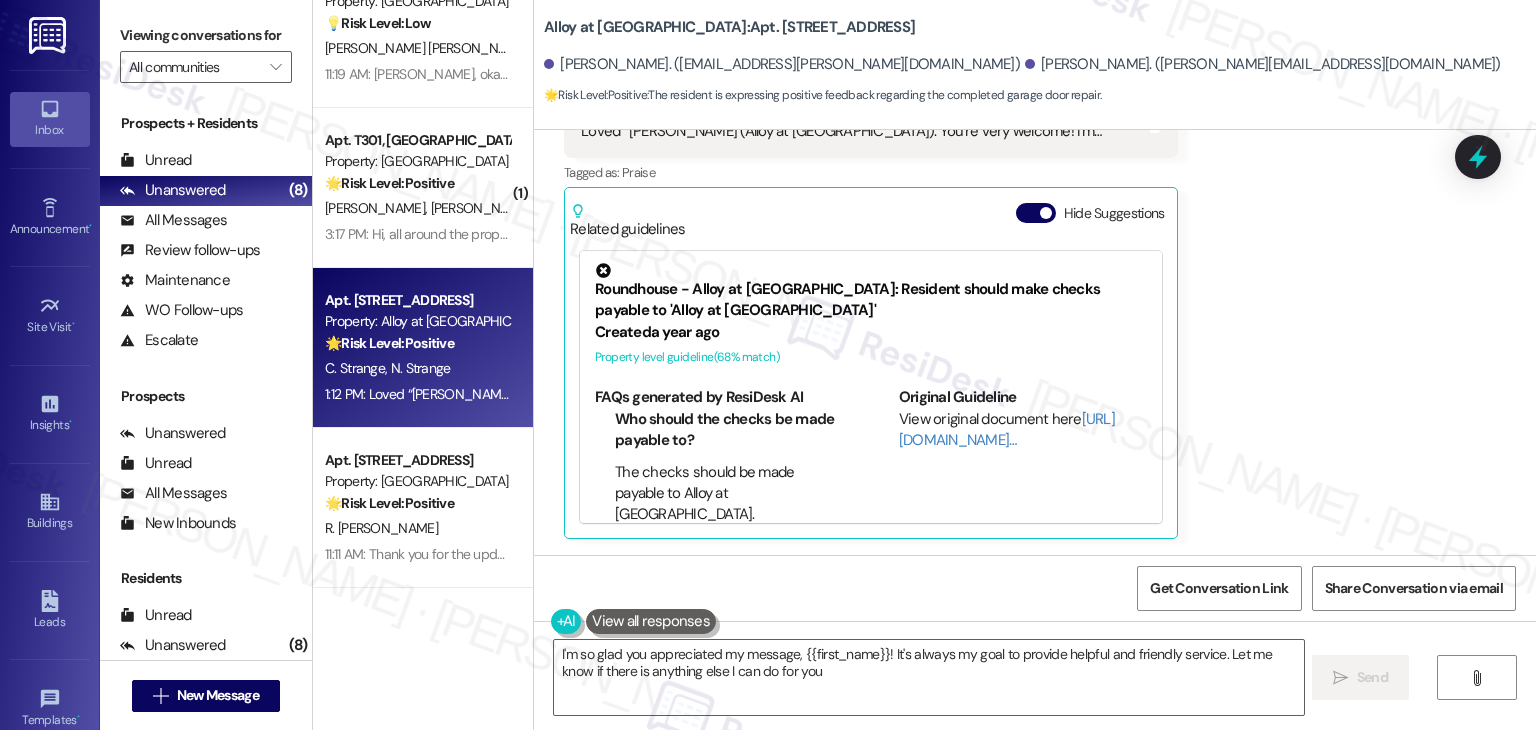 type on "I'm so glad you appreciated my message, {{first_name}}! It's always my goal to provide helpful and friendly service. Let me know if there is anything else I can do for you!" 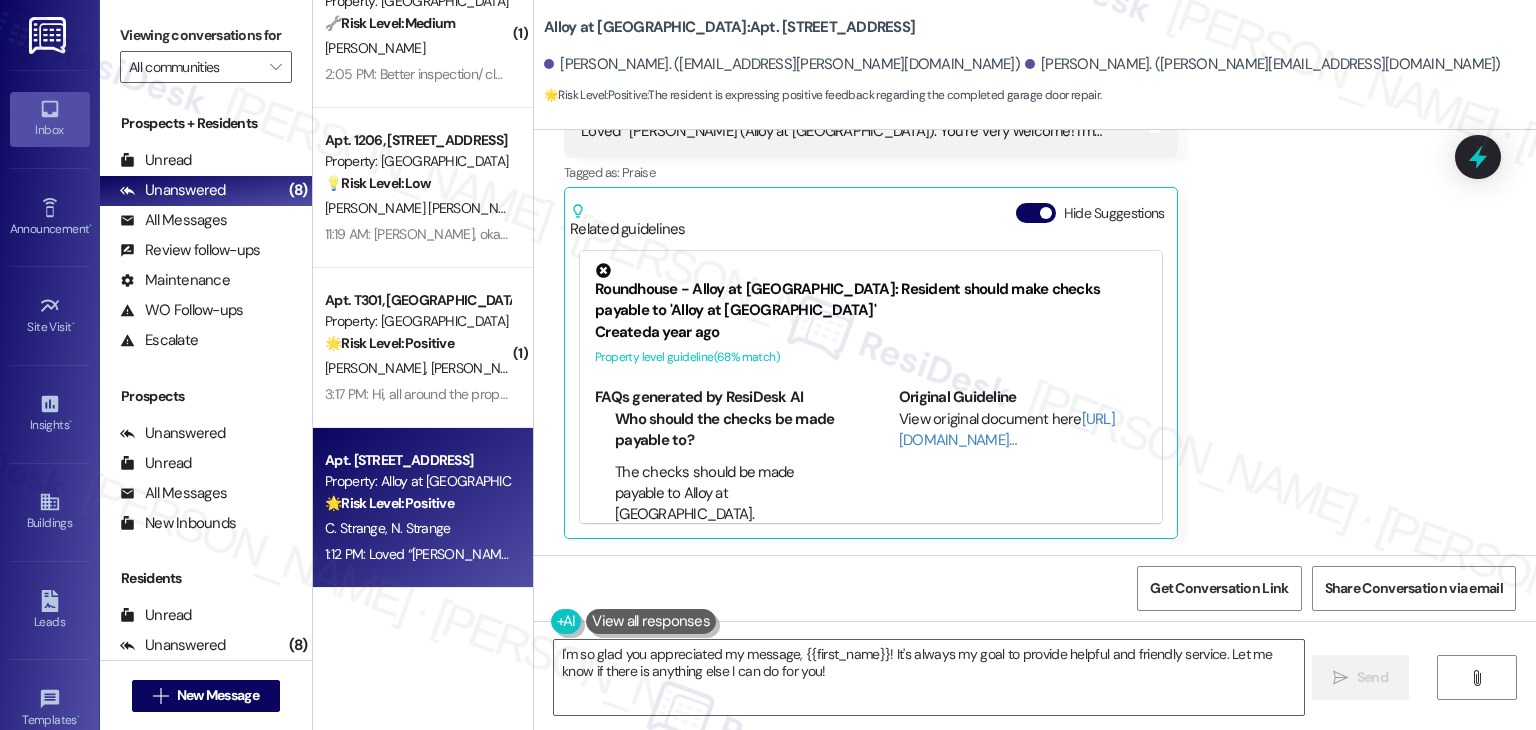 scroll, scrollTop: 2320, scrollLeft: 0, axis: vertical 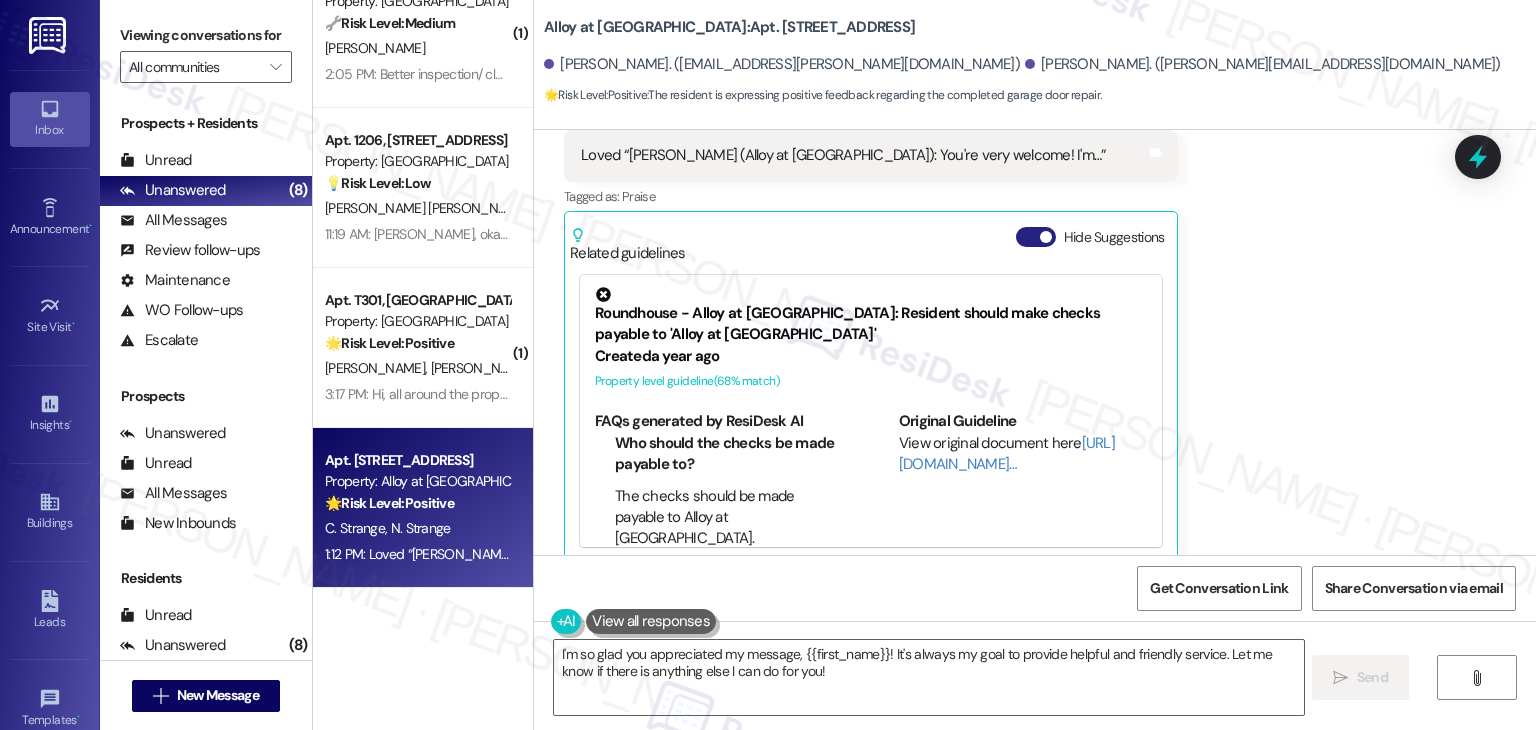click on "Hide Suggestions" at bounding box center (1036, 237) 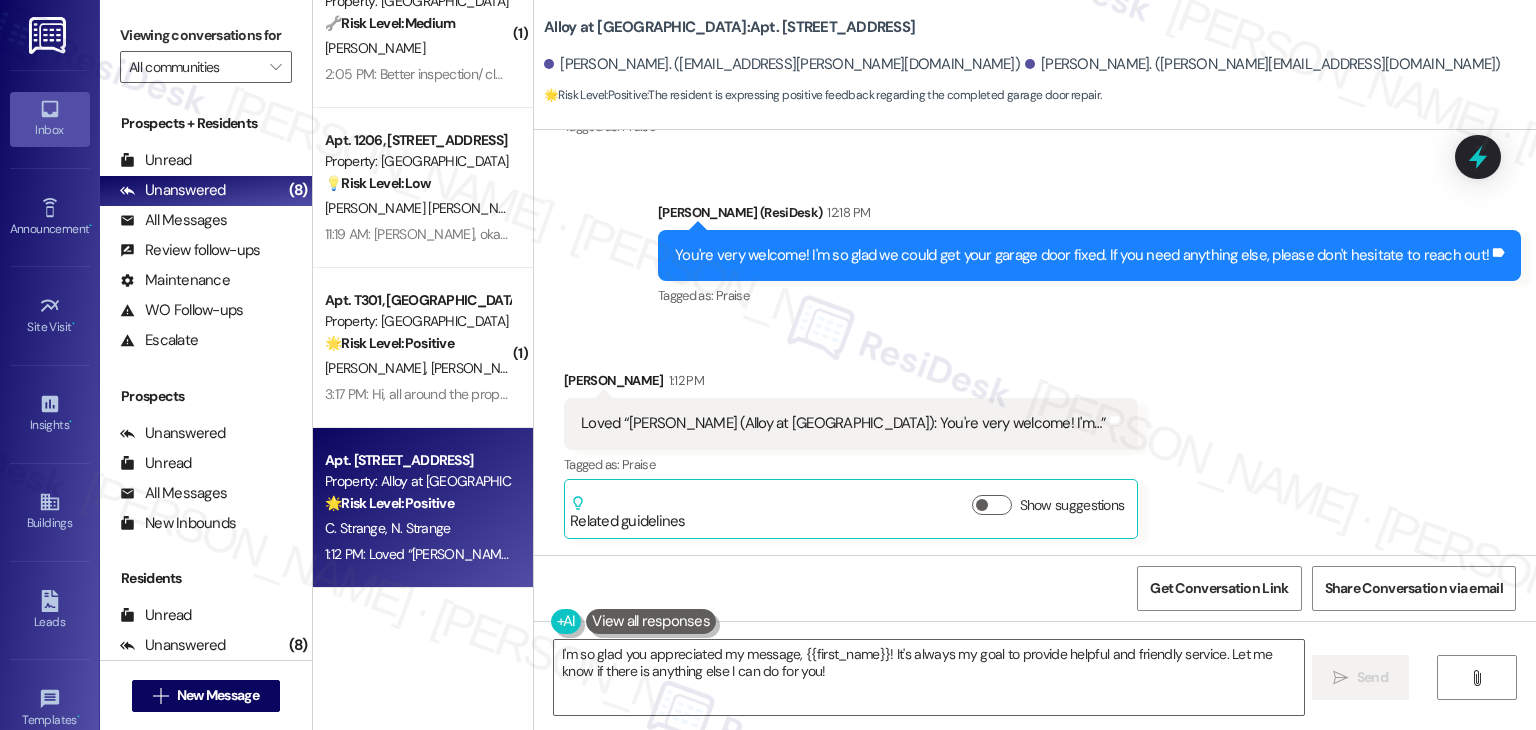 scroll, scrollTop: 2028, scrollLeft: 0, axis: vertical 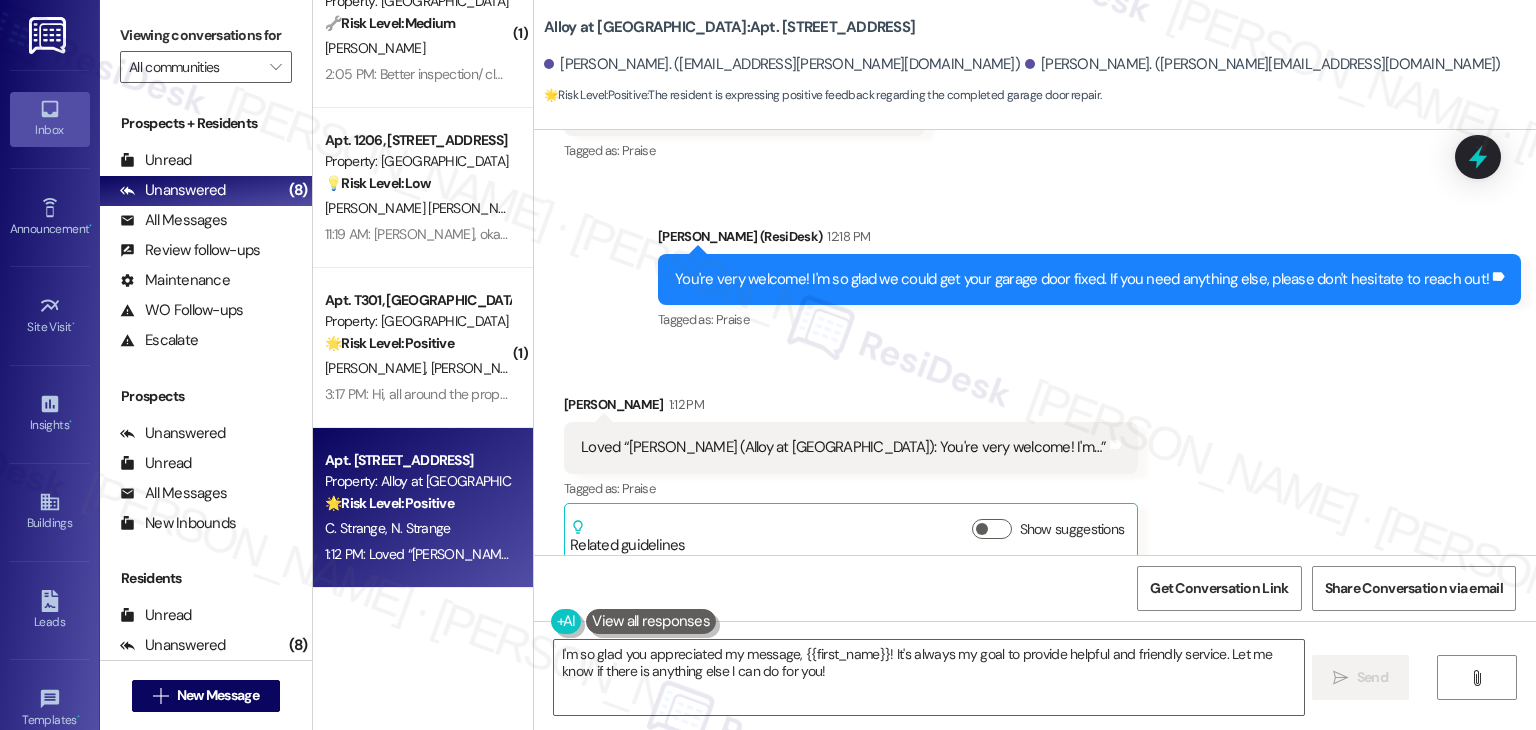 click on "Received via SMS Naomi Strange 1:12 PM Loved “Dottie (Alloy at Geneva): You're very welcome! I'm…” Tags and notes Tagged as:   Praise Click to highlight conversations about Praise  Related guidelines Show suggestions" at bounding box center (1035, 463) 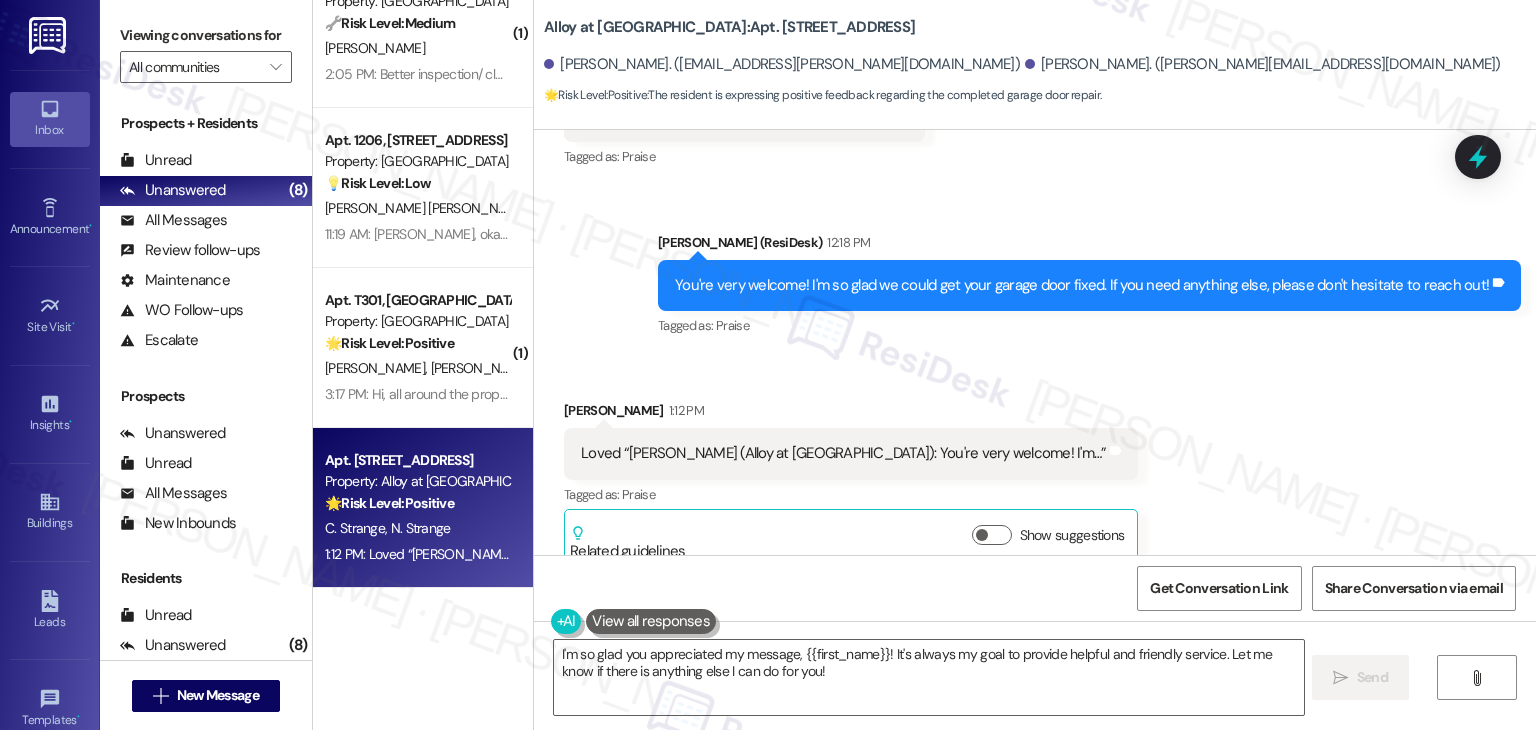 scroll, scrollTop: 2028, scrollLeft: 0, axis: vertical 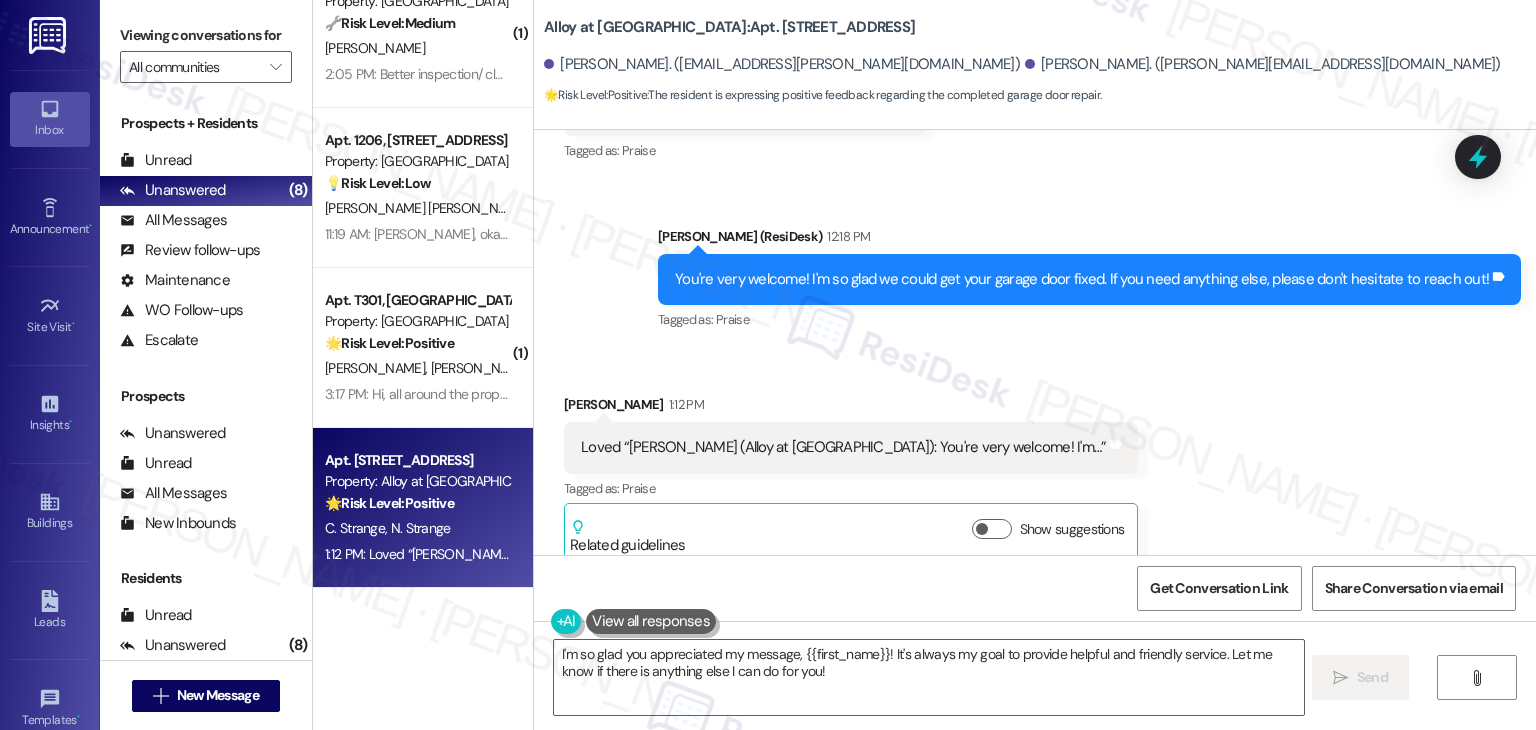 click on "Received via SMS Naomi Strange 1:12 PM Loved “Dottie (Alloy at Geneva): You're very welcome! I'm…” Tags and notes Tagged as:   Praise Click to highlight conversations about Praise  Related guidelines Show suggestions" at bounding box center (1035, 463) 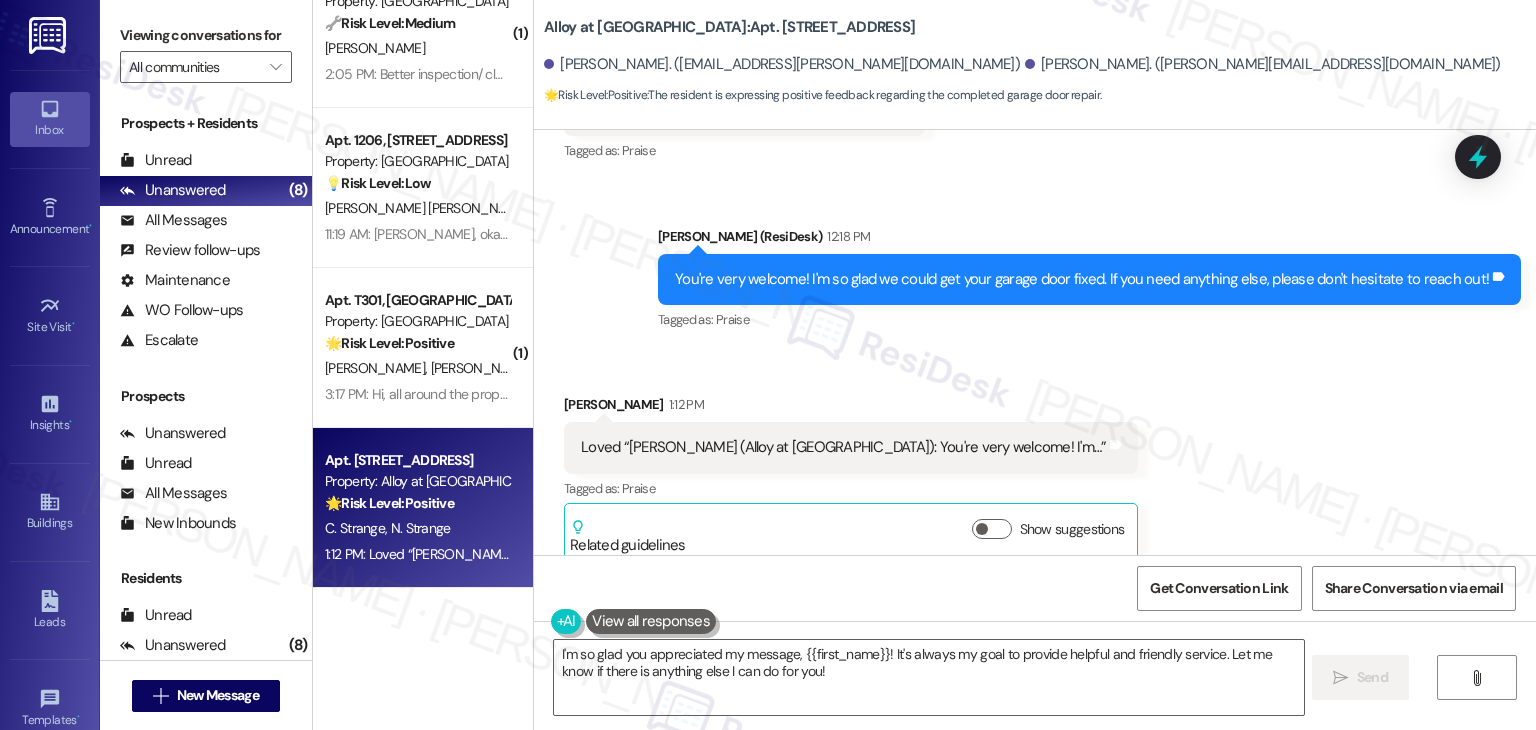 click on "Received via SMS Naomi Strange 1:12 PM Loved “Dottie (Alloy at Geneva): You're very welcome! I'm…” Tags and notes Tagged as:   Praise Click to highlight conversations about Praise  Related guidelines Show suggestions" at bounding box center [1035, 463] 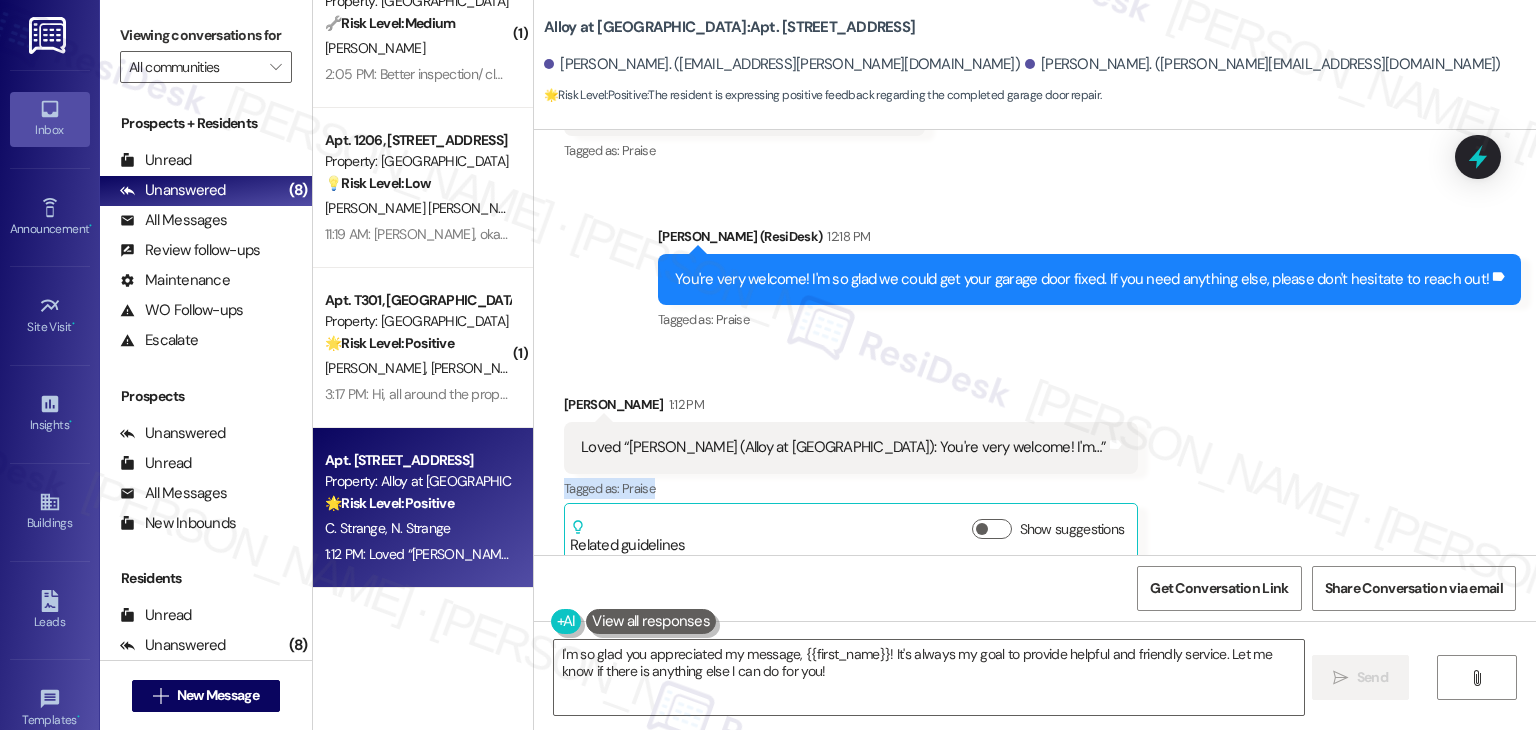 click on "Received via SMS Naomi Strange 1:12 PM Loved “Dottie (Alloy at Geneva): You're very welcome! I'm…” Tags and notes Tagged as:   Praise Click to highlight conversations about Praise  Related guidelines Show suggestions" at bounding box center [1035, 463] 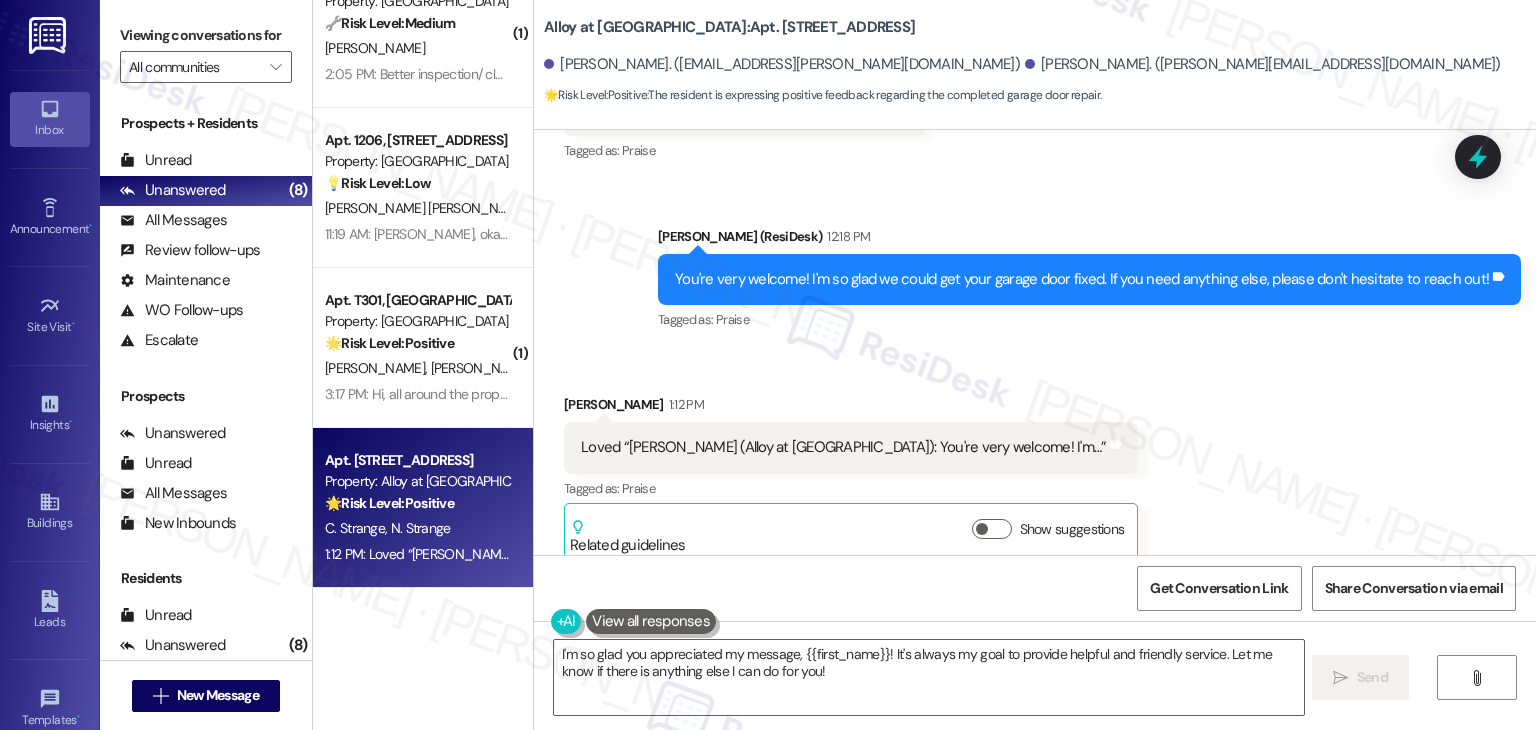 click on "Received via SMS Naomi Strange 1:12 PM Loved “Dottie (Alloy at Geneva): You're very welcome! I'm…” Tags and notes Tagged as:   Praise Click to highlight conversations about Praise  Related guidelines Show suggestions" at bounding box center [1035, 463] 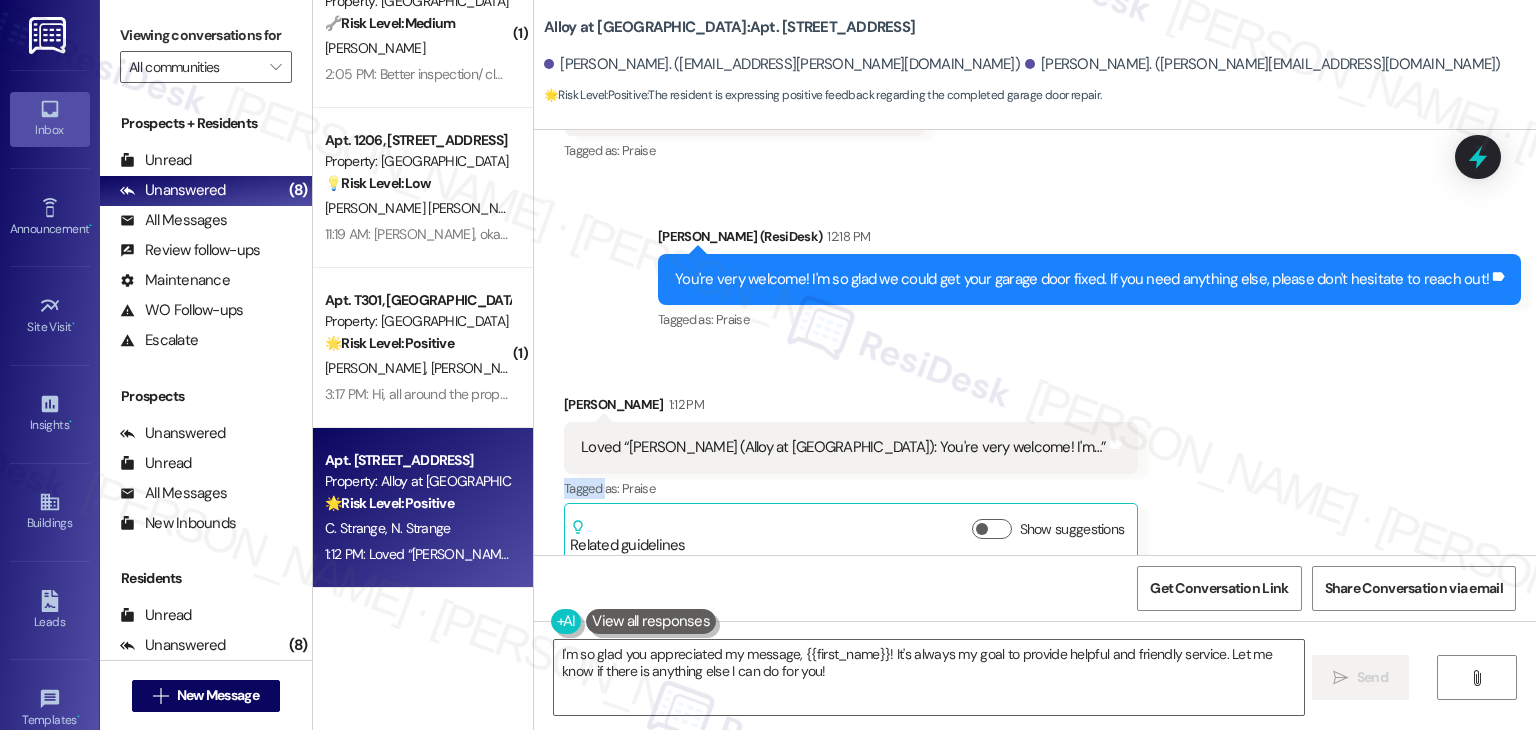 click on "Received via SMS Naomi Strange 1:12 PM Loved “Dottie (Alloy at Geneva): You're very welcome! I'm…” Tags and notes Tagged as:   Praise Click to highlight conversations about Praise  Related guidelines Show suggestions" at bounding box center (1035, 463) 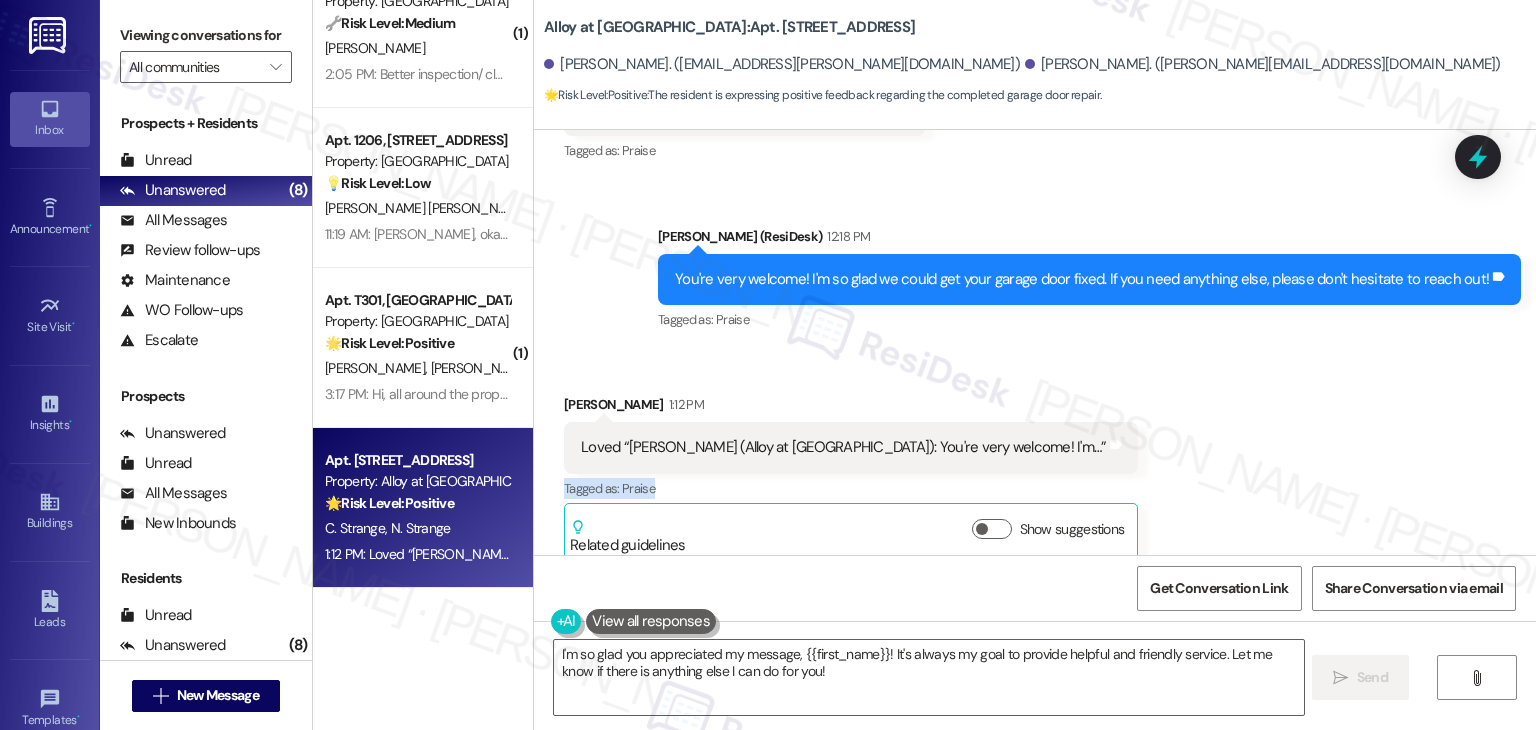 click on "Received via SMS Naomi Strange 1:12 PM Loved “Dottie (Alloy at Geneva): You're very welcome! I'm…” Tags and notes Tagged as:   Praise Click to highlight conversations about Praise  Related guidelines Show suggestions" at bounding box center [1035, 463] 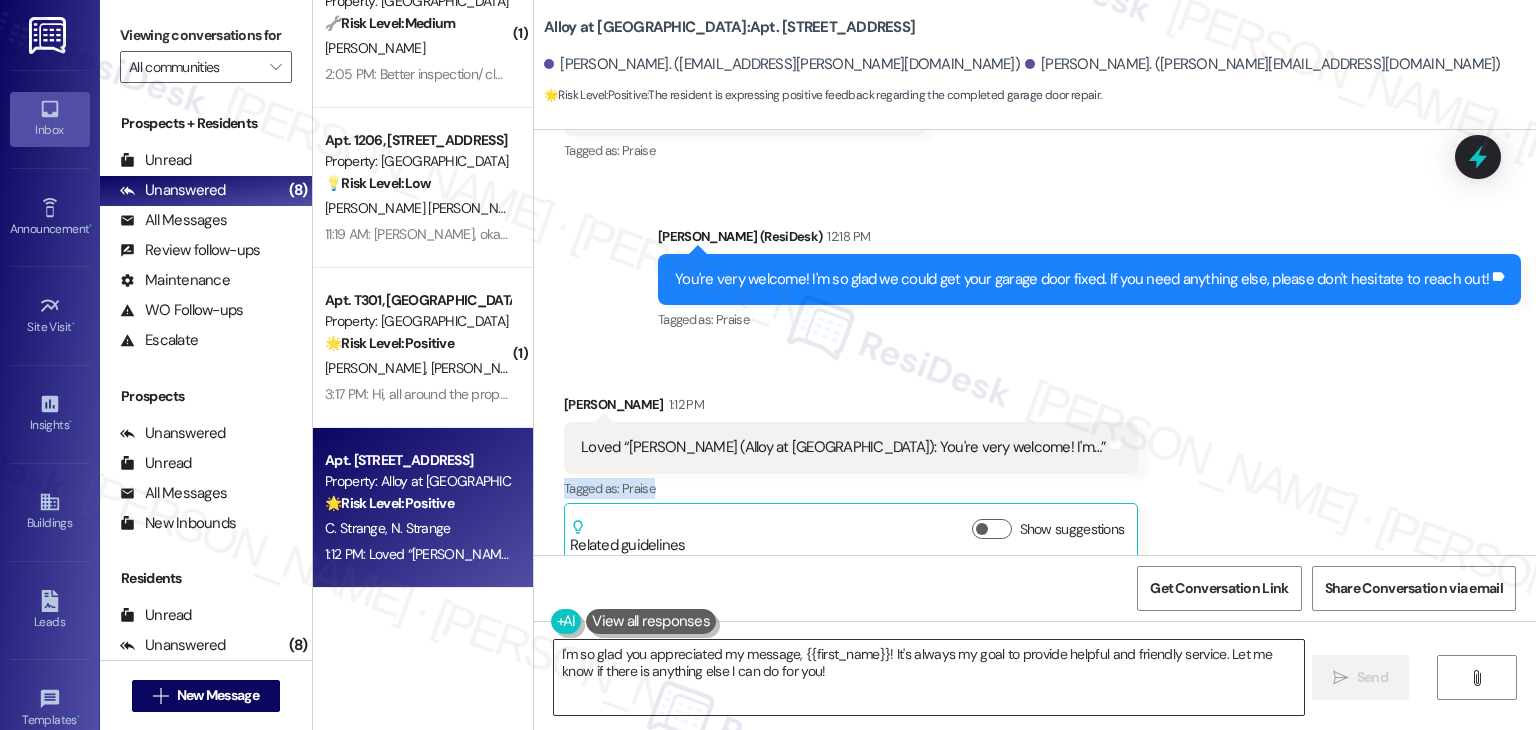 click on "I'm so glad you appreciated my message, {{first_name}}! It's always my goal to provide helpful and friendly service. Let me know if there is anything else I can do for you!" at bounding box center (928, 677) 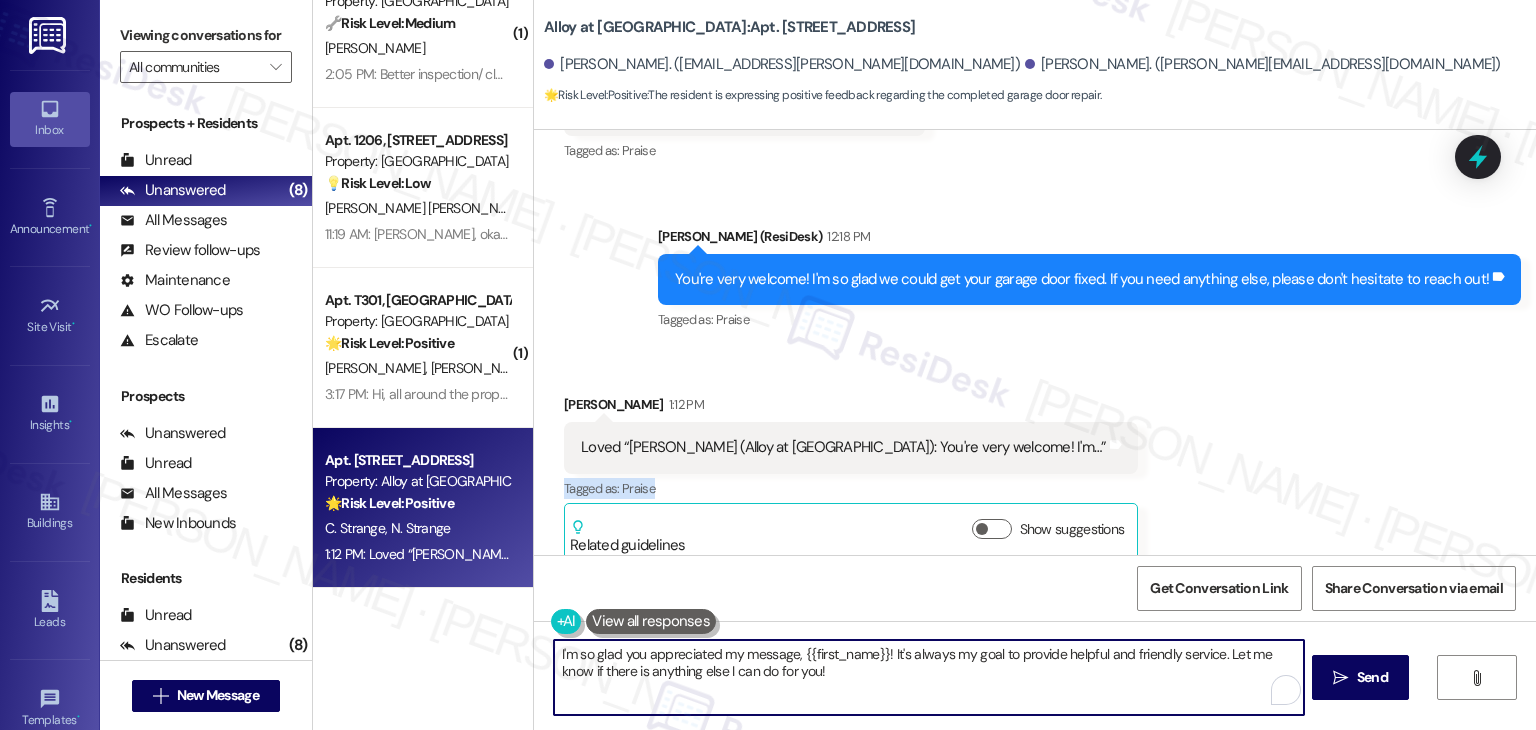 click on "I'm so glad you appreciated my message, {{first_name}}! It's always my goal to provide helpful and friendly service. Let me know if there is anything else I can do for you!" at bounding box center (928, 677) 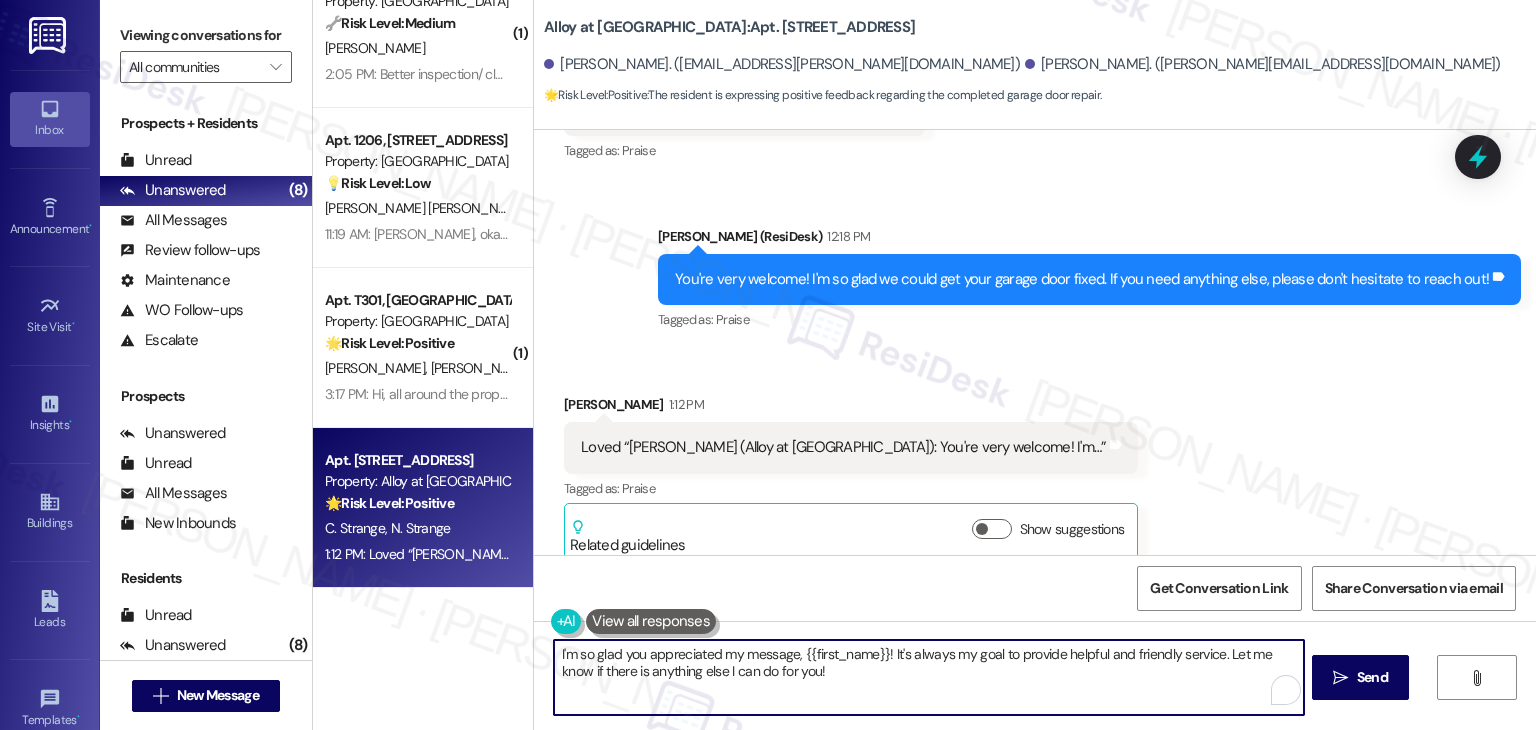 click on "I'm so glad you appreciated my message, {{first_name}}! It's always my goal to provide helpful and friendly service. Let me know if there is anything else I can do for you!" at bounding box center [928, 677] 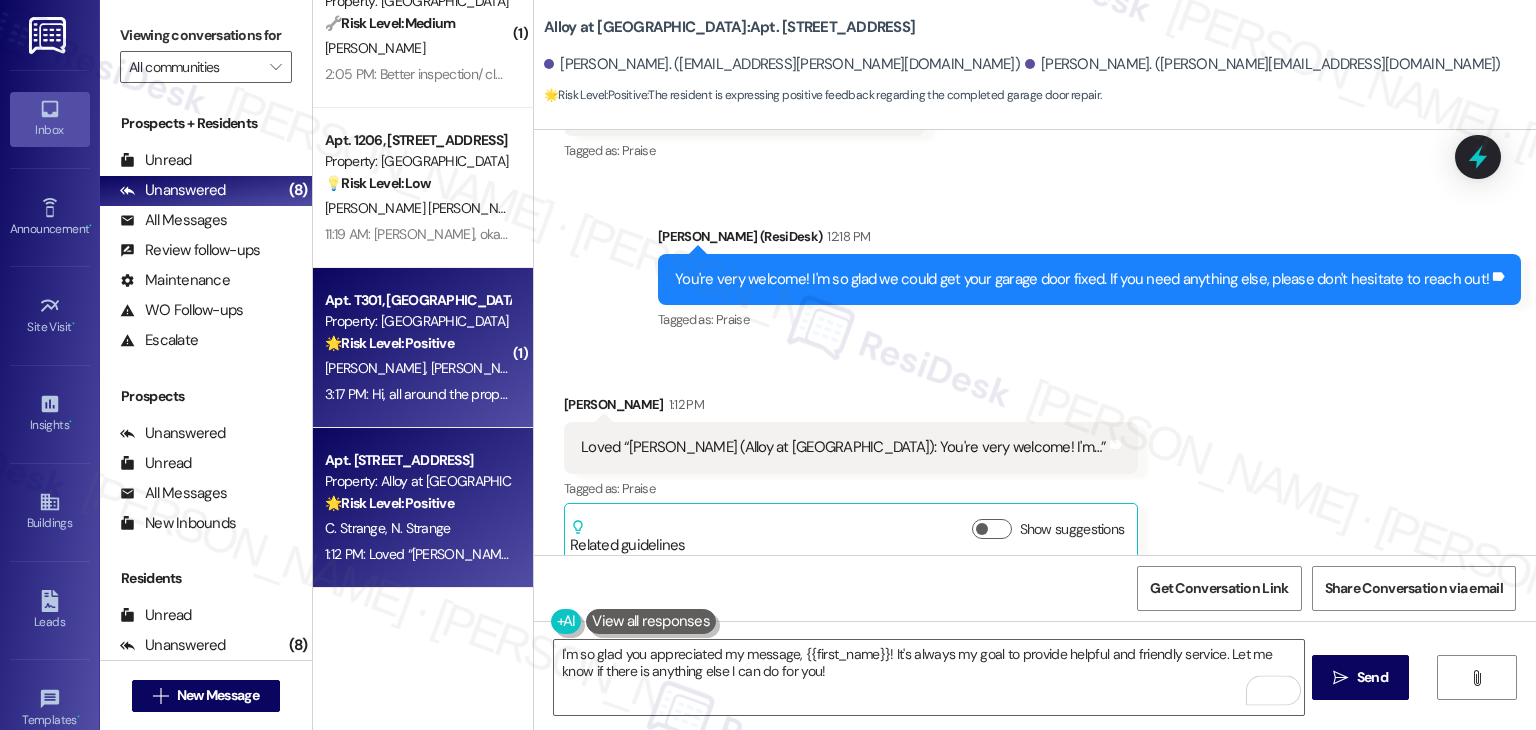click on "Apt. T301, 1 Village at Columbia Property: Columbia Village 🌟  Risk Level:  Positive The message expresses positive sentiment and general appreciation for the property. This is an instance of positive engagement. J. Bonales X. Bastida Coronado 3:17 PM: Hi, all around the property. :)  3:17 PM: Hi, all around the property. :)" at bounding box center (423, 348) 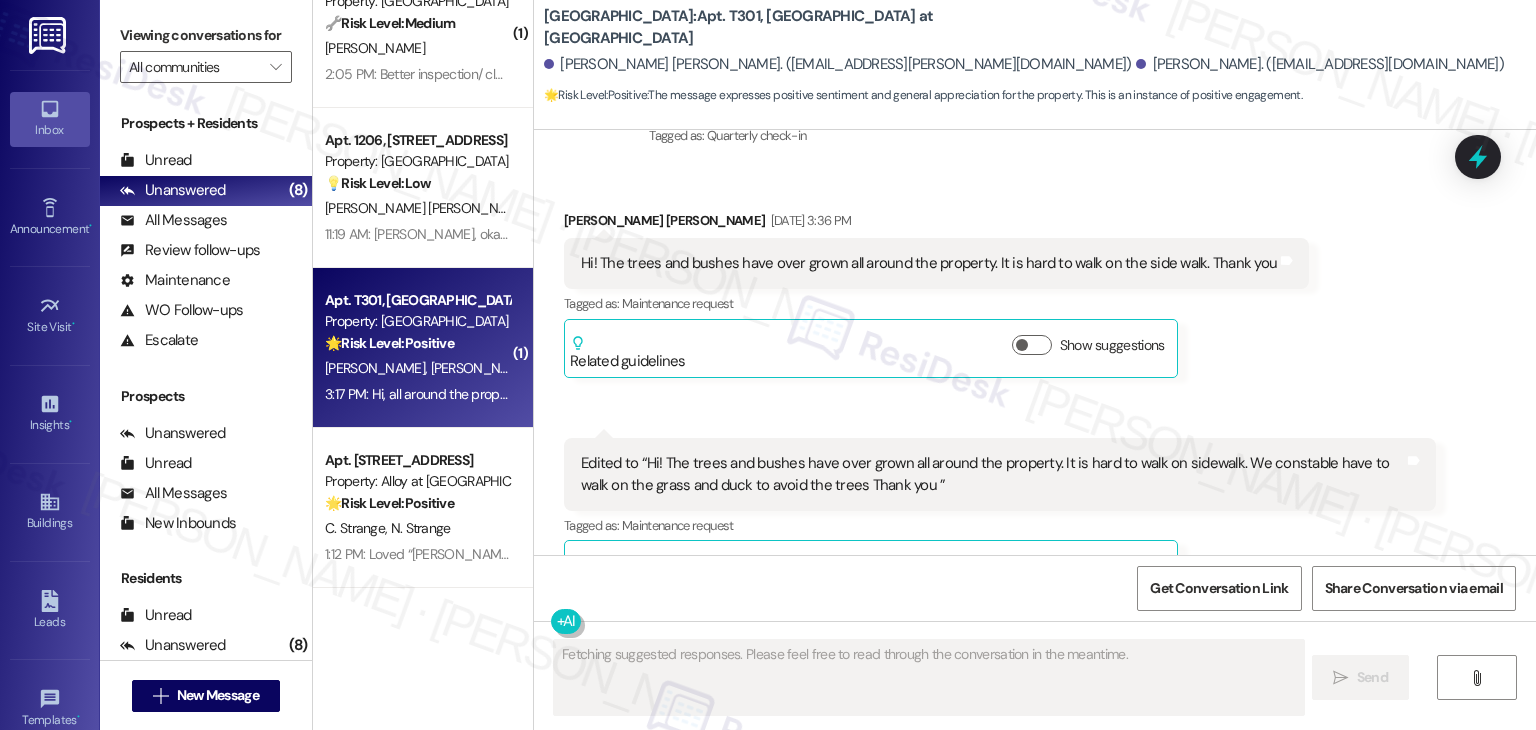 scroll, scrollTop: 4943, scrollLeft: 0, axis: vertical 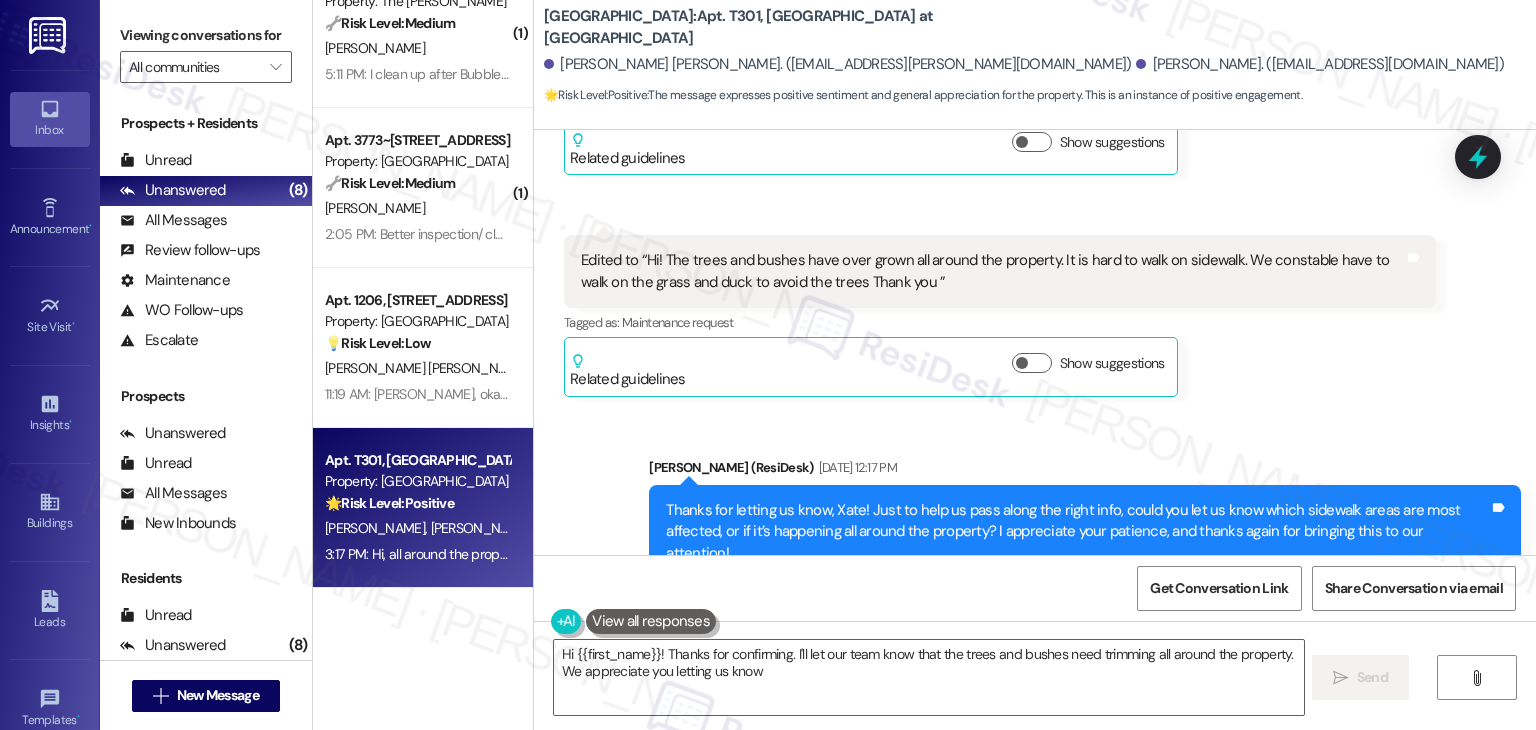 type on "Hi {{first_name}}! Thanks for confirming. I'll let our team know that the trees and bushes need trimming all around the property. We appreciate you letting us know!" 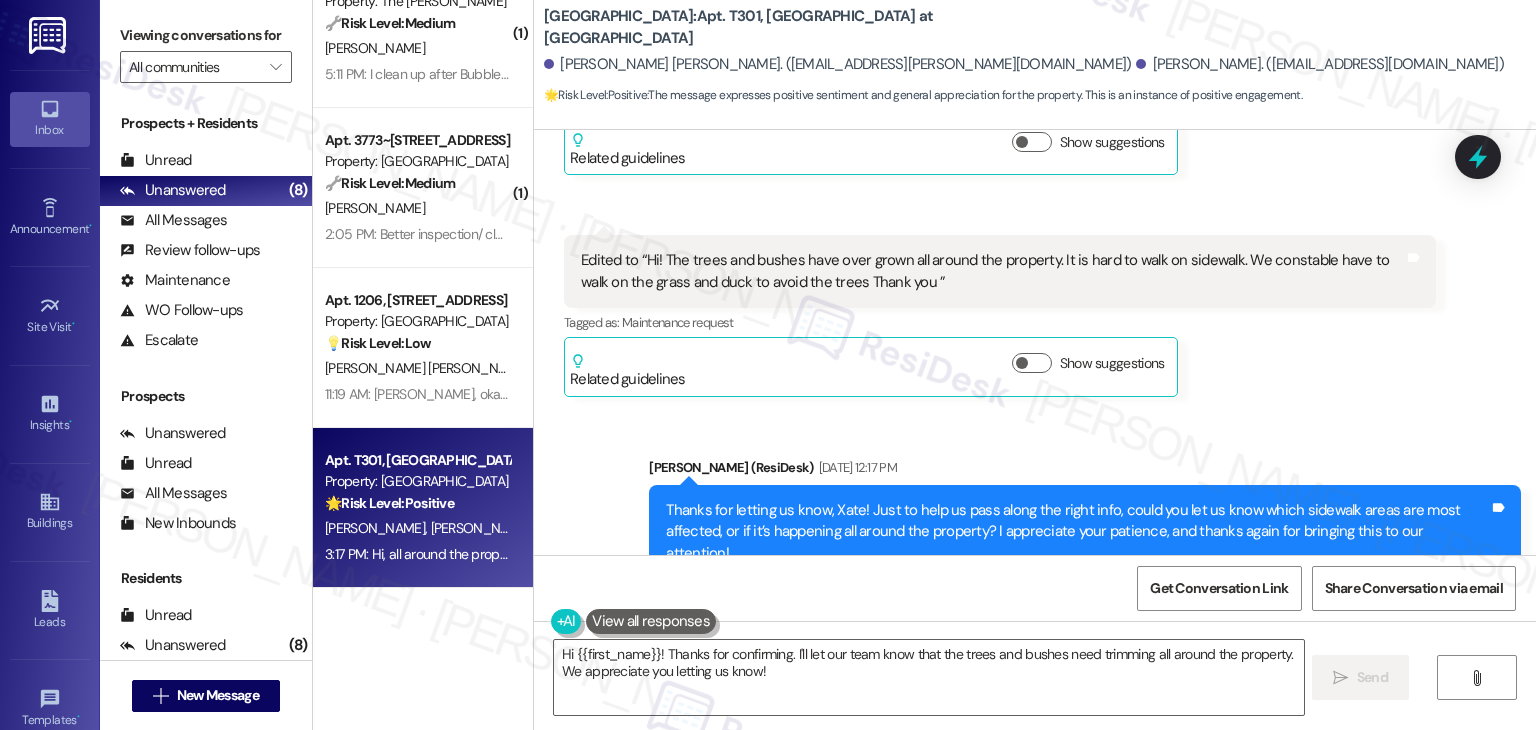 click on "Received via SMS Xate Bastida Coronado 3:17 PM Hi, all around the property. :)  Tags and notes Tagged as:   Praise Click to highlight conversations about Praise" at bounding box center (1035, 707) 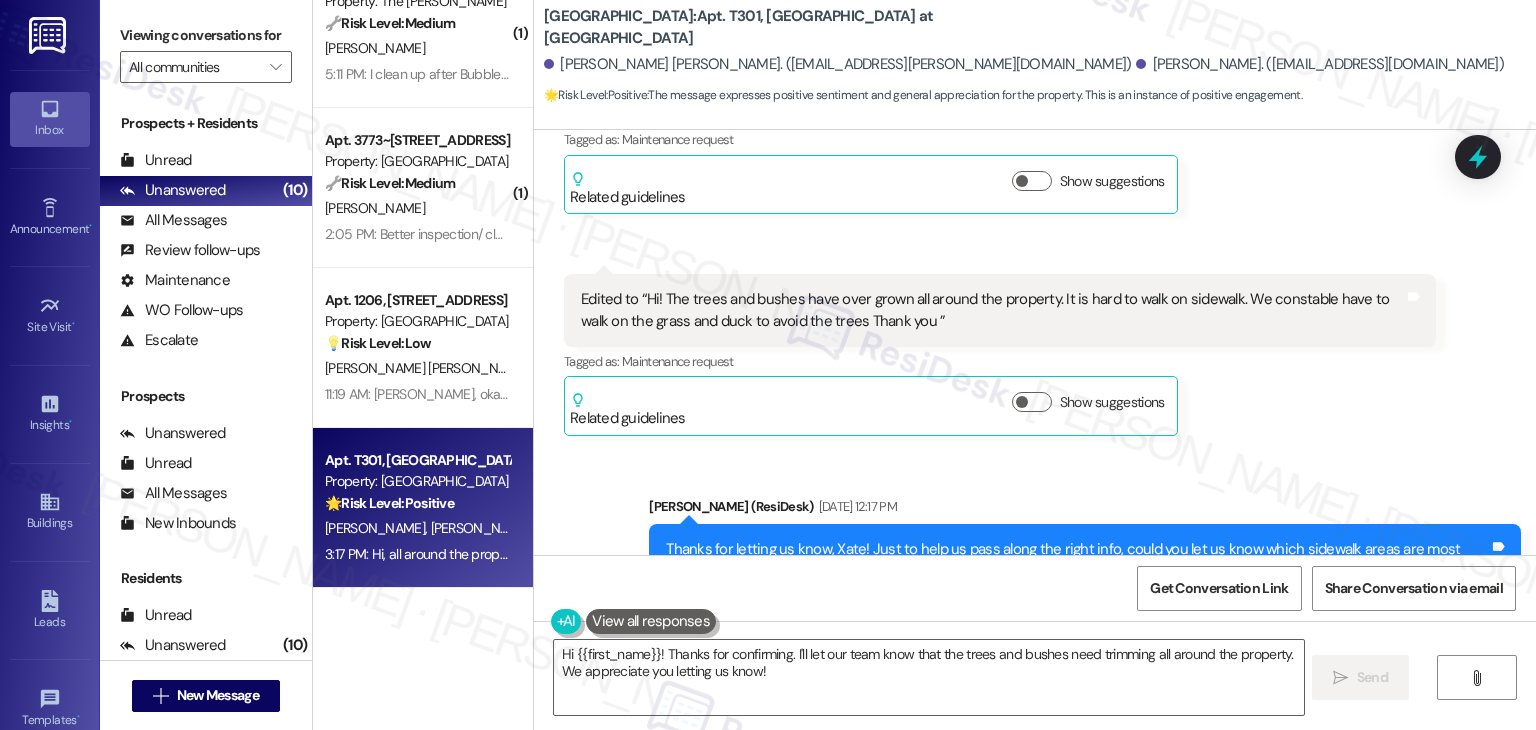 scroll, scrollTop: 4944, scrollLeft: 0, axis: vertical 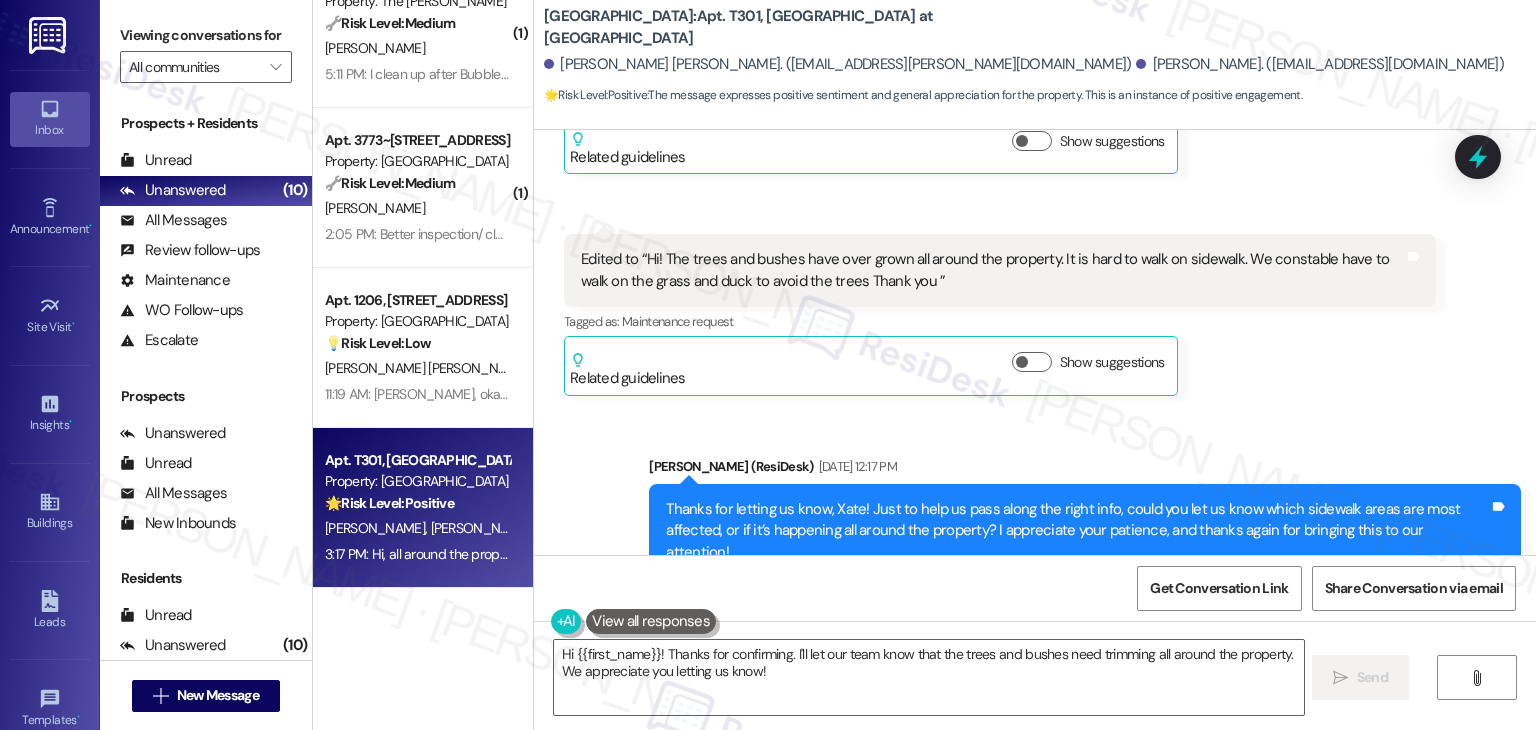 click on "Thanks for letting us know, Xate! Just to help us pass along the right info, could you let us know which sidewalk areas are most affected, or if it’s happening all around the property? I appreciate your patience, and thanks again for bringing this to our attention!" at bounding box center (1077, 531) 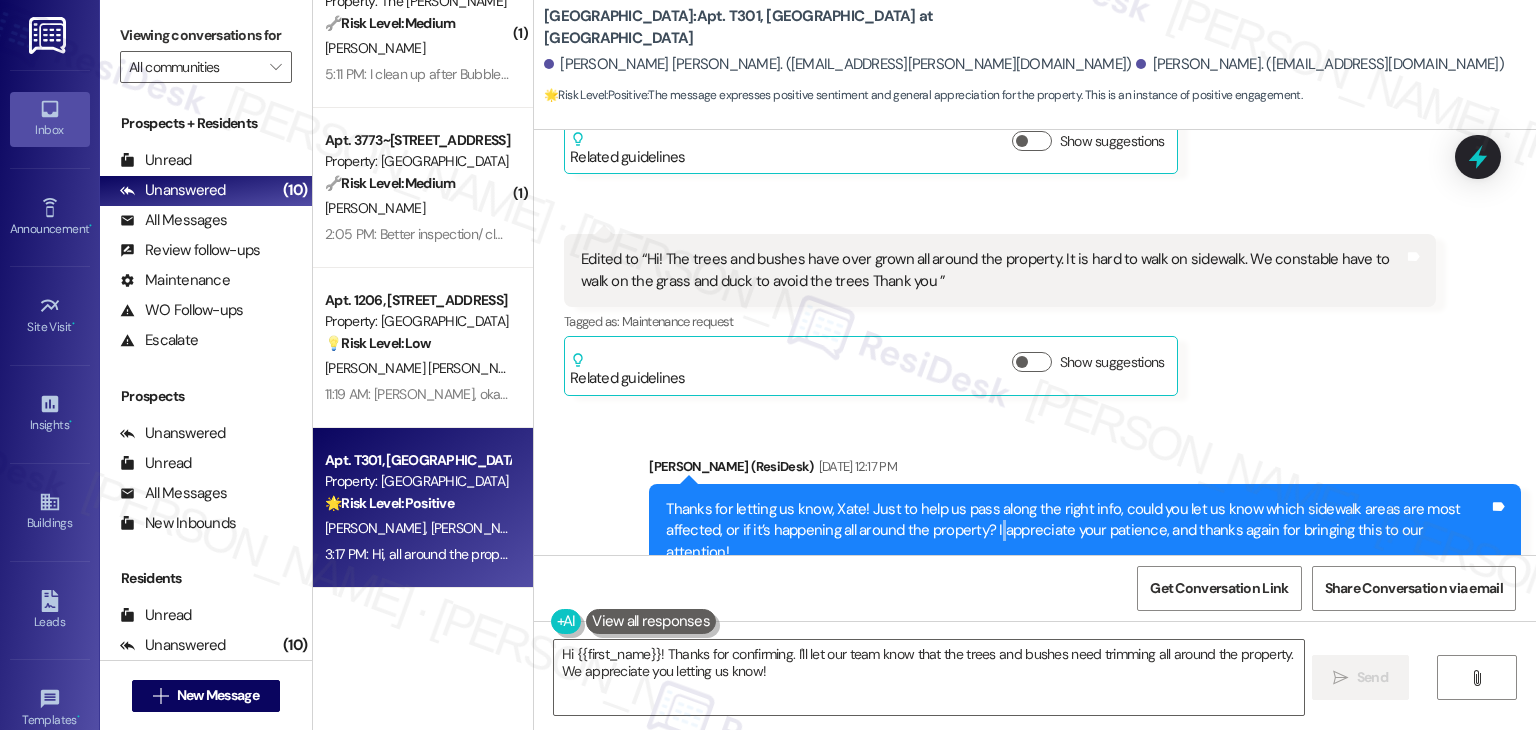 click on "Thanks for letting us know, Xate! Just to help us pass along the right info, could you let us know which sidewalk areas are most affected, or if it’s happening all around the property? I appreciate your patience, and thanks again for bringing this to our attention!" at bounding box center [1077, 531] 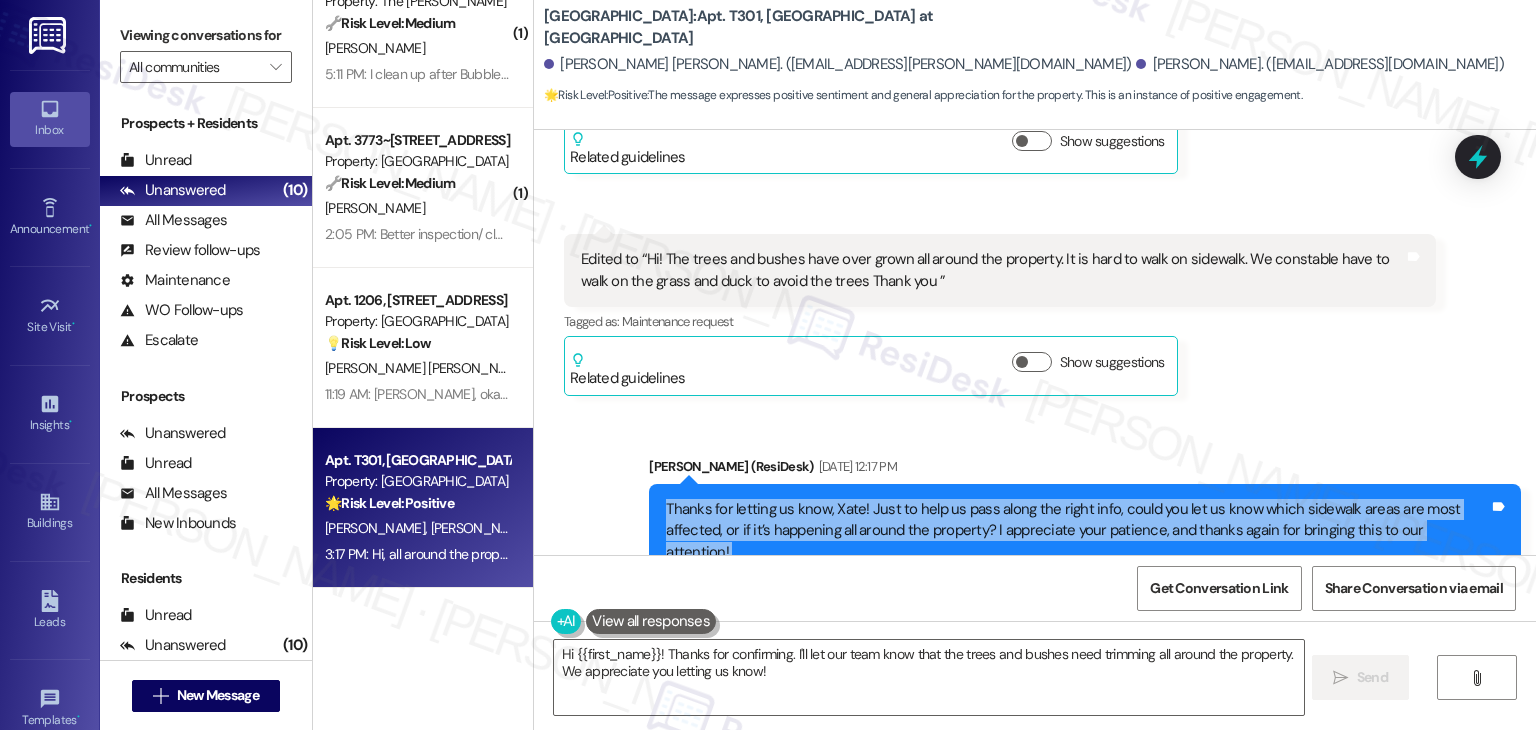 click on "Thanks for letting us know, Xate! Just to help us pass along the right info, could you let us know which sidewalk areas are most affected, or if it’s happening all around the property? I appreciate your patience, and thanks again for bringing this to our attention!" at bounding box center (1077, 531) 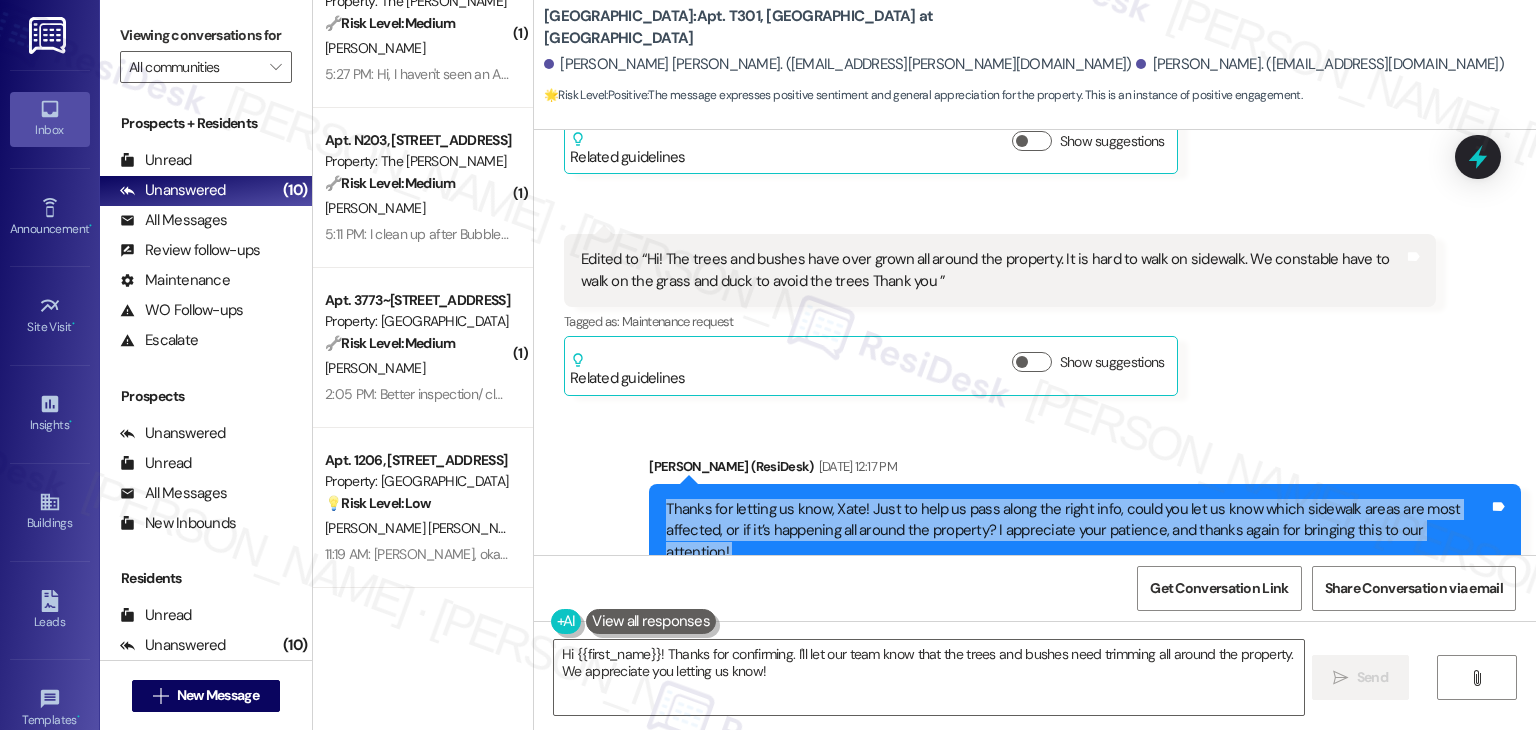 click on "Columbia Village:  Apt. T301, 1 Village at Columbia       Xate Bastida Coronado. (xate.bastida@gmail.com)     Julian Bonales. (julianbonales97@gmail.com)   🌟  Risk Level:  Positive :  The message expresses positive sentiment and general appreciation for the property. This is an instance of positive engagement." at bounding box center [1035, 65] 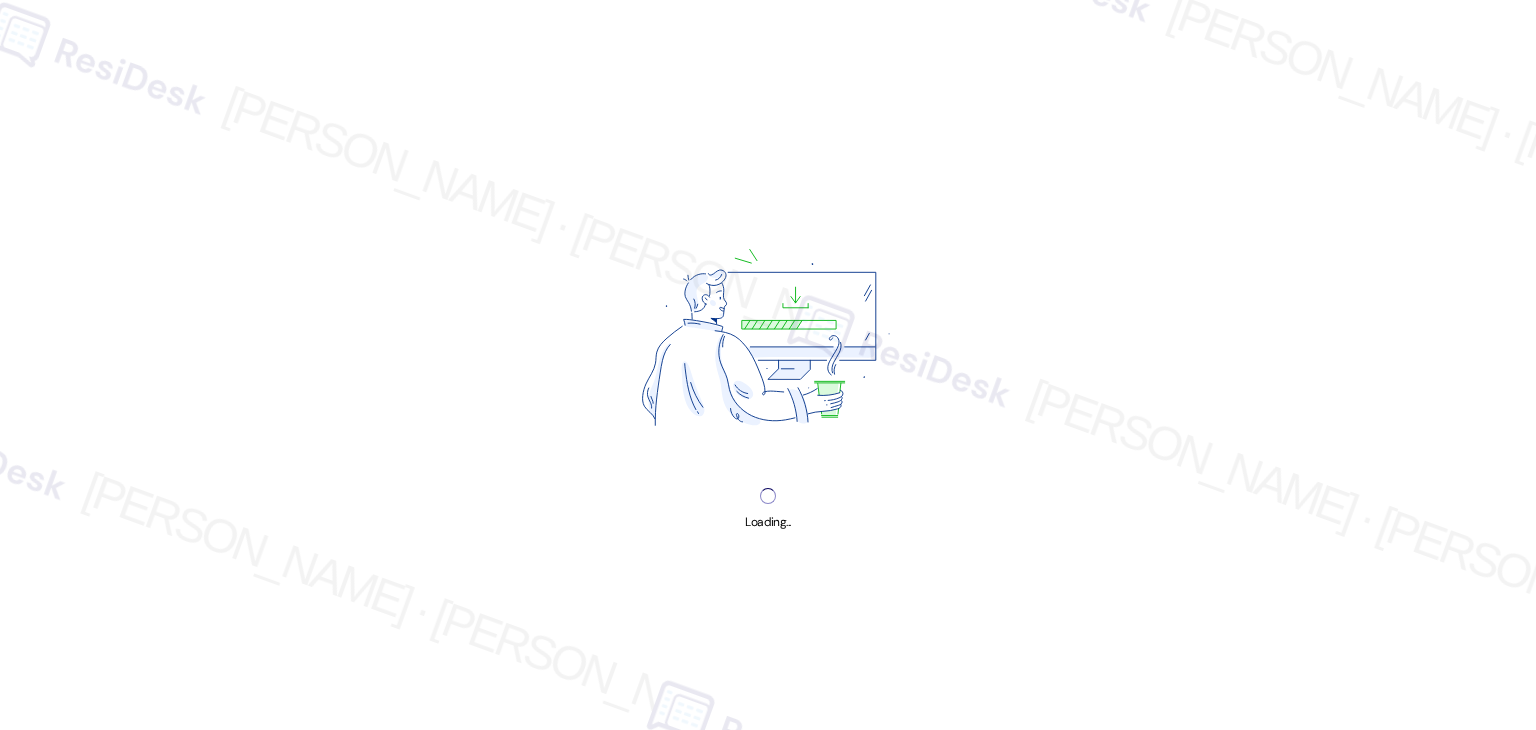 scroll, scrollTop: 0, scrollLeft: 0, axis: both 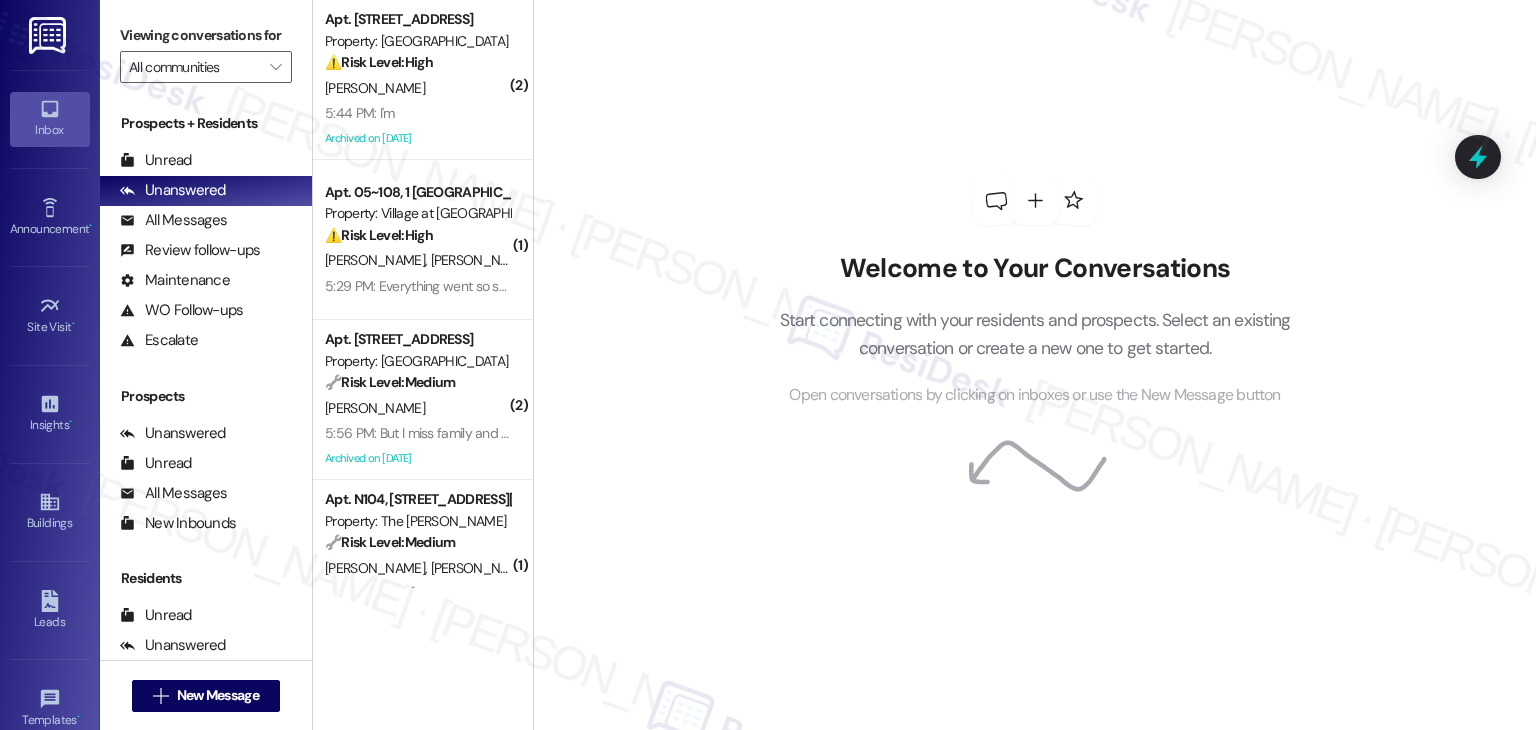 click on "Welcome to Your Conversations Start connecting with your residents and prospects. Select an existing conversation or create a new one to get started. Open conversations by clicking on inboxes or use the New Message button" at bounding box center (1034, 365) 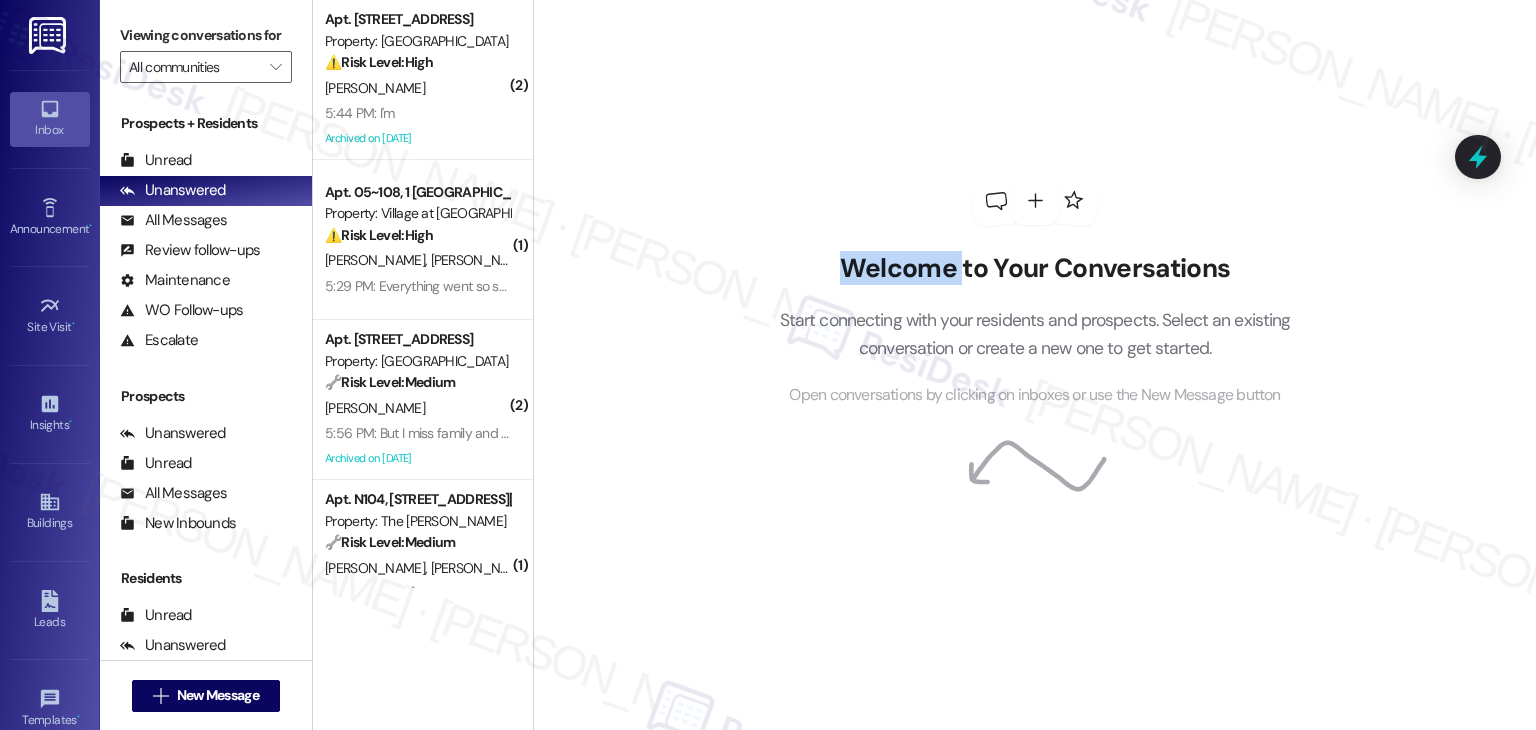 click on "Welcome to Your Conversations Start connecting with your residents and prospects. Select an existing conversation or create a new one to get started. Open conversations by clicking on inboxes or use the New Message button" at bounding box center (1034, 365) 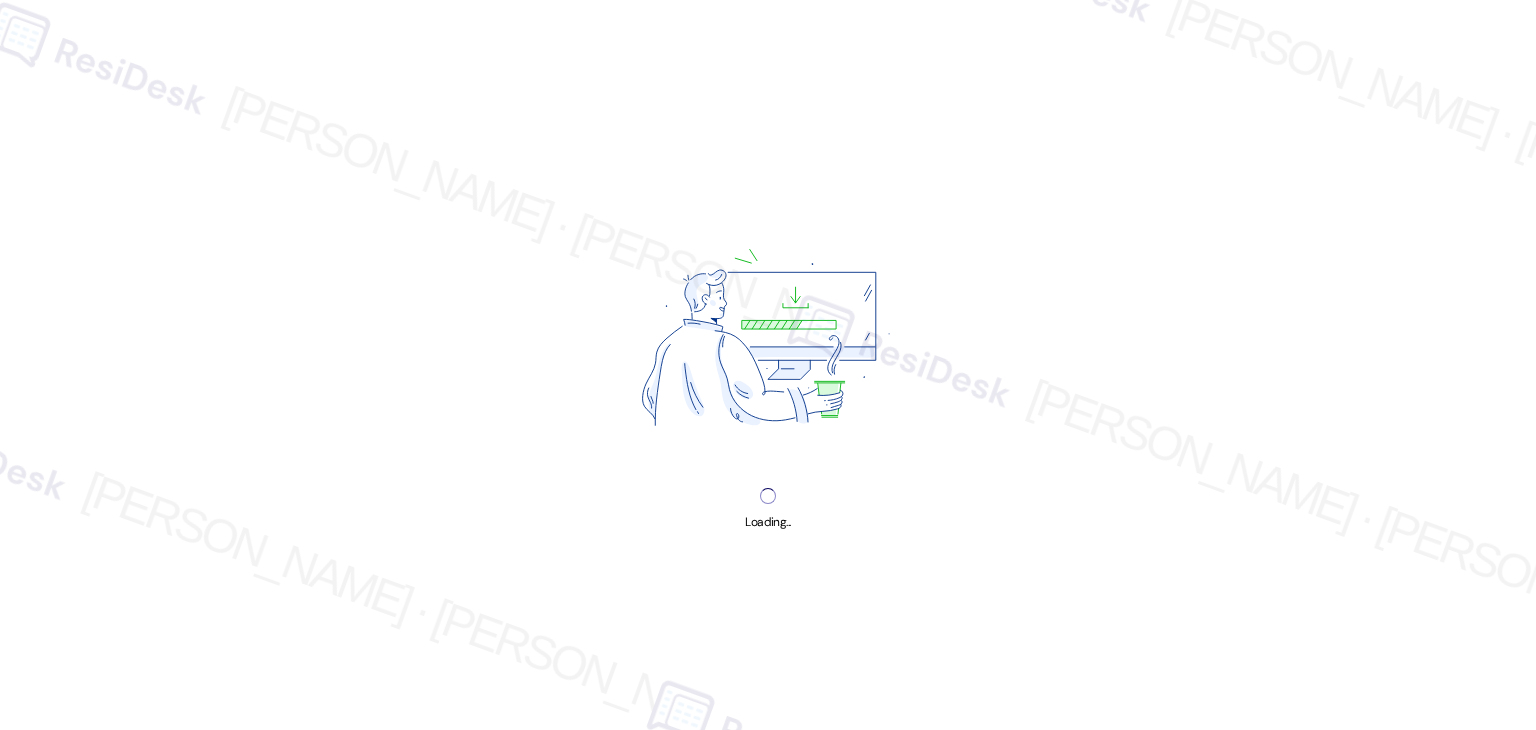 scroll, scrollTop: 0, scrollLeft: 0, axis: both 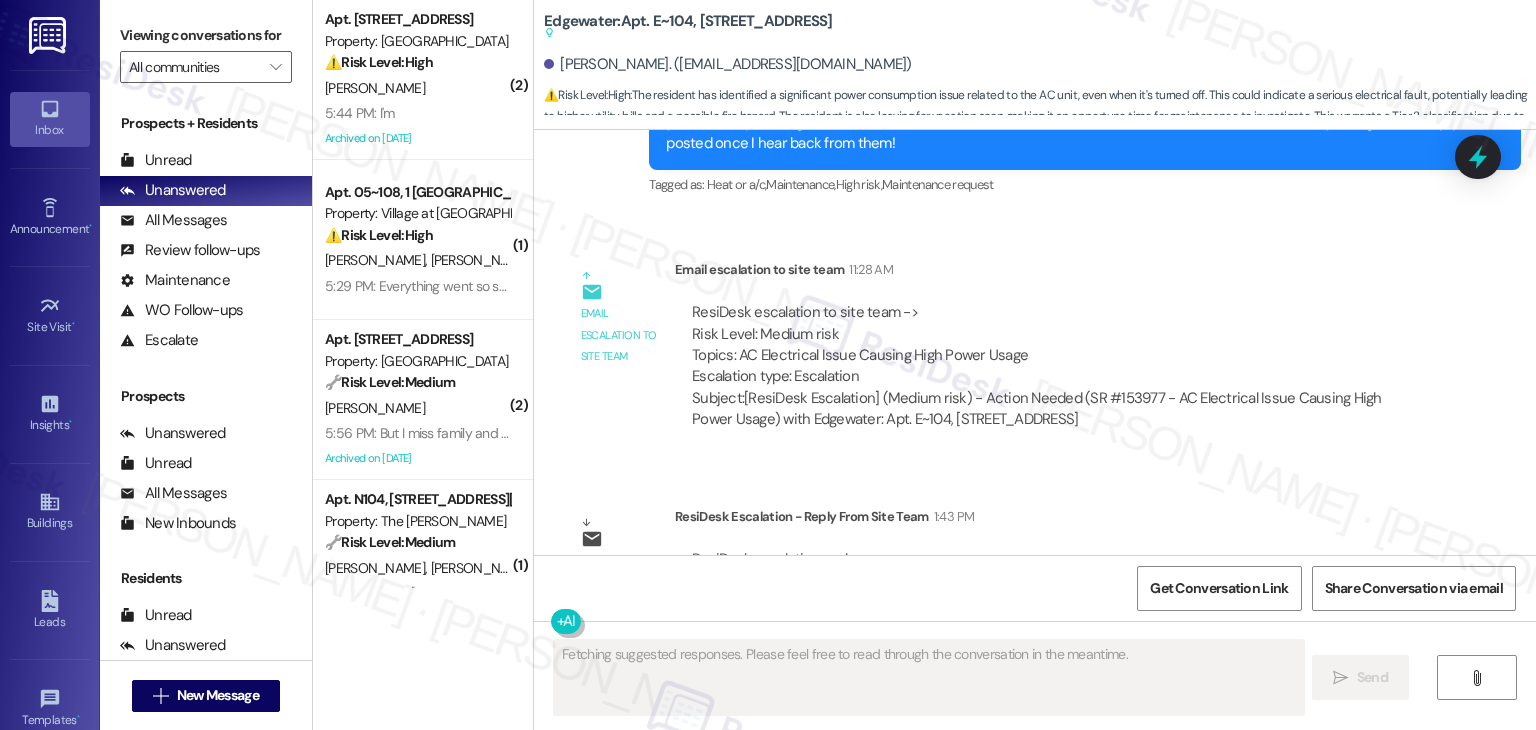 click on "Email escalation reply ResiDesk Escalation - Reply From Site Team 1:43 PM ResiDesk escalation reply ->
Please handle, management will contact the resident directly. Bree Ellingson Assistant Community Manager , Roundhouse Edgewater Apartments bellingson@rndhouse.com 3304 N Lakeharbor LAne , Boise , ID ResiDesk escalation reply ->
Please handle, management will contact the resident directly. Bree Ellingson Assistant Community Manager , Roundhouse Edgewater Apartments bellingson@rndhouse.com 3304 N Lakeharbor LAne , Boise , ID" at bounding box center [1000, 567] 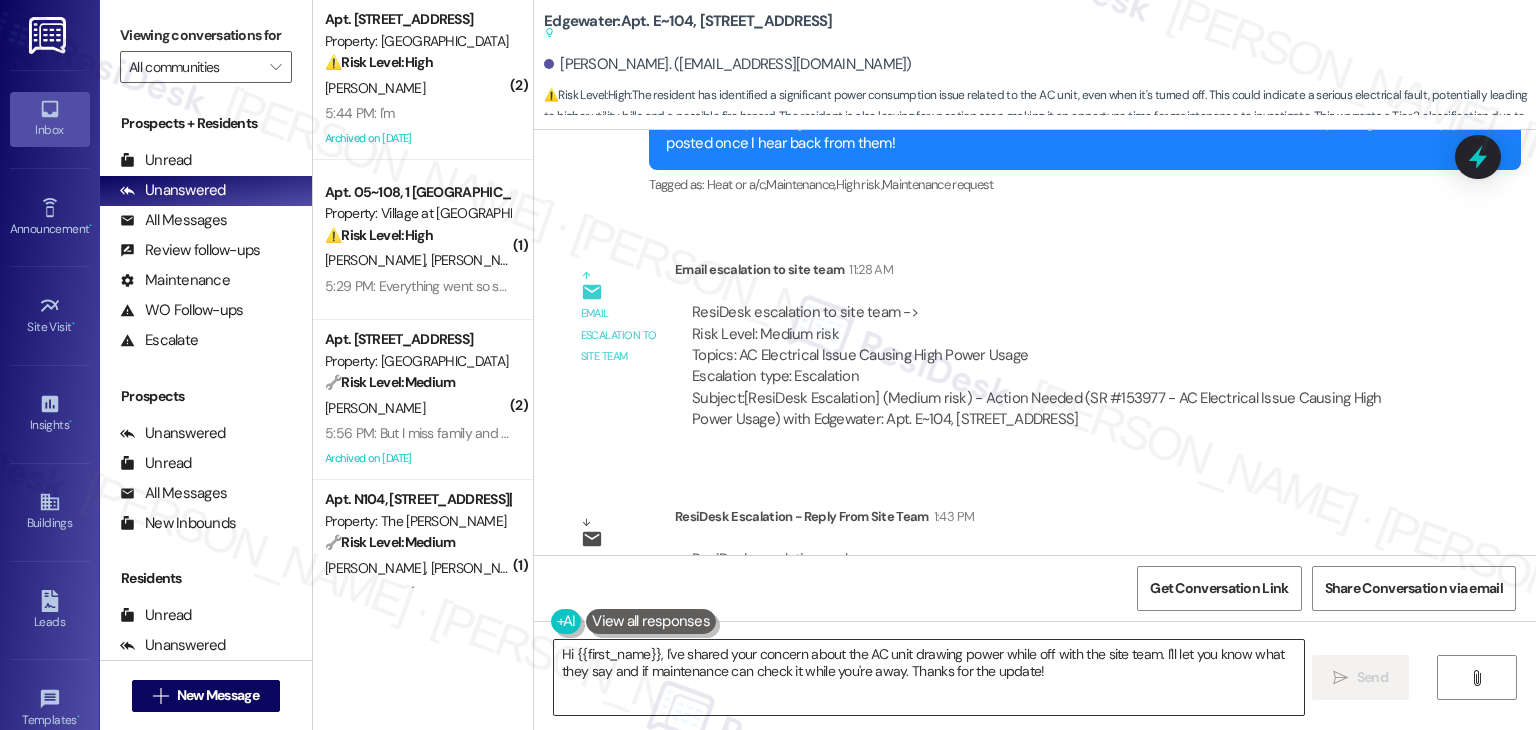 click on "Hi {{first_name}}, I've shared your concern about the AC unit drawing power while off with the site team. I'll let you know what they say and if maintenance can check it while you're away. Thanks for the update!" at bounding box center (928, 677) 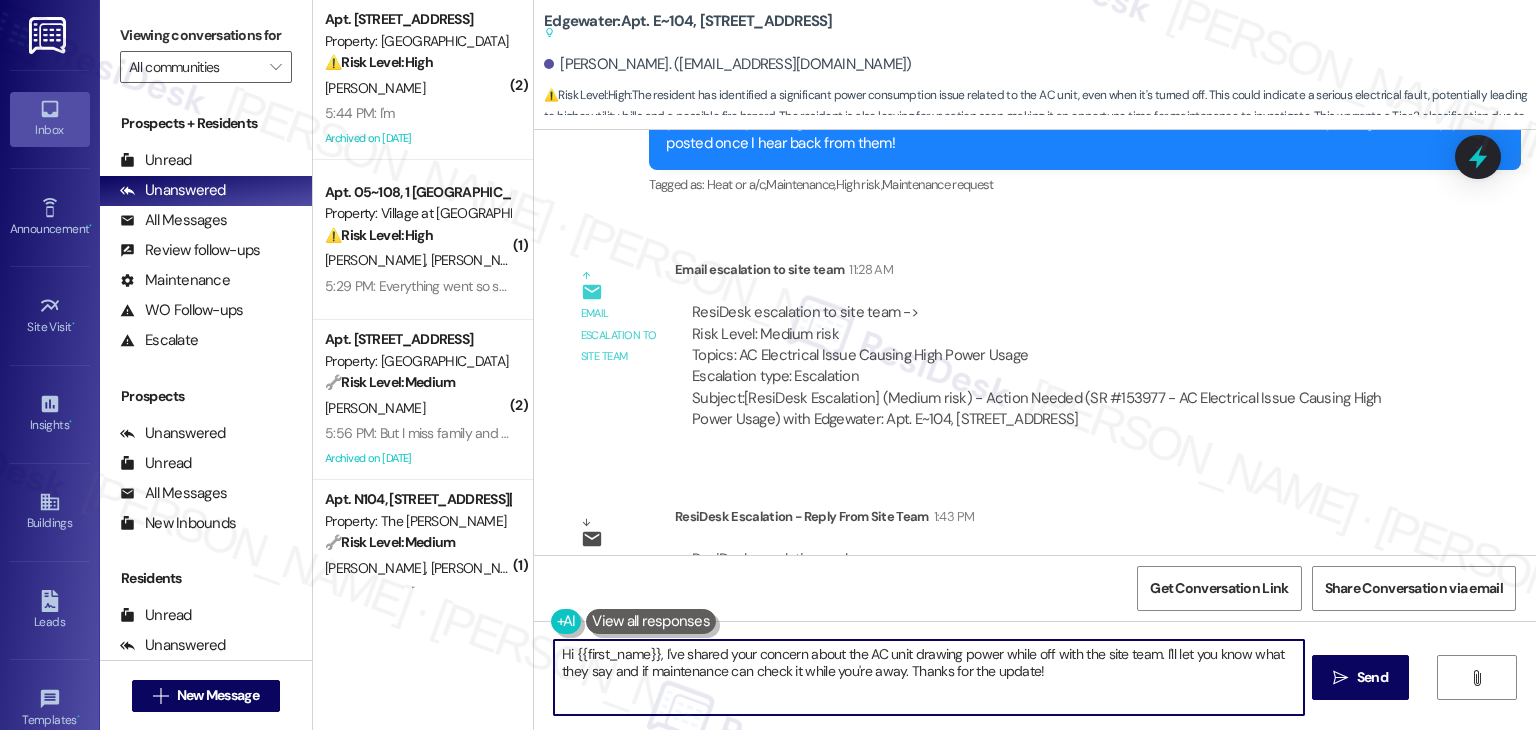 click on "Hi {{first_name}}, I've shared your concern about the AC unit drawing power while off with the site team. I'll let you know what they say and if maintenance can check it while you're away. Thanks for the update!" at bounding box center [928, 677] 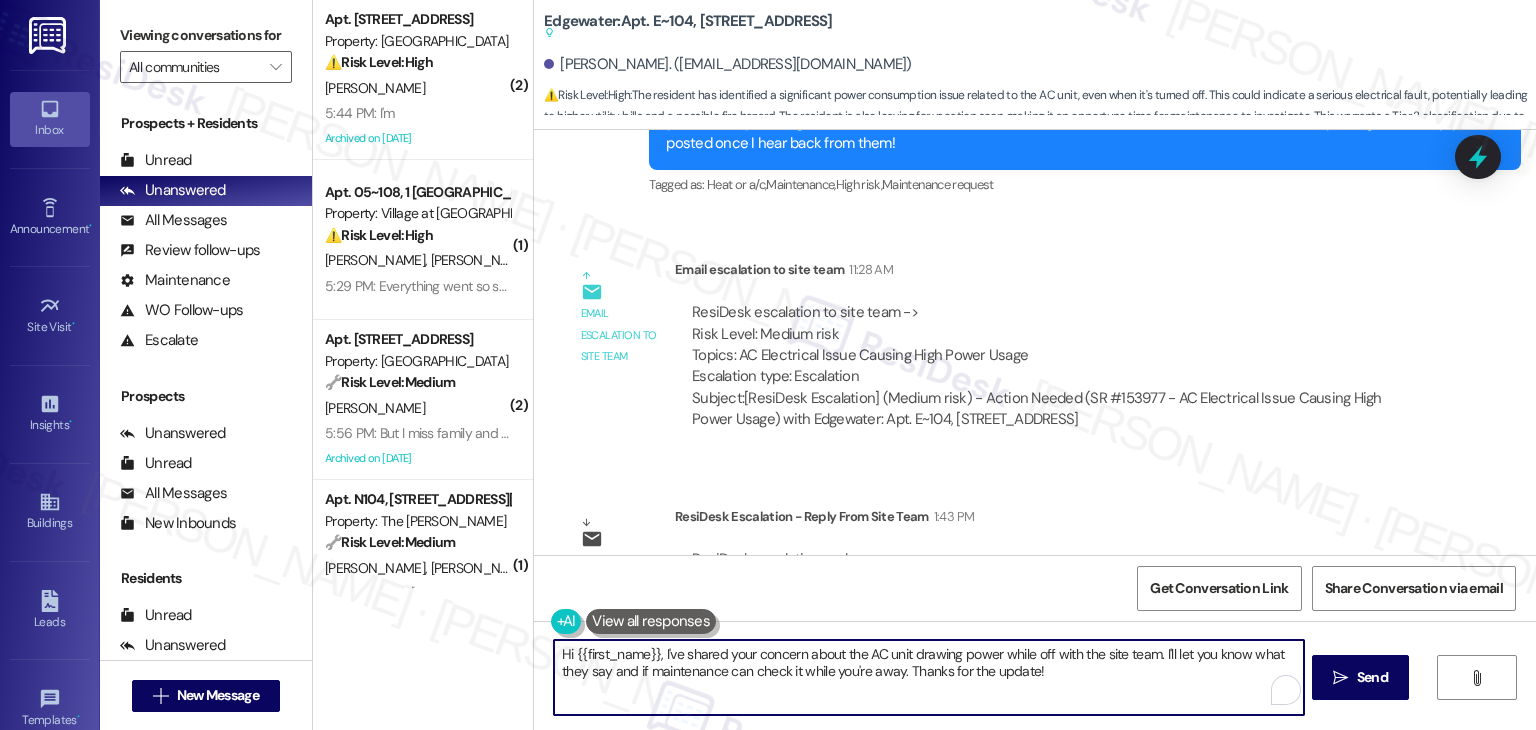 paste on "Lucas! I’ve shared your concern with the site team and a work order has been created. They mentioned they’ll reach out to you directly. Feel free to text us if you need anything els" 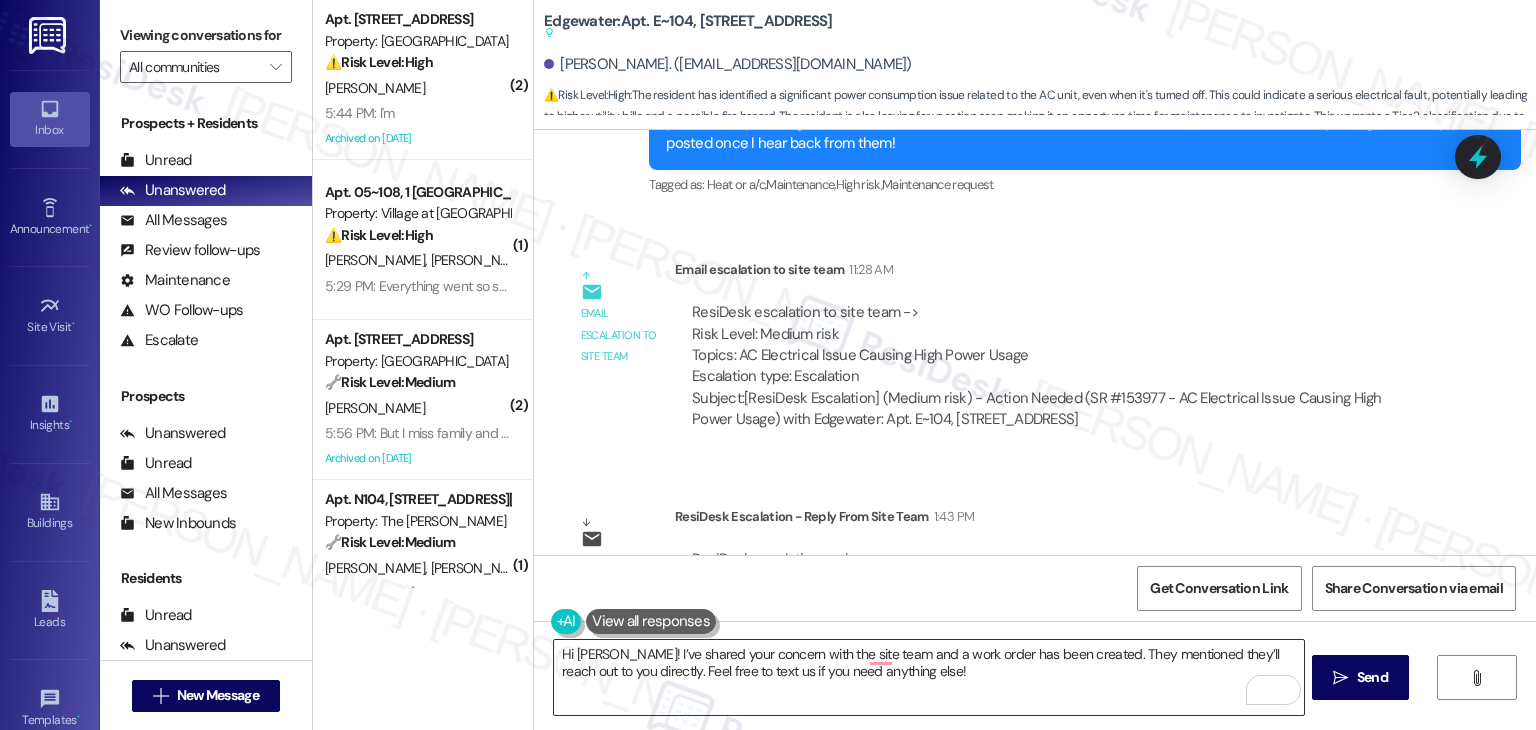 click on "Hi Lucas! I’ve shared your concern with the site team and a work order has been created. They mentioned they’ll reach out to you directly. Feel free to text us if you need anything else!" at bounding box center [928, 677] 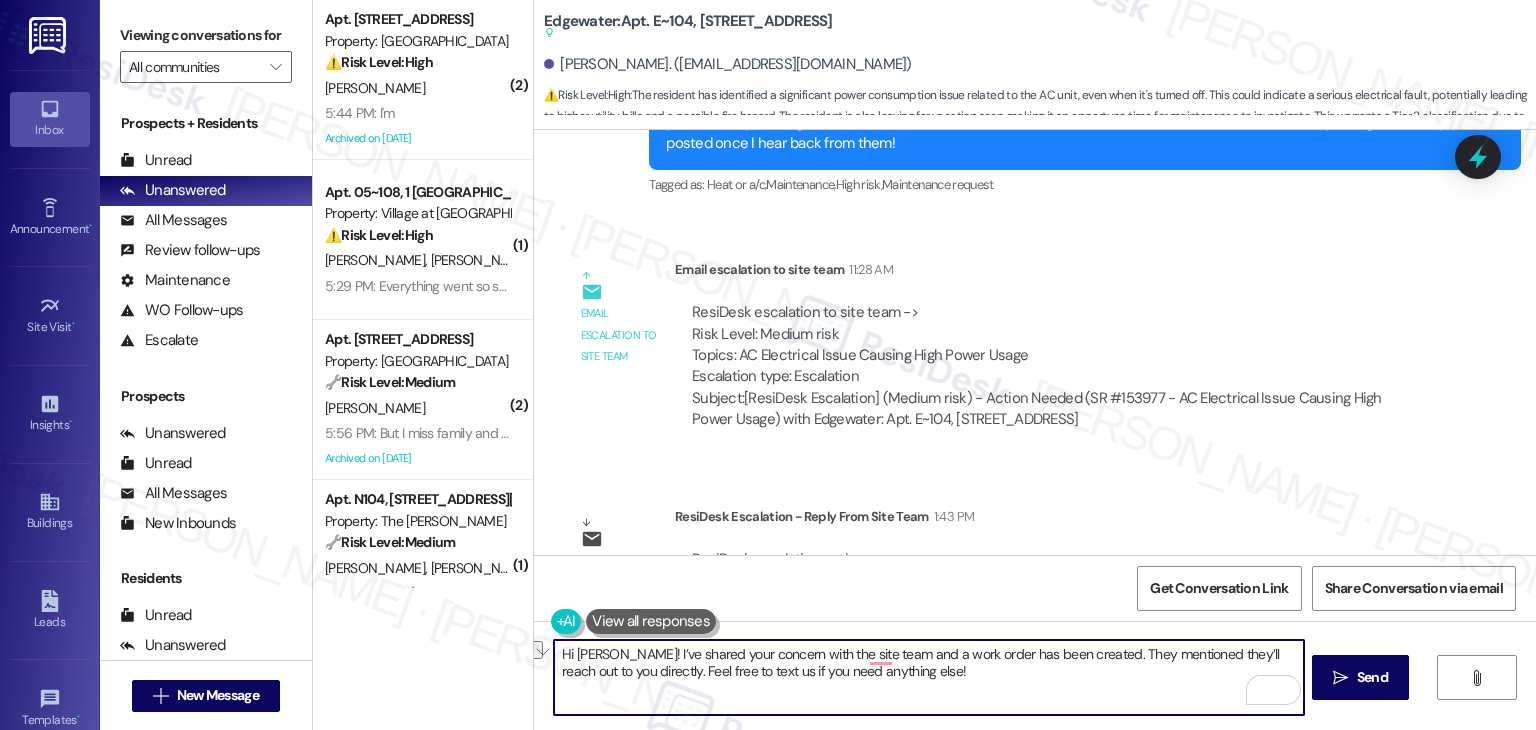 drag, startPoint x: 898, startPoint y: 673, endPoint x: 623, endPoint y: 674, distance: 275.00183 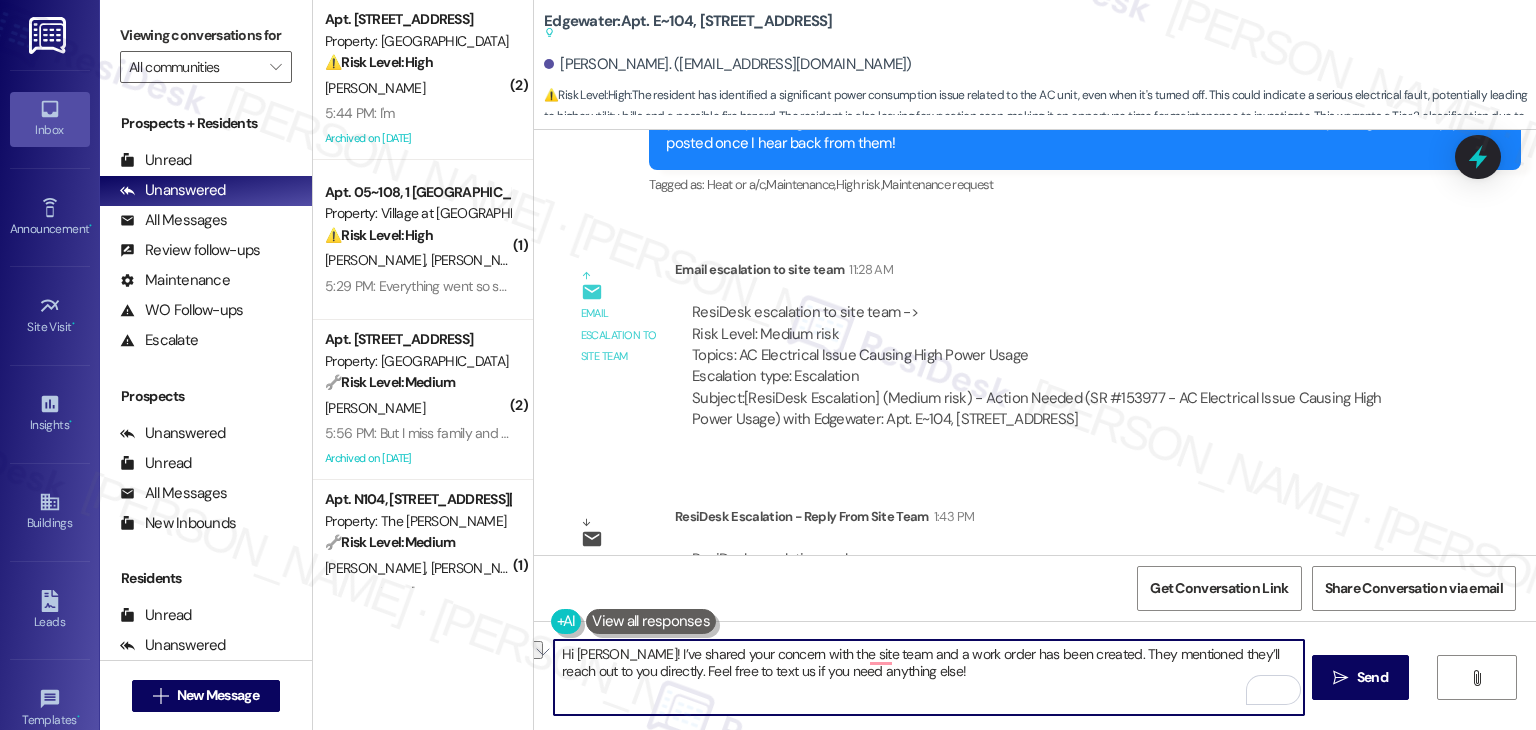 click on "Hi Lucas! I’ve shared your concern with the site team and a work order has been created. They mentioned they’ll reach out to you directly. Feel free to text us if you need anything else!" at bounding box center [928, 677] 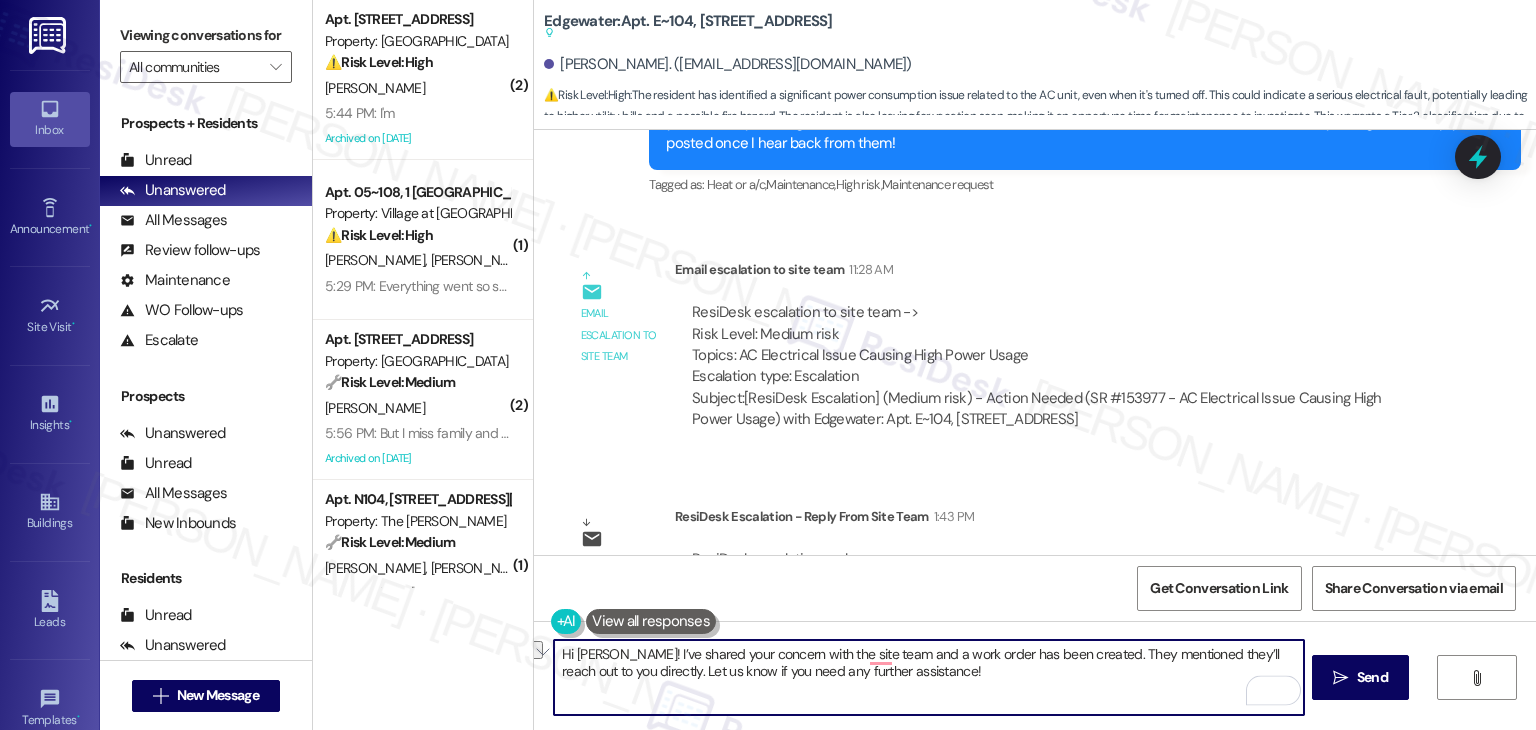 drag, startPoint x: 961, startPoint y: 673, endPoint x: 672, endPoint y: 672, distance: 289.00174 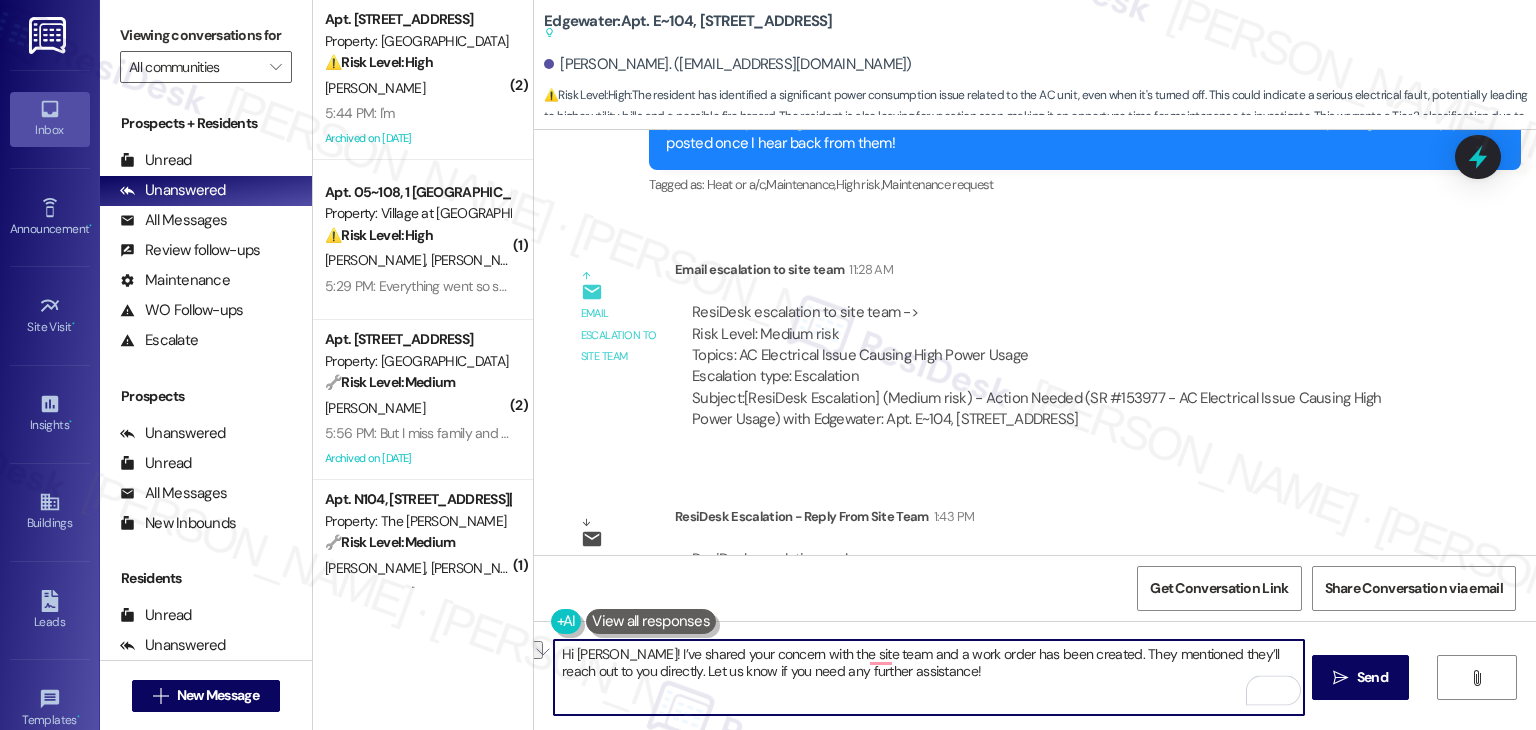 click on "Hi Lucas! I’ve shared your concern with the site team and a work order has been created. They mentioned they’ll reach out to you directly. Let us know if you need any further assistance!" at bounding box center (928, 677) 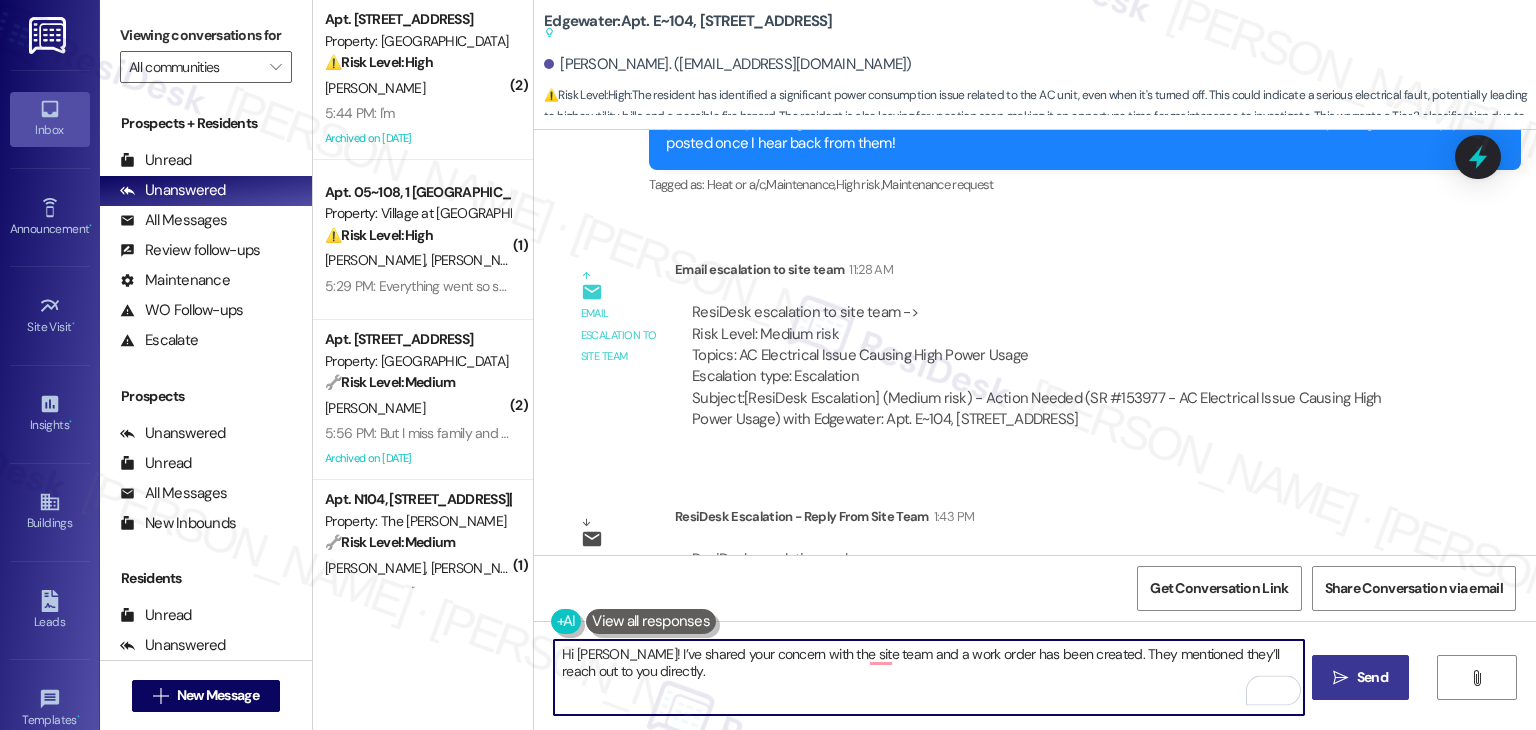type on "Hi Lucas! I’ve shared your concern with the site team and a work order has been created. They mentioned they’ll reach out to you directly." 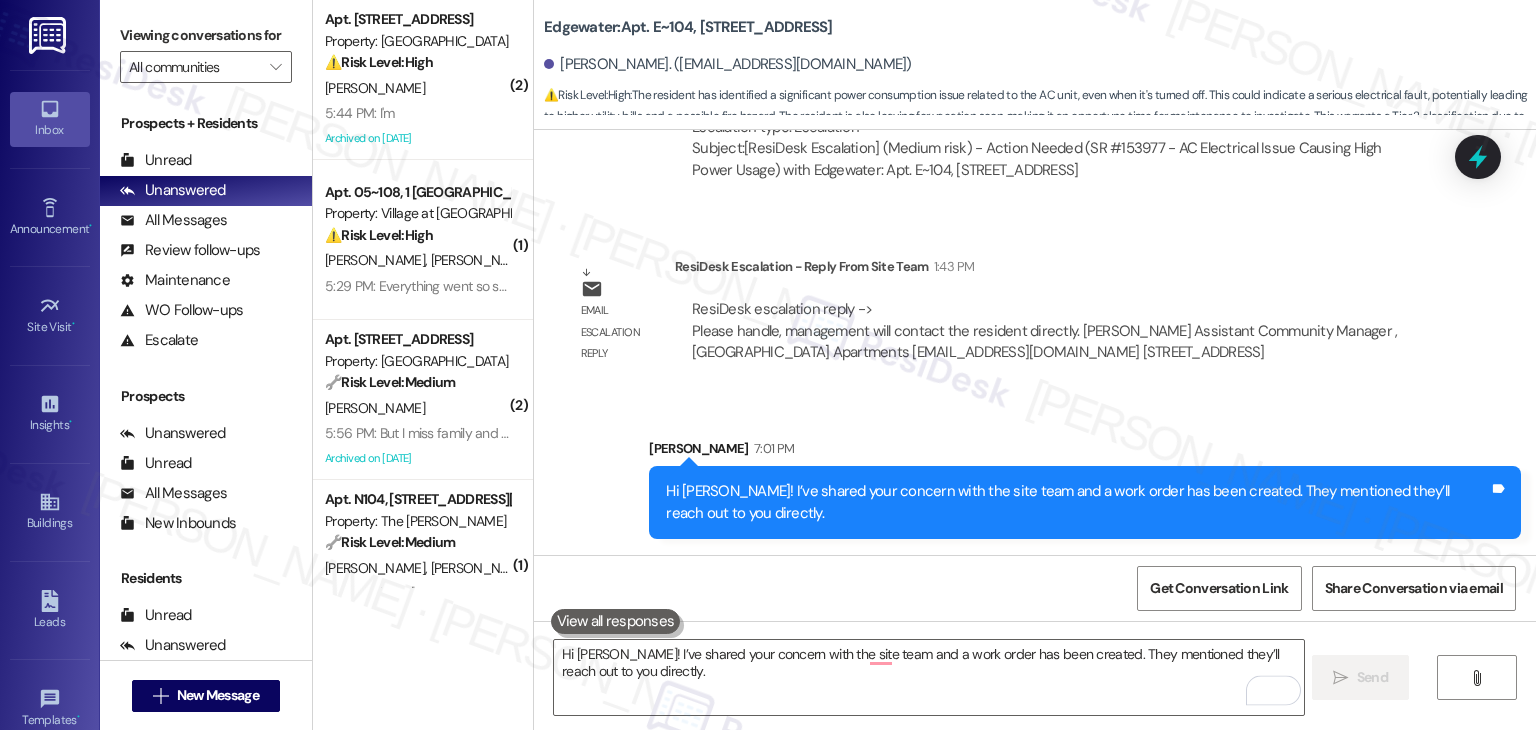 type 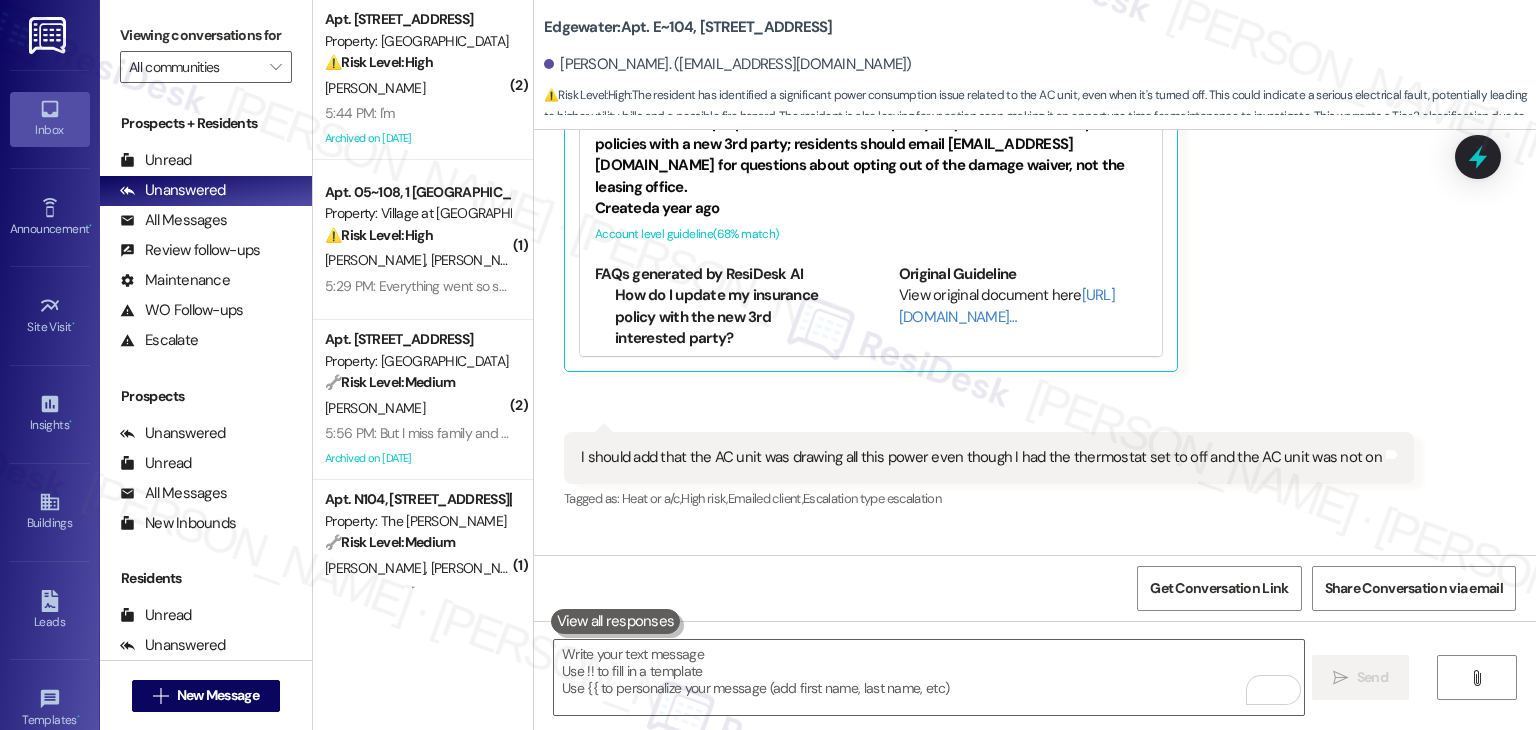 scroll, scrollTop: 8029, scrollLeft: 0, axis: vertical 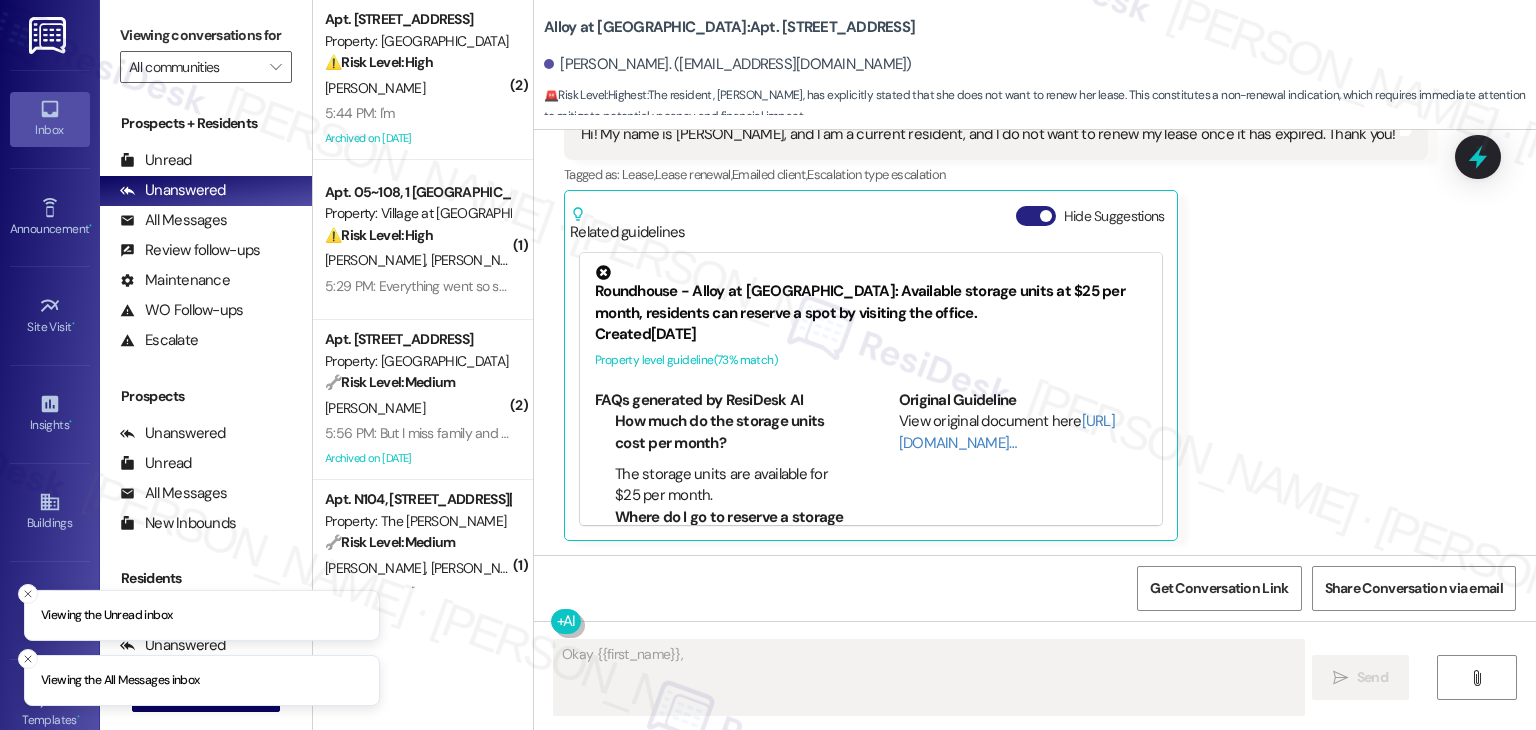 click at bounding box center (1046, 216) 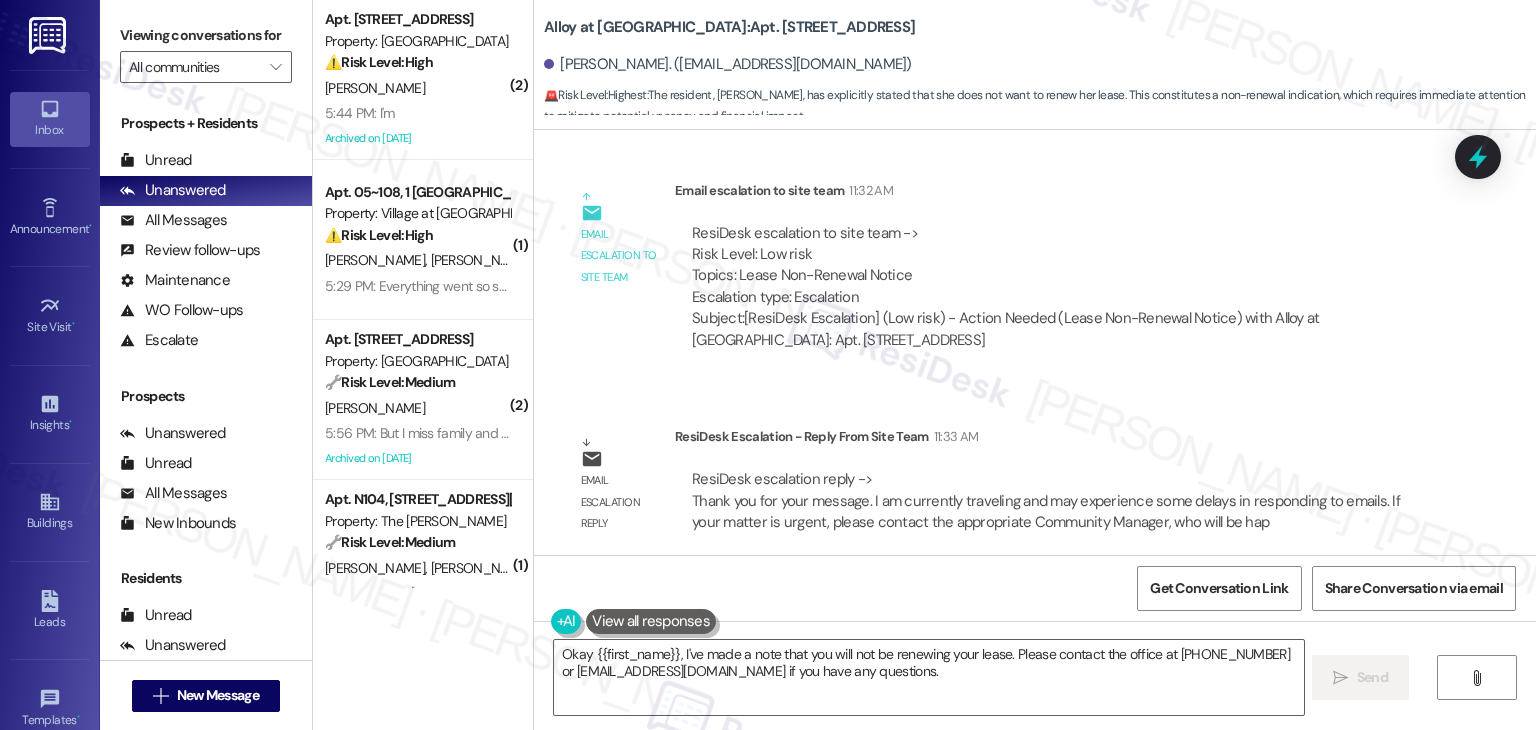 scroll, scrollTop: 781, scrollLeft: 0, axis: vertical 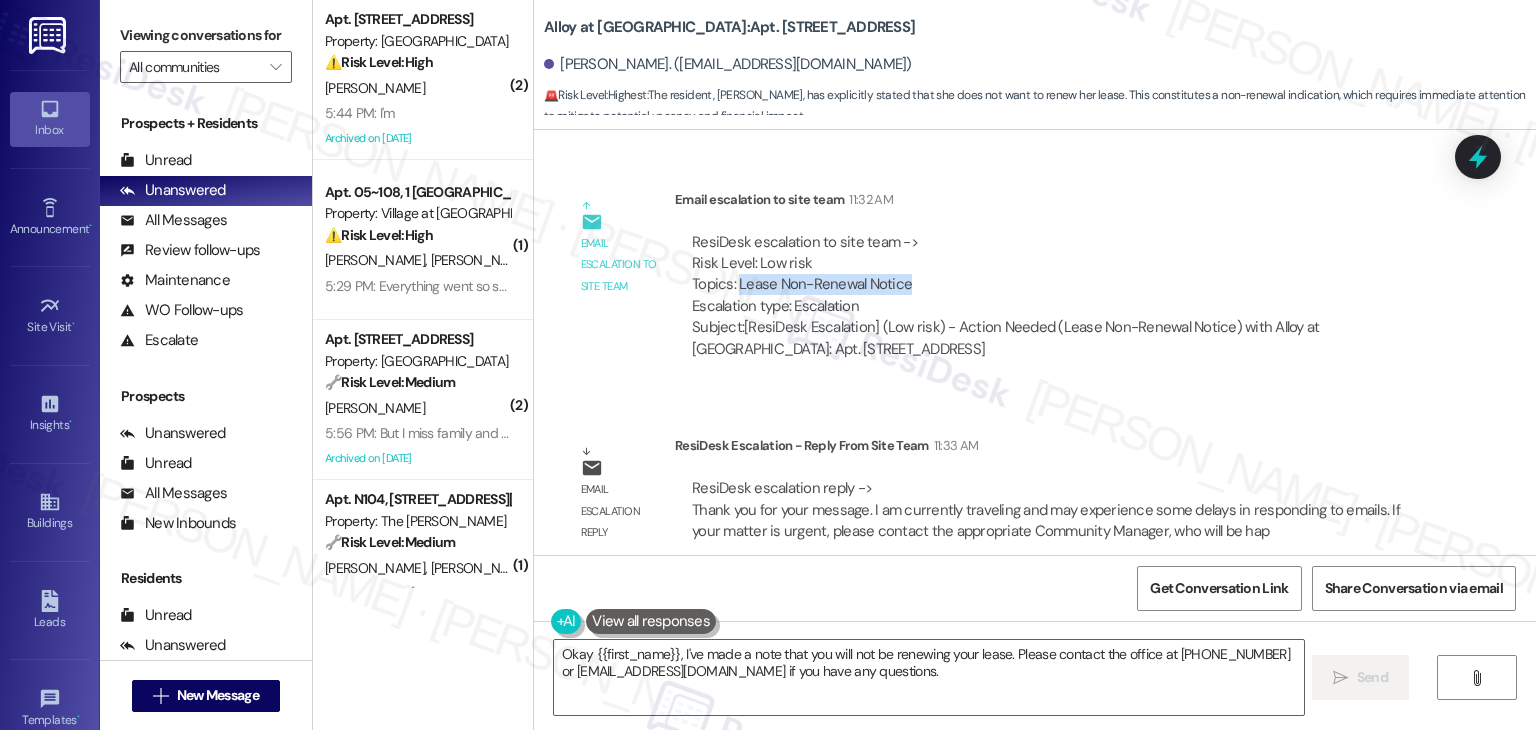 drag, startPoint x: 901, startPoint y: 285, endPoint x: 728, endPoint y: 288, distance: 173.02602 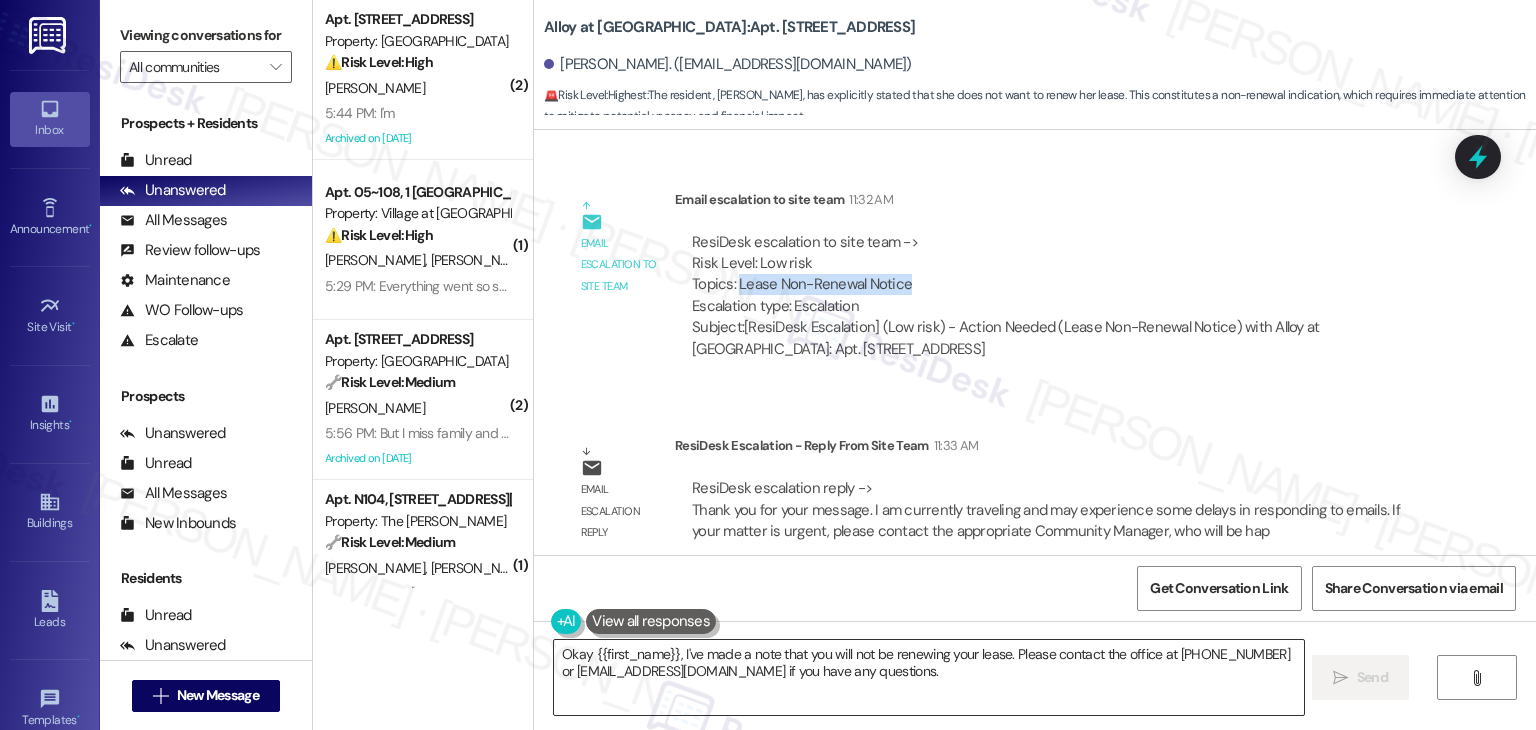 click on "Okay {{first_name}}, I've made a note that you will not be renewing your lease. Please contact the office at 801-655-5600 or alloyatgeneva@rndhouse.com if you have any questions." at bounding box center [928, 677] 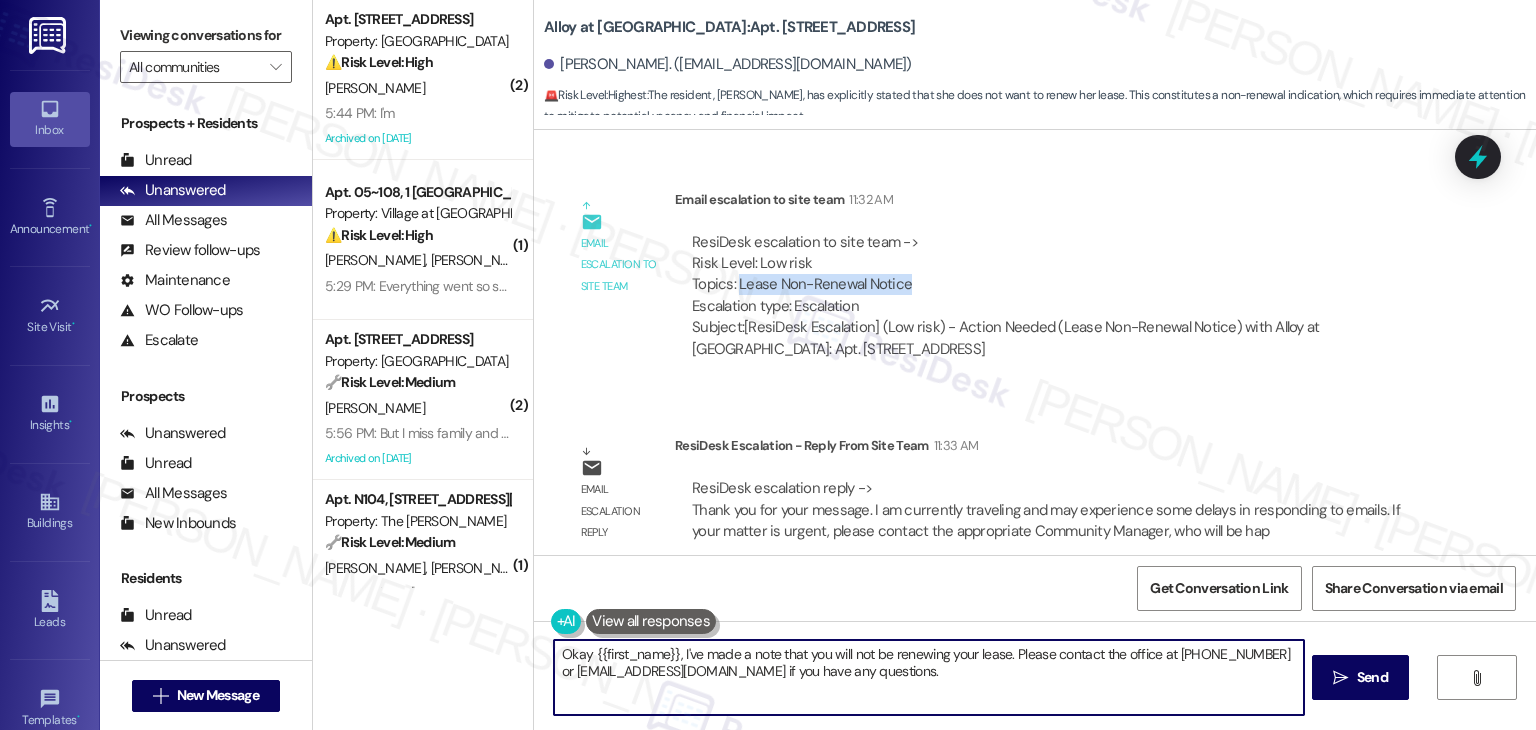 click on "Okay {{first_name}}, I've made a note that you will not be renewing your lease. Please contact the office at 801-655-5600 or alloyatgeneva@rndhouse.com if you have any questions." at bounding box center [928, 677] 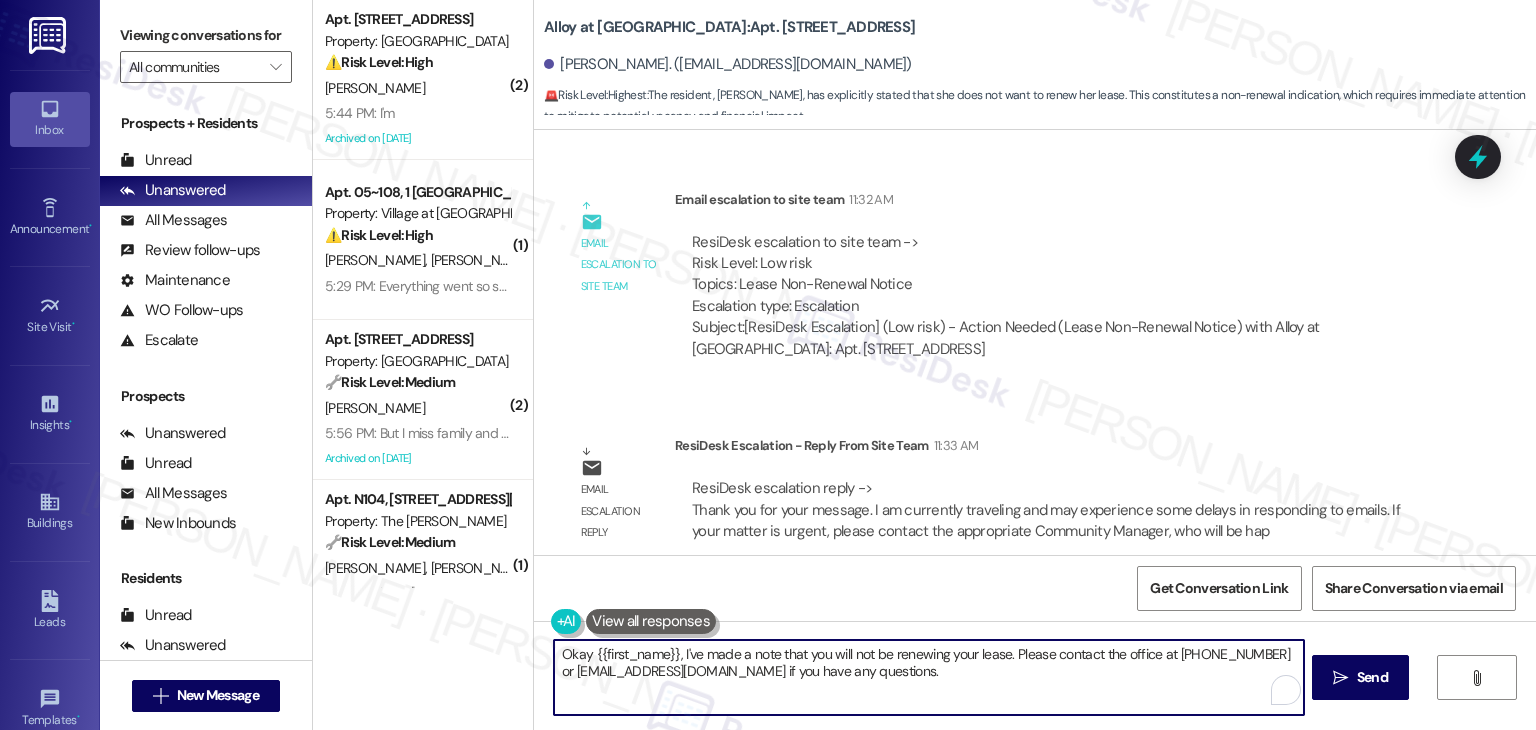 paste on "Hi Danielle! I’ve shared your non-renewal request with the site team. They let me know that all leaseholders will need to visit the office to sign the Notice to Vacate form. Please stop by as soon as you can—they won’t be able to process your notice until it’s signed" 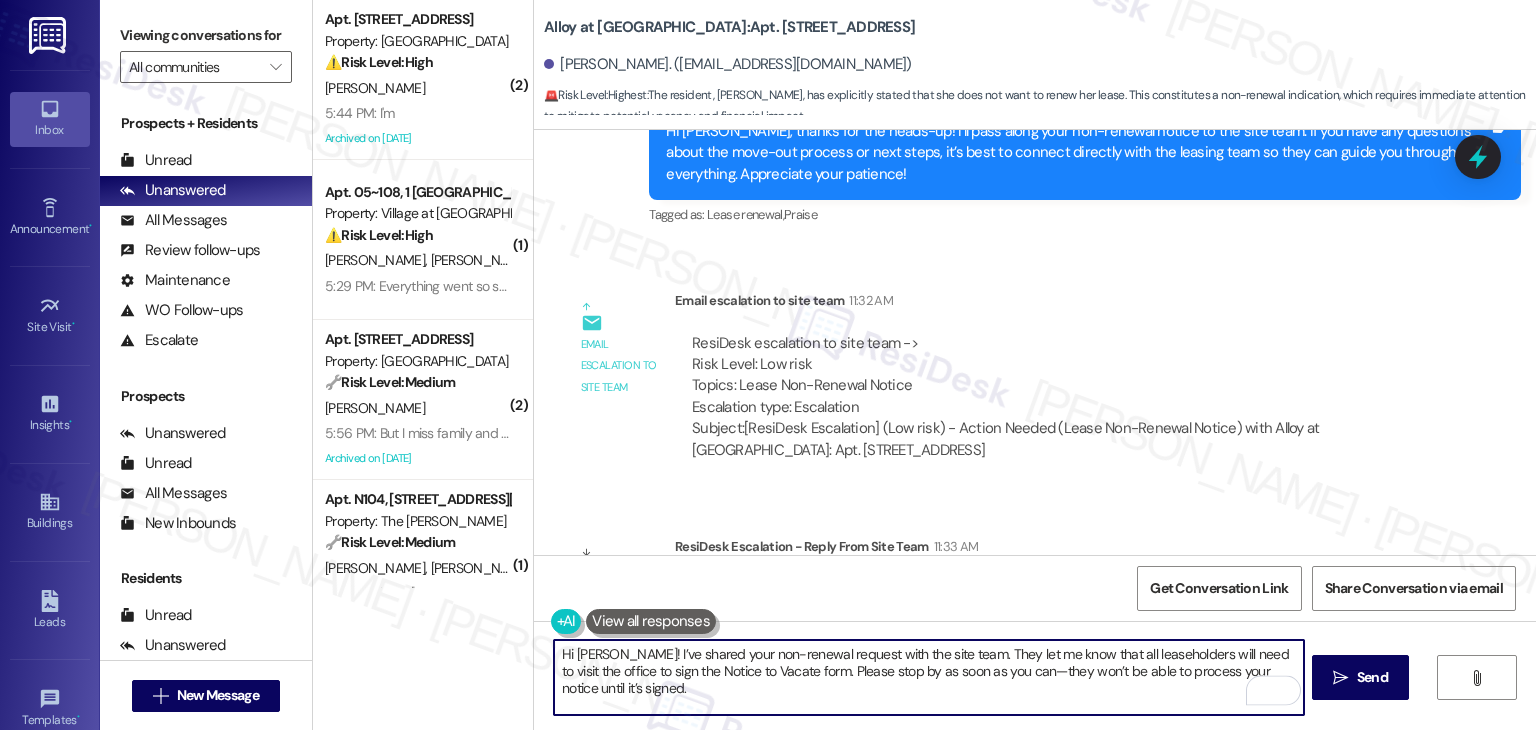 scroll, scrollTop: 381, scrollLeft: 0, axis: vertical 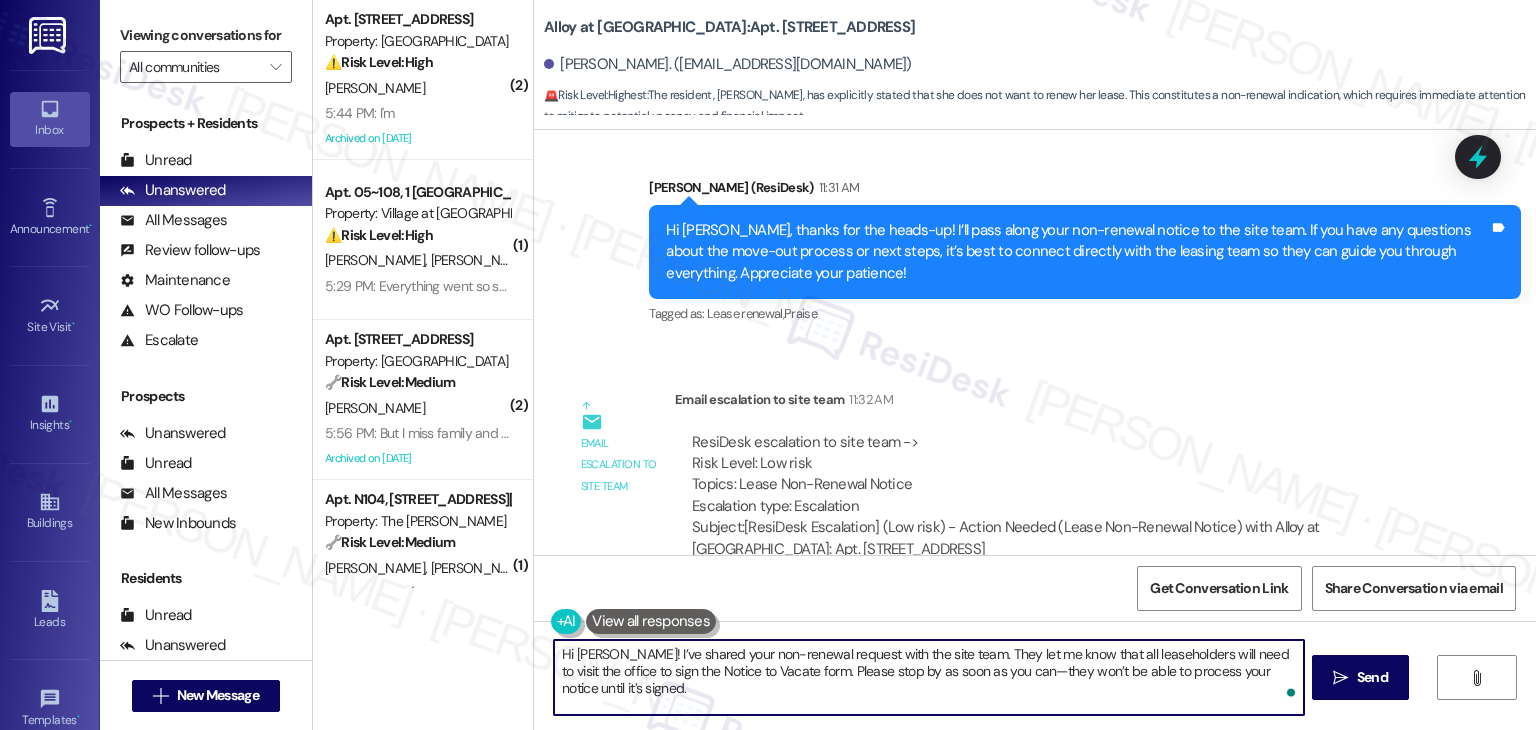 type on "Hi Danielle! I’ve shared your non-renewal request with the site team. They let me know that all leaseholders will need to visit the office to sign the Notice to Vacate form. Please stop by as soon as you can—they won’t be able to process your notice until it’s signed." 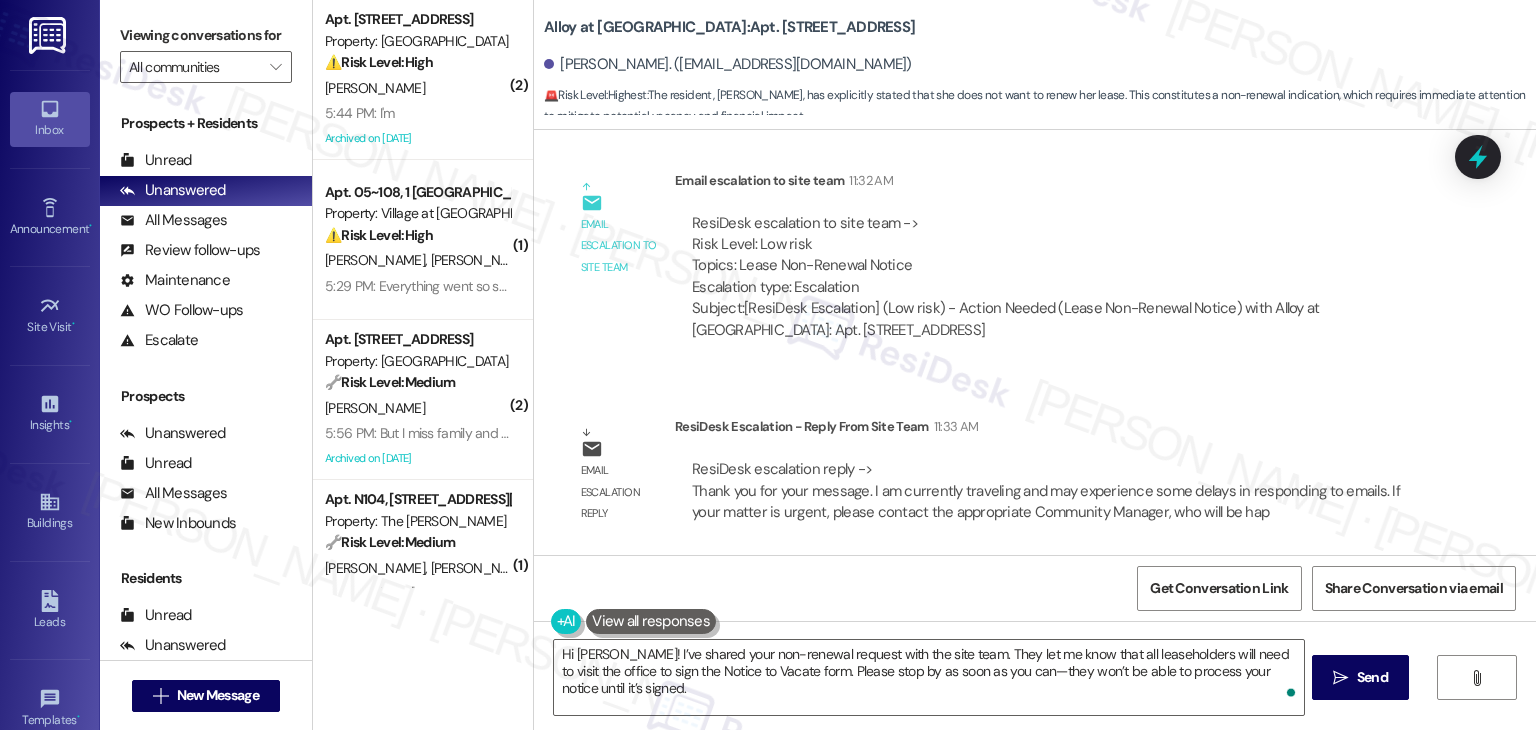 scroll, scrollTop: 581, scrollLeft: 0, axis: vertical 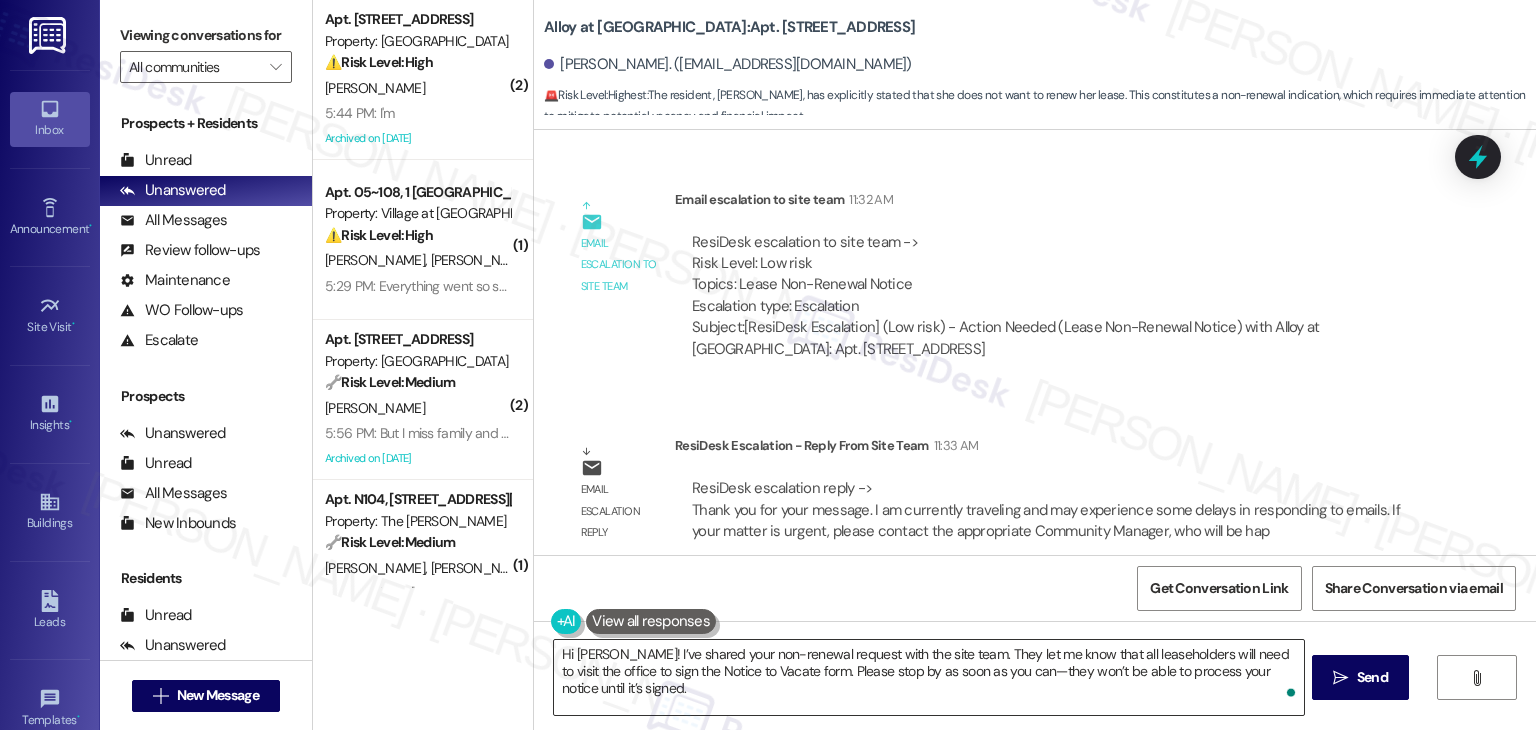 click on "Hi Danielle! I’ve shared your non-renewal request with the site team. They let me know that all leaseholders will need to visit the office to sign the Notice to Vacate form. Please stop by as soon as you can—they won’t be able to process your notice until it’s signed." at bounding box center (928, 677) 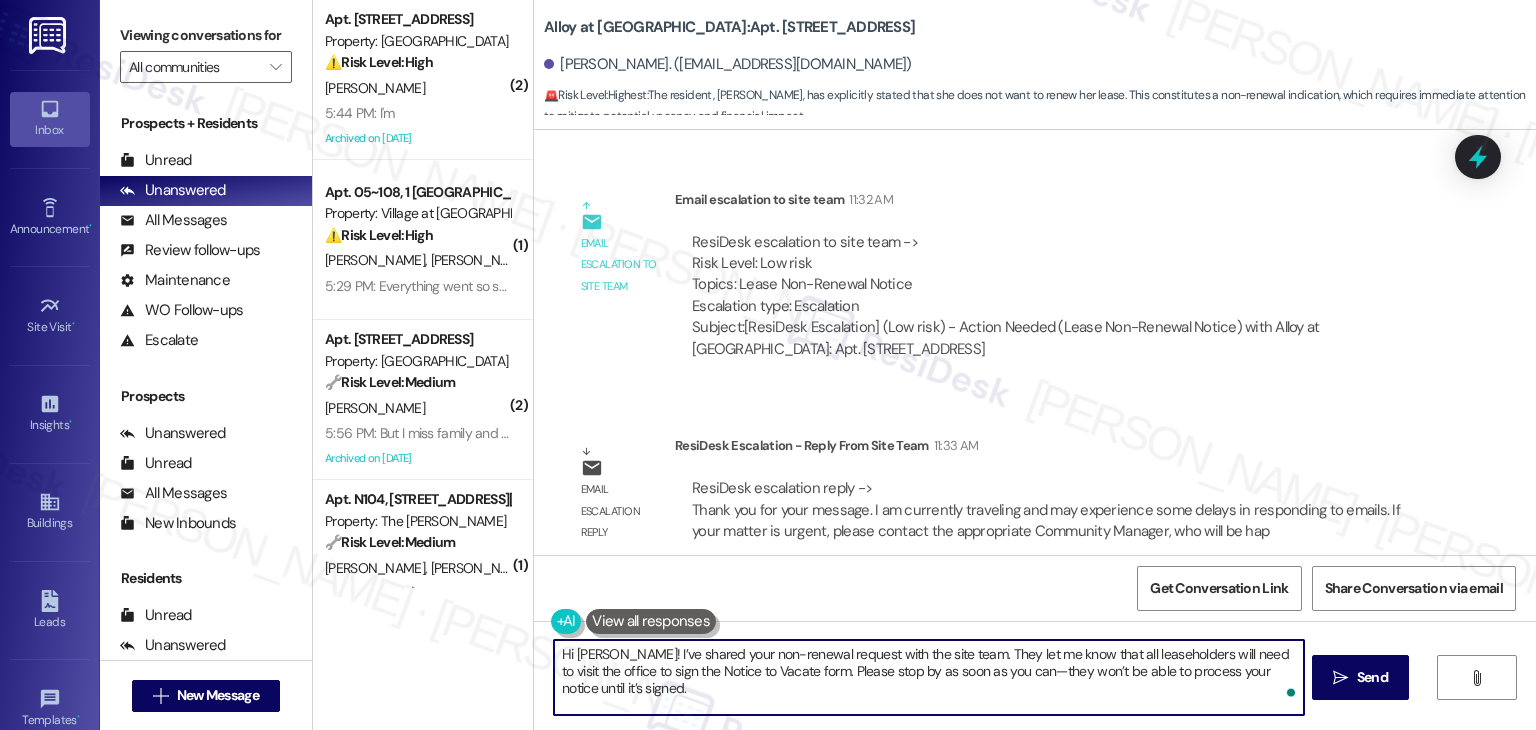 scroll, scrollTop: 781, scrollLeft: 0, axis: vertical 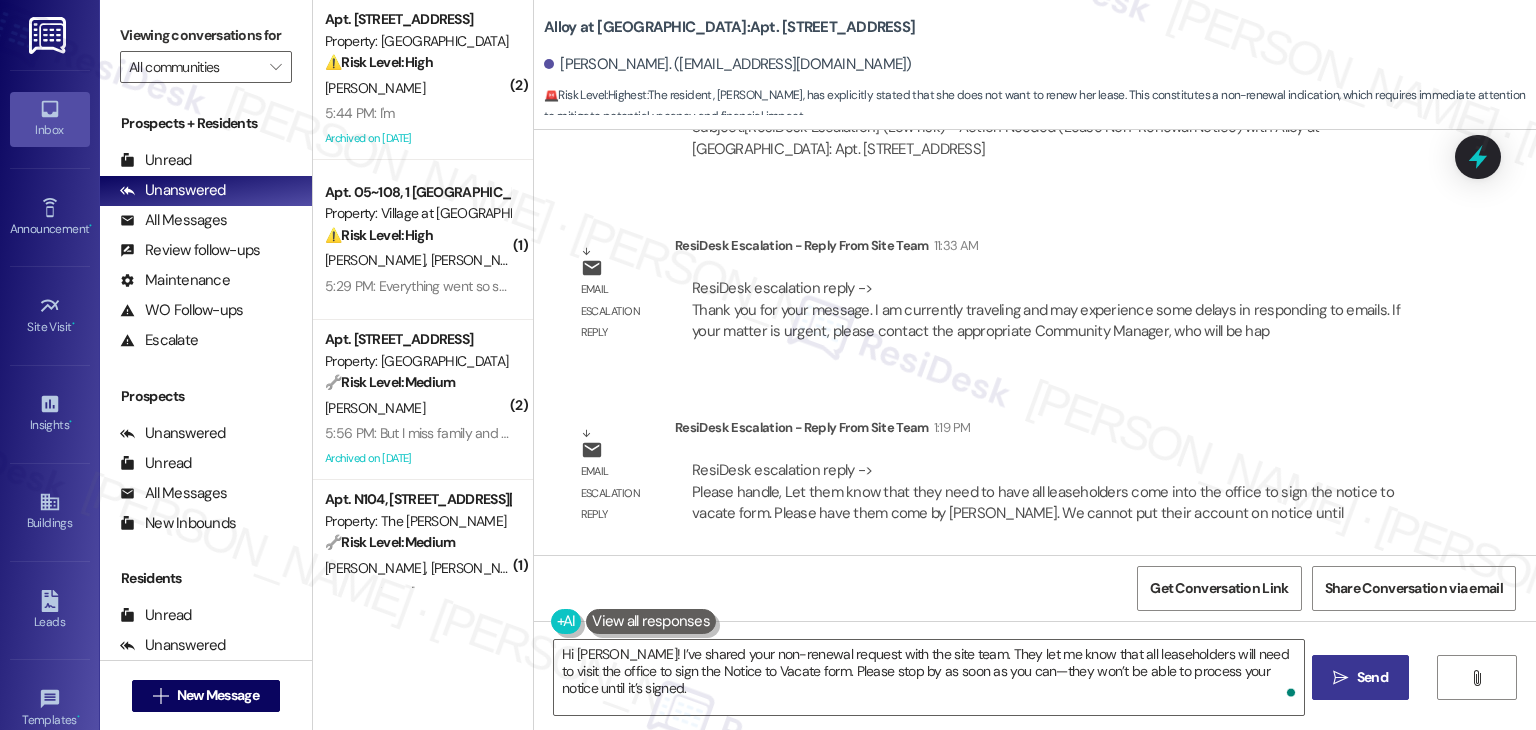 click on "Send" at bounding box center [1372, 677] 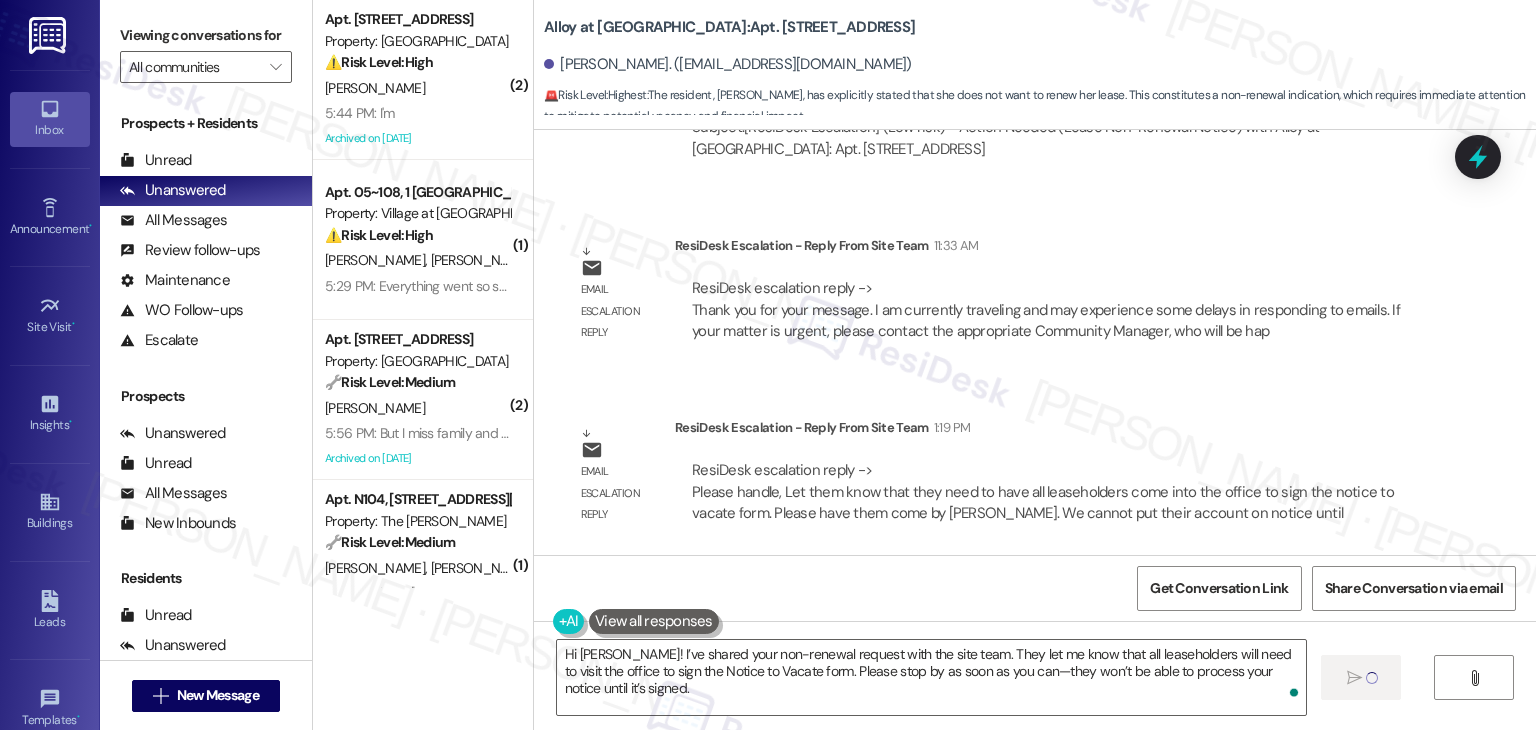 type 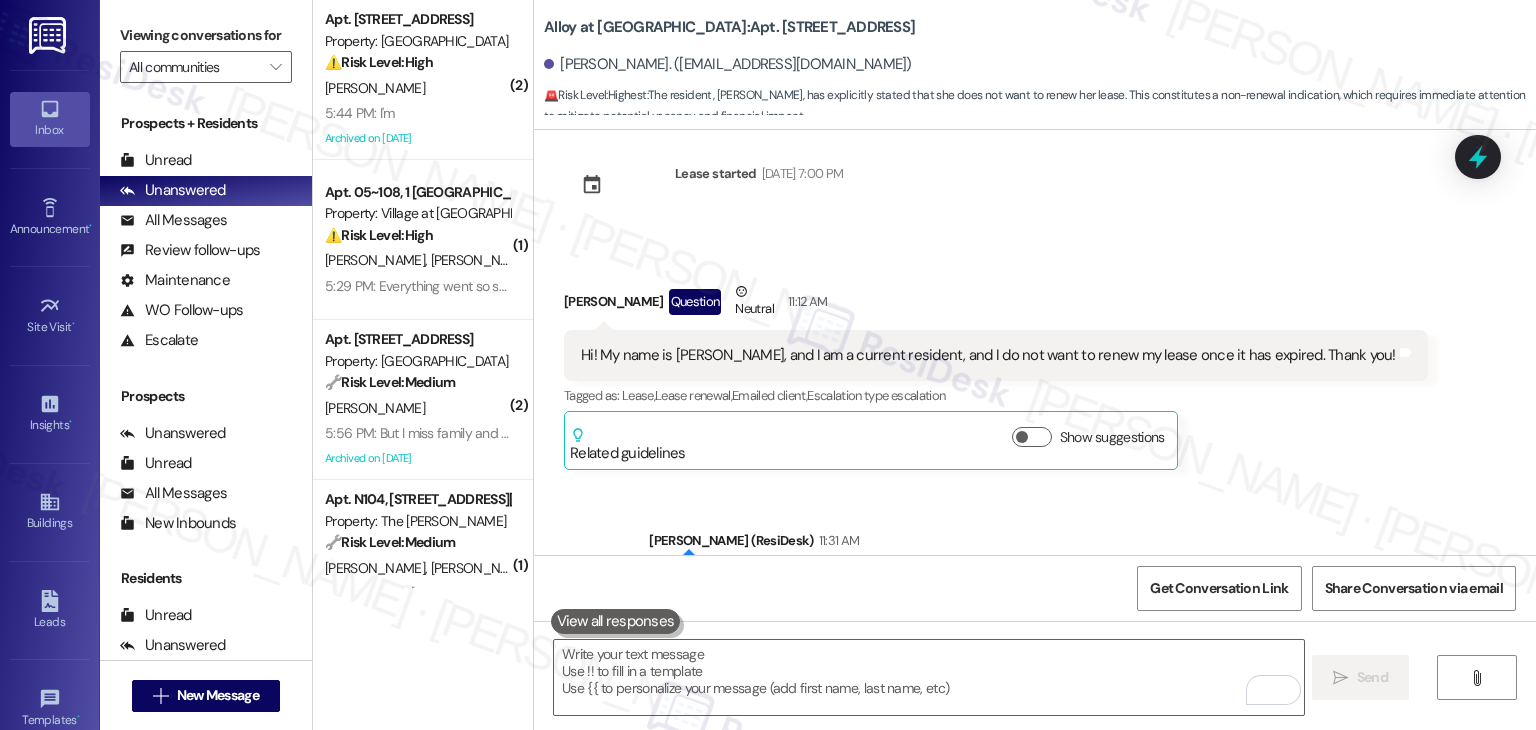 scroll, scrollTop: 0, scrollLeft: 0, axis: both 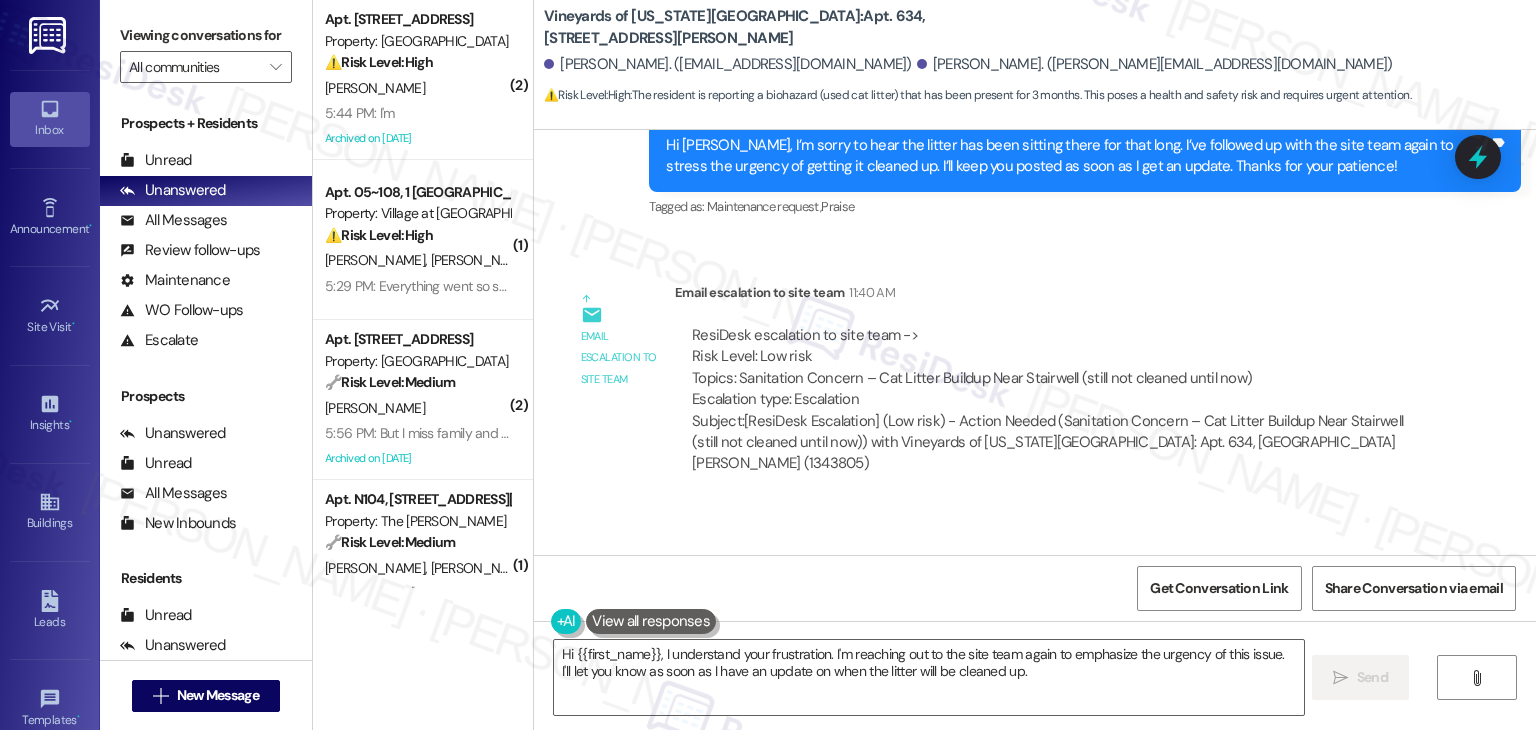 click on "Lease started [DATE] 6:00 PM Announcement, sent via SMS [PERSON_NAME]  (ResiDesk) [DATE] 2:58 PM Hey [PERSON_NAME] and [PERSON_NAME], we're always looking for opportunities to create a strong sense of community at [GEOGRAPHIC_DATA] of [US_STATE][GEOGRAPHIC_DATA]. Tell us about a time when you felt a genuine connection with your neighbors or the staff here. Your story can inspire us to [PERSON_NAME] even more of those moments! (You can always reply STOP to opt out of future messages) Tags and notes Tagged as:   Praise Click to highlight conversations about Praise Survey, sent via SMS Residesk Automated Survey [DATE] 12:49 PM Hi there [PERSON_NAME] and [PERSON_NAME]! I just wanted to check in and ask if you are happy with your home.  Feel free to answer with a quick (y/n) Tags and notes Tagged as:   Quarterly check-in Click to highlight conversations about Quarterly check-in Received via SMS [PERSON_NAME] [DATE] 1:02 PM Tags and notes Tagged as:   Noise ,  Click to highlight conversations about Noise Praise ,  Complaint ,  ,    Noise" at bounding box center (1035, 342) 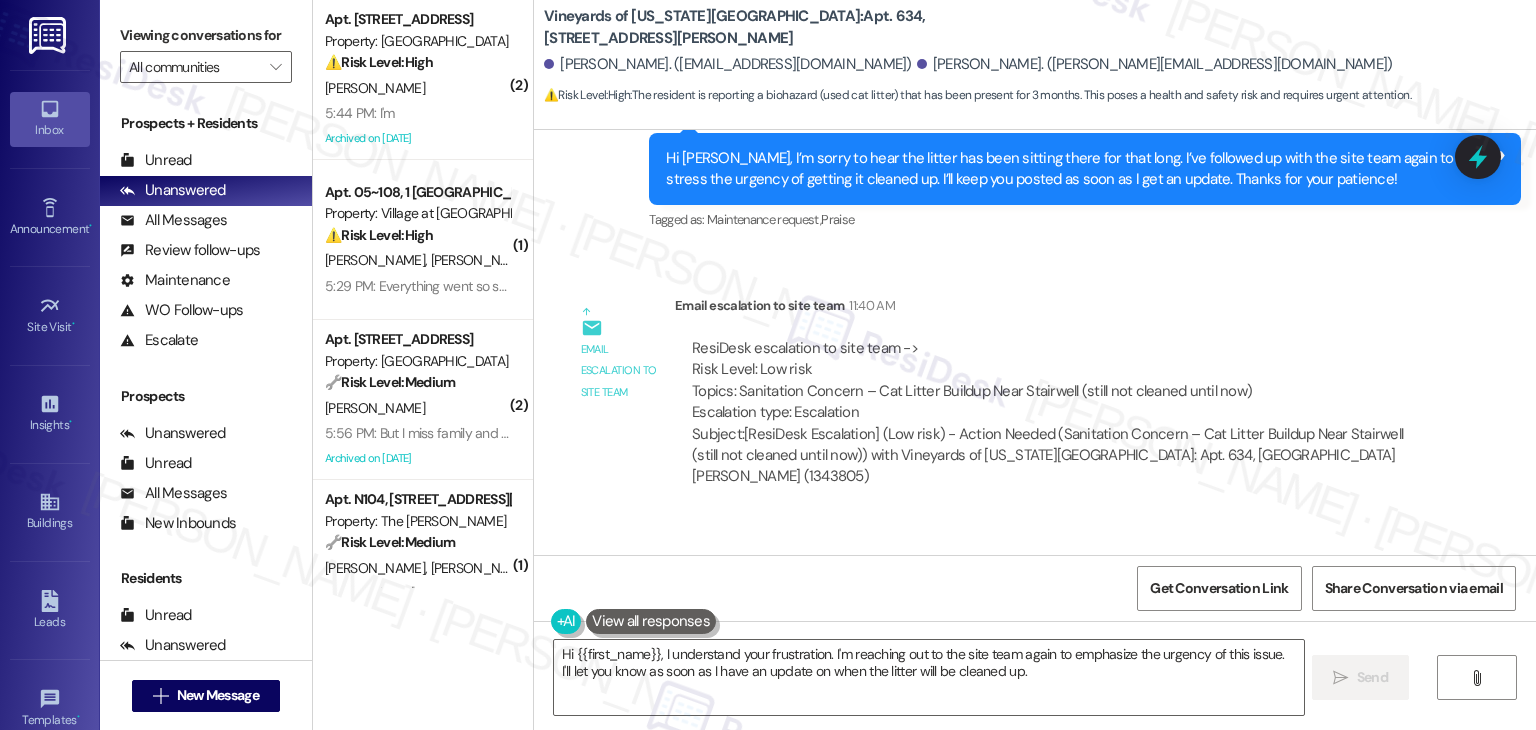 scroll, scrollTop: 8085, scrollLeft: 0, axis: vertical 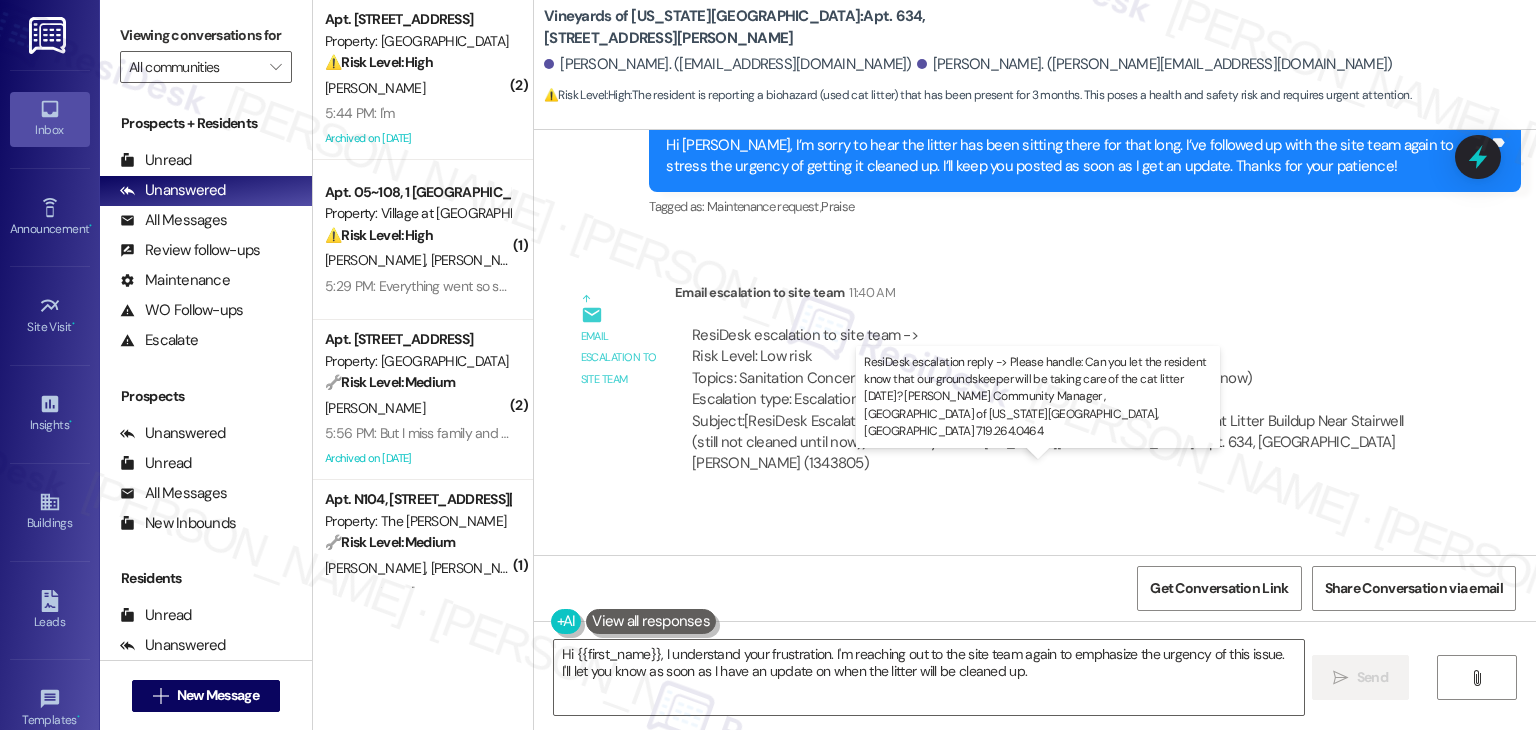drag, startPoint x: 1008, startPoint y: 489, endPoint x: 1353, endPoint y: 486, distance: 345.01303 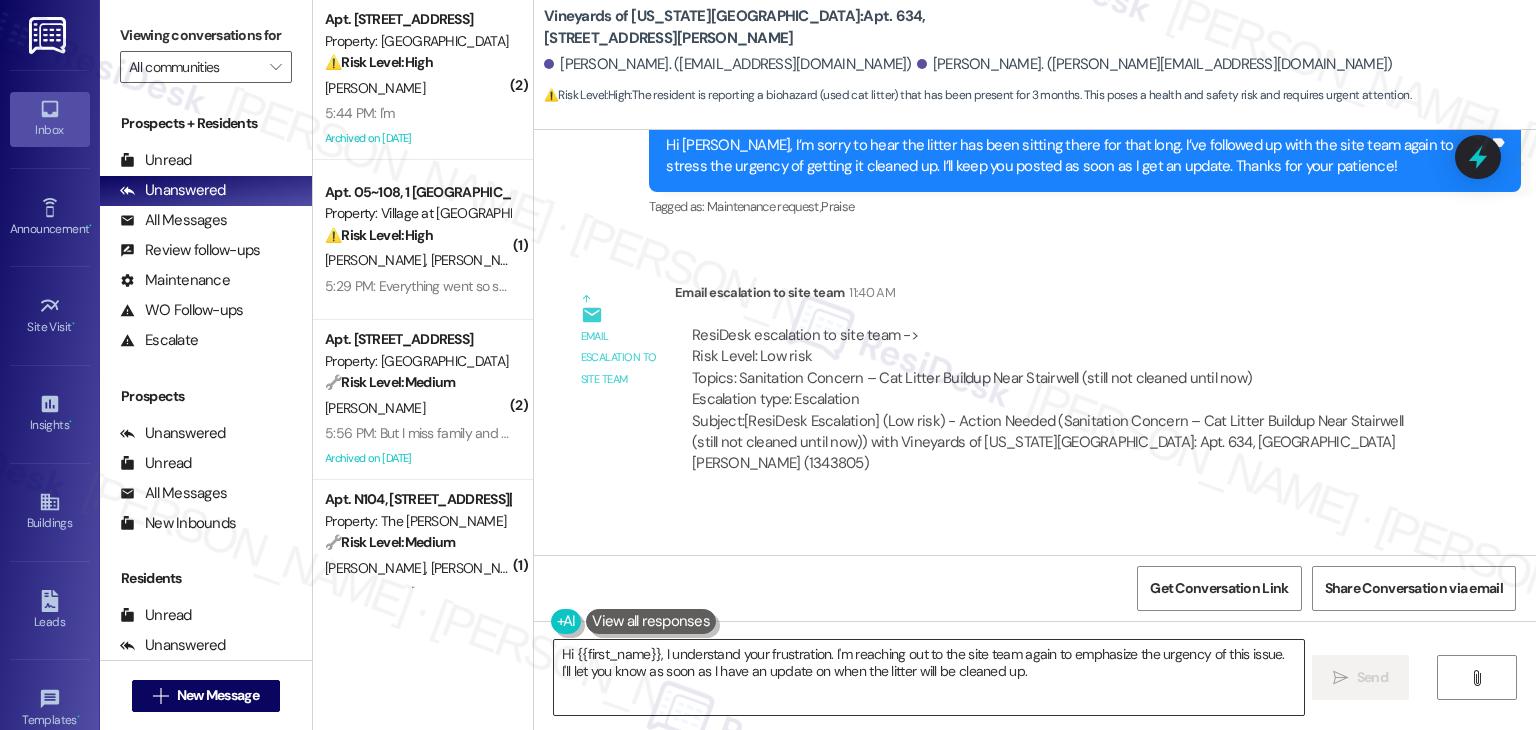 click on "Hi {{first_name}}, I understand your frustration. I'm reaching out to the site team again to emphasize the urgency of this issue. I'll let you know as soon as I have an update on when the litter will be cleaned up." at bounding box center (928, 677) 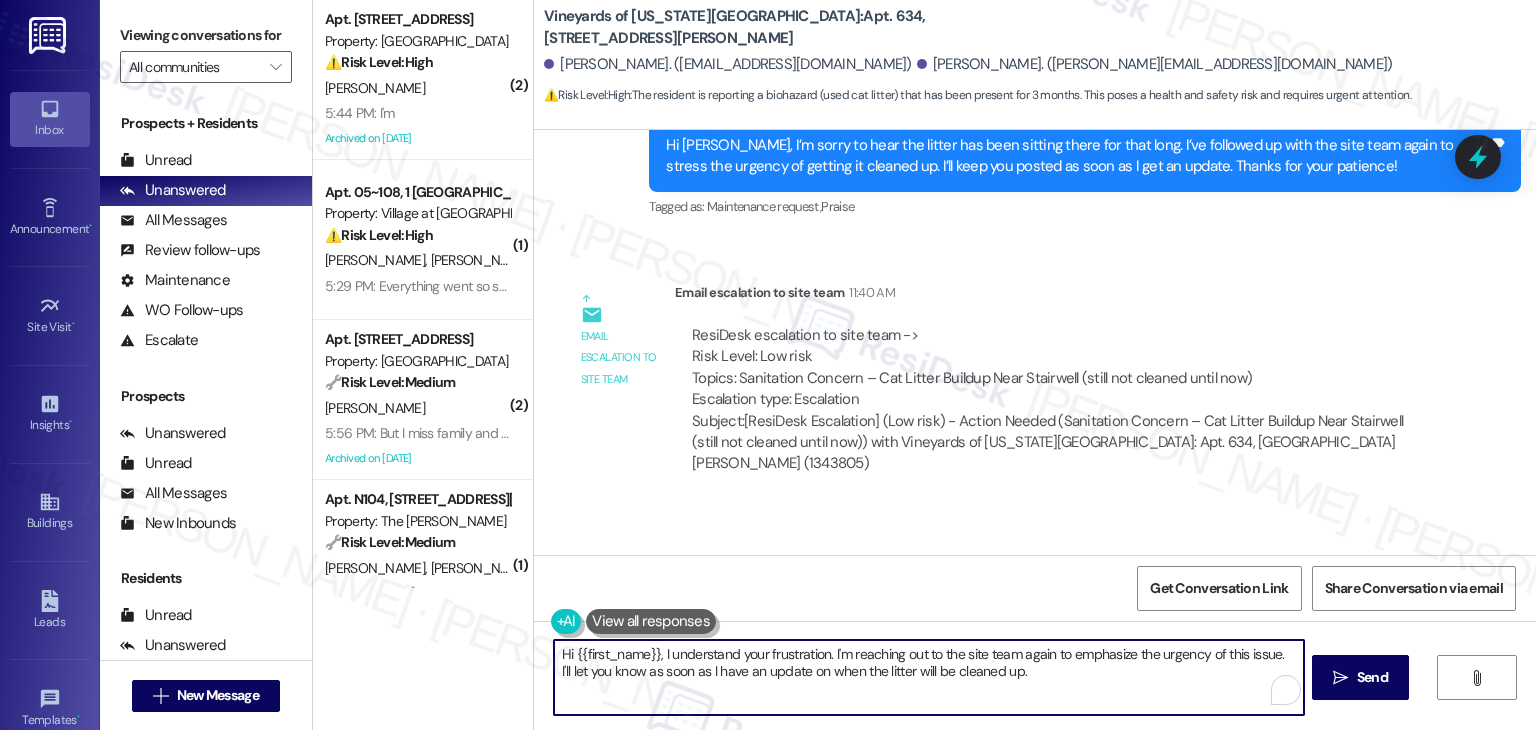 paste on "[PERSON_NAME]! I’ve passed your concern along to the site team, and they mentioned that the groundskeeper will be taking care of the cat litter. Let us know if there’s anything else we can help with!" 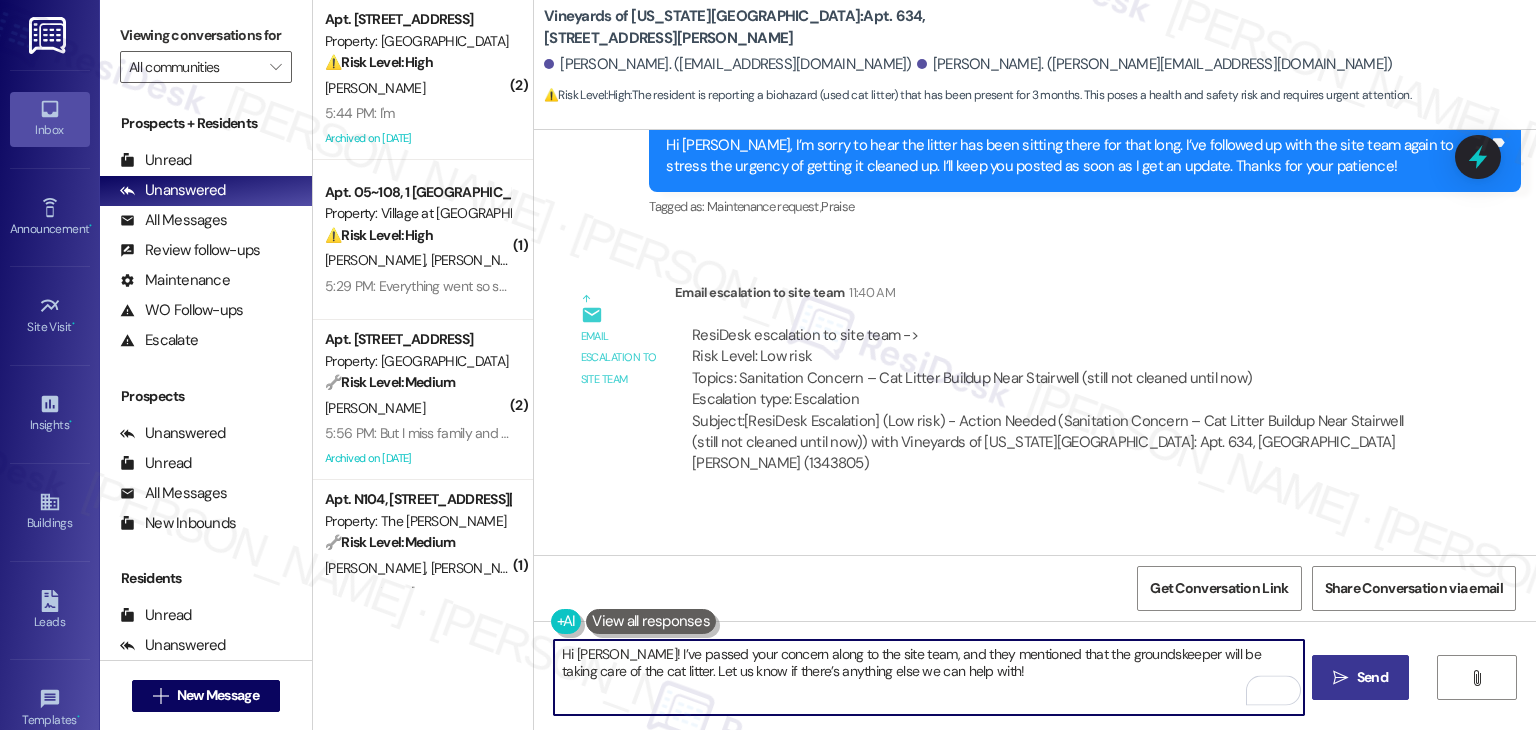 type on "Hi [PERSON_NAME]! I’ve passed your concern along to the site team, and they mentioned that the groundskeeper will be taking care of the cat litter. Let us know if there’s anything else we can help with!" 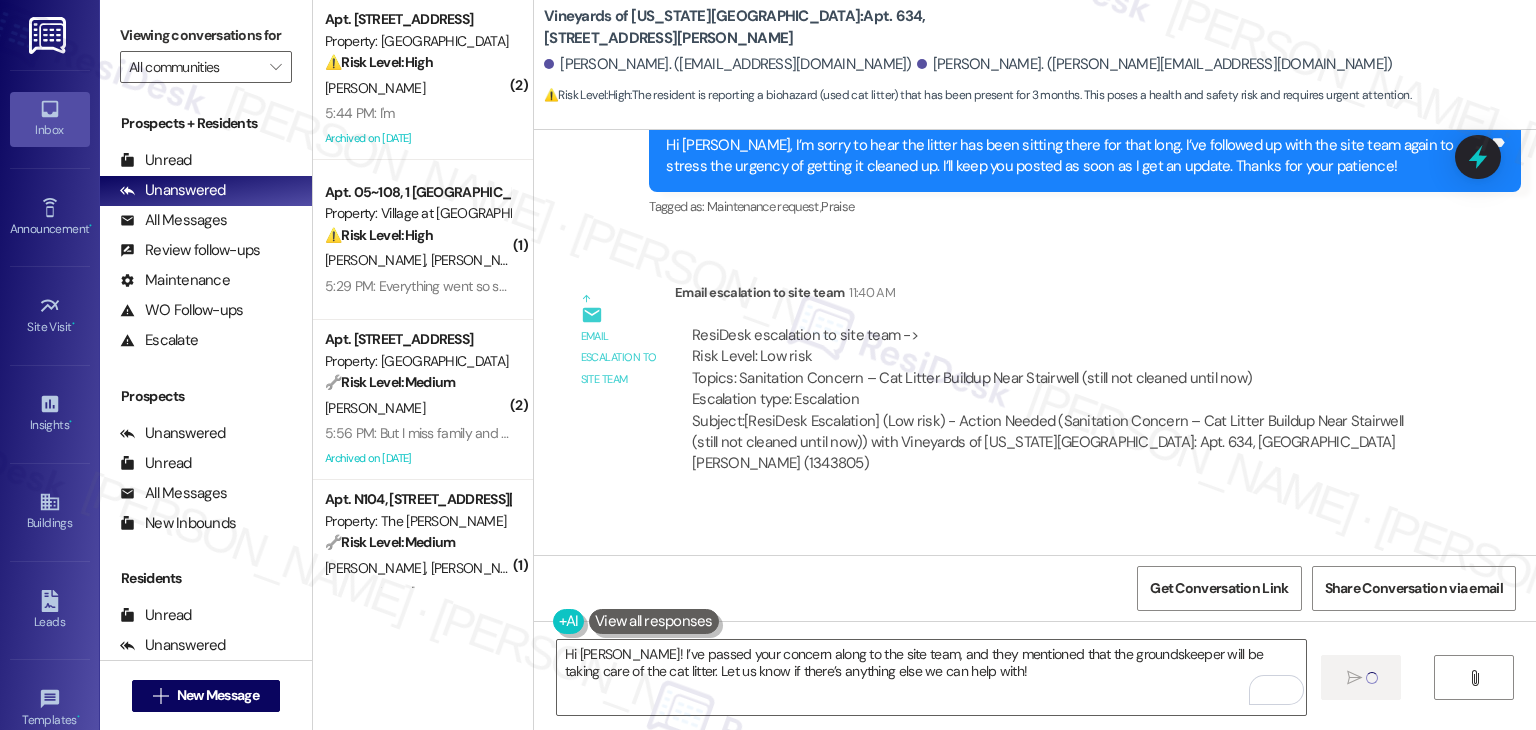 type 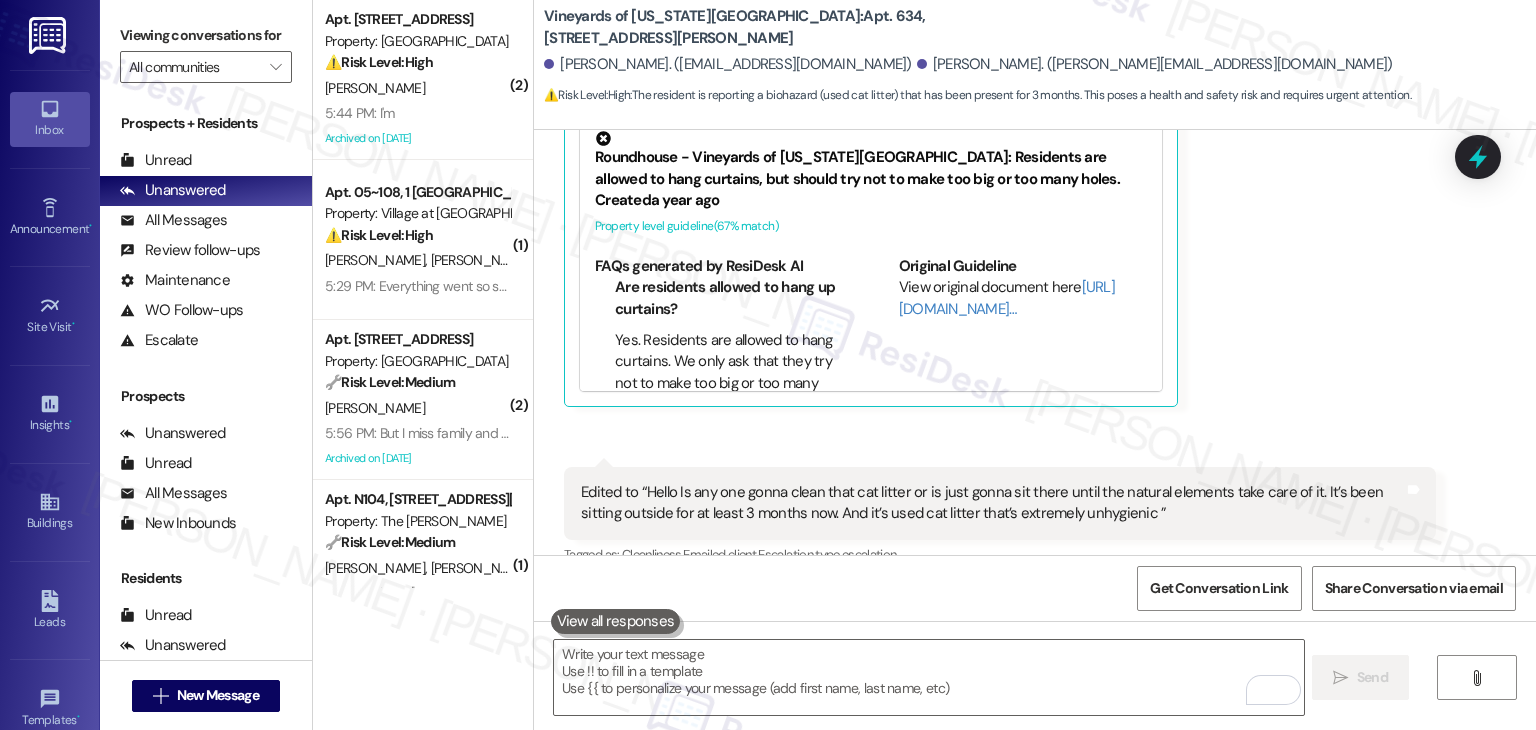 scroll, scrollTop: 7465, scrollLeft: 0, axis: vertical 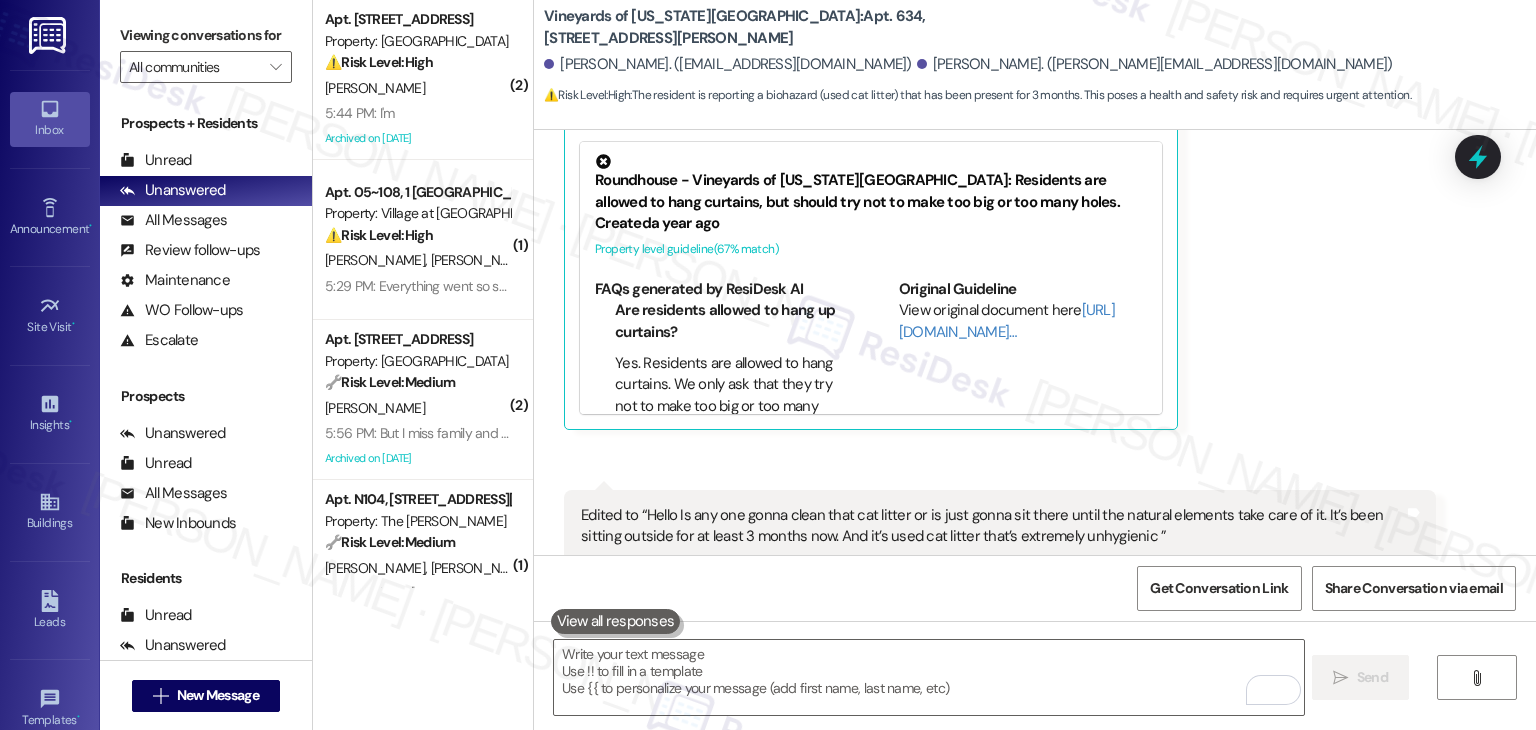 click on "[PERSON_NAME] 9:46 AM Edited to “Hello Is any one gonna clean that cat litter or is just gonna sit there until the natural elements take care of it. It’s been sitting outside for at least 3 months now. ” Tags and notes Tagged as:   Cleanliness Click to highlight conversations about Cleanliness  Related guidelines Hide Suggestions Roundhouse - Vineyards of [US_STATE][GEOGRAPHIC_DATA]: Residents are allowed to hang curtains, but should try not to make too big or too many holes. Created  a year ago Property level guideline  ( 67 % match) FAQs generated by ResiDesk AI Are residents allowed to hang up curtains? Yes. Residents are allowed to hang curtains. We only ask that they try not to make too big or too many holes. Original Guideline View original document here  [URL][DOMAIN_NAME]… [GEOGRAPHIC_DATA] of [US_STATE][GEOGRAPHIC_DATA]: Hot tub repairs are in progress and may require major repairs to the pool. No gate will be installed in the fence this year. Created  a year ago Property level guideline  ( 67 % match) Created   (" at bounding box center (1000, 189) 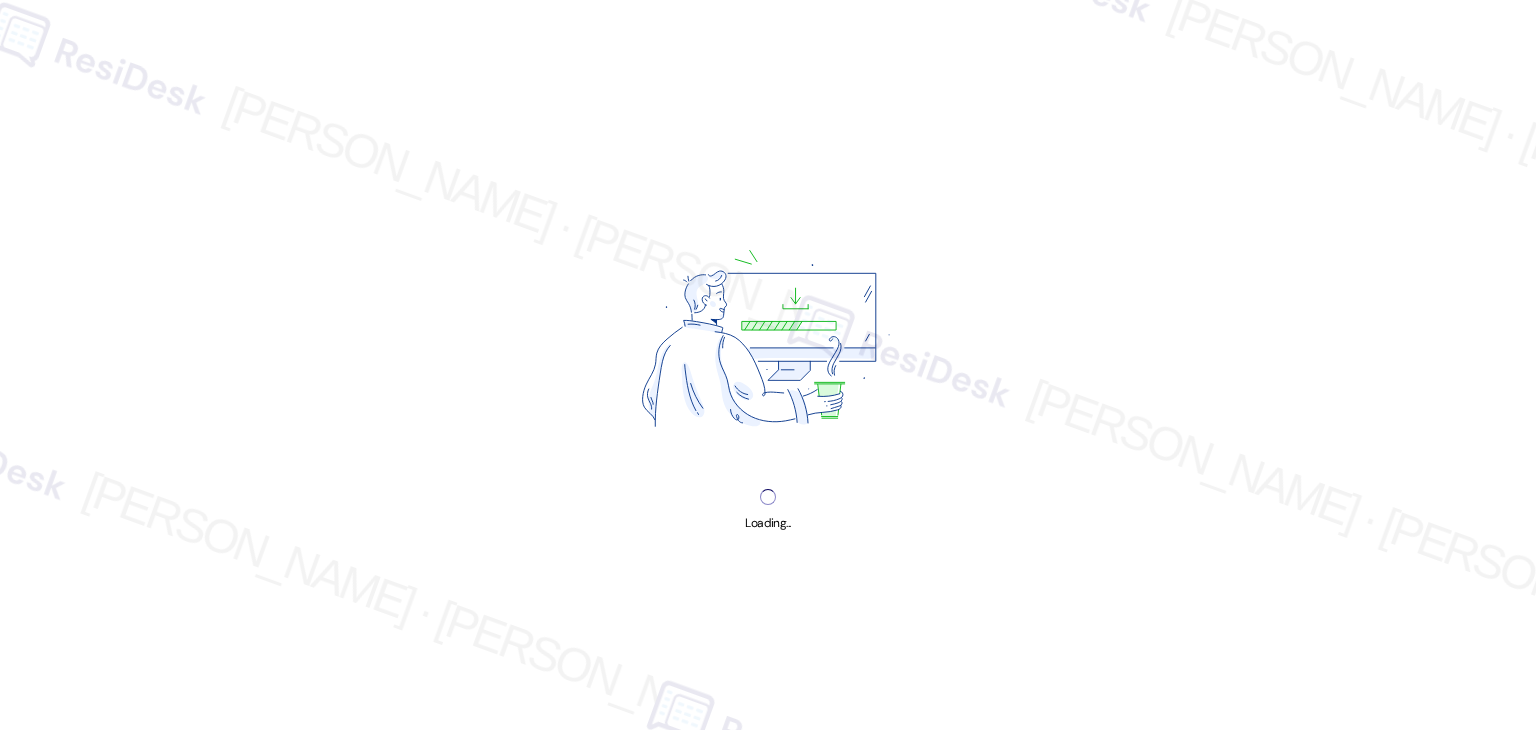 scroll, scrollTop: 0, scrollLeft: 0, axis: both 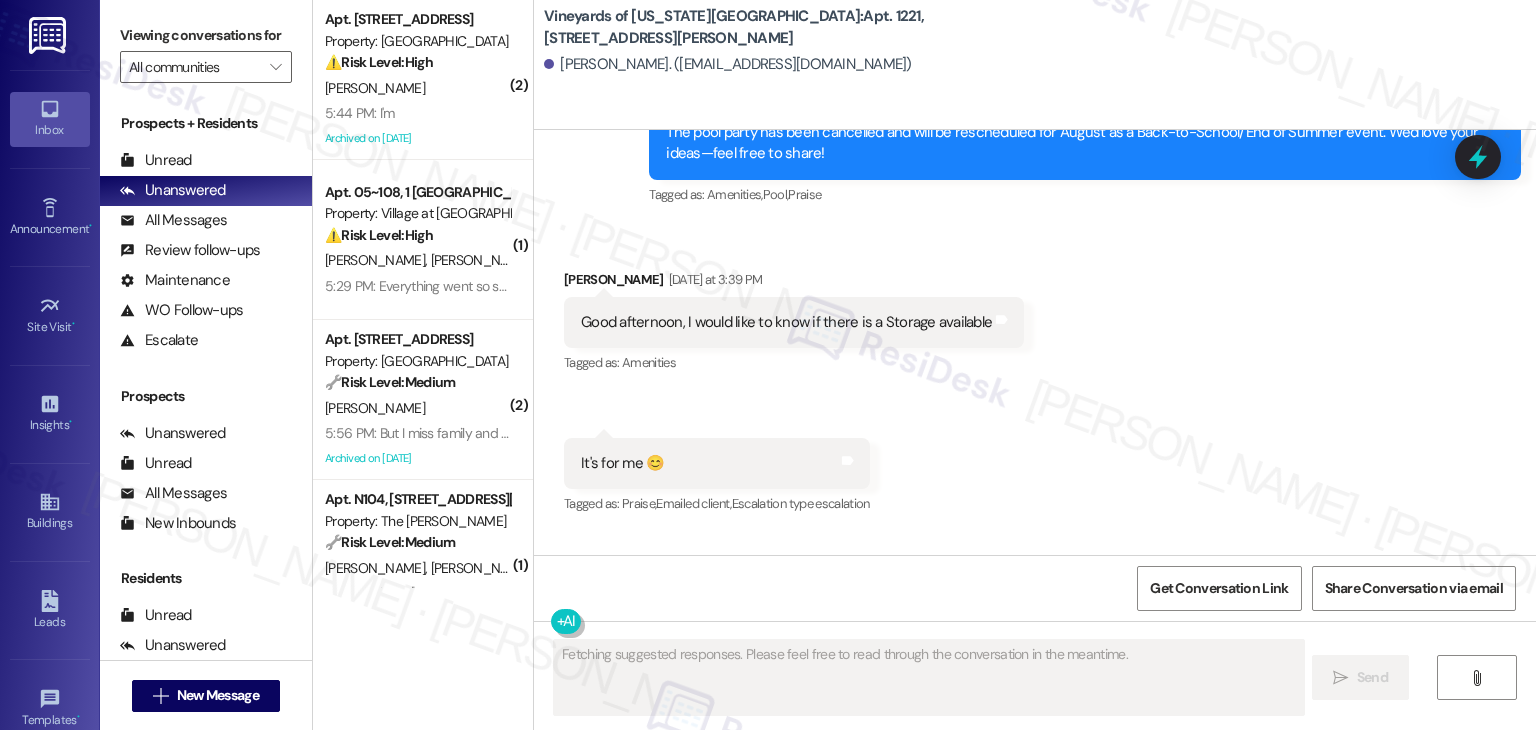 click on "Received via SMS [PERSON_NAME] [DATE] at 3:39 PM Good afternoon, I would like to know if there is a Storage available Tags and notes Tagged as:   Amenities Click to highlight conversations about Amenities Received via SMS 3:40 PM [PERSON_NAME] [DATE] at 3:40 PM It's for me 😊 Tags and notes Tagged as:   Praise ,  Click to highlight conversations about Praise Emailed client ,  Click to highlight conversations about Emailed client Escalation type escalation Click to highlight conversations about Escalation type escalation" at bounding box center (1035, 379) 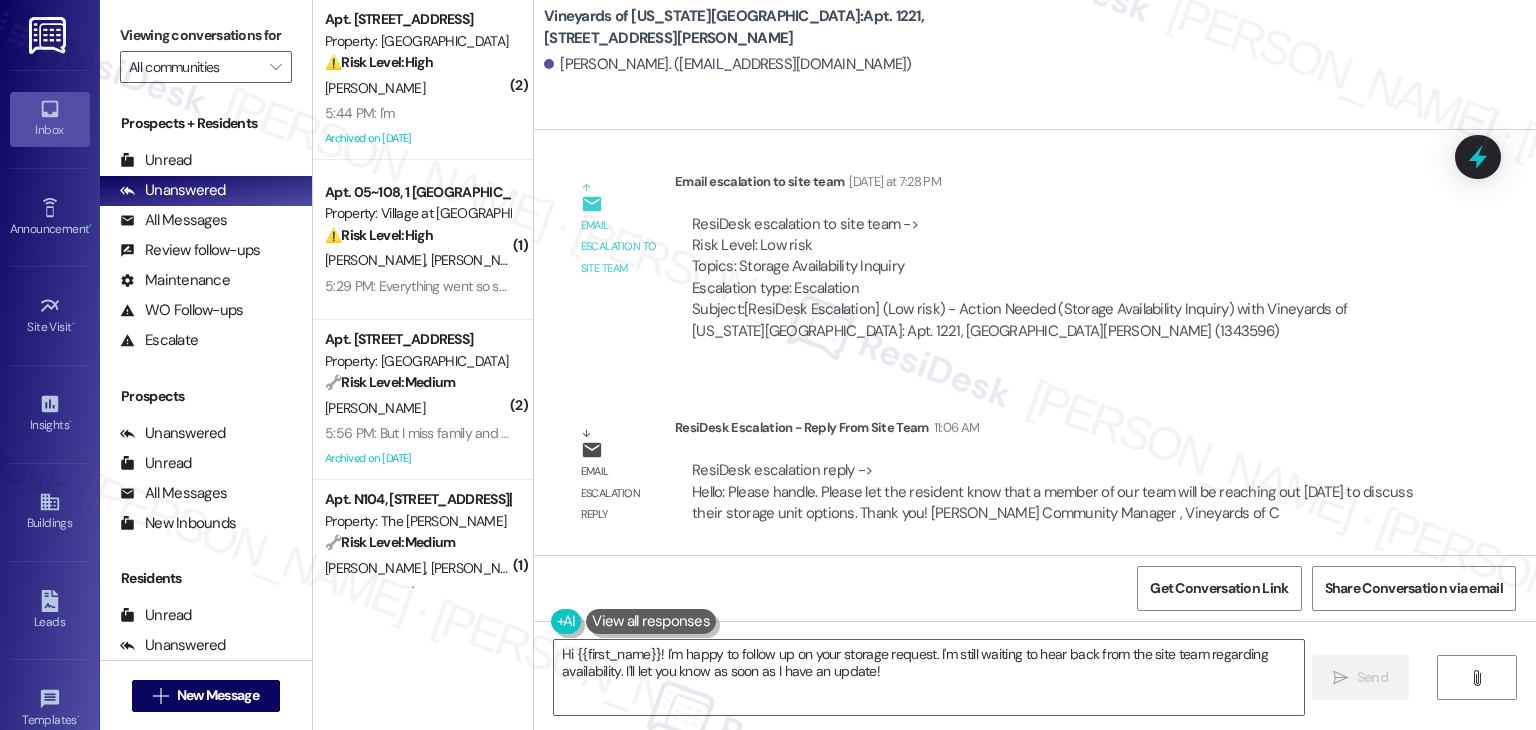 scroll, scrollTop: 3076, scrollLeft: 0, axis: vertical 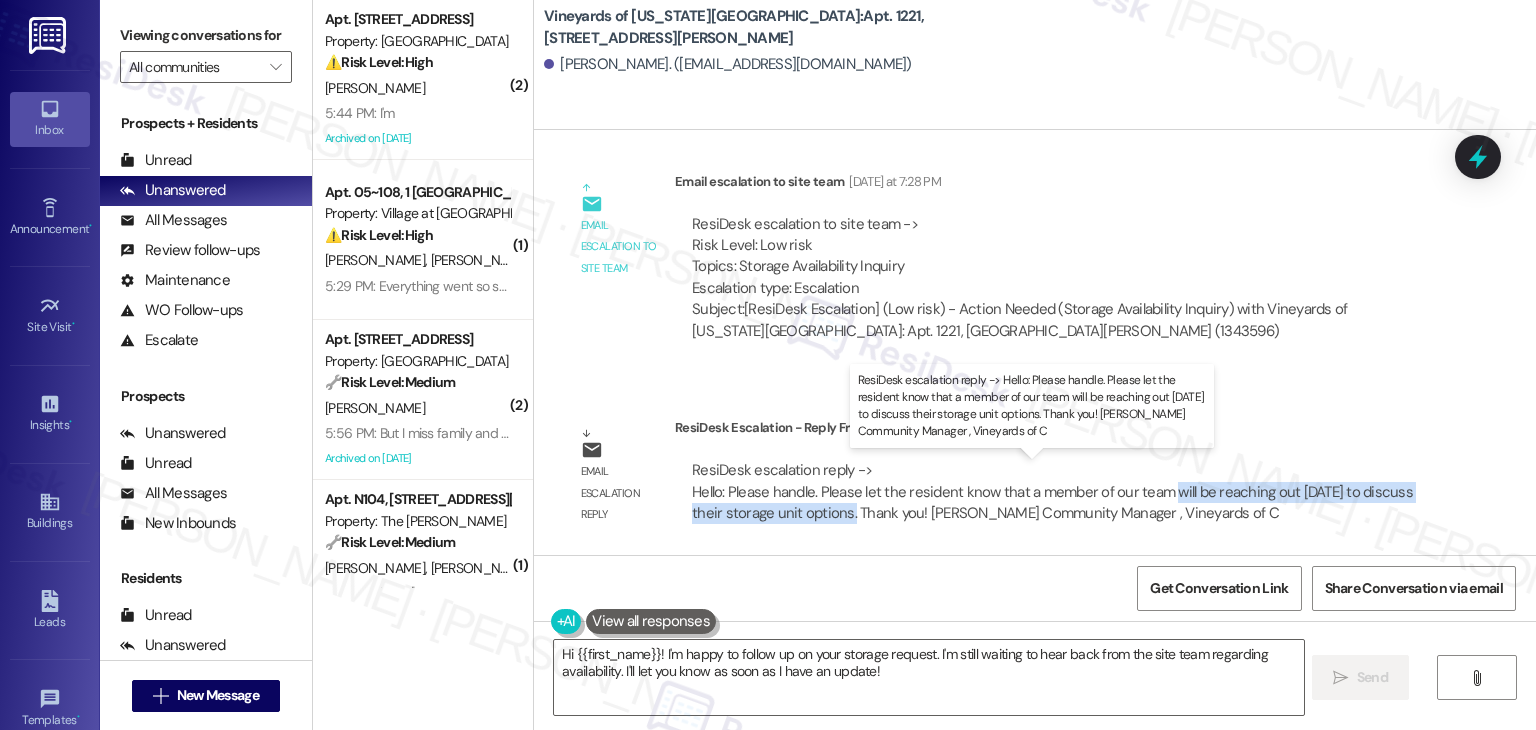 drag, startPoint x: 1160, startPoint y: 494, endPoint x: 844, endPoint y: 522, distance: 317.23807 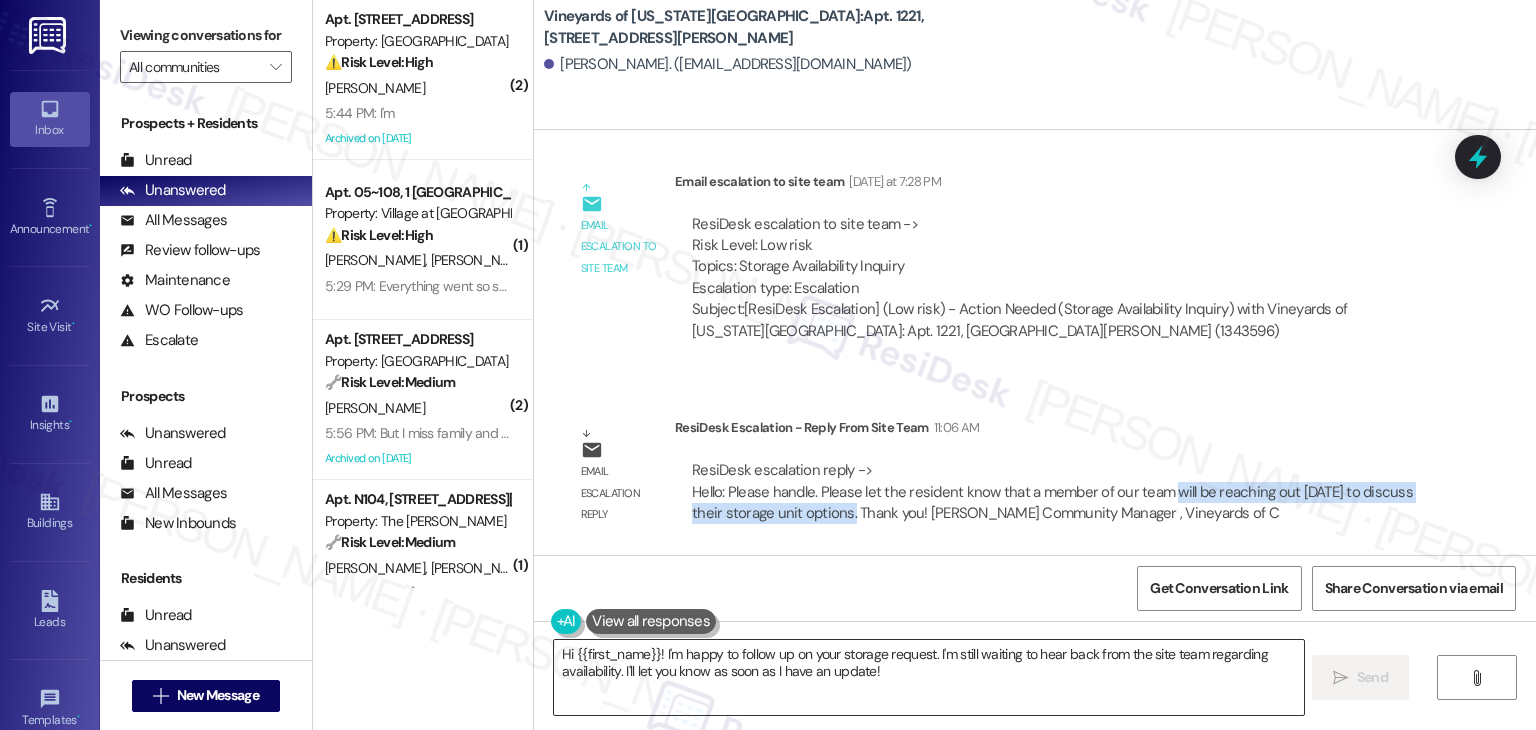 click on "Hi {{first_name}}! I'm happy to follow up on your storage request. I'm still waiting to hear back from the site team regarding availability. I'll let you know as soon as I have an update!" at bounding box center [928, 677] 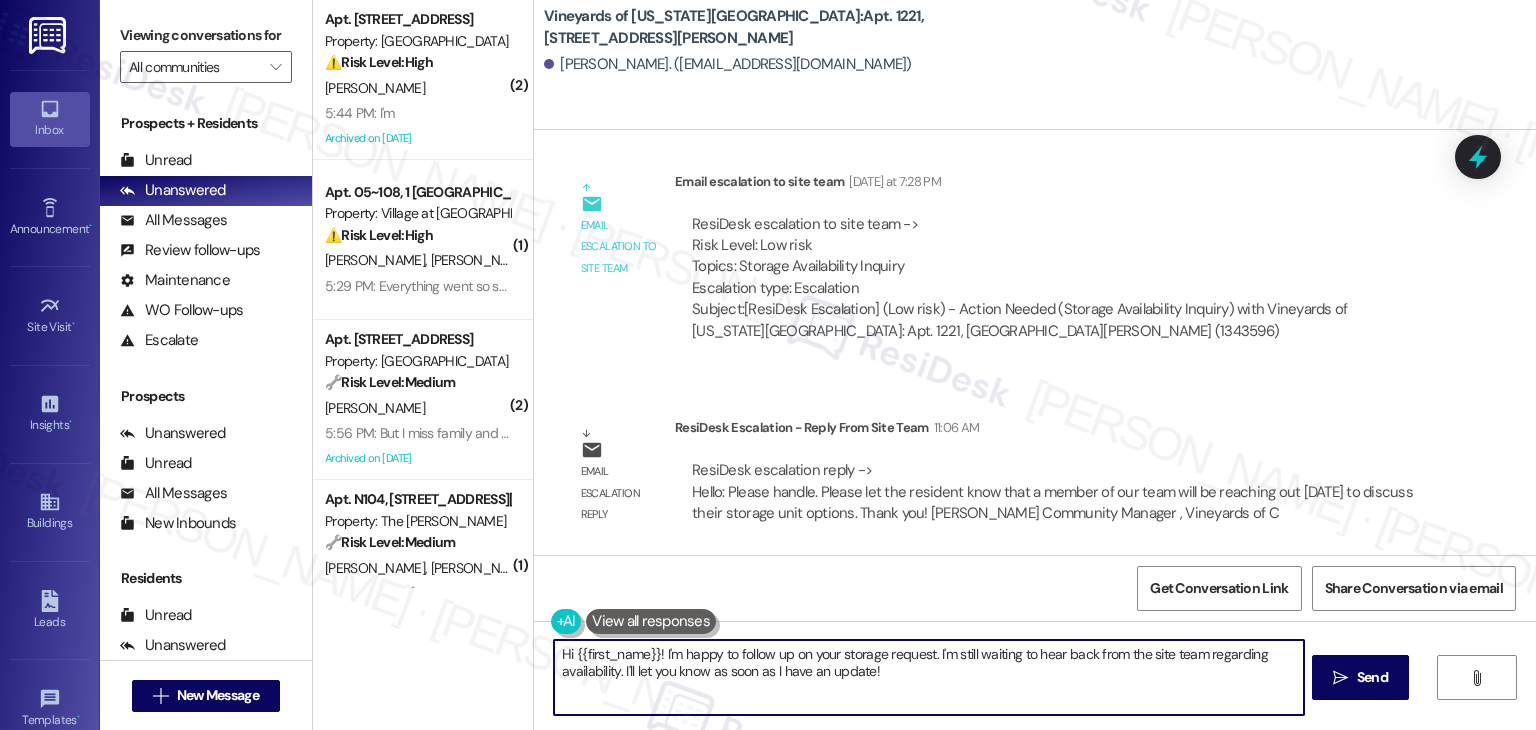 click on "Hi {{first_name}}! I'm happy to follow up on your storage request. I'm still waiting to hear back from the site team regarding availability. I'll let you know as soon as I have an update!" at bounding box center [928, 677] 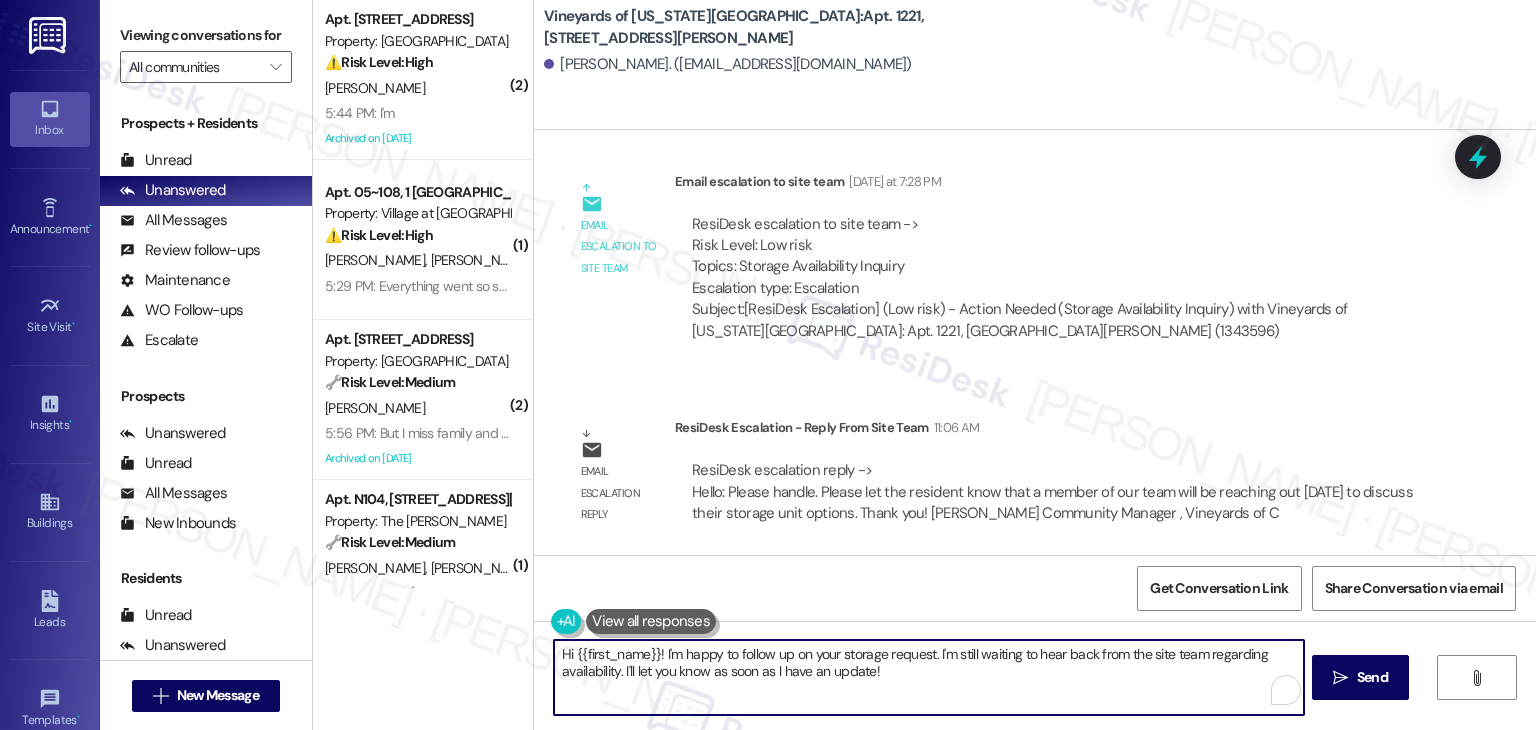 paste on "Jhoan! I’ve shared your question about storage availability with the site team. They’ll be reaching out to you directly to go over the storage unit options. Let us know if you need anything else in the meantim" 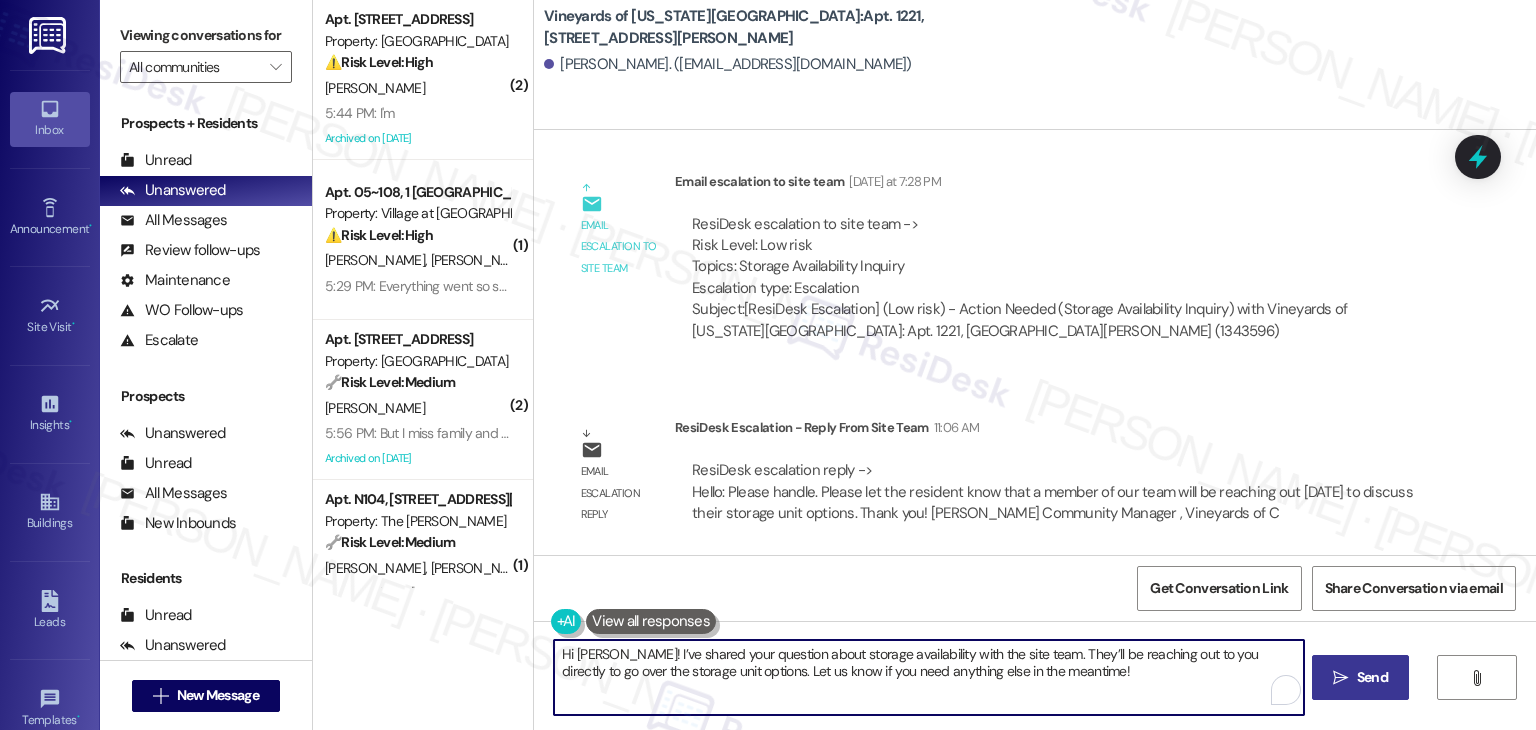 type on "Hi [PERSON_NAME]! I’ve shared your question about storage availability with the site team. They’ll be reaching out to you directly to go over the storage unit options. Let us know if you need anything else in the meantime!" 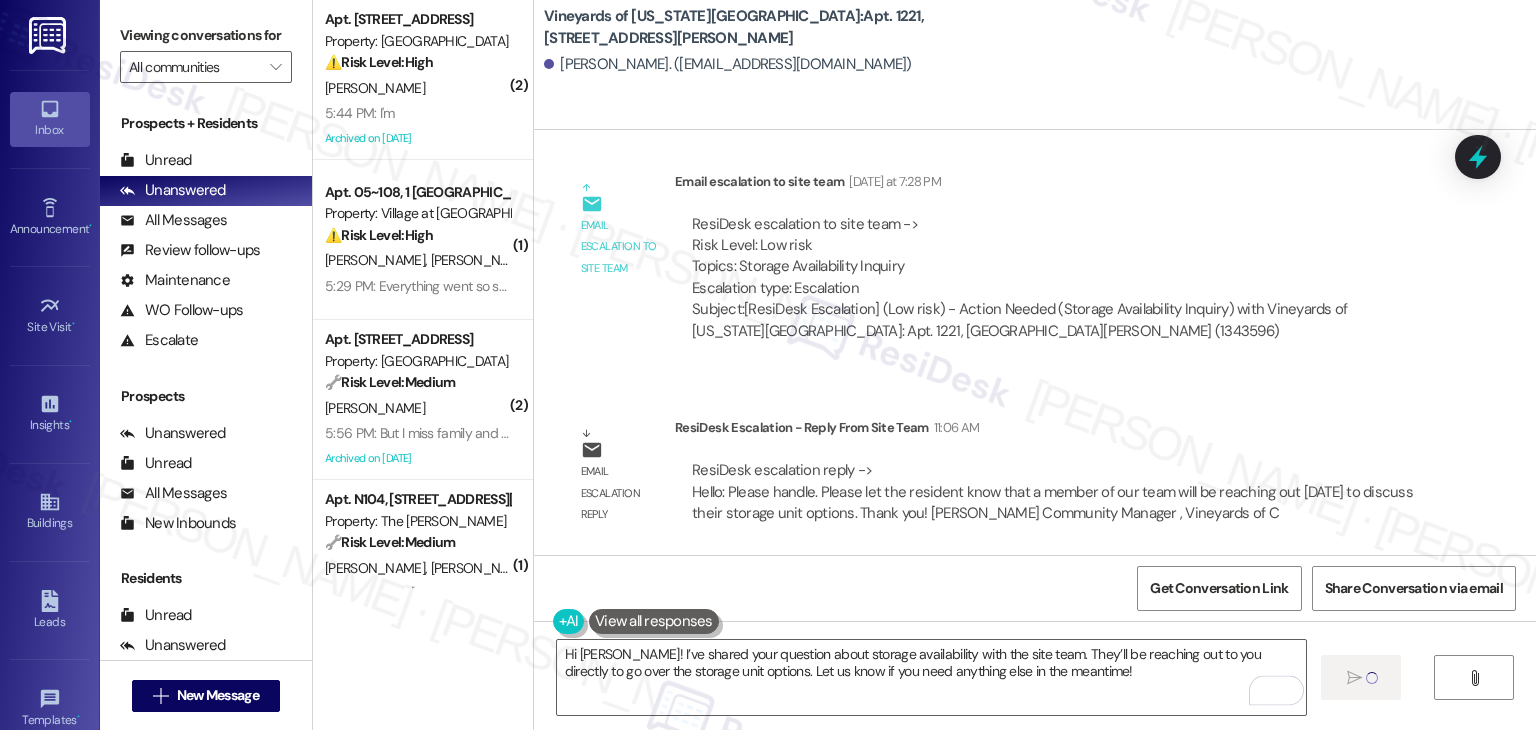 type 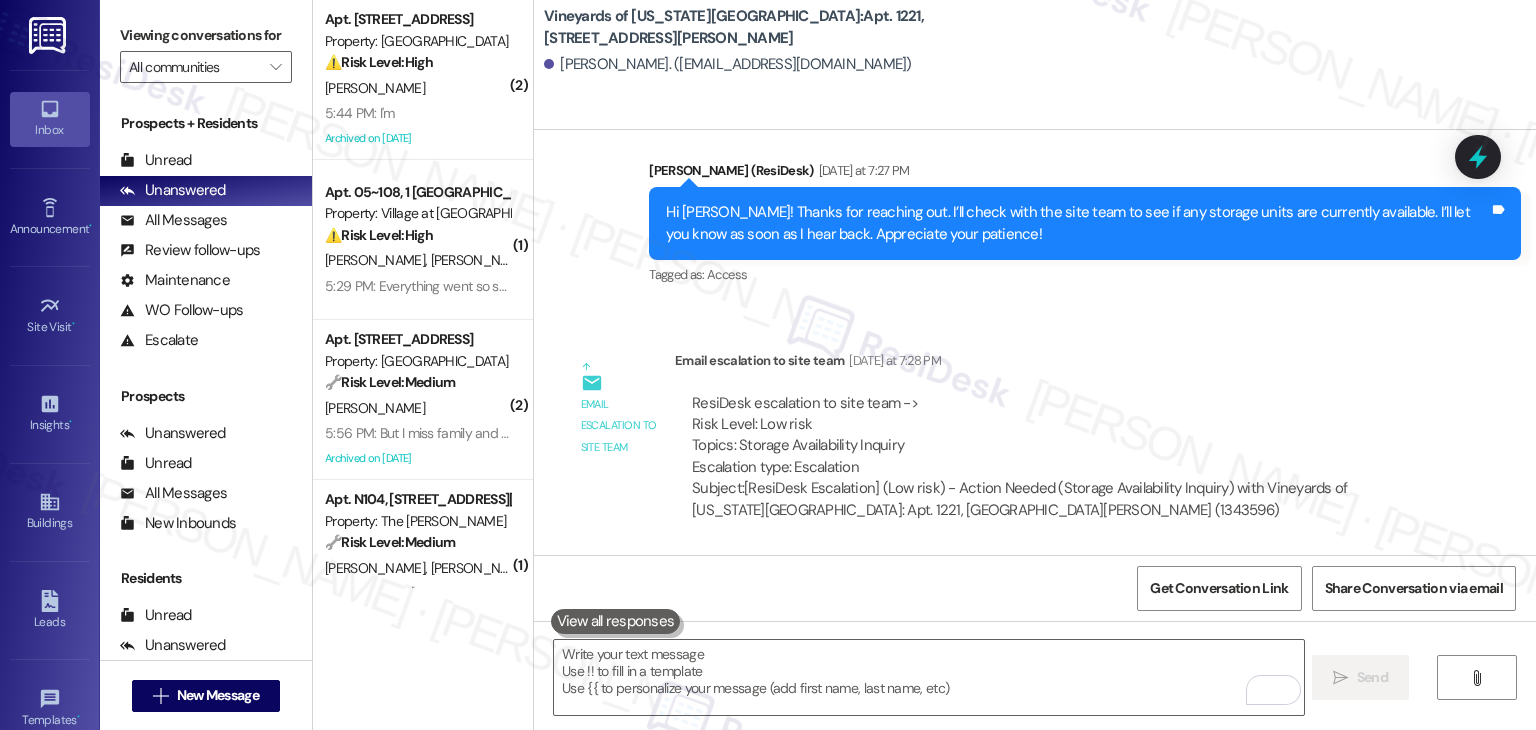 scroll, scrollTop: 2856, scrollLeft: 0, axis: vertical 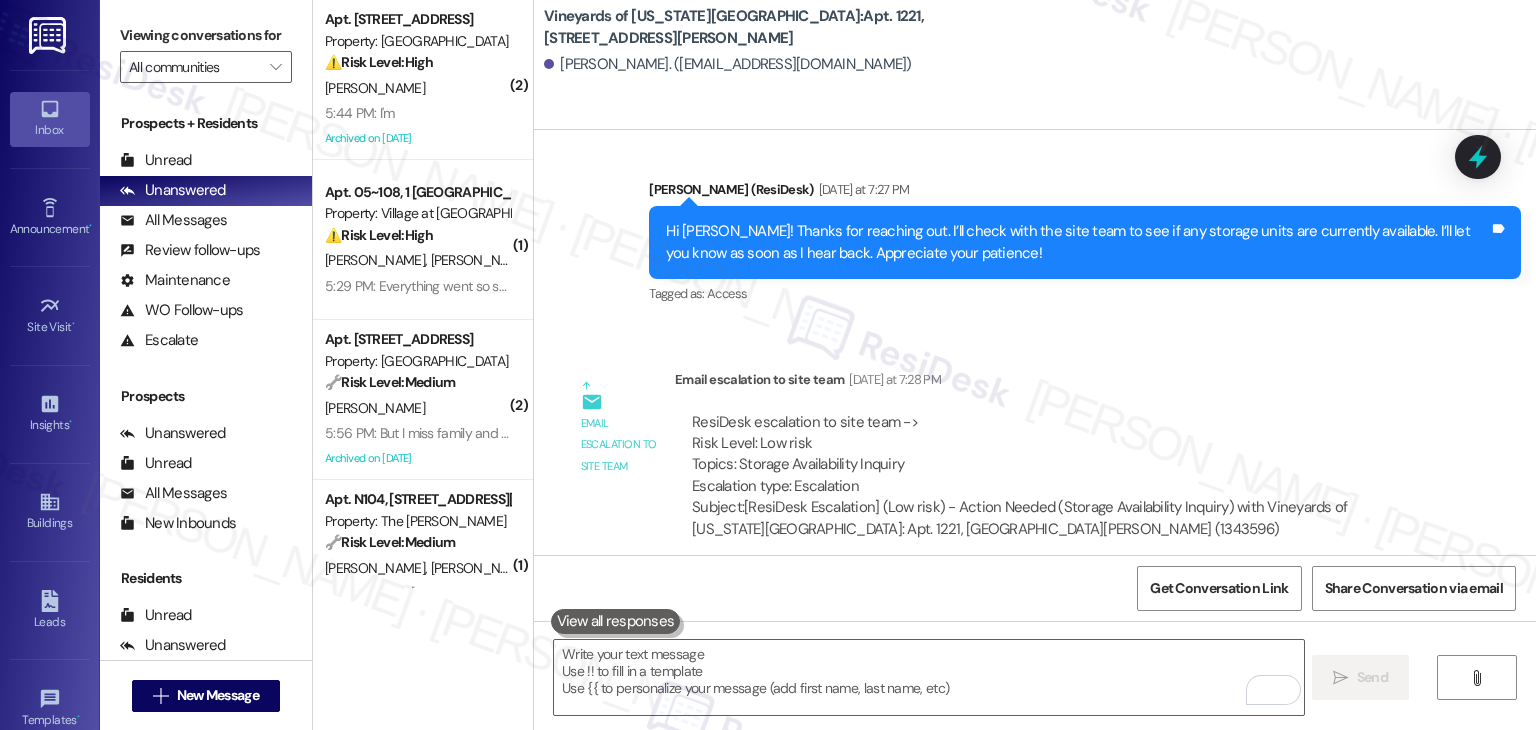 click on "Lease started [DATE] 6:00 PM Survey, sent via SMS Residesk Automated Survey [DATE] 11:34 AM Hi there [PERSON_NAME]! I just wanted to check in and ask if you are happy with your home.  Feel free to answer with a quick (y/n) (You can always reply STOP to opt out of future messages) Tags and notes Tagged as:   Quarterly check-in Click to highlight conversations about Quarterly check-in Announcement, sent via SMS [PERSON_NAME]  (ResiDesk) [DATE] 2:55 PM Hey [PERSON_NAME], we're always looking for opportunities to create a strong sense of community at [GEOGRAPHIC_DATA] of [US_STATE][GEOGRAPHIC_DATA]. Tell us about a time when you felt a genuine connection with your neighbors or the staff here. Your story can inspire us to [PERSON_NAME] even more of those moments! Tags and notes Tagged as:   Praise Click to highlight conversations about Praise Survey, sent via SMS Residesk Automated Survey [DATE] 12:47 PM Hi there [PERSON_NAME]! I just wanted to check in and ask if you are happy with your home.  Feel free to answer with a quick (y/n)" at bounding box center [1035, 342] 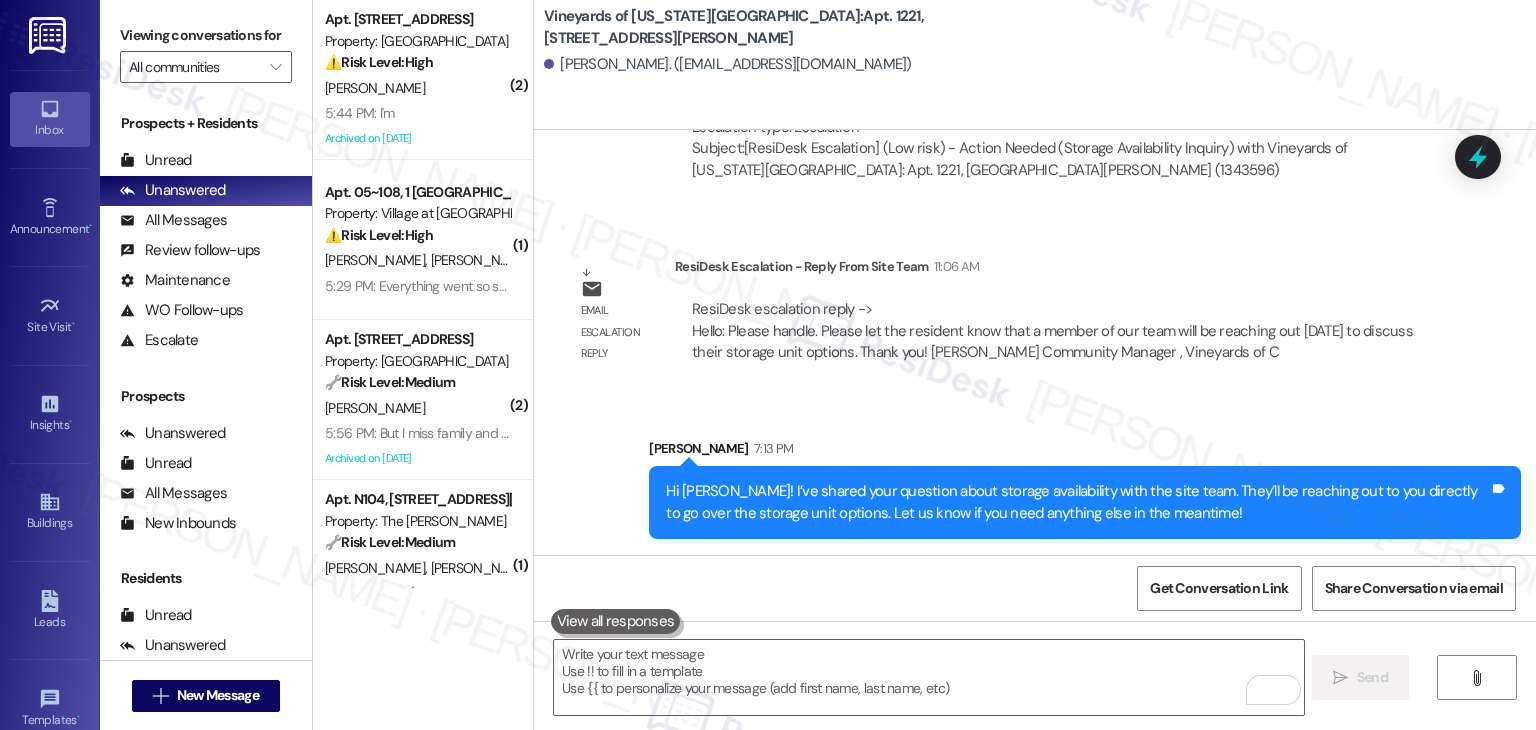 scroll, scrollTop: 3236, scrollLeft: 0, axis: vertical 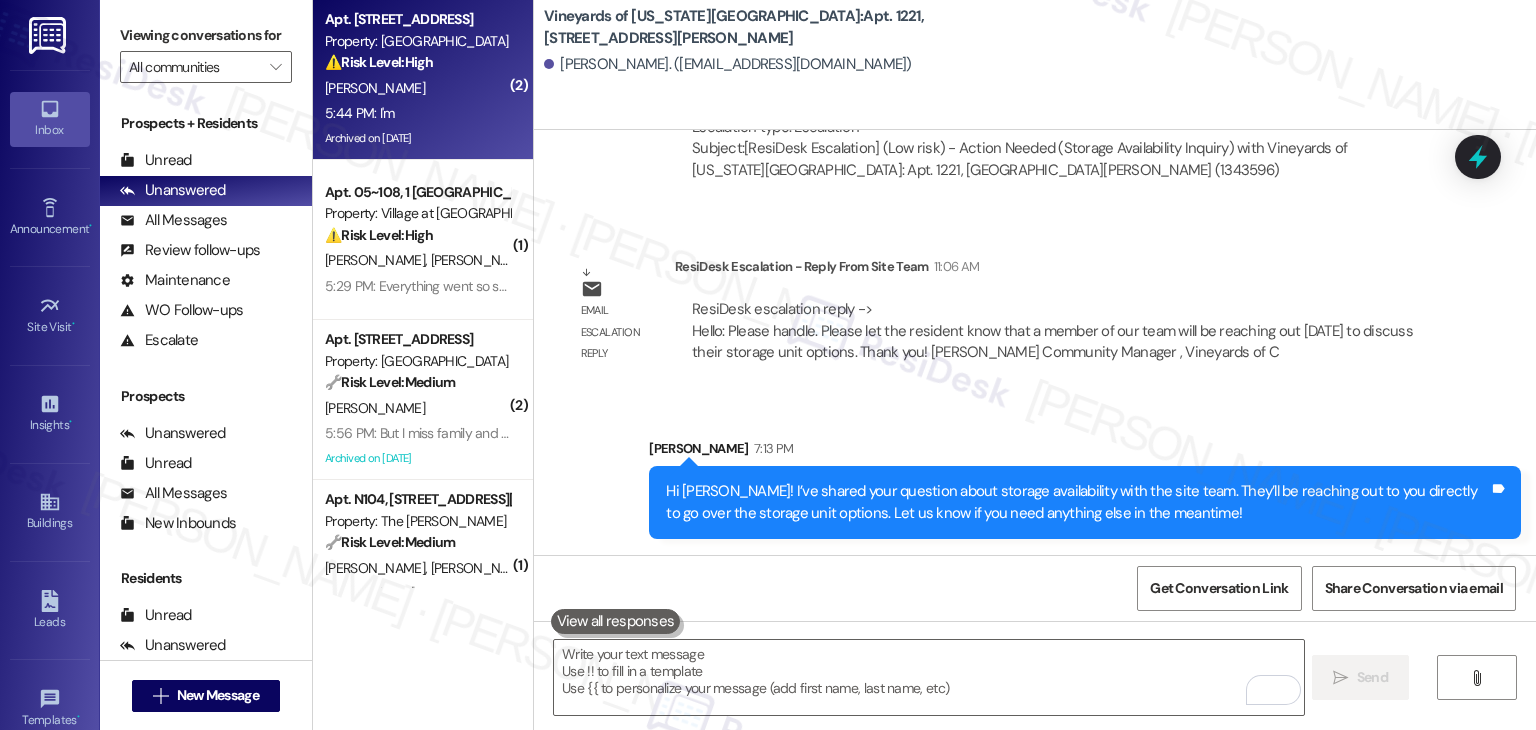 click on "5:44 PM:  I'm  5:44 PM:  I'm" at bounding box center [417, 113] 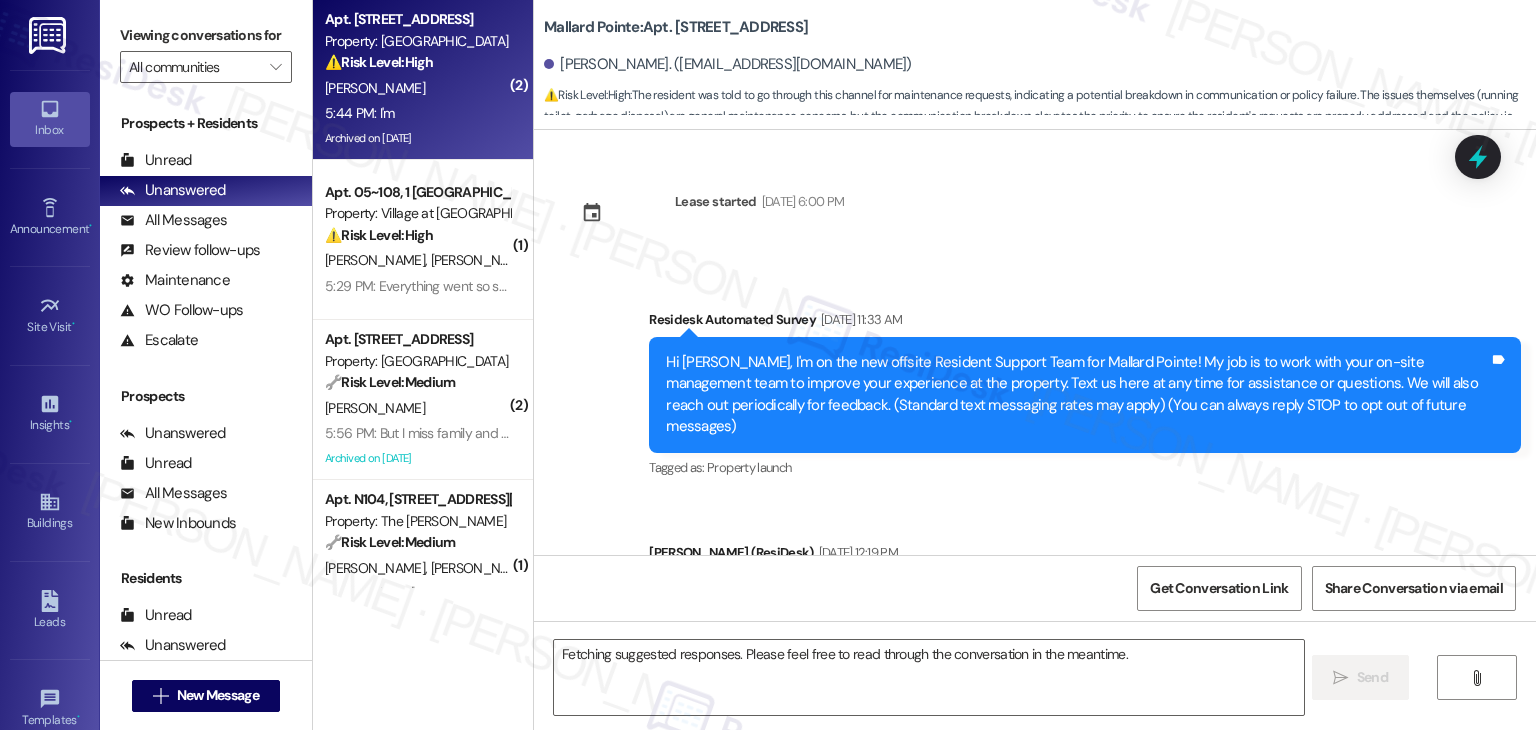 scroll, scrollTop: 12922, scrollLeft: 0, axis: vertical 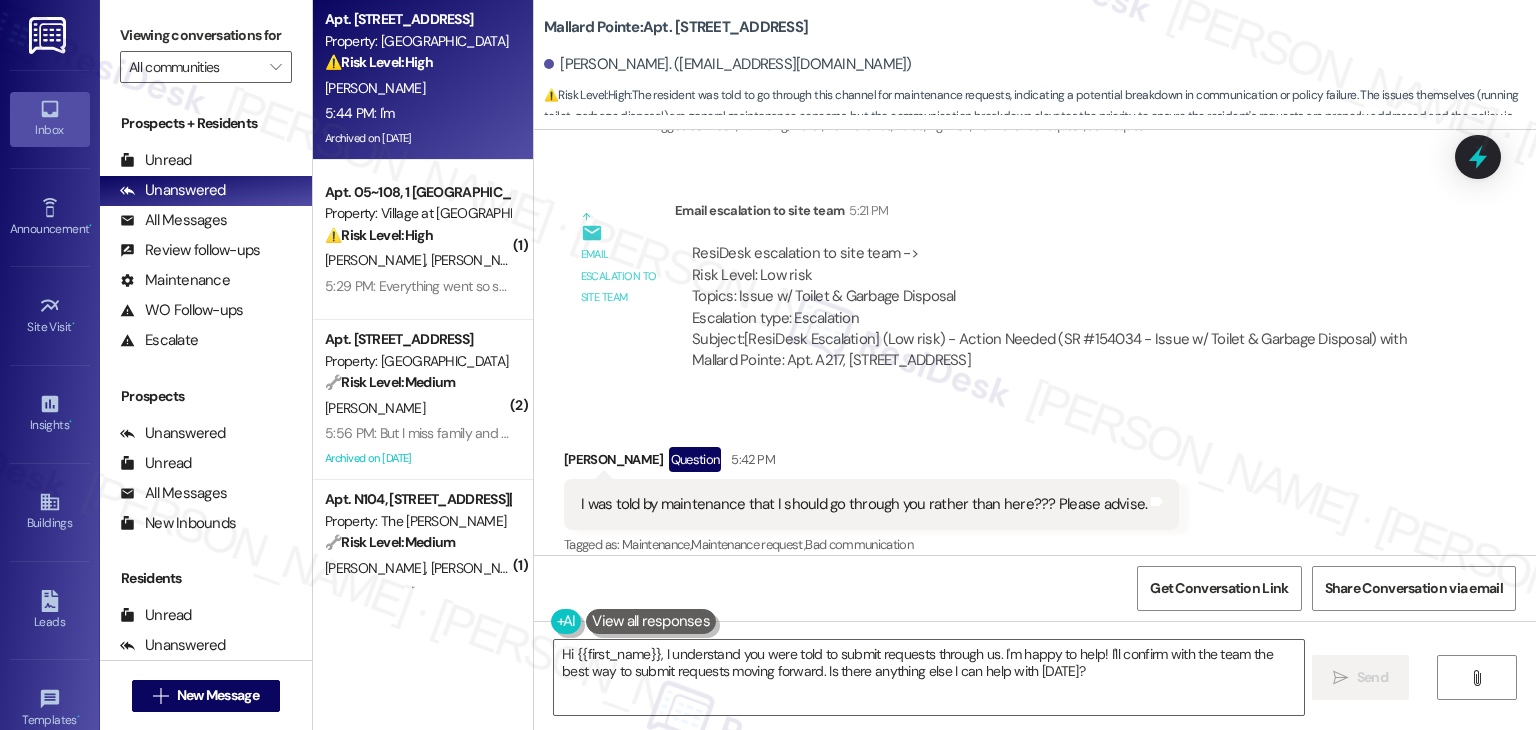click on "Received via SMS [PERSON_NAME] Question 5:42 PM I was told by maintenance that I should go through you rather than here??? Please advise. Tags and notes Tagged as:   Maintenance ,  Click to highlight conversations about Maintenance Maintenance request ,  Click to highlight conversations about Maintenance request Bad communication Click to highlight conversations about Bad communication Received via SMS 5:44 PM [PERSON_NAME] 5:44 PM  I'm  Tags and notes" at bounding box center [1035, 544] 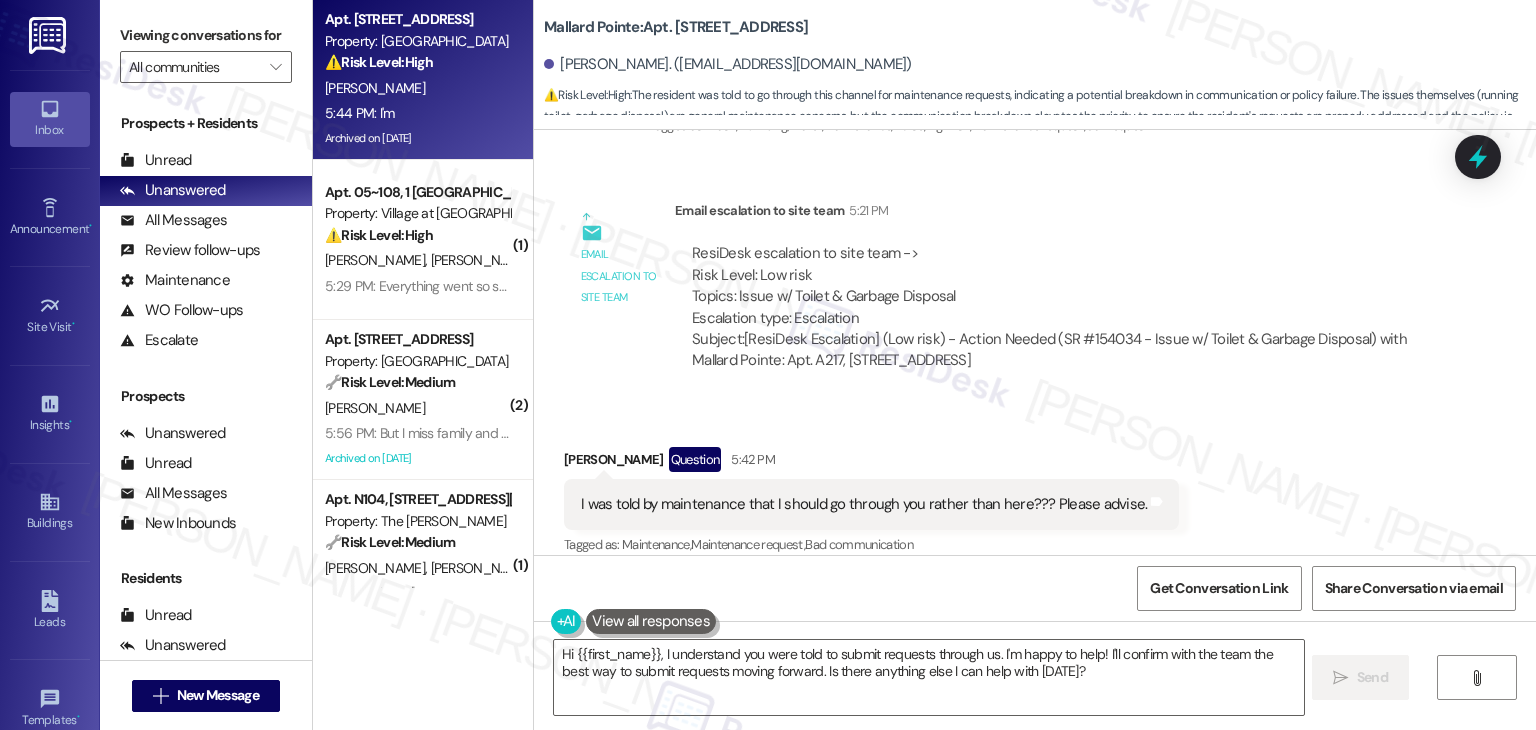 click on "Received via SMS [PERSON_NAME] Question 5:42 PM I was told by maintenance that I should go through you rather than here??? Please advise. Tags and notes Tagged as:   Maintenance ,  Click to highlight conversations about Maintenance Maintenance request ,  Click to highlight conversations about Maintenance request Bad communication Click to highlight conversations about Bad communication Received via SMS 5:44 PM [PERSON_NAME] 5:44 PM  I'm  Tags and notes" at bounding box center (1035, 544) 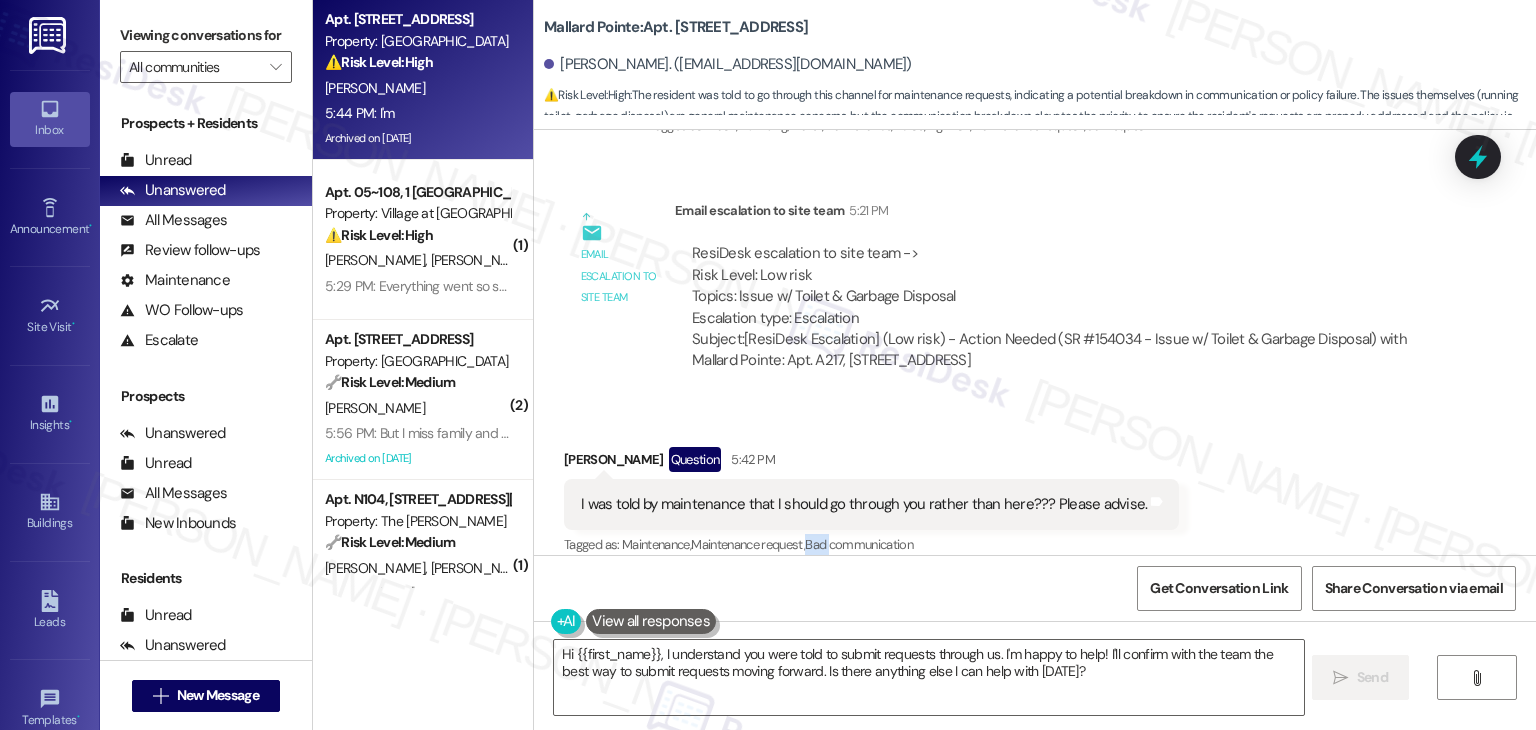 click on "Received via SMS [PERSON_NAME] Question 5:42 PM I was told by maintenance that I should go through you rather than here??? Please advise. Tags and notes Tagged as:   Maintenance ,  Click to highlight conversations about Maintenance Maintenance request ,  Click to highlight conversations about Maintenance request Bad communication Click to highlight conversations about Bad communication Received via SMS 5:44 PM [PERSON_NAME] 5:44 PM  I'm  Tags and notes" at bounding box center [1035, 544] 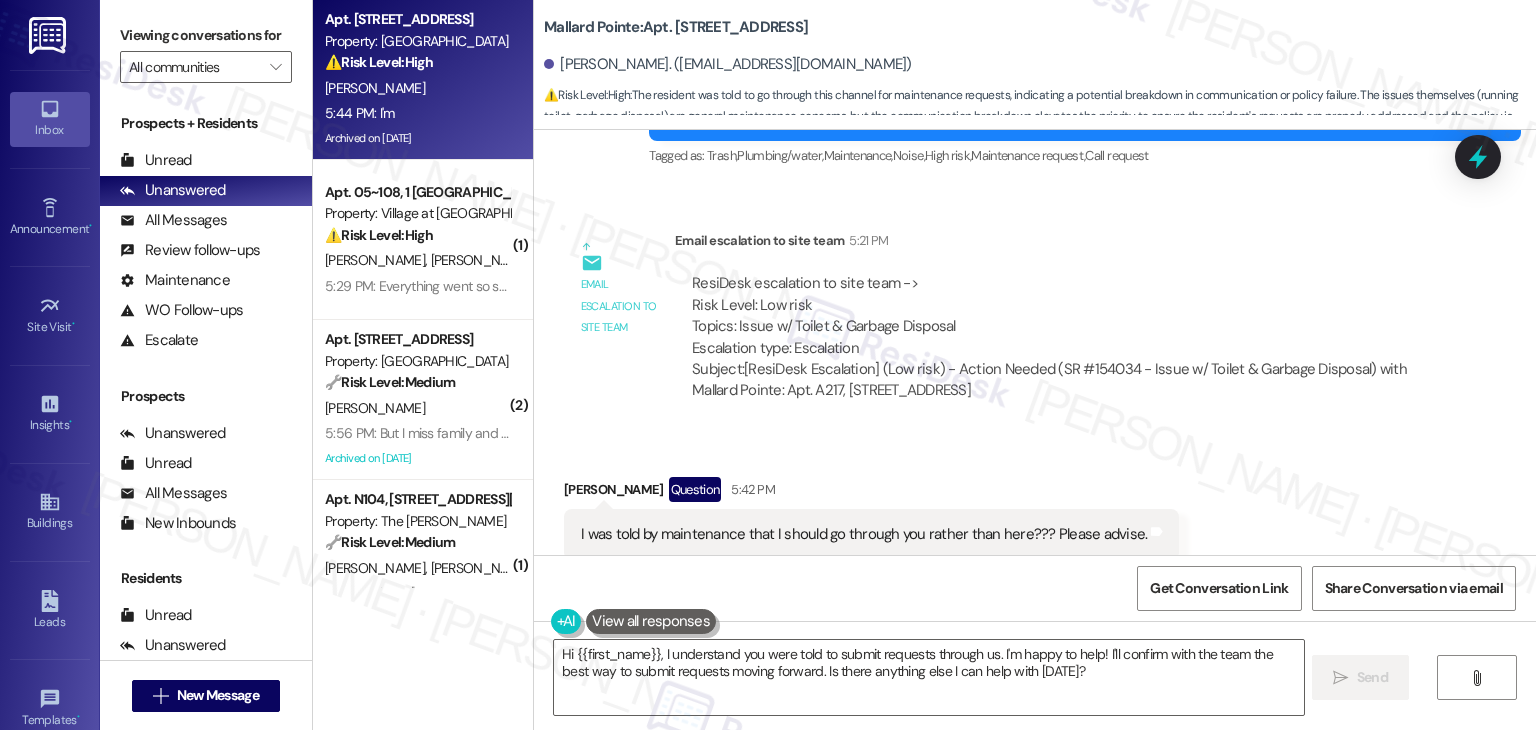 scroll, scrollTop: 12922, scrollLeft: 0, axis: vertical 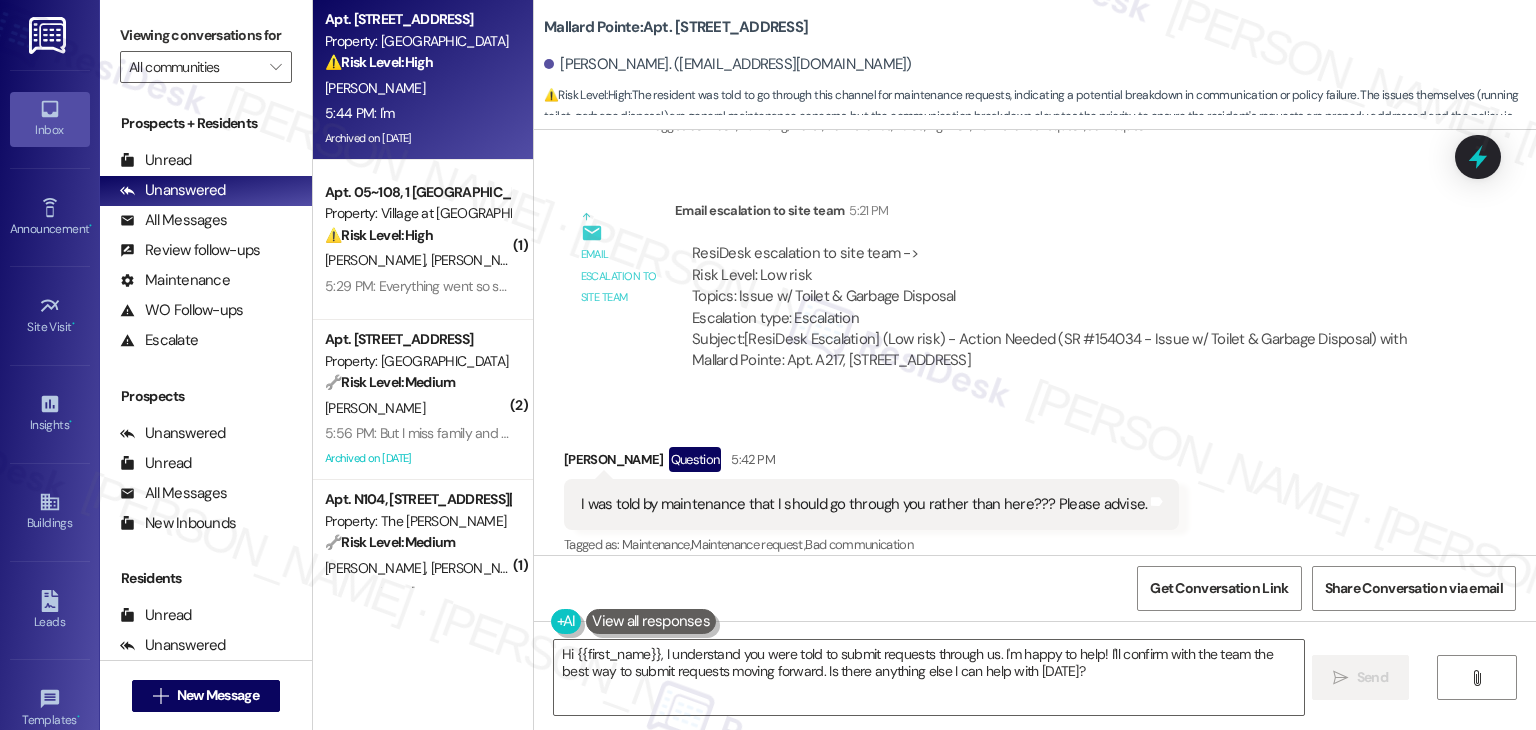 click on "Received via SMS [PERSON_NAME] Question 5:42 PM I was told by maintenance that I should go through you rather than here??? Please advise. Tags and notes Tagged as:   Maintenance ,  Click to highlight conversations about Maintenance Maintenance request ,  Click to highlight conversations about Maintenance request Bad communication Click to highlight conversations about Bad communication Received via SMS 5:44 PM [PERSON_NAME] 5:44 PM  I'm  Tags and notes" at bounding box center [1035, 544] 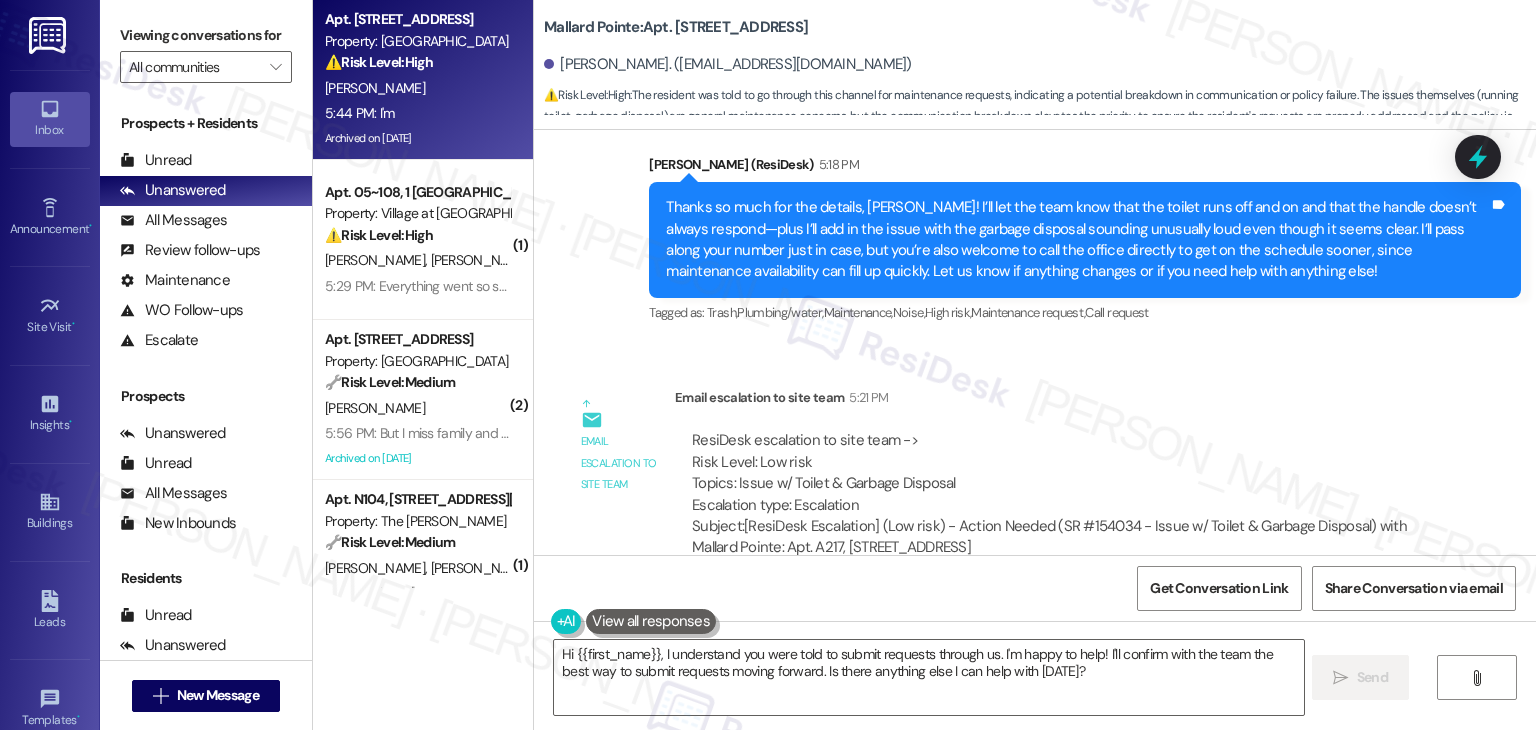 scroll, scrollTop: 12622, scrollLeft: 0, axis: vertical 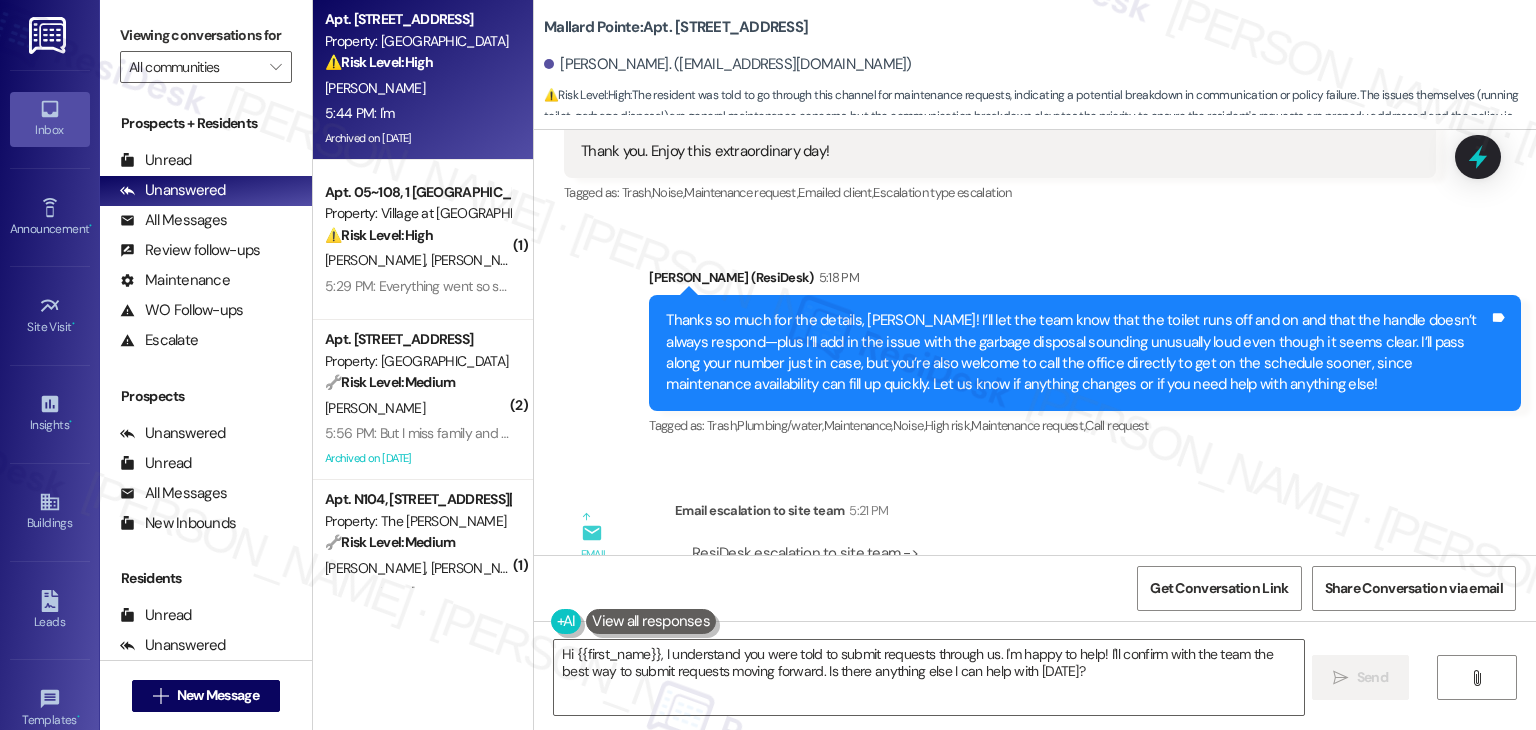 click on "ResiDesk escalation to site team ->
Risk Level: Low risk
Topics: Issue w/ Toilet & Garbage Disposal
Escalation type: Escalation" at bounding box center (1055, 586) 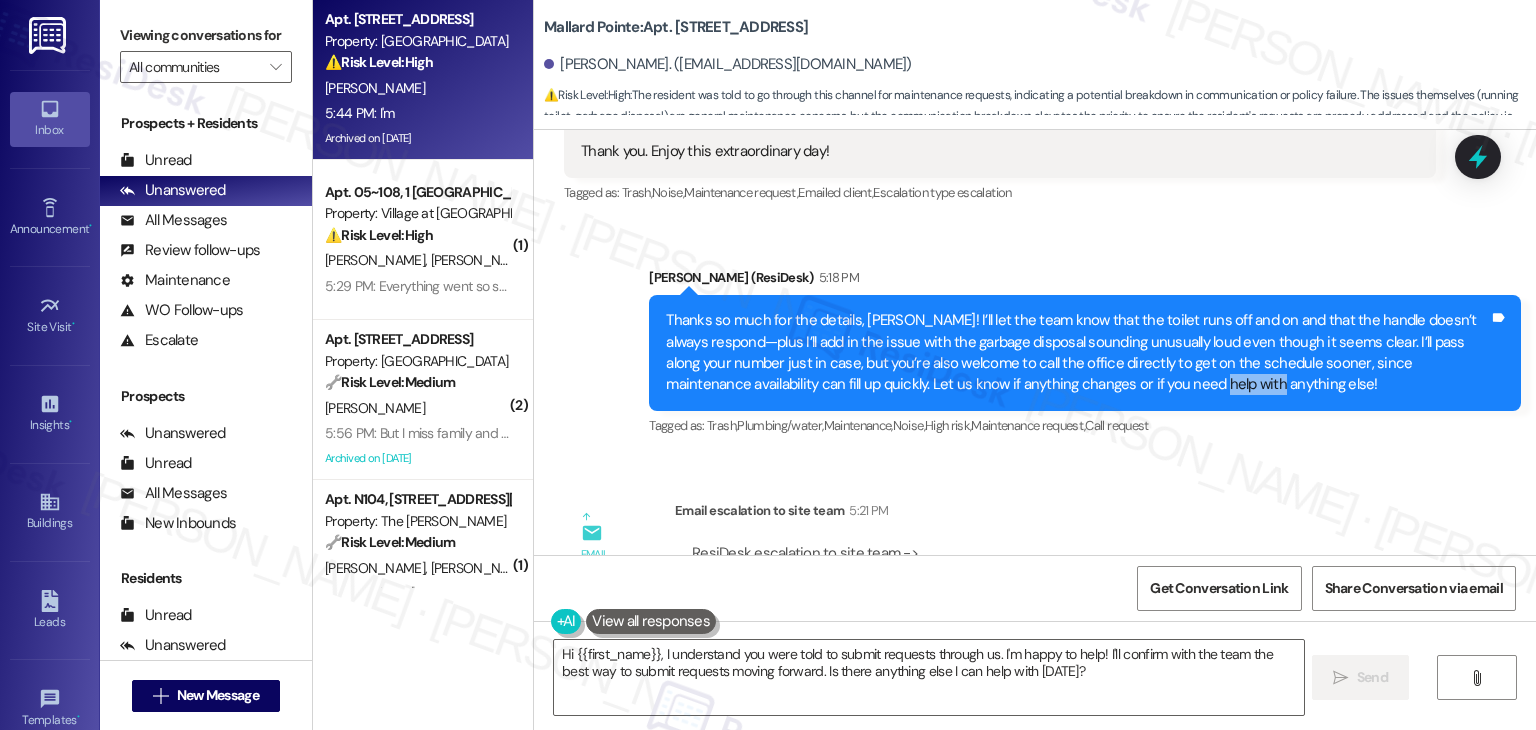 click on "Thanks so much for the details, [PERSON_NAME]! I’ll let the team know that the toilet runs off and on and that the handle doesn’t always respond—plus I’ll add in the issue with the garbage disposal sounding unusually loud even though it seems clear. I’ll pass along your number just in case, but you’re also welcome to call the office directly to get on the schedule sooner, since maintenance availability can fill up quickly. Let us know if anything changes or if you need help with anything else!" at bounding box center [1077, 353] 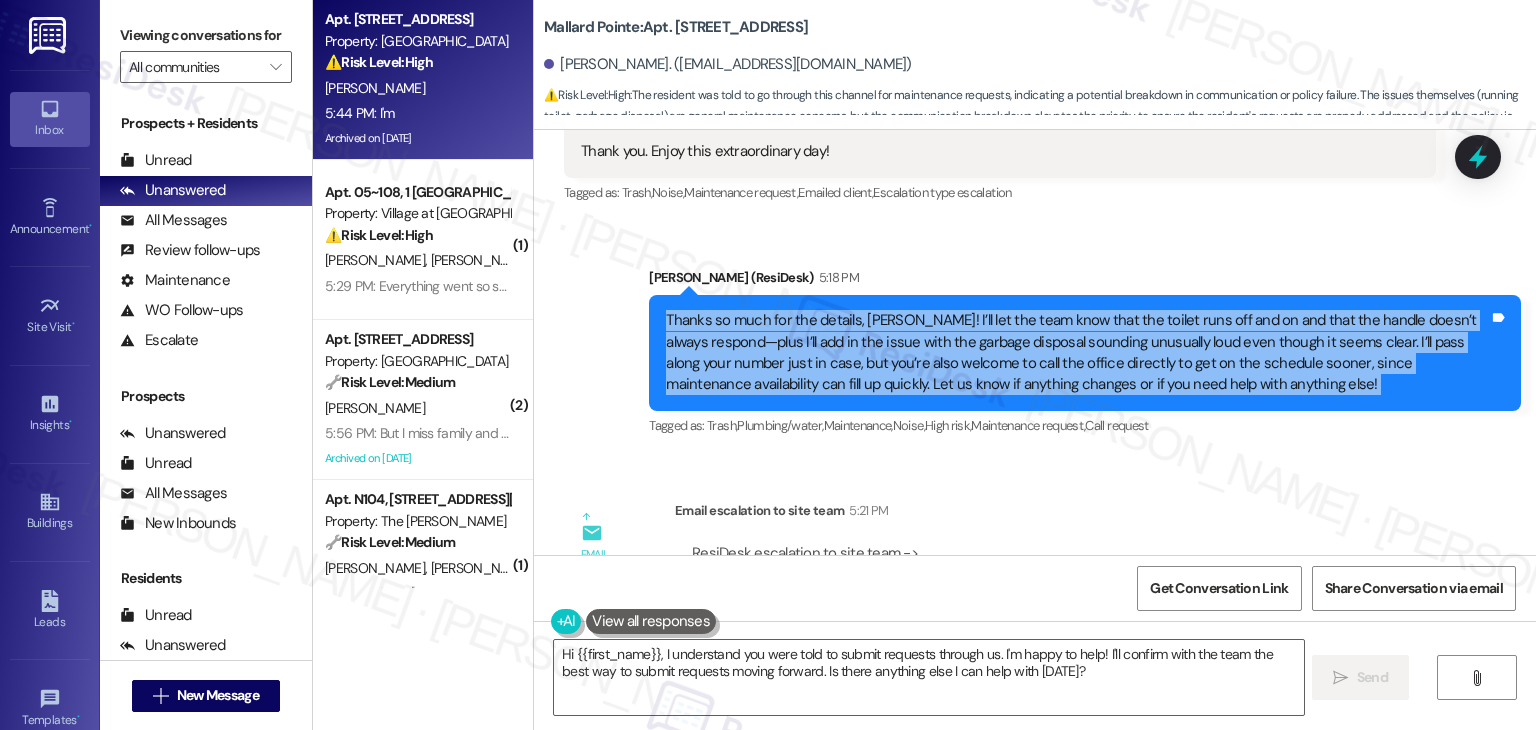click on "Thanks so much for the details, [PERSON_NAME]! I’ll let the team know that the toilet runs off and on and that the handle doesn’t always respond—plus I’ll add in the issue with the garbage disposal sounding unusually loud even though it seems clear. I’ll pass along your number just in case, but you’re also welcome to call the office directly to get on the schedule sooner, since maintenance availability can fill up quickly. Let us know if anything changes or if you need help with anything else!" at bounding box center [1077, 353] 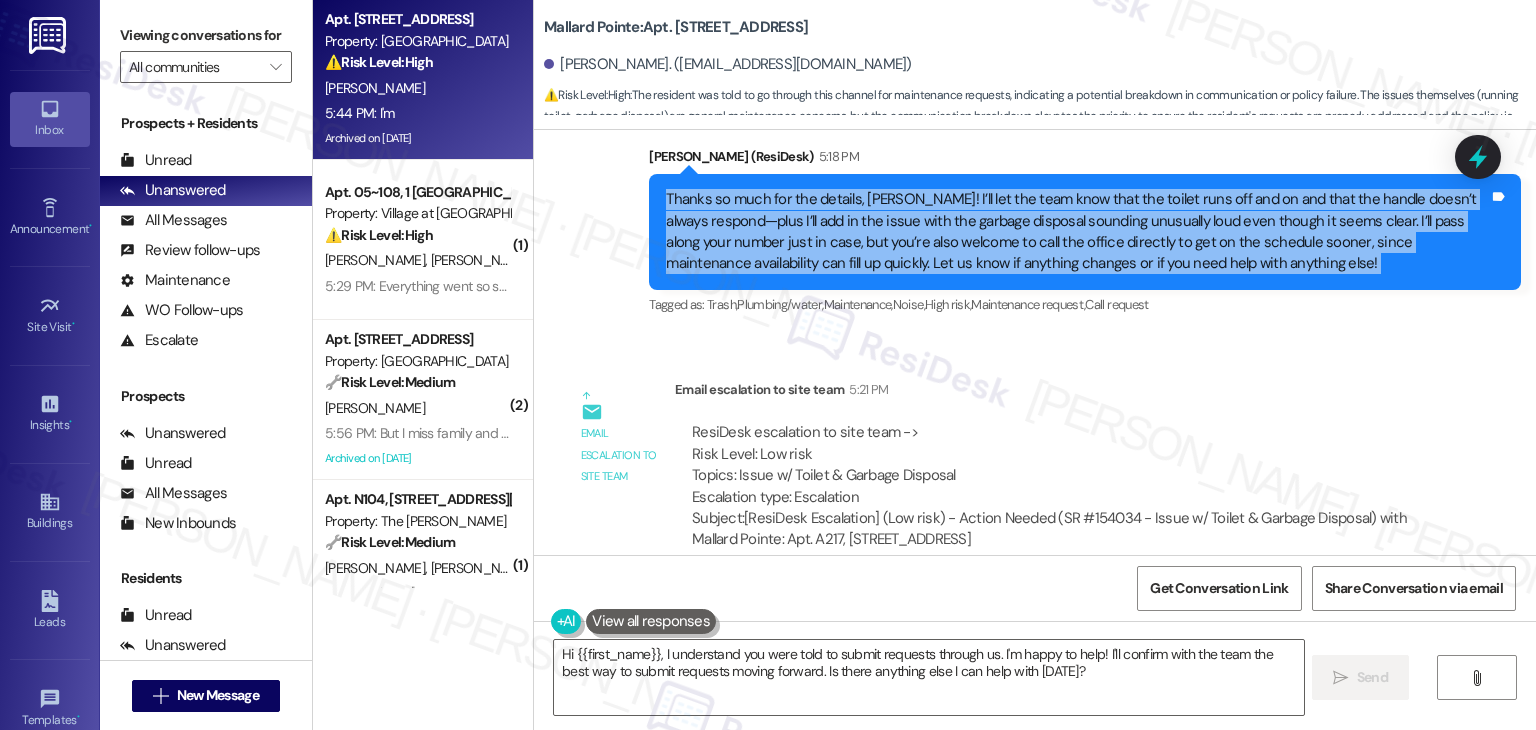 scroll, scrollTop: 12922, scrollLeft: 0, axis: vertical 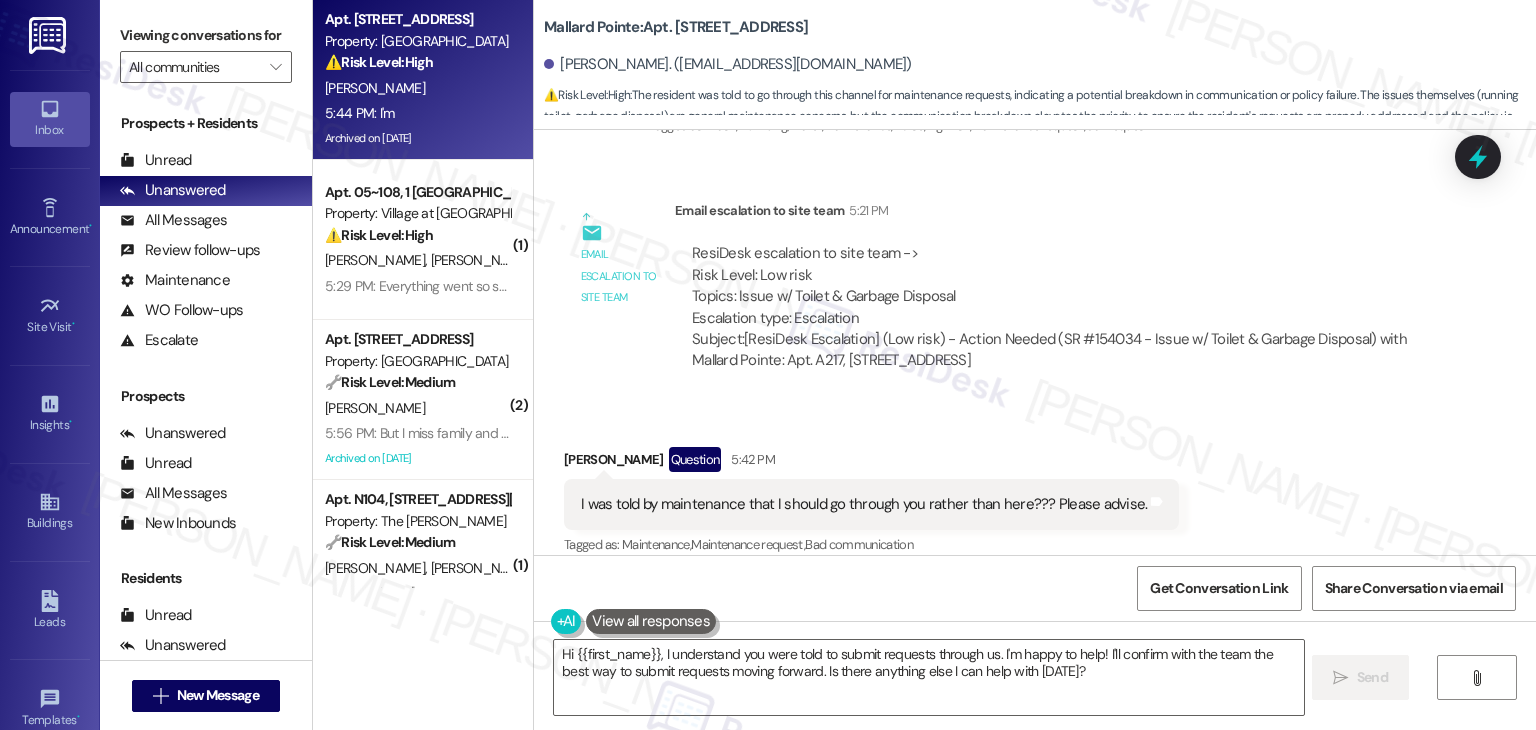 click on "I was told by maintenance that I should go through you rather than here??? Please advise." at bounding box center (864, 504) 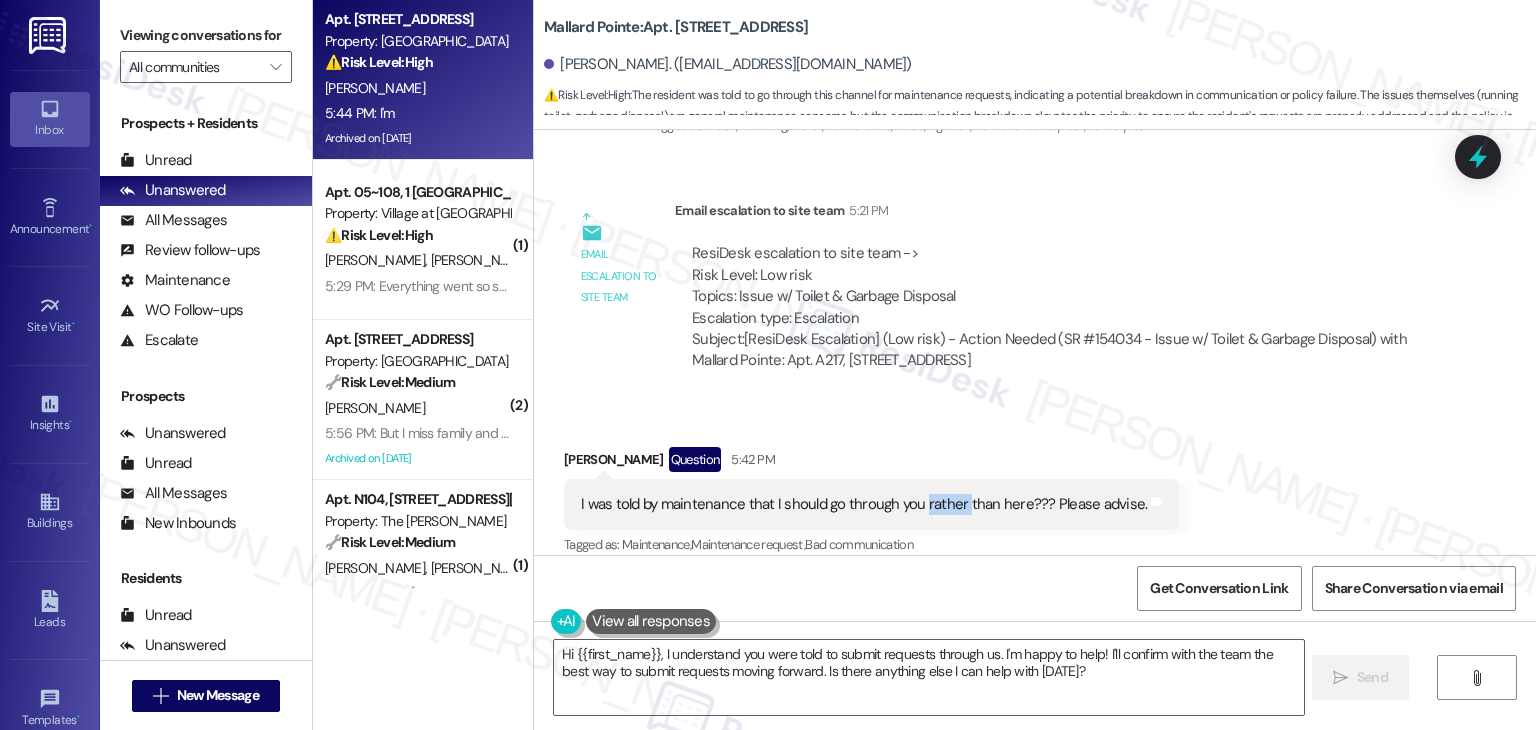 click on "I was told by maintenance that I should go through you rather than here??? Please advise." at bounding box center [864, 504] 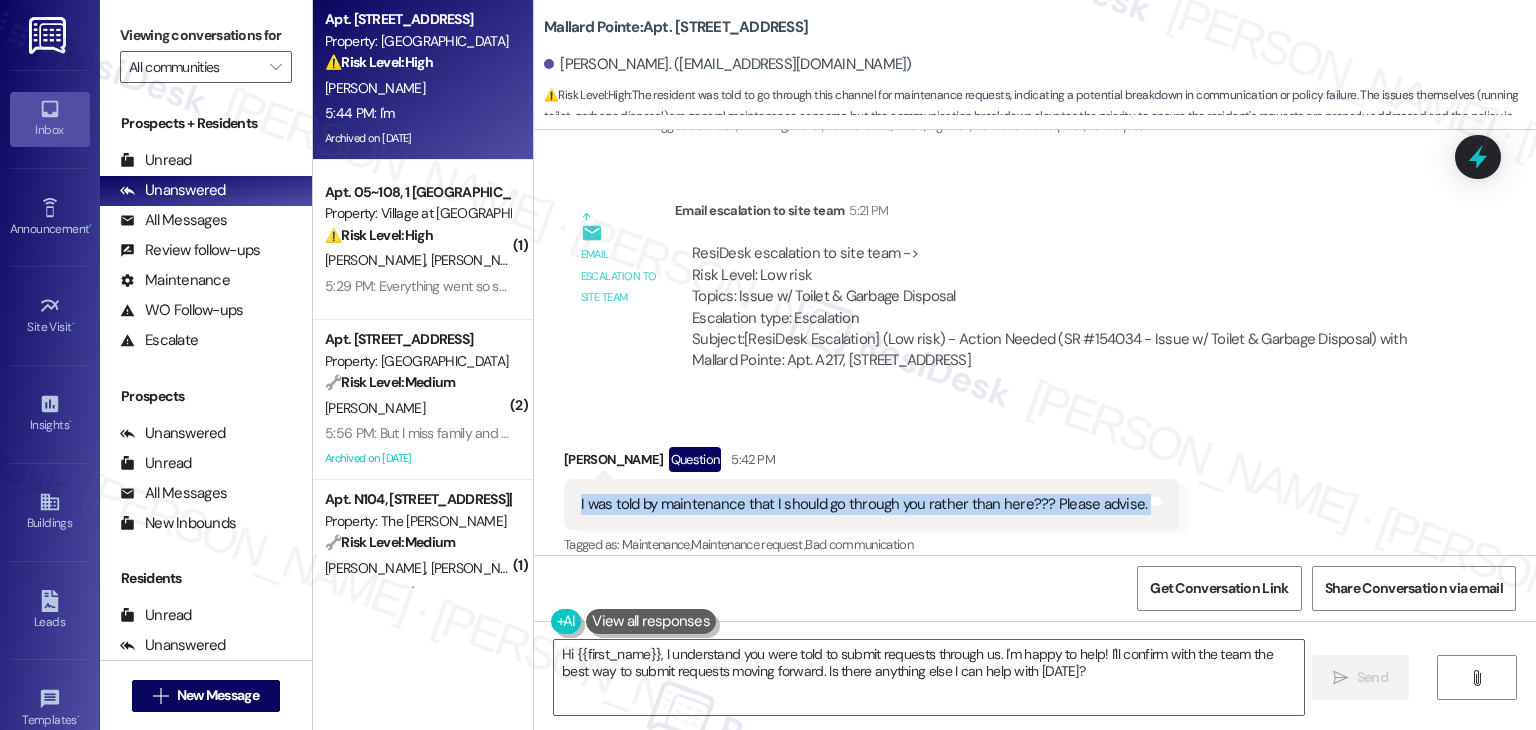 click on "I was told by maintenance that I should go through you rather than here??? Please advise." at bounding box center [864, 504] 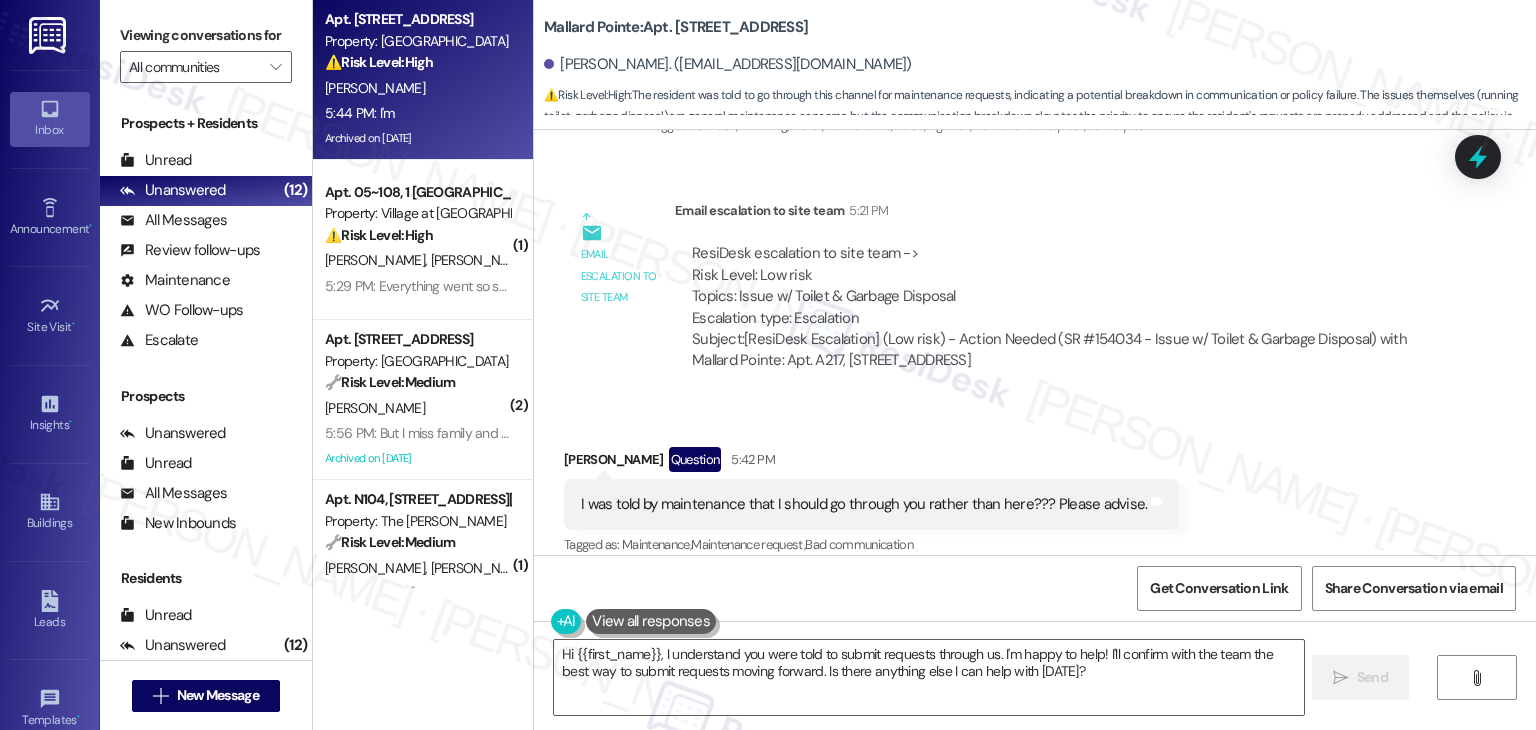 click on "Received via SMS [PERSON_NAME] Question 5:42 PM I was told by maintenance that I should go through you rather than here??? Please advise. Tags and notes Tagged as:   Maintenance ,  Click to highlight conversations about Maintenance Maintenance request ,  Click to highlight conversations about Maintenance request Bad communication Click to highlight conversations about Bad communication Received via SMS 5:44 PM [PERSON_NAME] 5:44 PM  I'm  Tags and notes" at bounding box center (1035, 544) 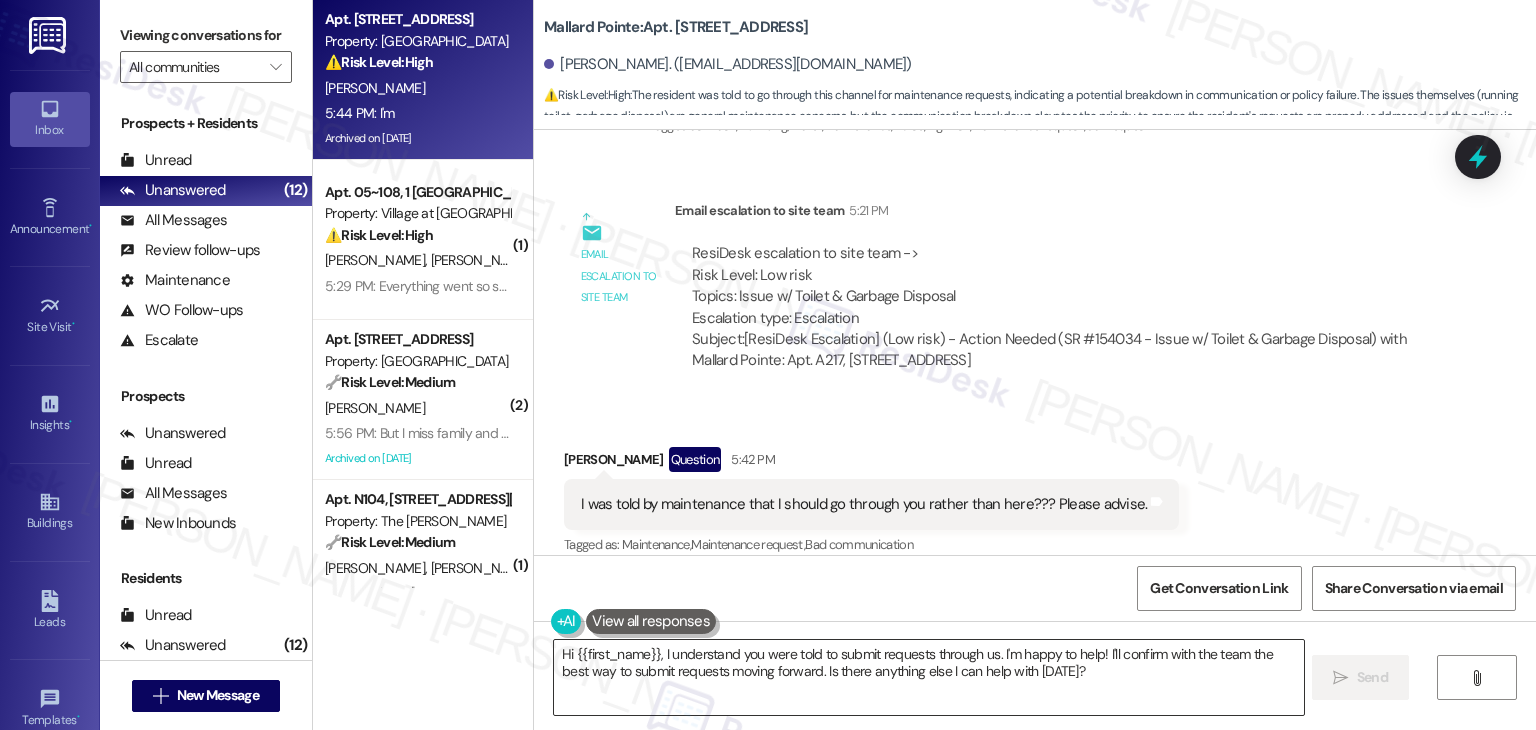 click on "Hi {{first_name}}, I understand you were told to submit requests through us. I'm happy to help! I'll confirm with the team the best way to submit requests moving forward. Is there anything else I can help with [DATE]?" at bounding box center [928, 677] 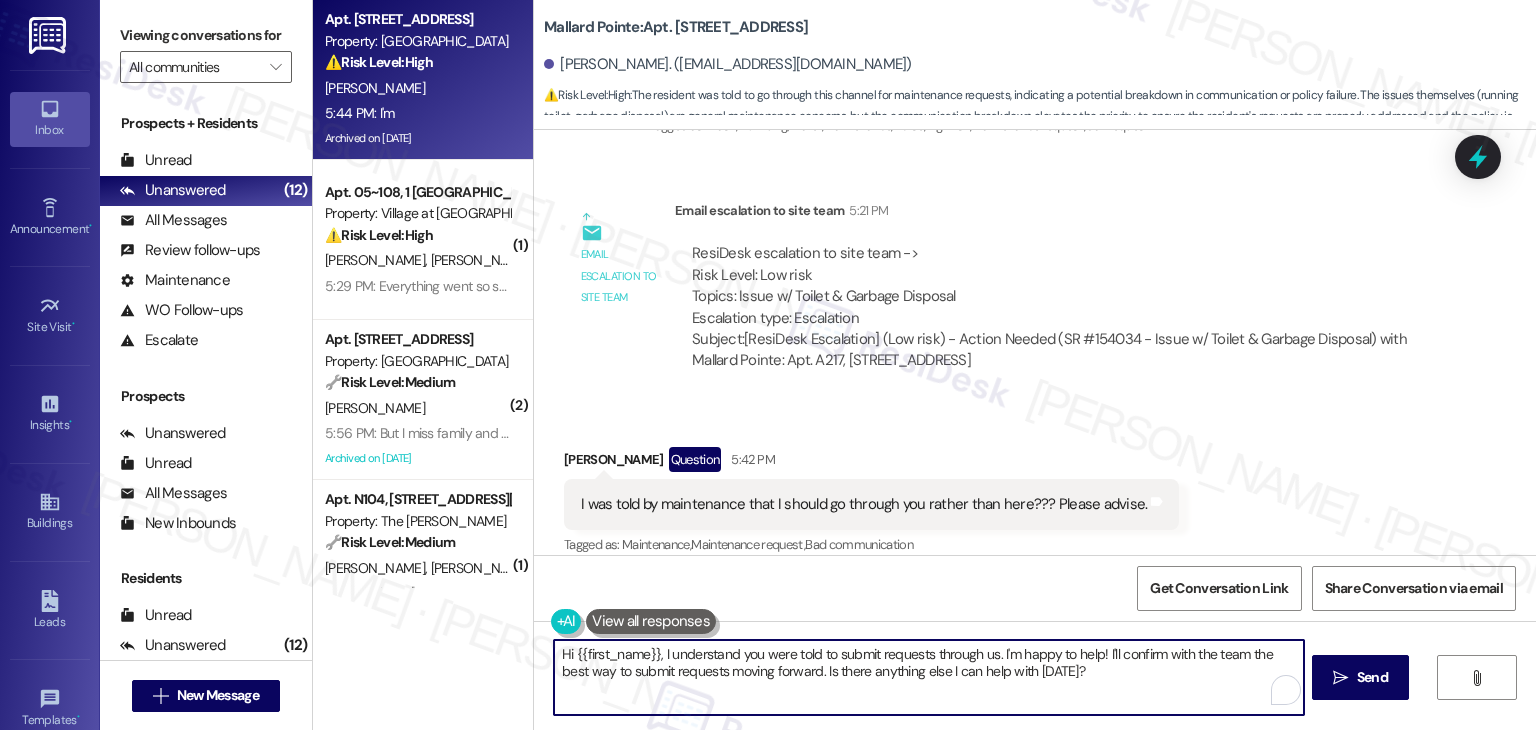 click on "Hi {{first_name}}, I understand you were told to submit requests through us. I'm happy to help! I'll confirm with the team the best way to submit requests moving forward. Is there anything else I can help with [DATE]?" at bounding box center [928, 677] 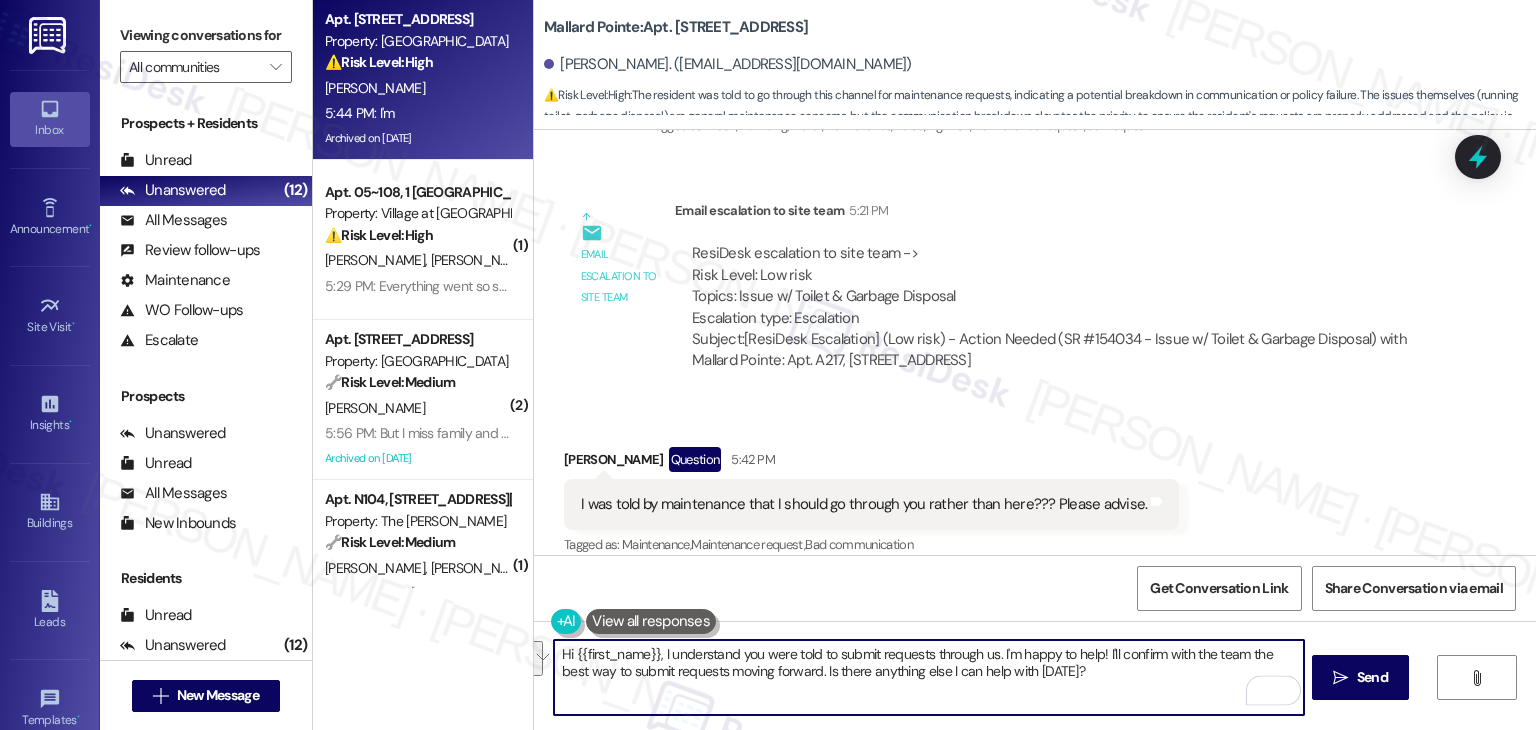 paste on "Jan! I’ve already created the work order and included your phone number so the team can reach out. Just a heads-up, I work offsite and am not part of the maintenance team or the onsite office. It’s best to give permission to enter in case you're not home, but don’t worry—they’ll always knock first. You're also welcome to contact the office directly if you'd prefer. Let me know if there’s anything else I can help with!" 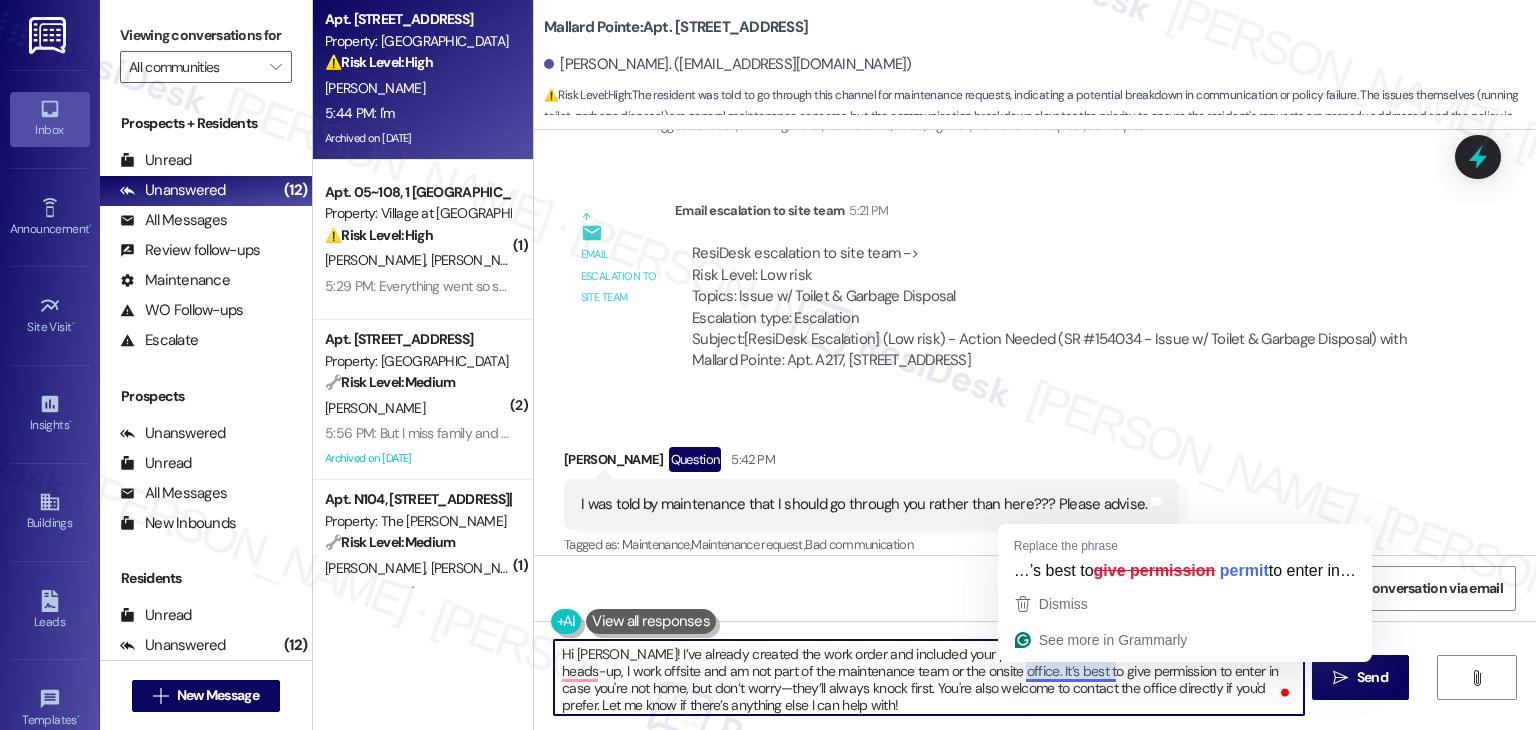 click on "Hi [PERSON_NAME]! I’ve already created the work order and included your phone number so the team can reach out. Just a heads-up, I work offsite and am not part of the maintenance team or the onsite office. It’s best to give permission to enter in case you're not home, but don’t worry—they’ll always knock first. You're also welcome to contact the office directly if you'd prefer. Let me know if there’s anything else I can help with!" at bounding box center [928, 677] 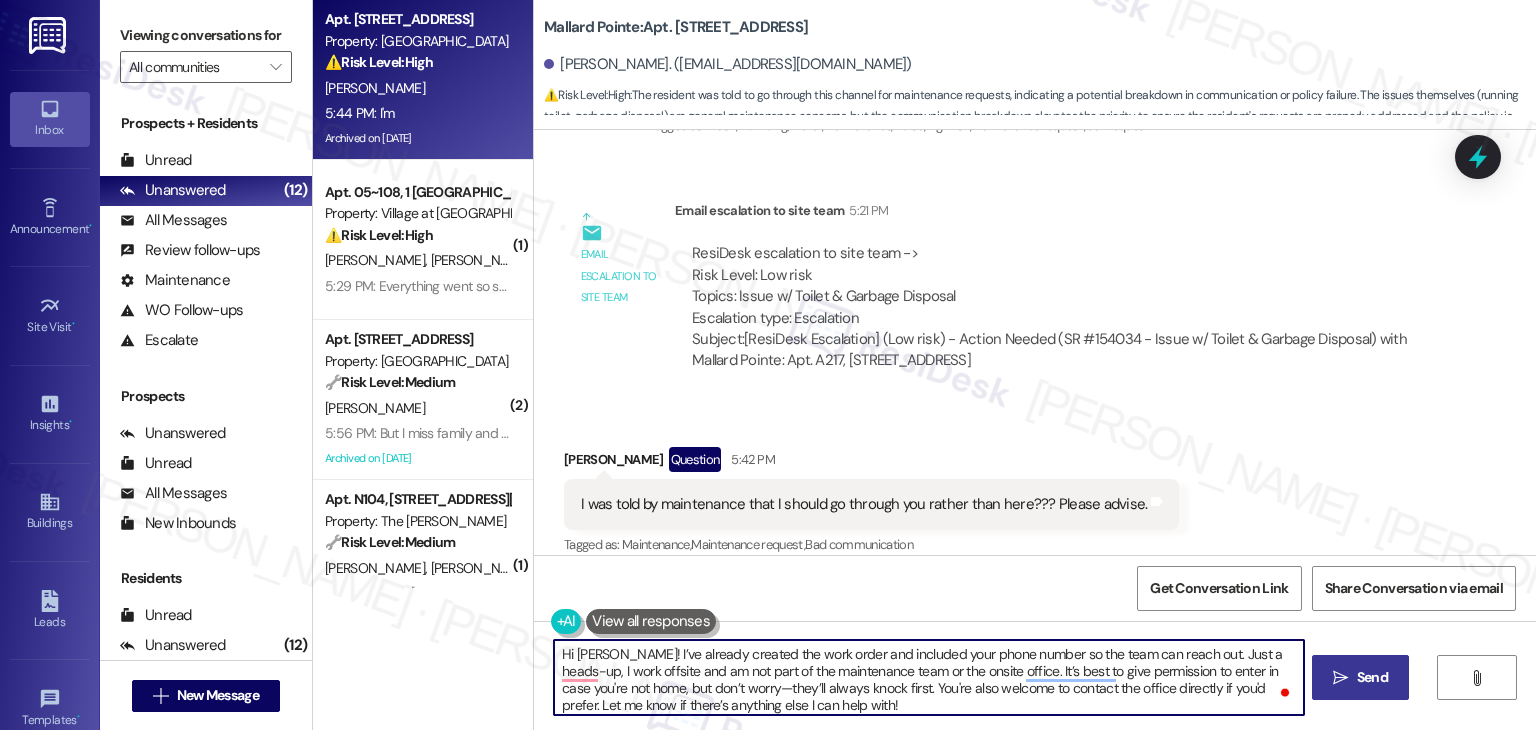 type on "Hi [PERSON_NAME]! I’ve already created the work order and included your phone number so the team can reach out. Just a heads-up, I work offsite and am not part of the maintenance team or the onsite office. It’s best to give permission to enter in case you're not home, but don’t worry—they’ll always knock first. You're also welcome to contact the office directly if you'd prefer. Let me know if there’s anything else I can help with!" 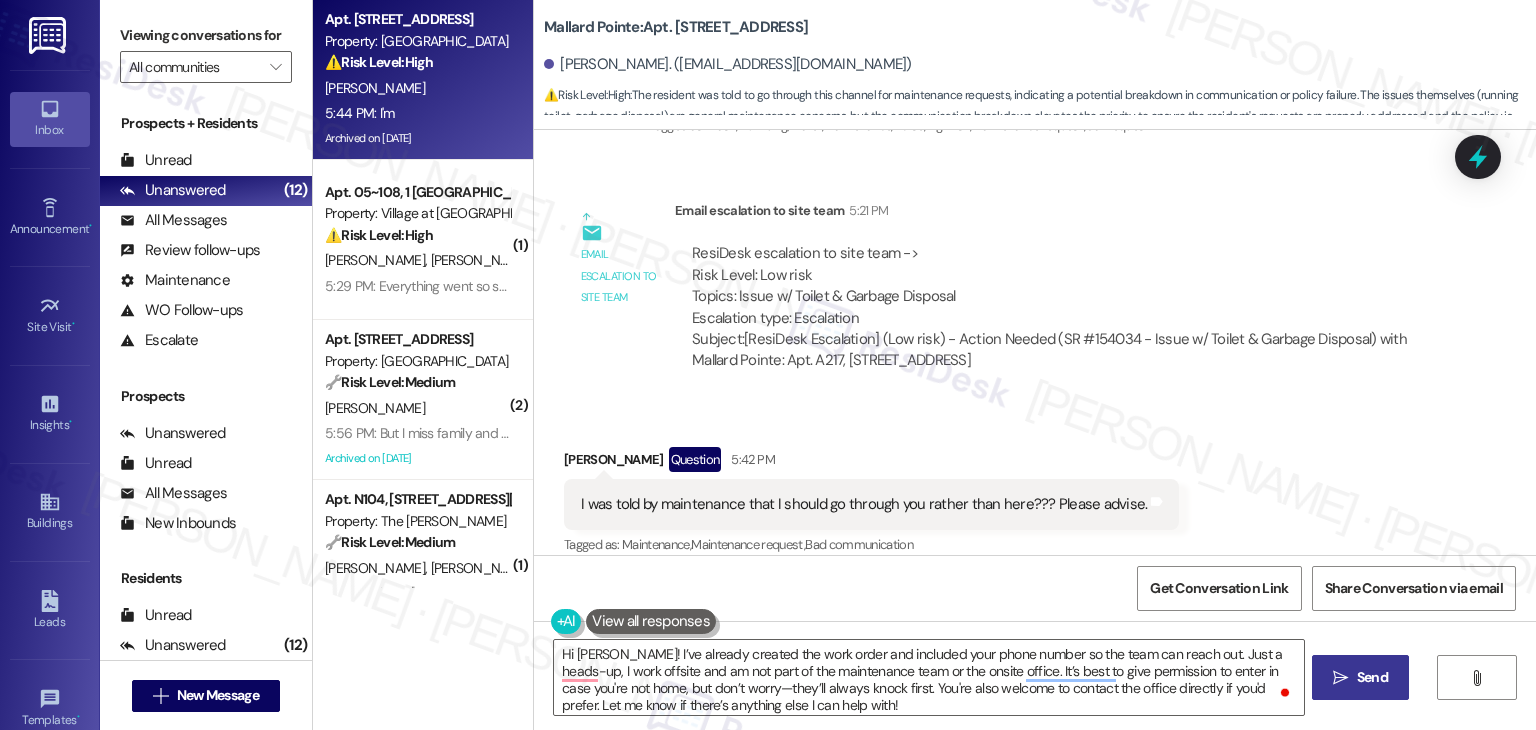 click on "Send" at bounding box center (1372, 677) 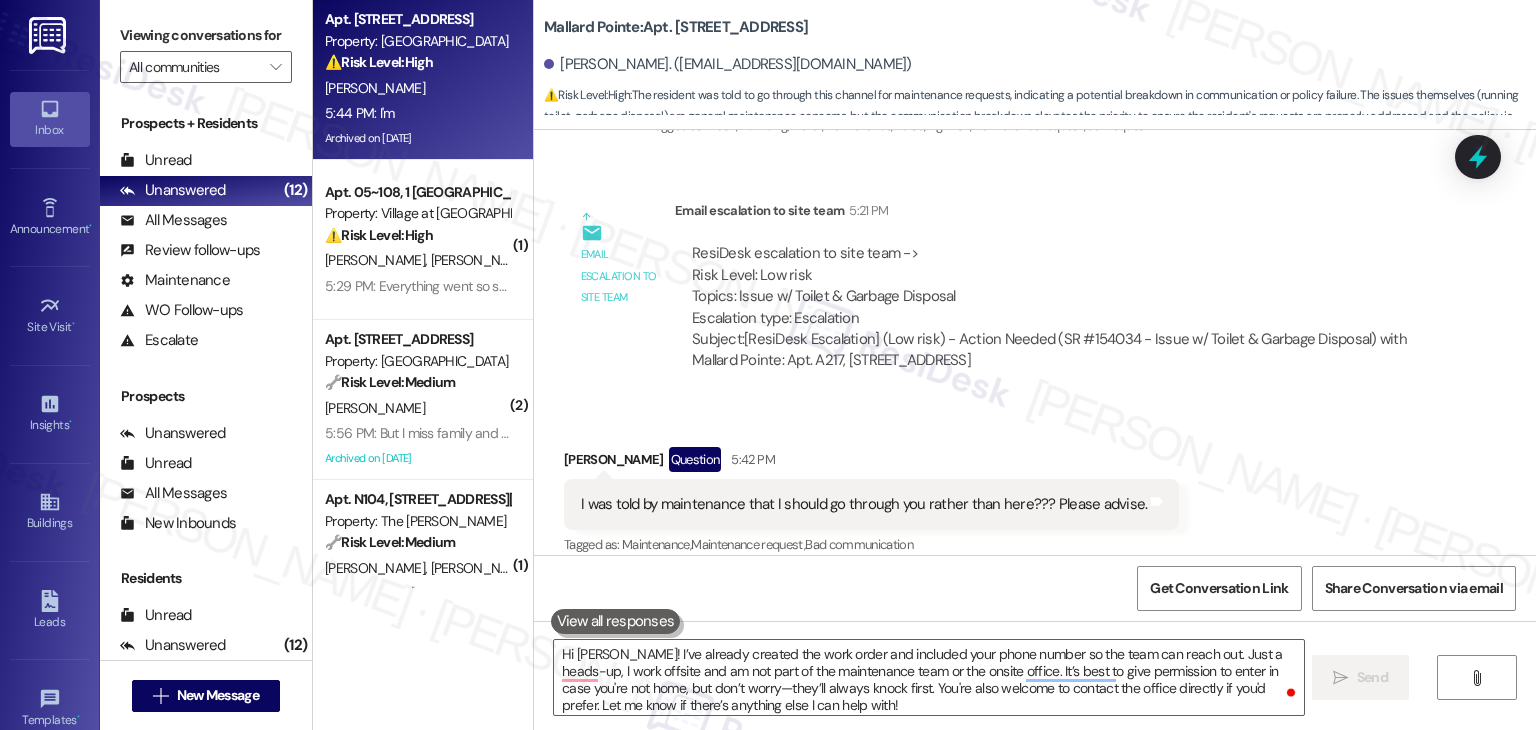 type 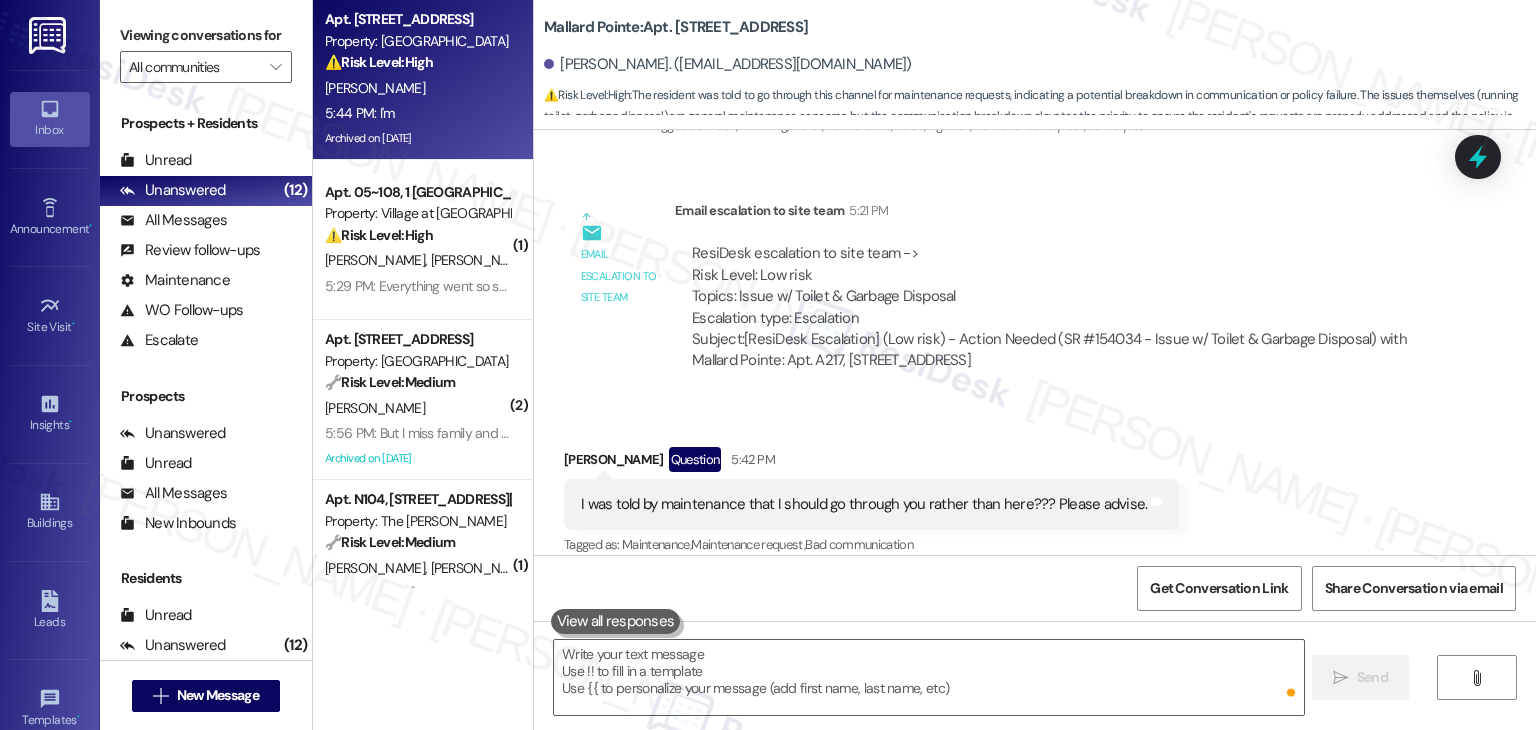 scroll, scrollTop: 12921, scrollLeft: 0, axis: vertical 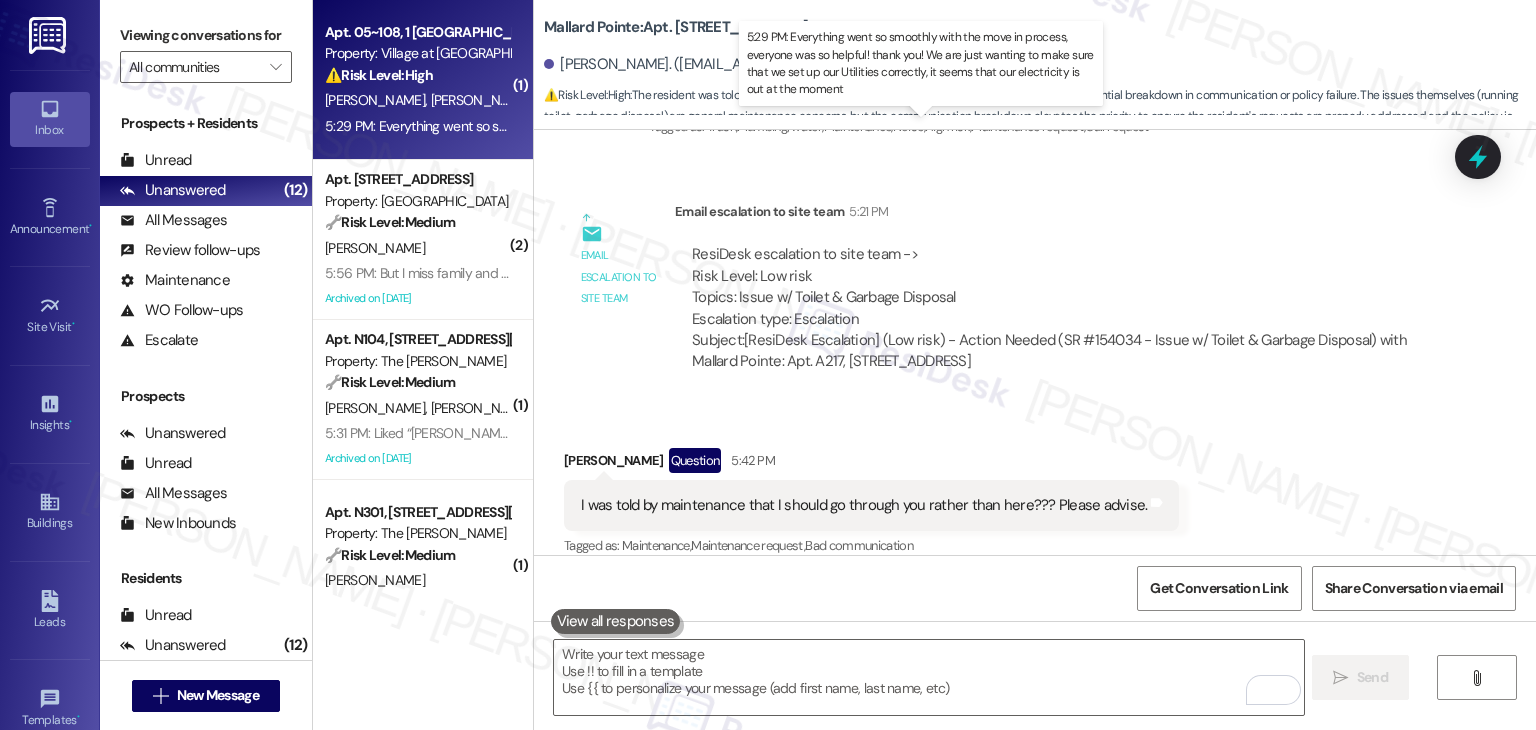 click on "5:29 PM: Everything went so smoothly with the move in process, everyone was so helpful! thank you! We are just wanting to make sure that we set up our Utilities correctly, it seems that our electricity is out at the moment  5:29 PM: Everything went so smoothly with the move in process, everyone was so helpful! thank you! We are just wanting to make sure that we set up our Utilities correctly, it seems that our electricity is out at the moment" at bounding box center (960, 126) 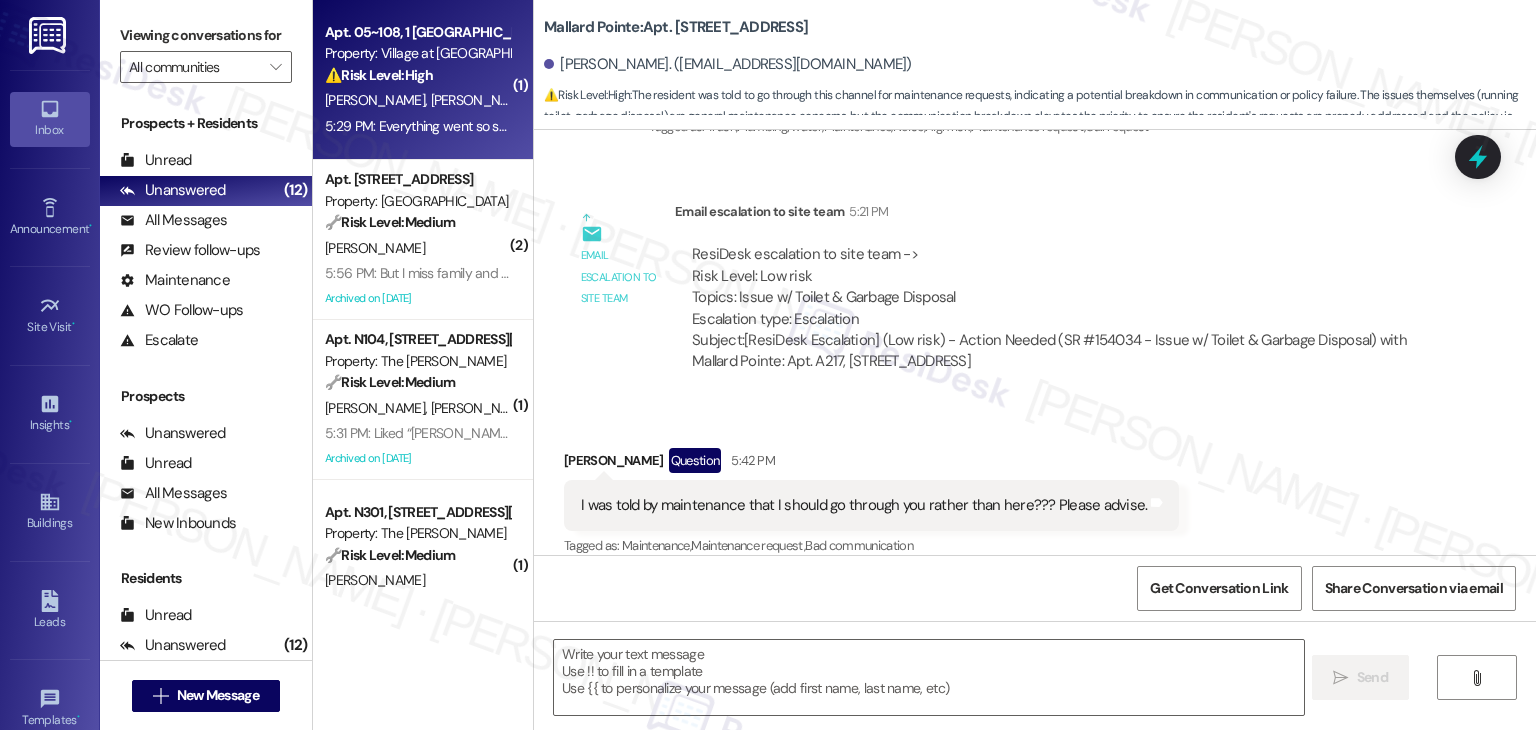 type on "Fetching suggested responses. Please feel free to read through the conversation in the meantime." 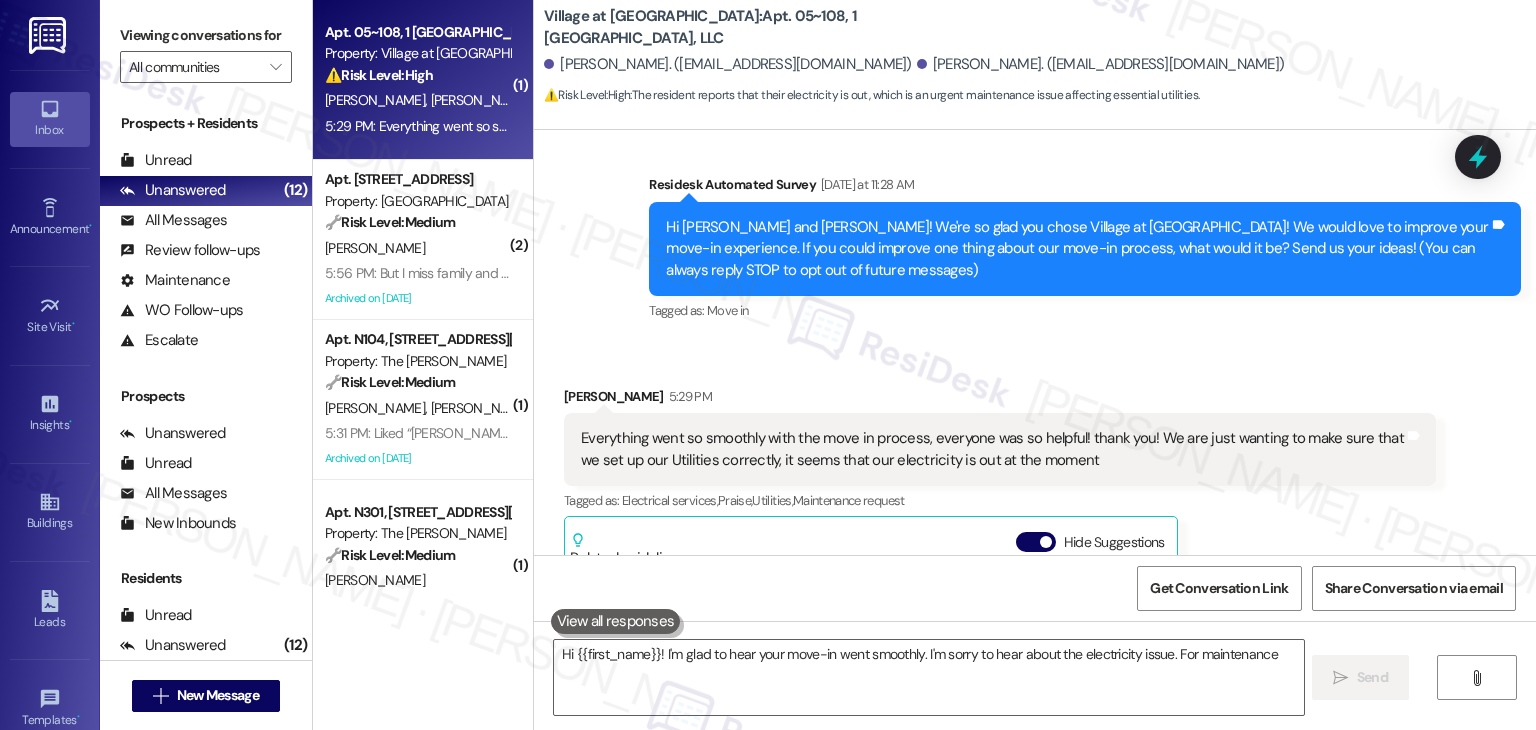 scroll, scrollTop: 462, scrollLeft: 0, axis: vertical 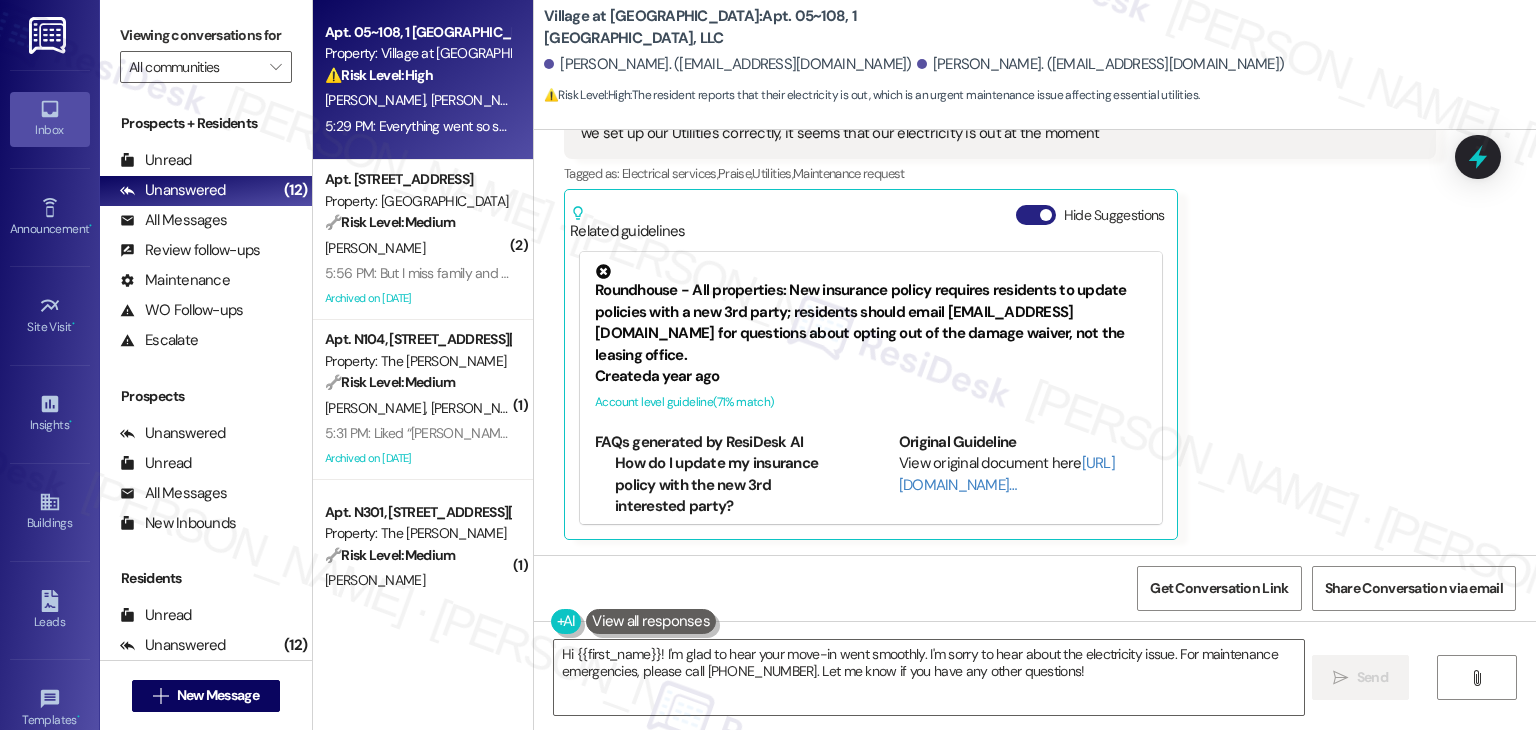 click on "Hide Suggestions" at bounding box center (1036, 215) 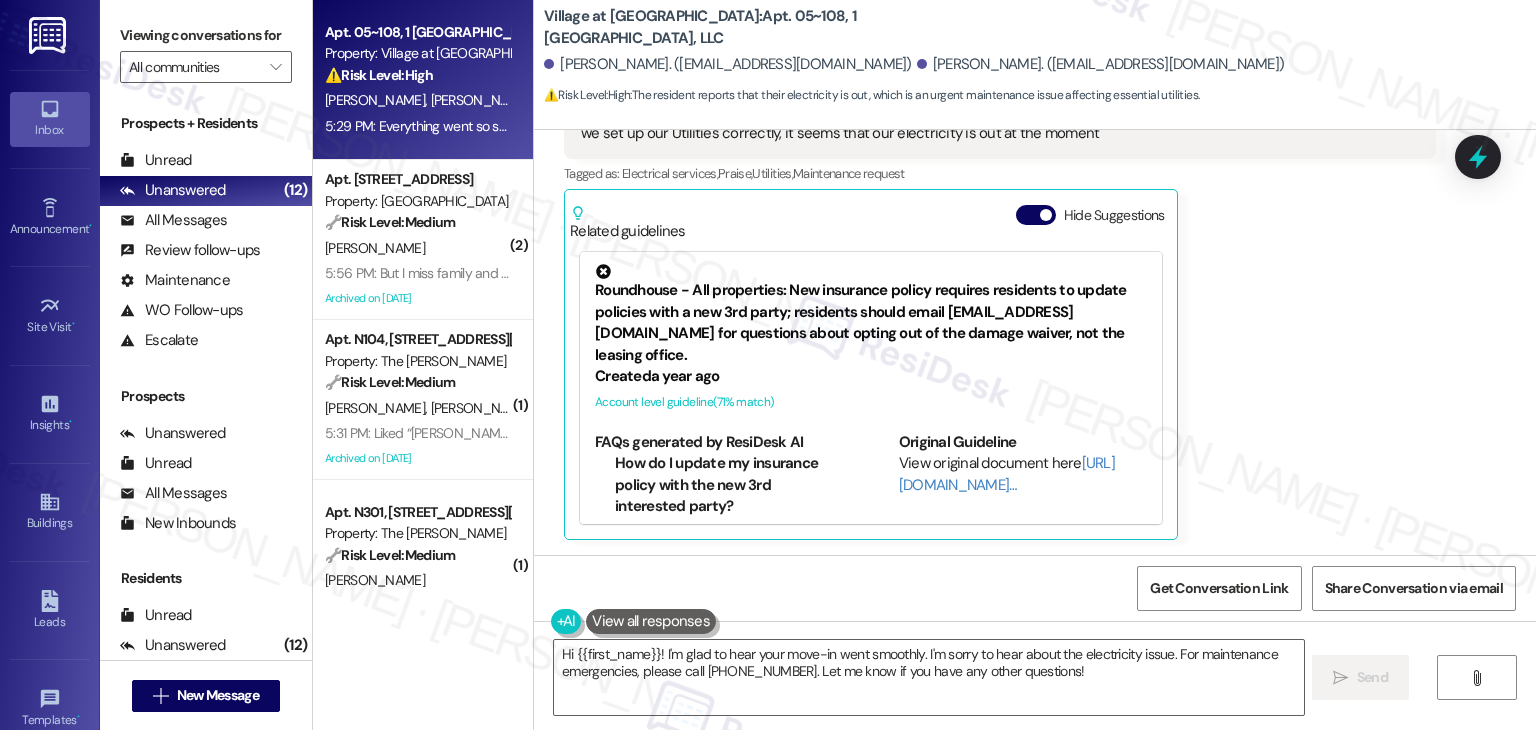 scroll, scrollTop: 171, scrollLeft: 0, axis: vertical 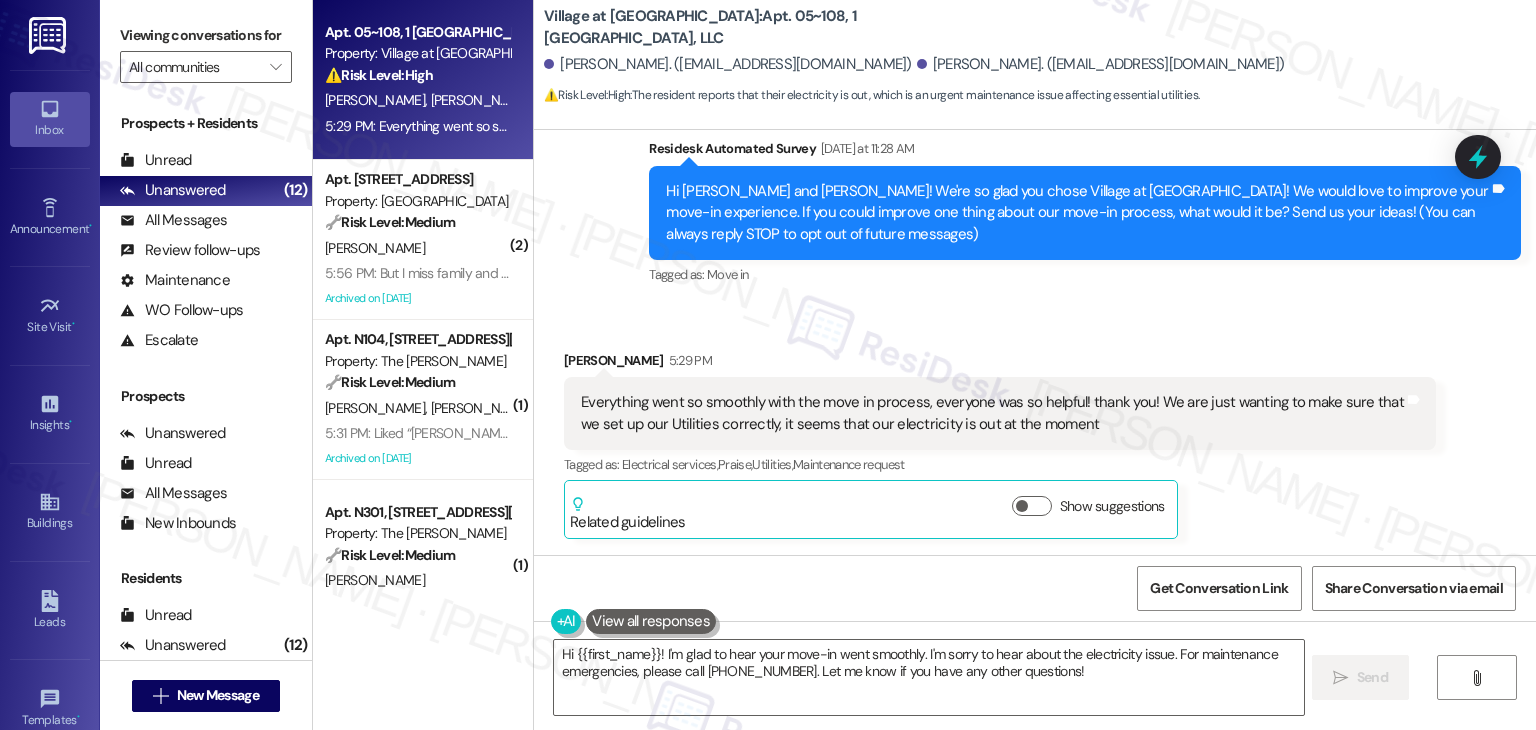 click on "Received via SMS [PERSON_NAME] 5:29 PM Everything went so smoothly with the move in process, everyone was so helpful! thank you! We are just wanting to make sure that we set up our Utilities correctly, it seems that our electricity is out at the moment  Tags and notes Tagged as:   Electrical services ,  Click to highlight conversations about Electrical services Praise ,  Click to highlight conversations about Praise Utilities ,  Click to highlight conversations about Utilities Maintenance request Click to highlight conversations about Maintenance request  Related guidelines Show suggestions" at bounding box center [1035, 430] 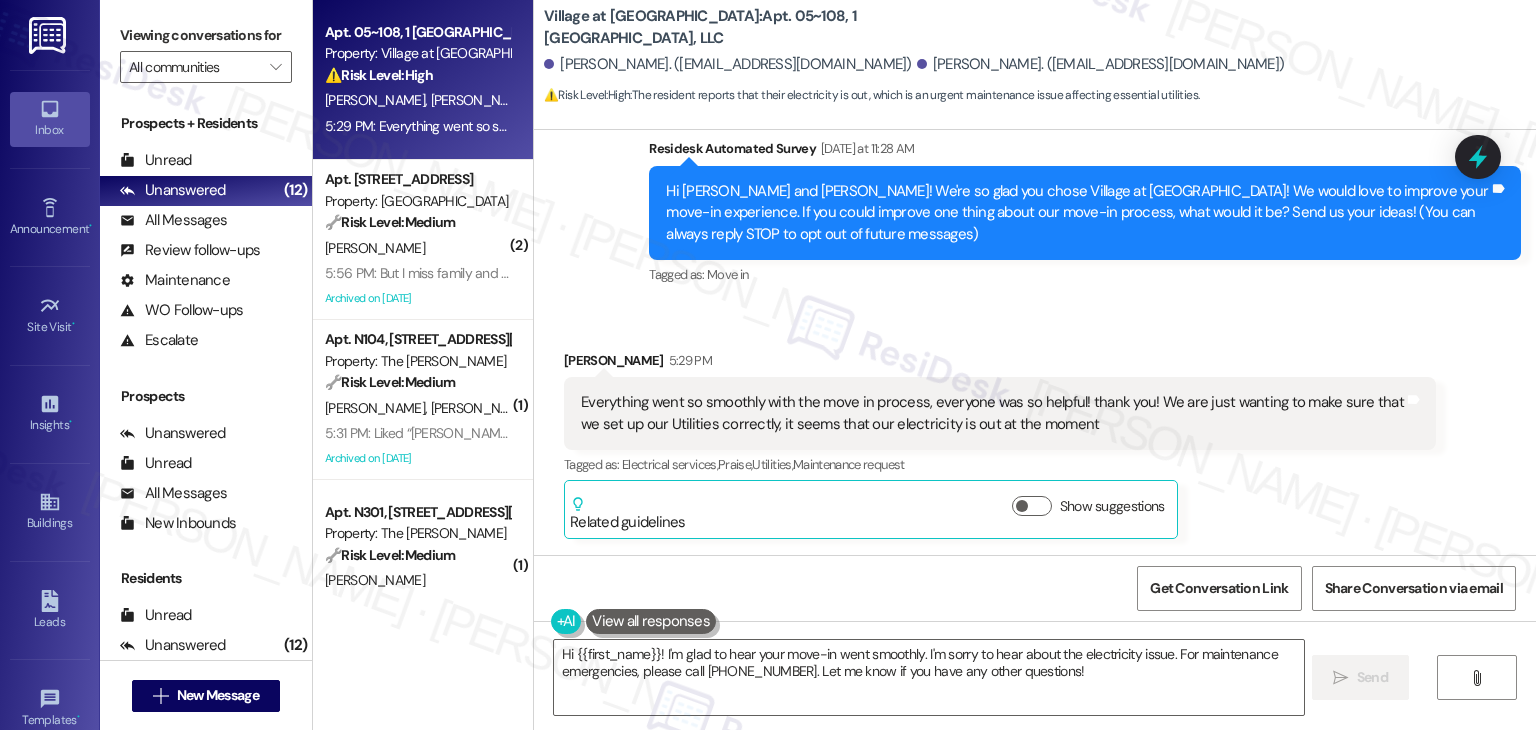click on "Received via SMS [PERSON_NAME] 5:29 PM Everything went so smoothly with the move in process, everyone was so helpful! thank you! We are just wanting to make sure that we set up our Utilities correctly, it seems that our electricity is out at the moment  Tags and notes Tagged as:   Electrical services ,  Click to highlight conversations about Electrical services Praise ,  Click to highlight conversations about Praise Utilities ,  Click to highlight conversations about Utilities Maintenance request Click to highlight conversations about Maintenance request  Related guidelines Show suggestions" at bounding box center [1035, 430] 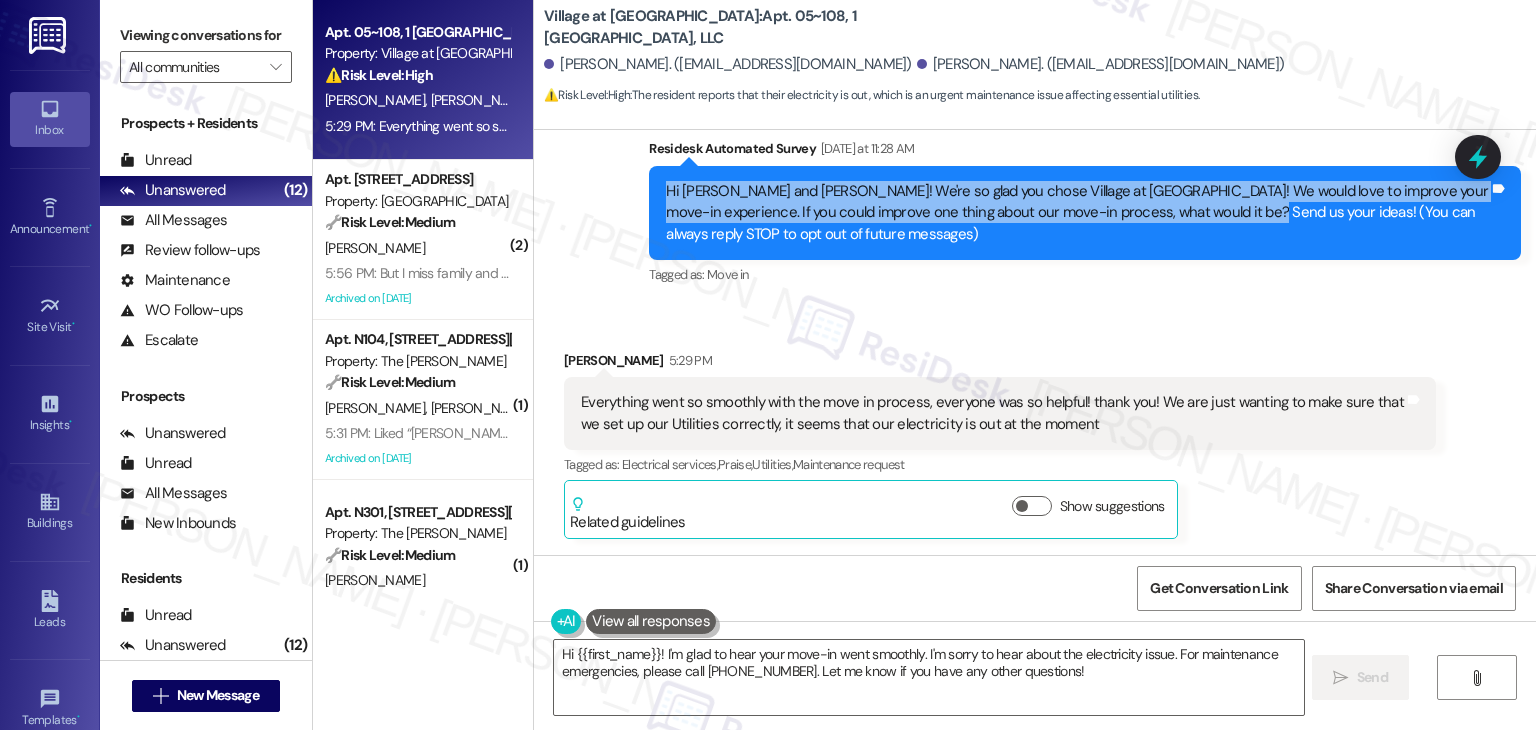 drag, startPoint x: 1216, startPoint y: 212, endPoint x: 595, endPoint y: 182, distance: 621.72424 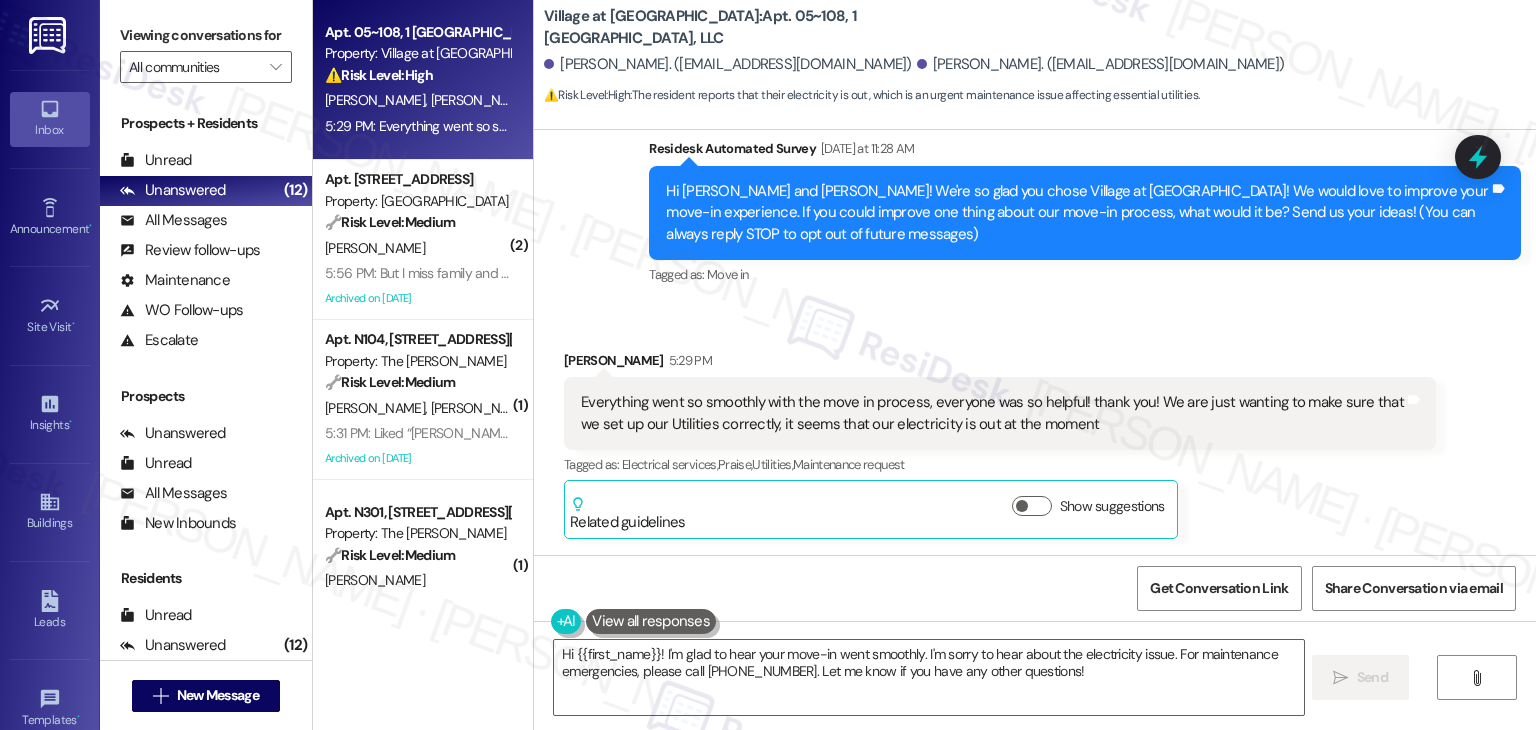 click on "Everything went so smoothly with the move in process, everyone was so helpful! thank you! We are just wanting to make sure that we set up our Utilities correctly, it seems that our electricity is out at the moment" at bounding box center [992, 413] 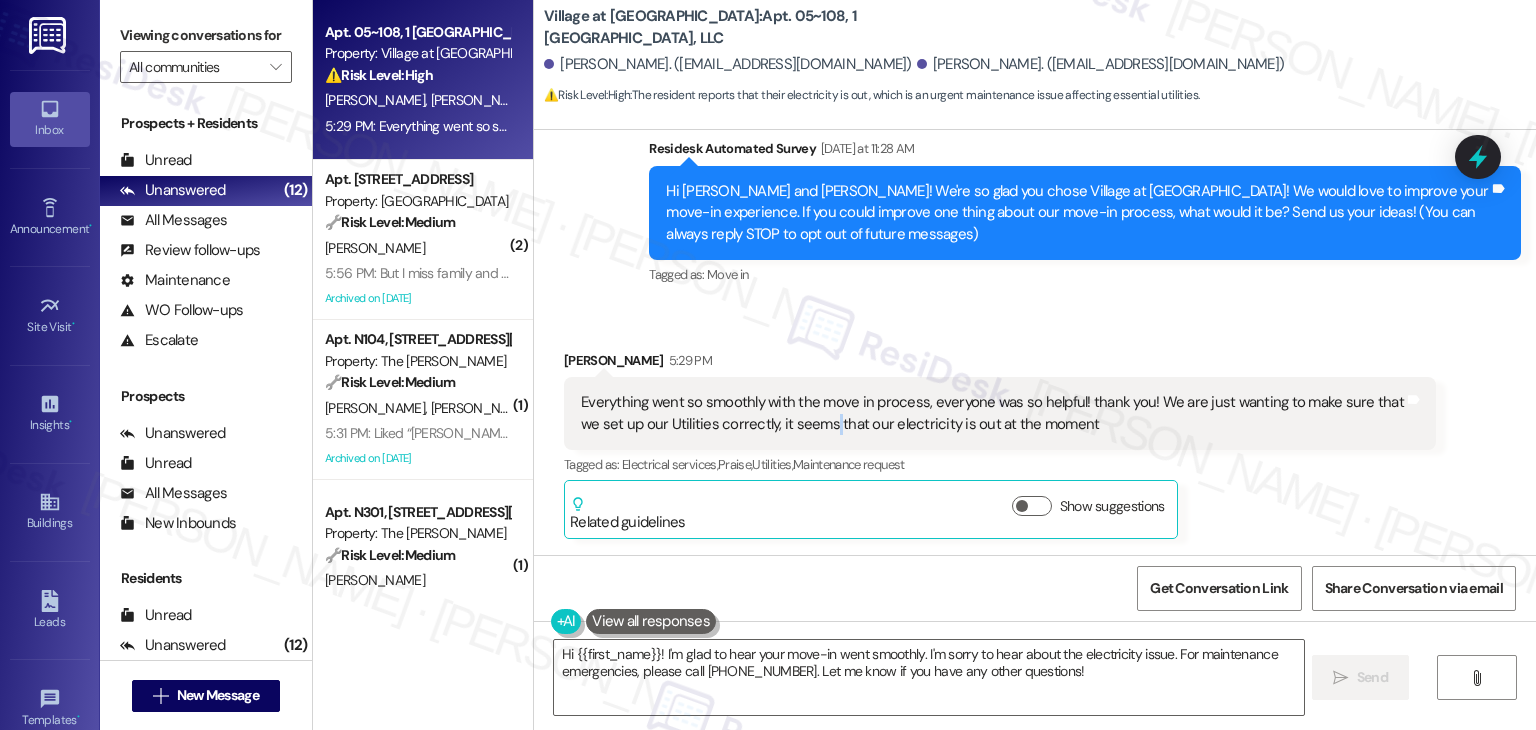 click on "Everything went so smoothly with the move in process, everyone was so helpful! thank you! We are just wanting to make sure that we set up our Utilities correctly, it seems that our electricity is out at the moment" at bounding box center [992, 413] 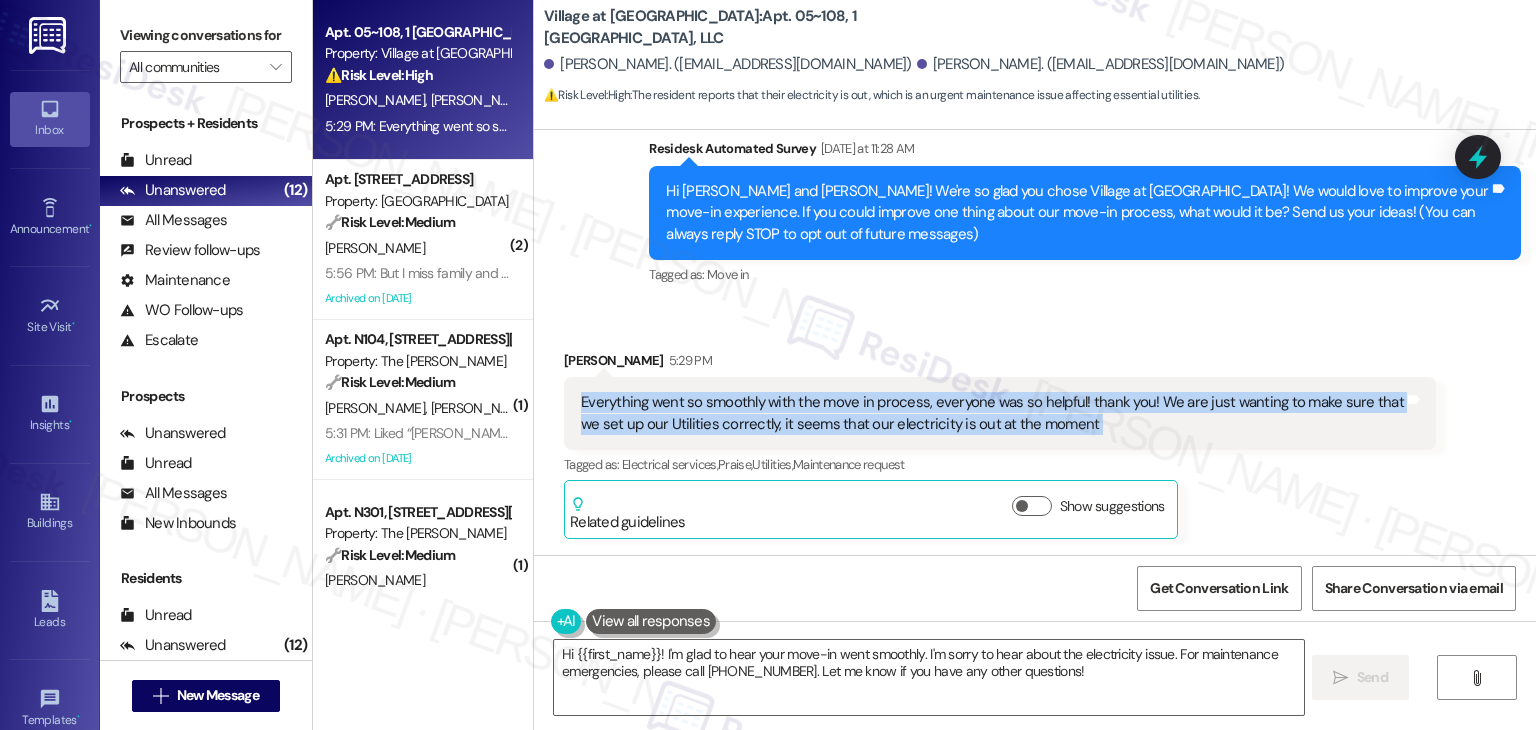 click on "Everything went so smoothly with the move in process, everyone was so helpful! thank you! We are just wanting to make sure that we set up our Utilities correctly, it seems that our electricity is out at the moment" at bounding box center (992, 413) 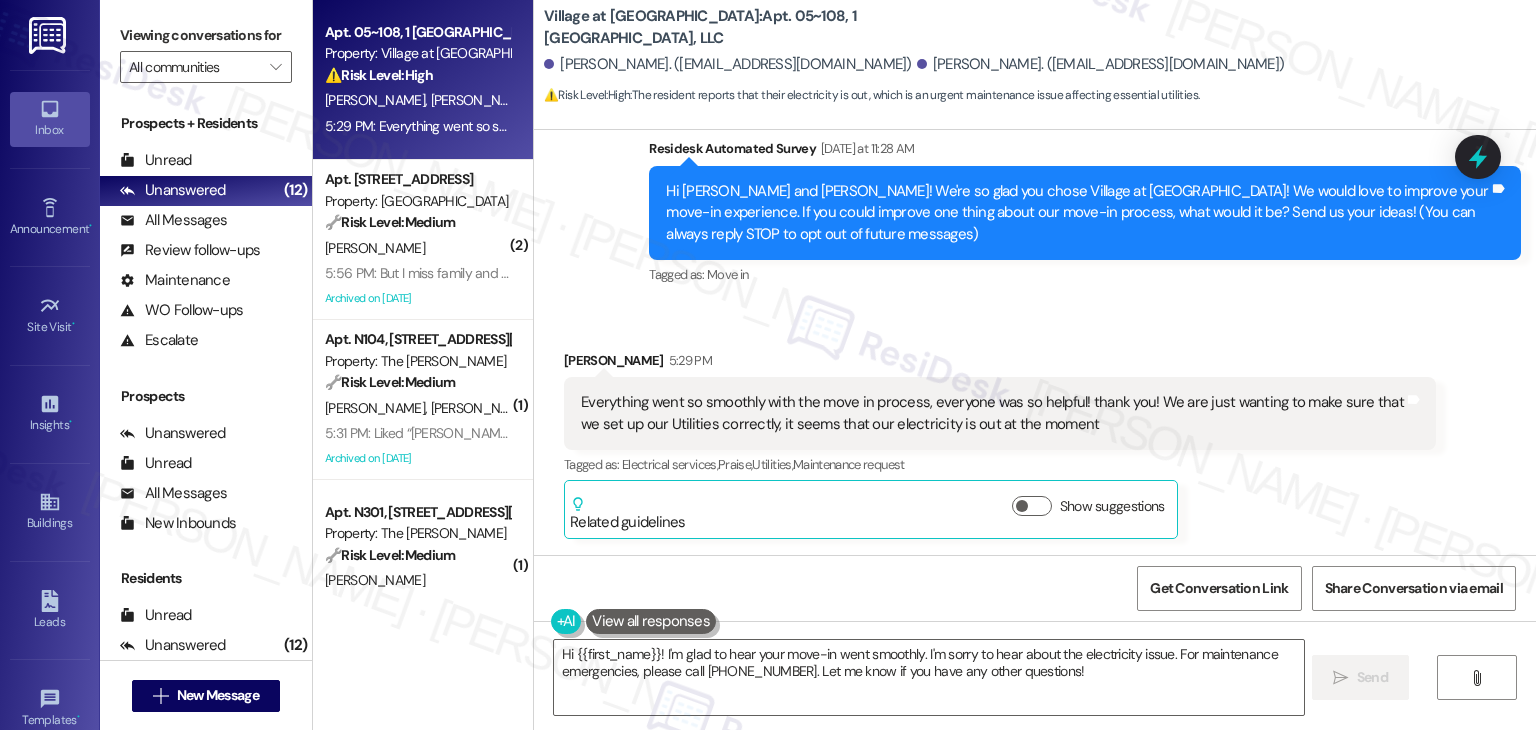 click on "Get Conversation Link Share Conversation via email" at bounding box center [1035, 588] 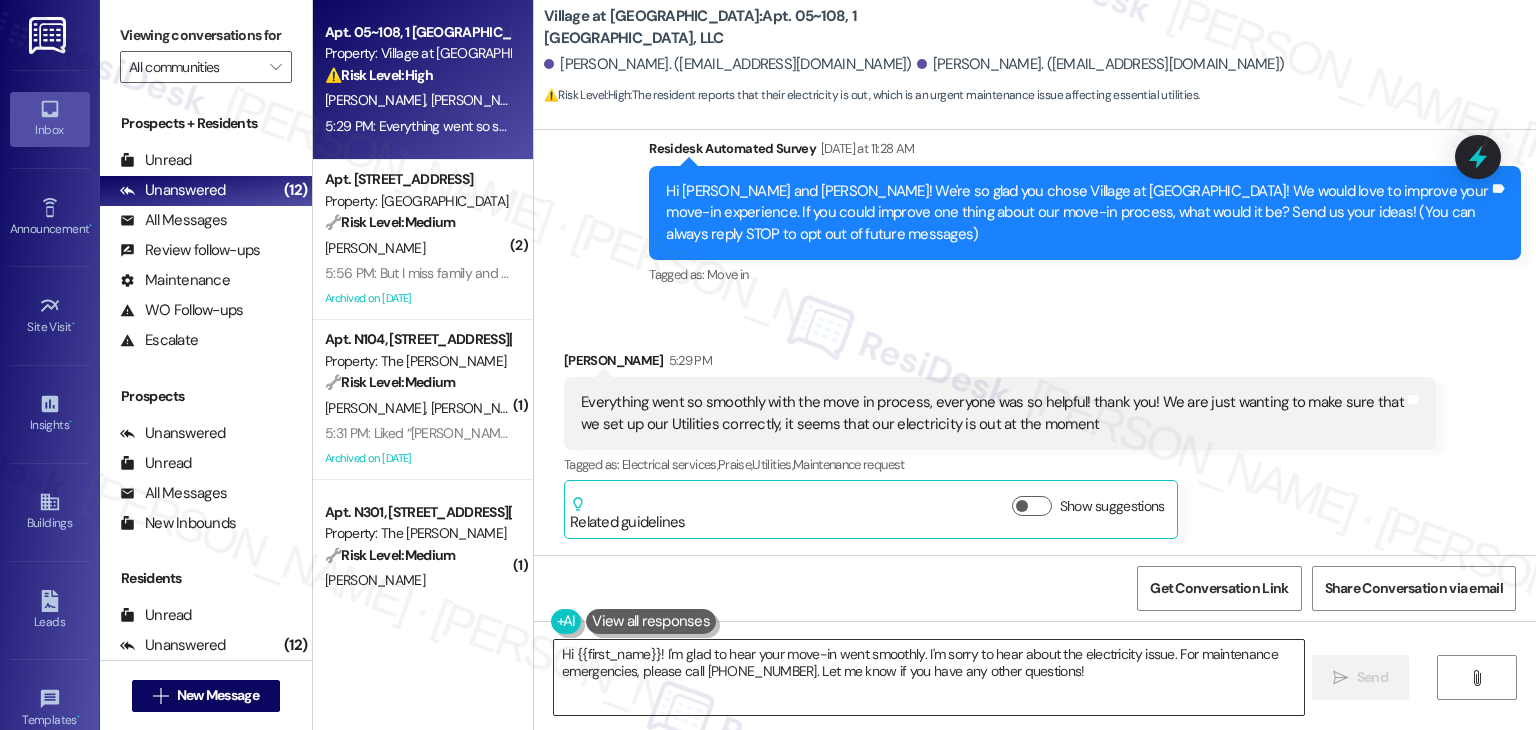click on "Hi {{first_name}}! I'm glad to hear your move-in went smoothly. I'm sorry to hear about the electricity issue. For maintenance emergencies, please call [PHONE_NUMBER]. Let me know if you have any other questions!" at bounding box center [928, 677] 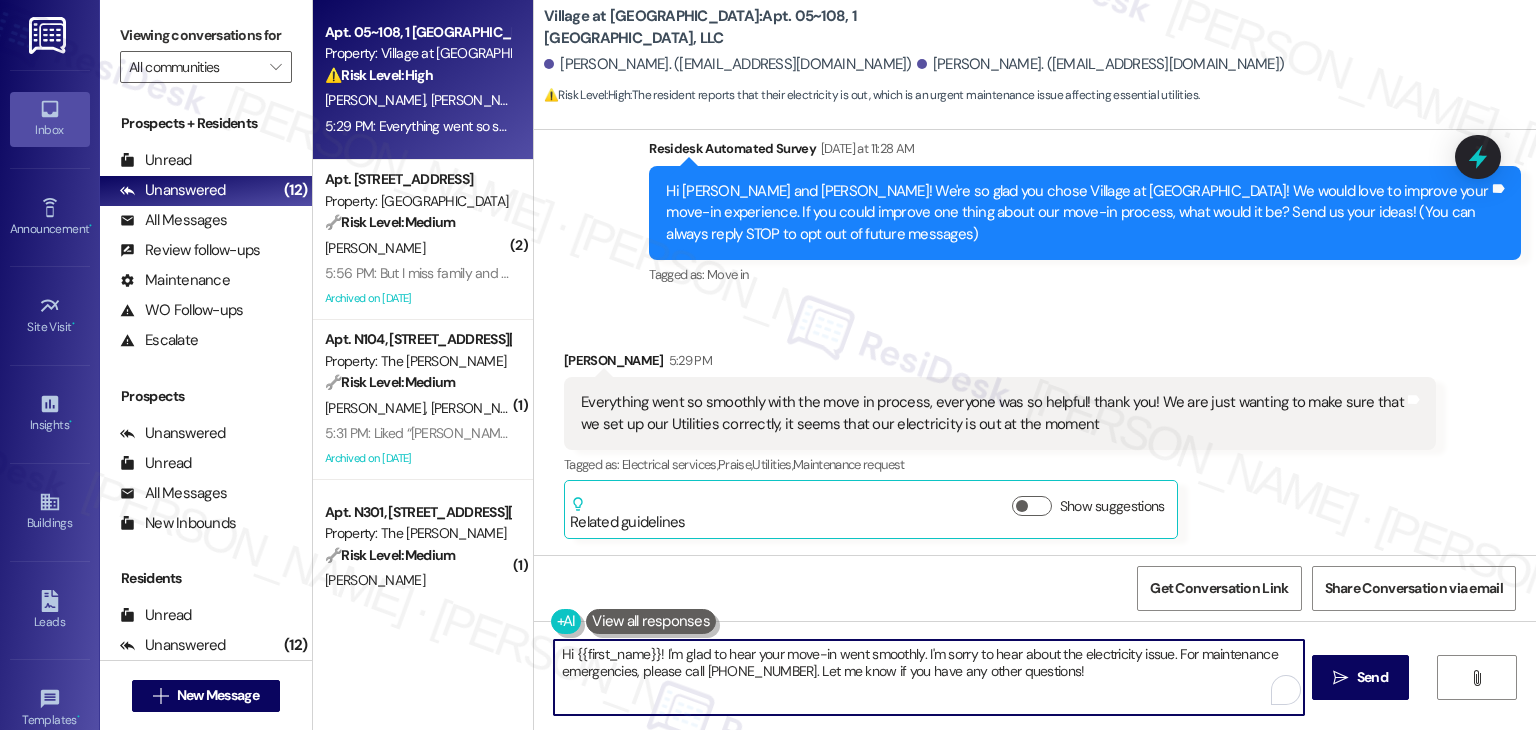 click on "Hi {{first_name}}! I'm glad to hear your move-in went smoothly. I'm sorry to hear about the electricity issue. For maintenance emergencies, please call [PHONE_NUMBER]. Let me know if you have any other questions!" at bounding box center (928, 677) 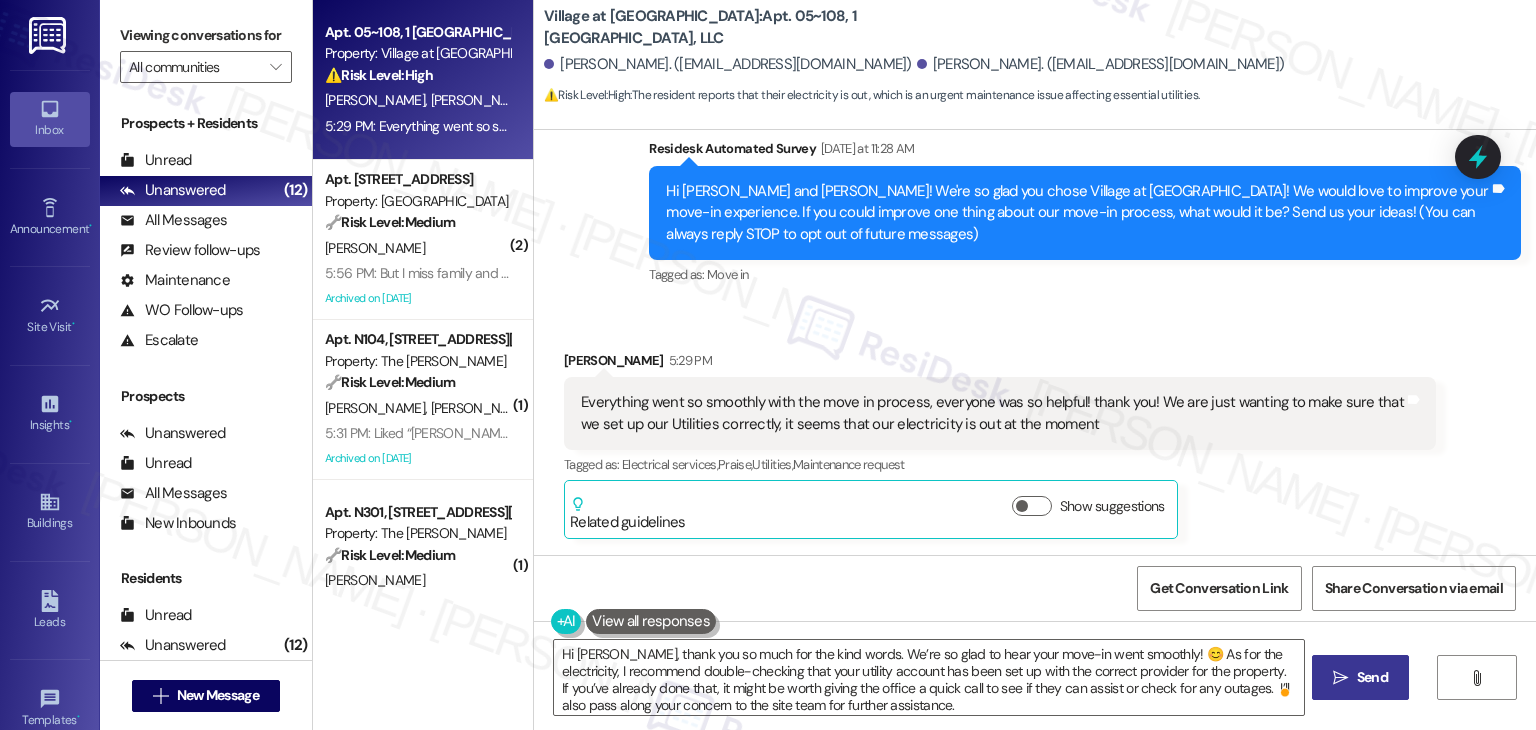 click on "Send" at bounding box center [1372, 677] 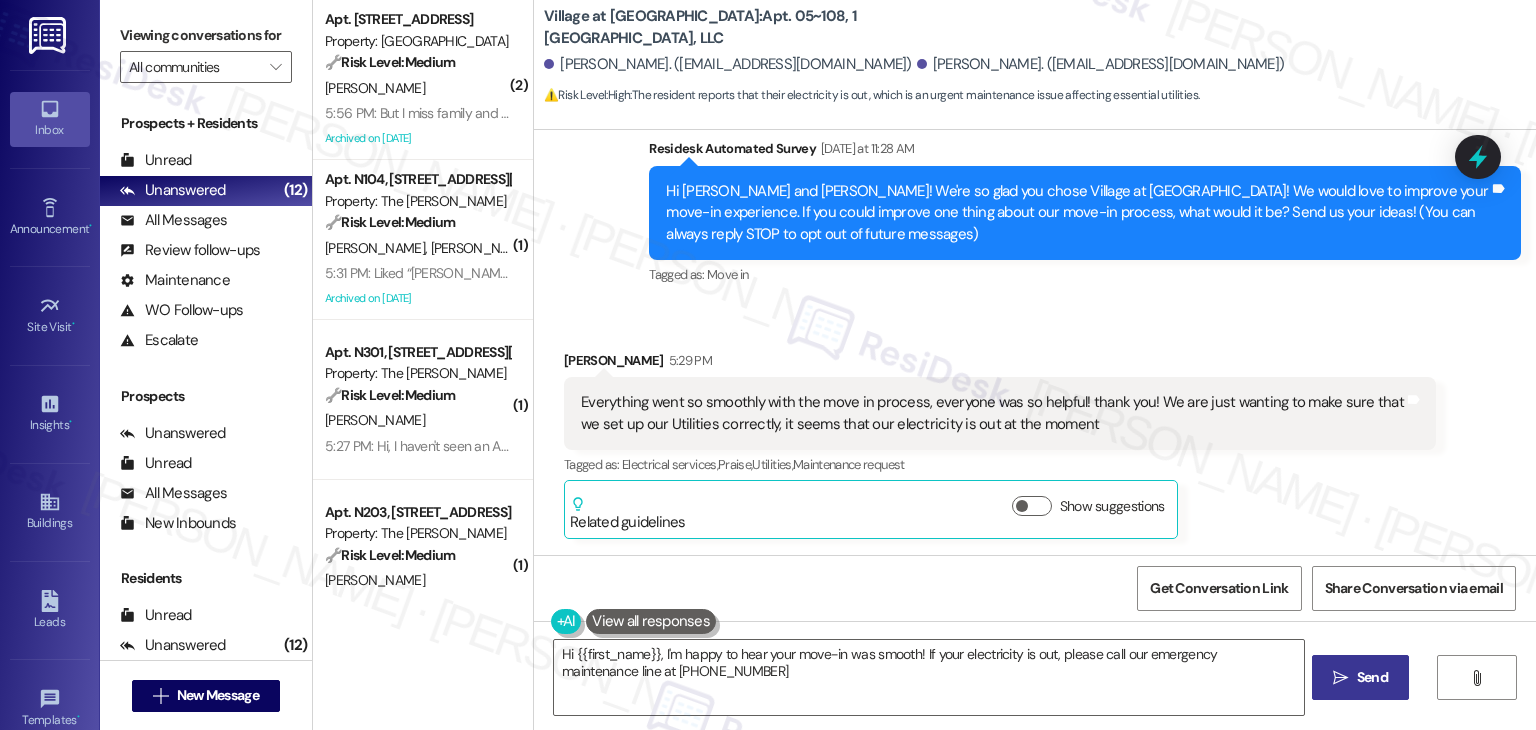 scroll, scrollTop: 170, scrollLeft: 0, axis: vertical 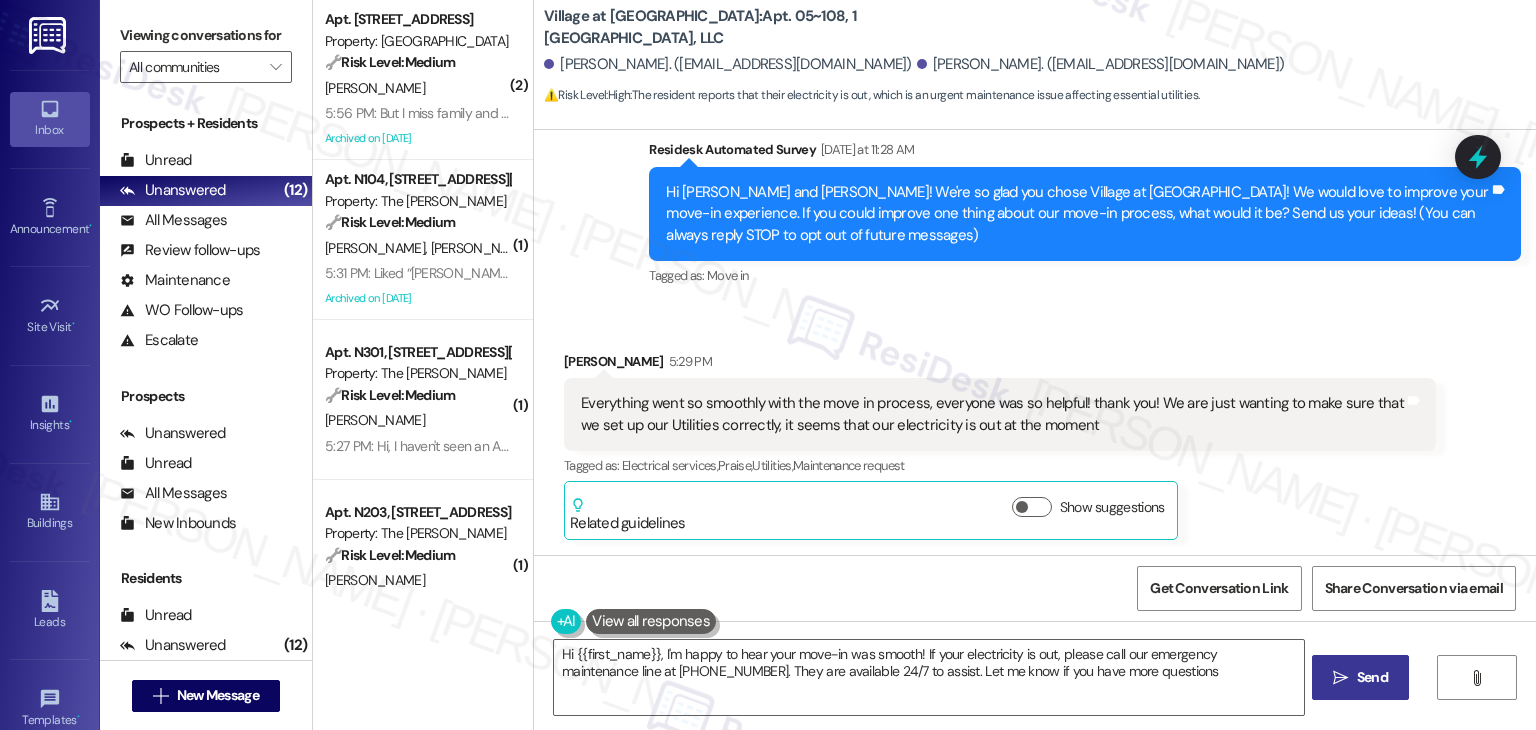 type on "Hi {{first_name}}, I'm happy to hear your move-in was smooth! If your electricity is out, please call our emergency maintenance line at [PHONE_NUMBER]. They are available 24/7 to assist. Let me know if you have more questions!" 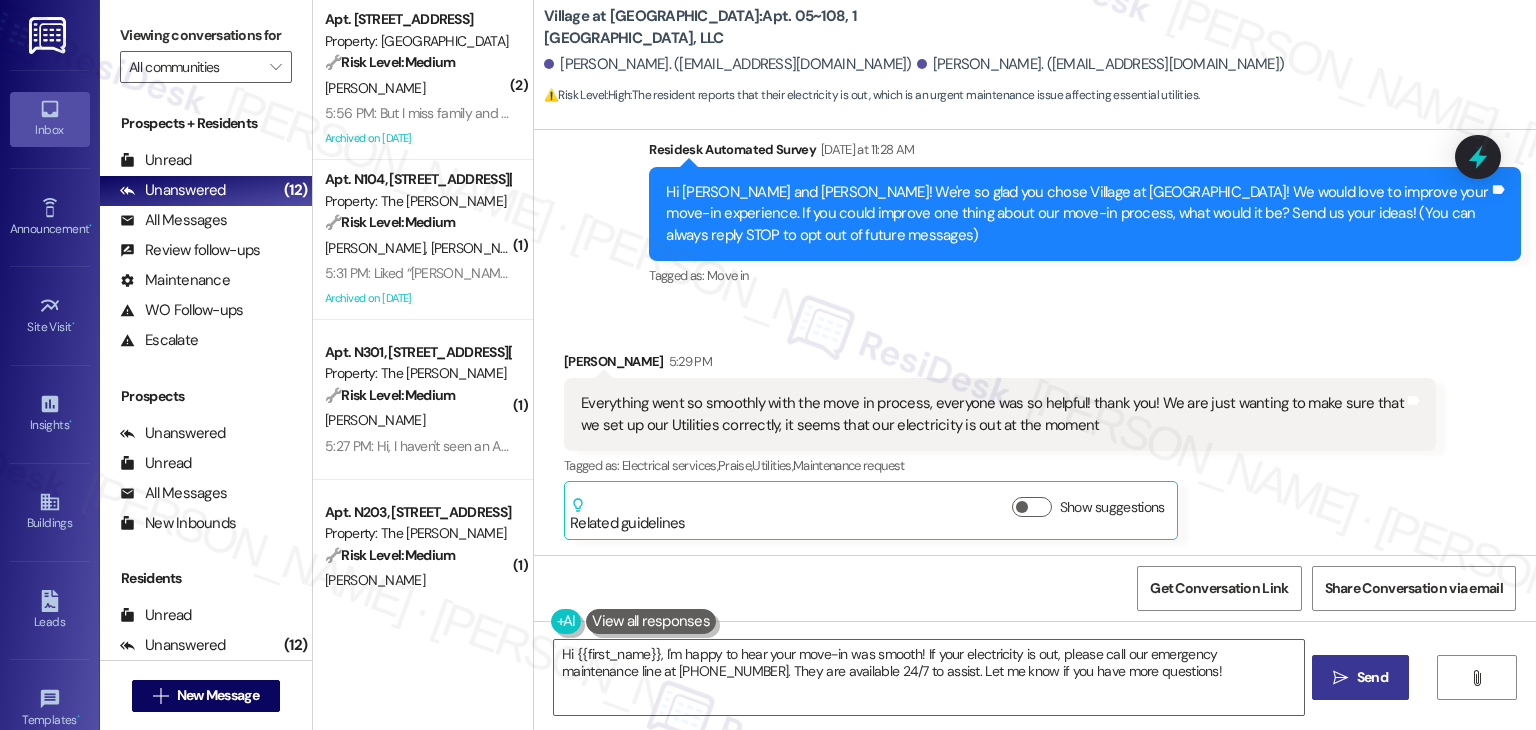 scroll, scrollTop: 374, scrollLeft: 0, axis: vertical 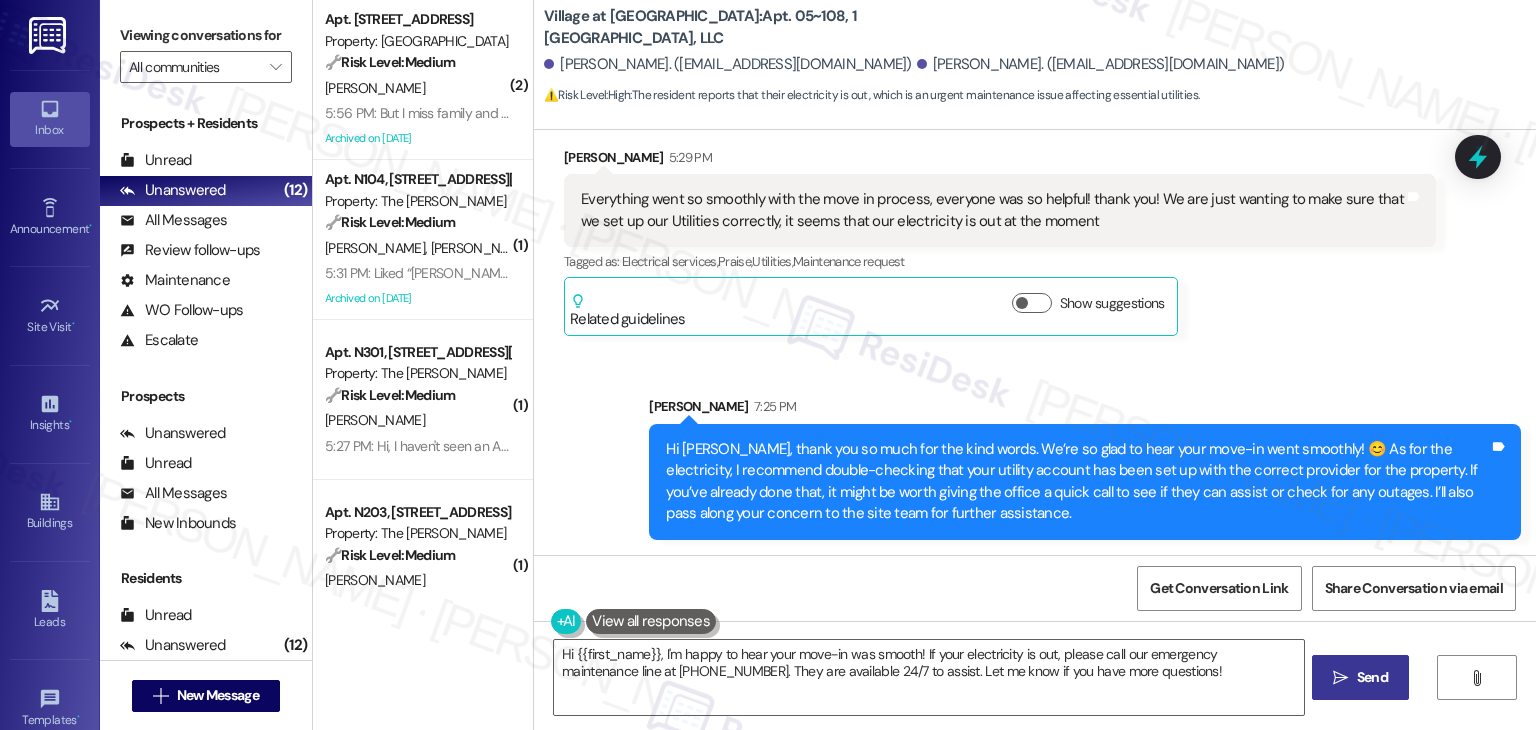 click on "Received via SMS [PERSON_NAME] 5:29 PM Everything went so smoothly with the move in process, everyone was so helpful! thank you! We are just wanting to make sure that we set up our Utilities correctly, it seems that our electricity is out at the moment  Tags and notes Tagged as:   Electrical services ,  Click to highlight conversations about Electrical services Praise ,  Click to highlight conversations about Praise Utilities ,  Click to highlight conversations about Utilities Maintenance request Click to highlight conversations about Maintenance request  Related guidelines Show suggestions" at bounding box center [1000, 242] 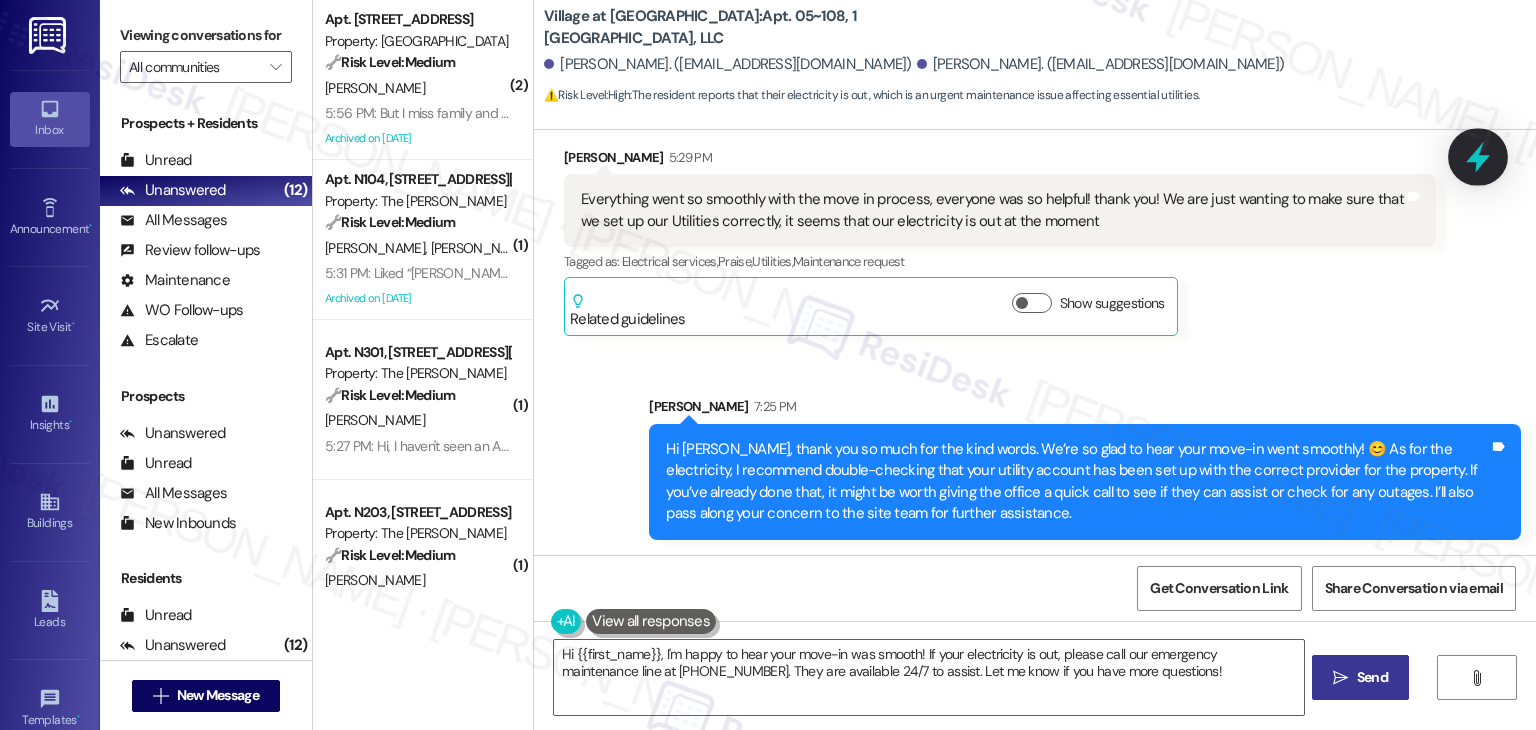 click 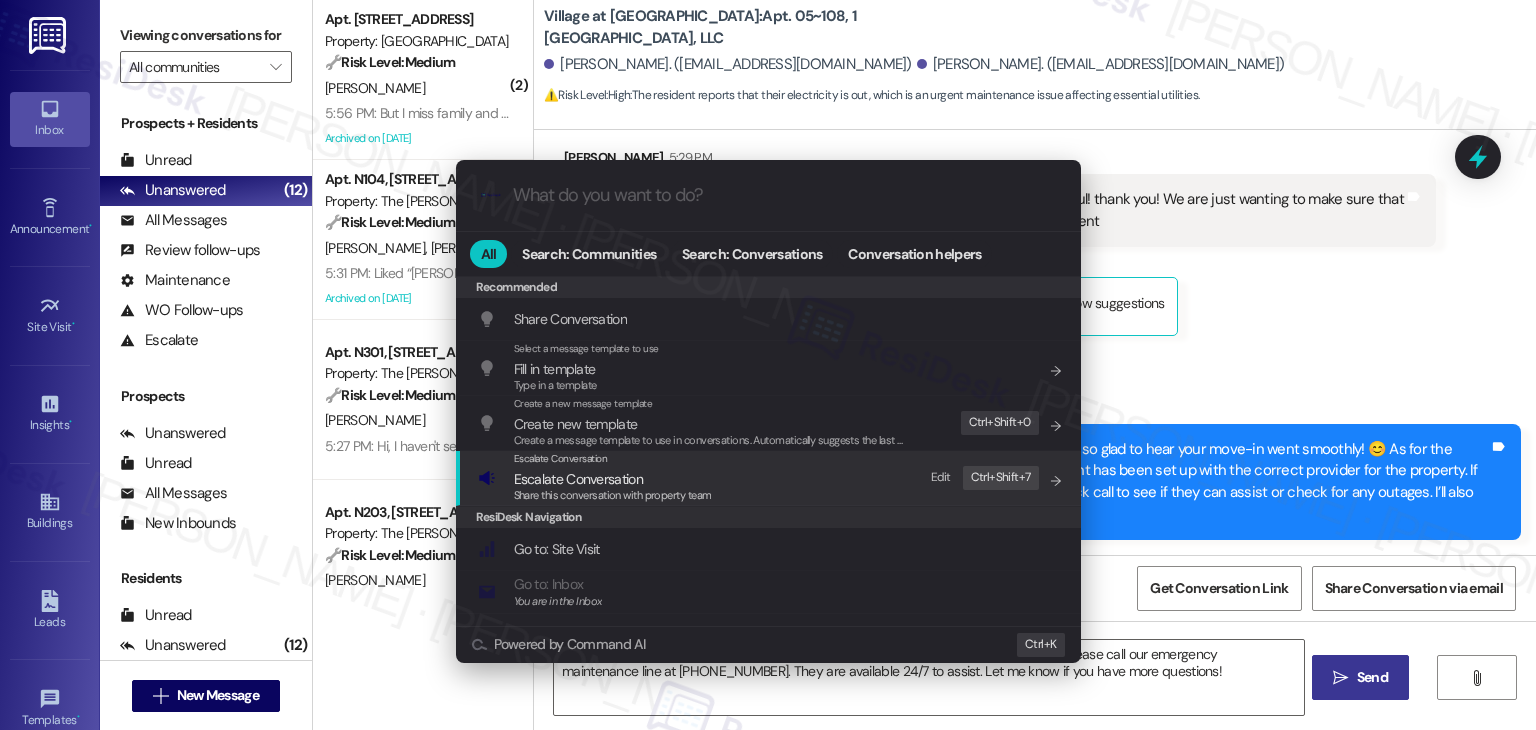 click on "Share this conversation with property team" at bounding box center [613, 495] 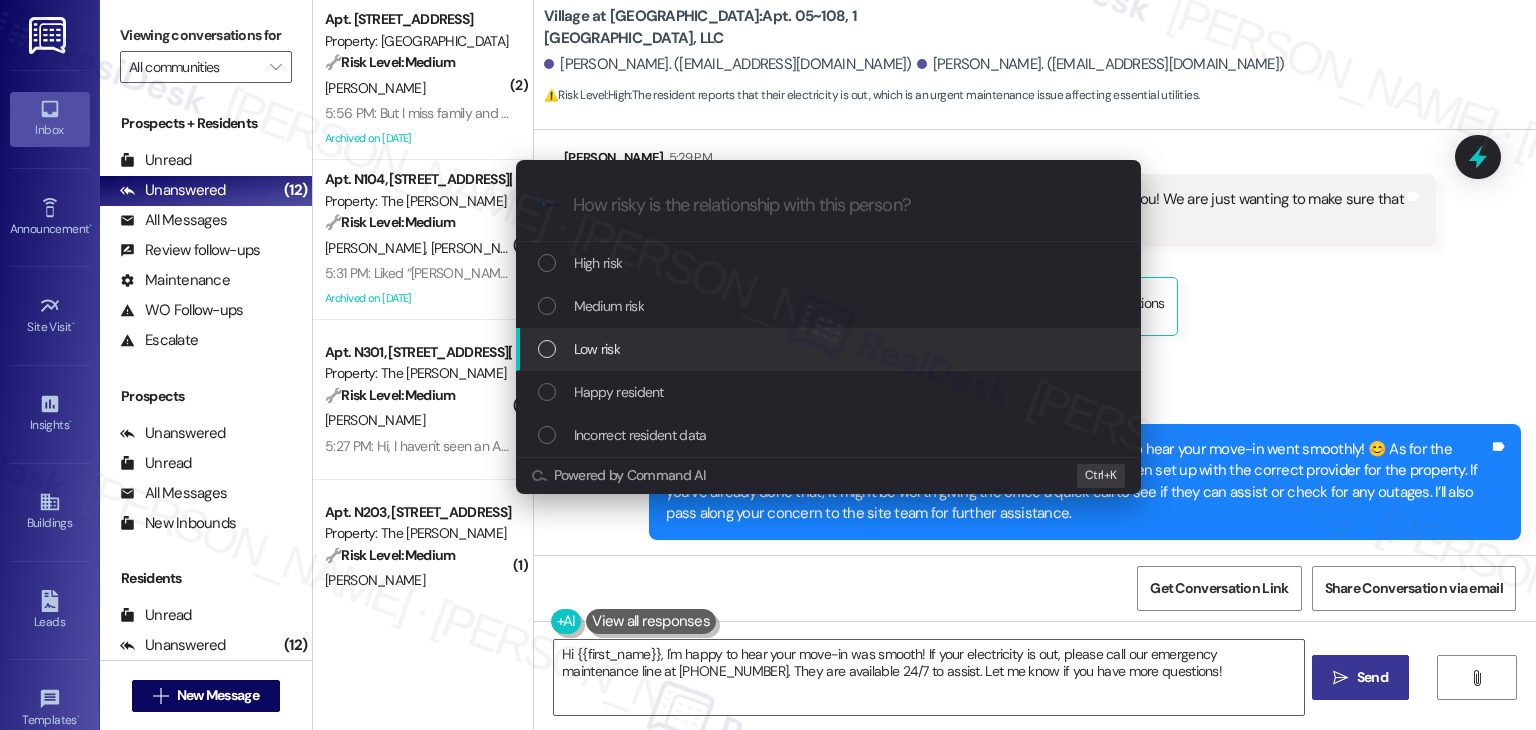 click at bounding box center (547, 349) 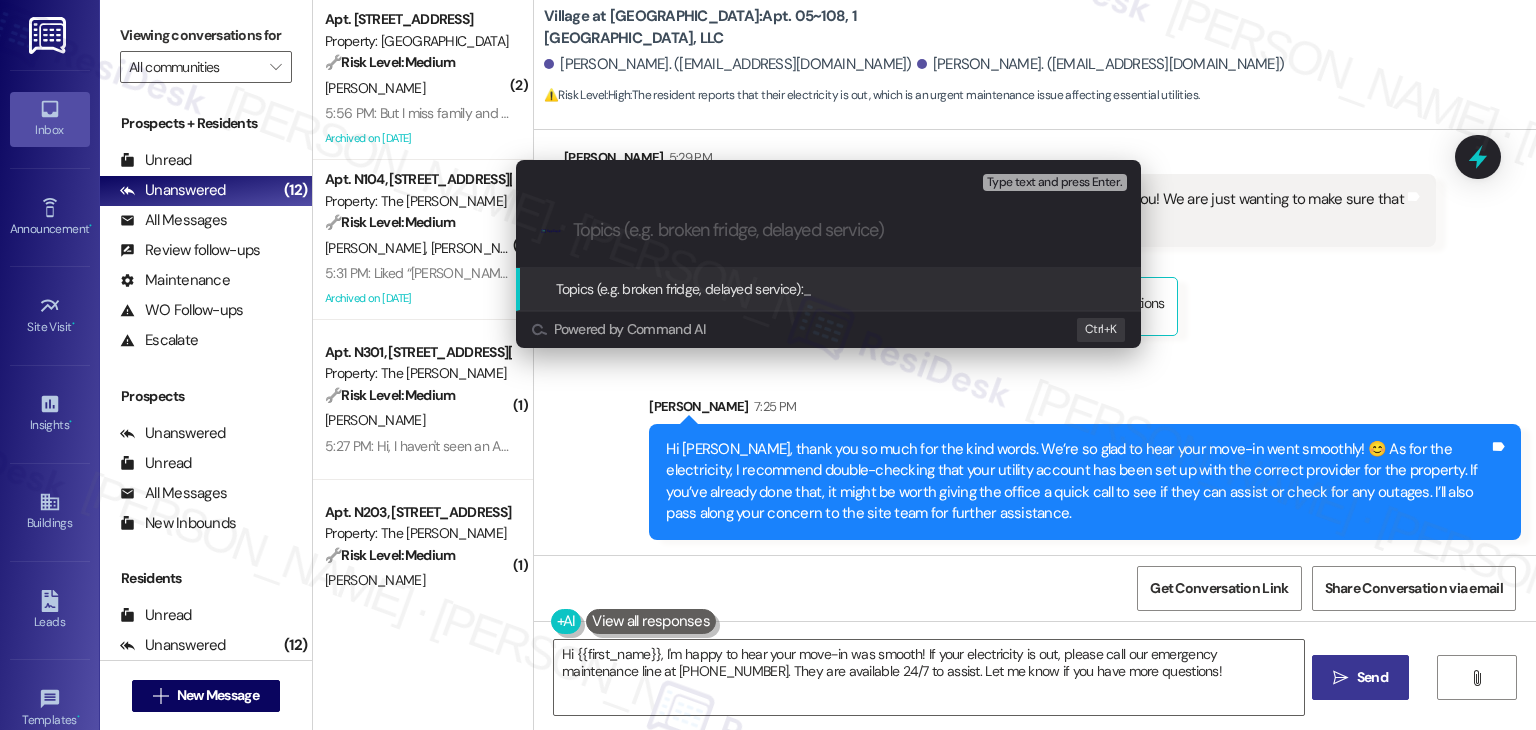 paste on "Electricity Not Working – Utility Setup Confirmation Needed" 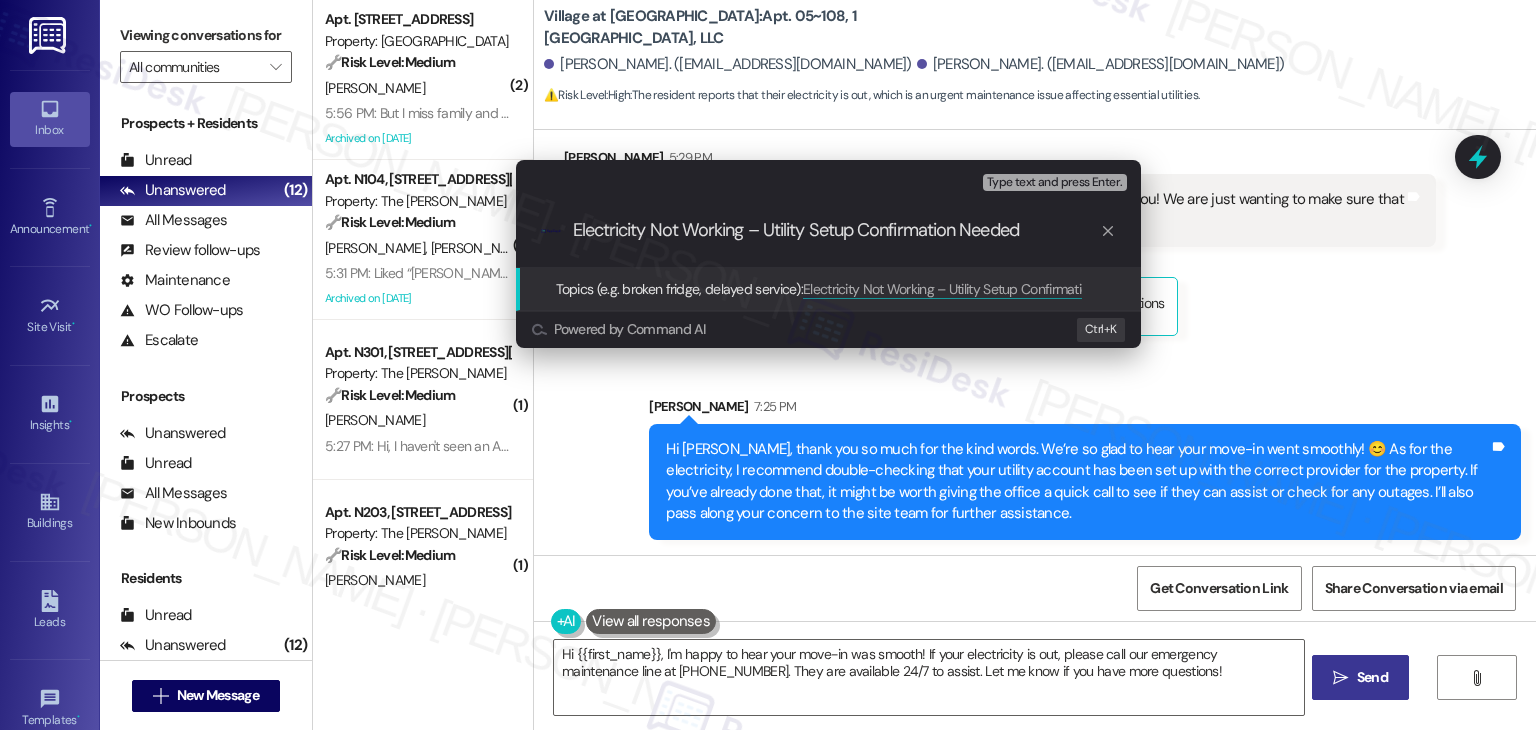 type 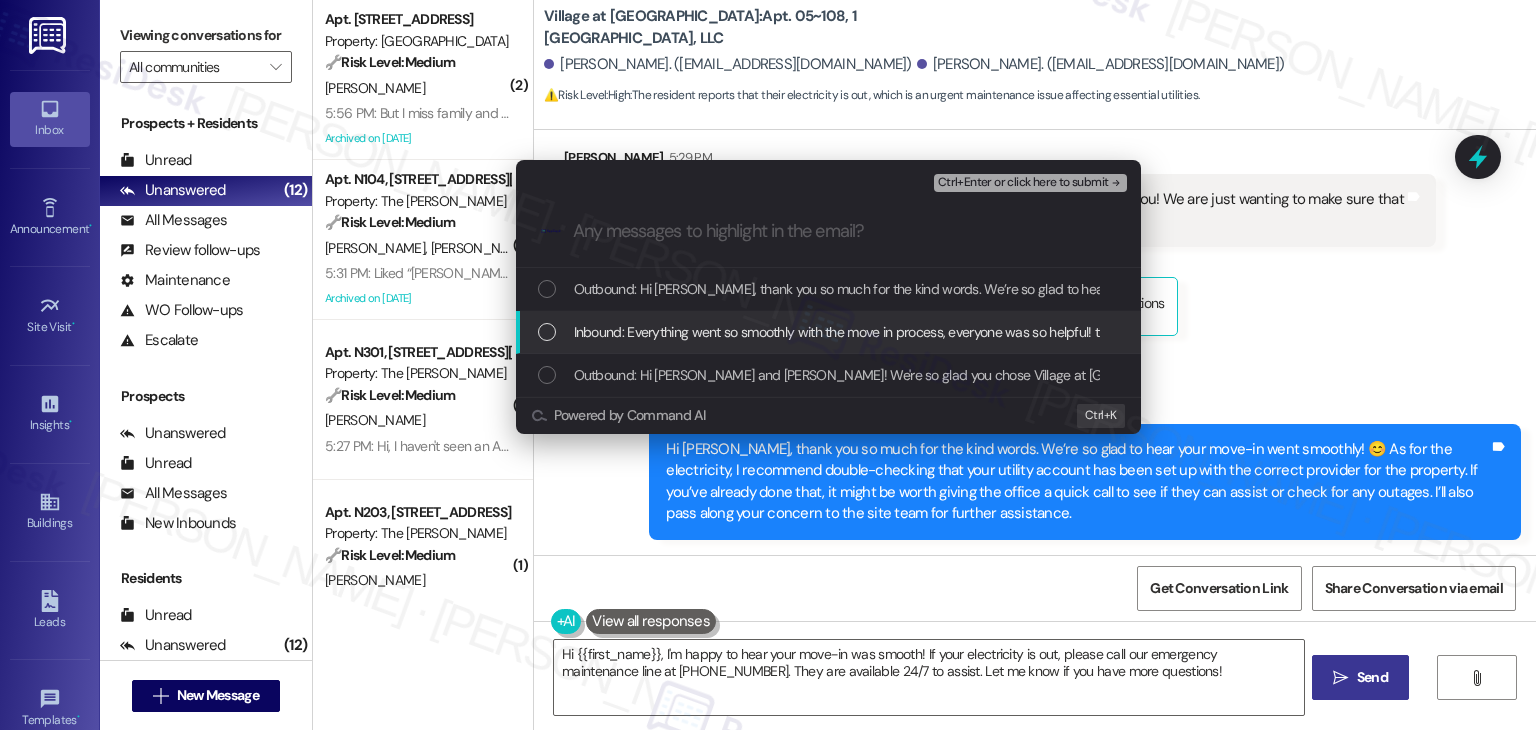 click at bounding box center (547, 332) 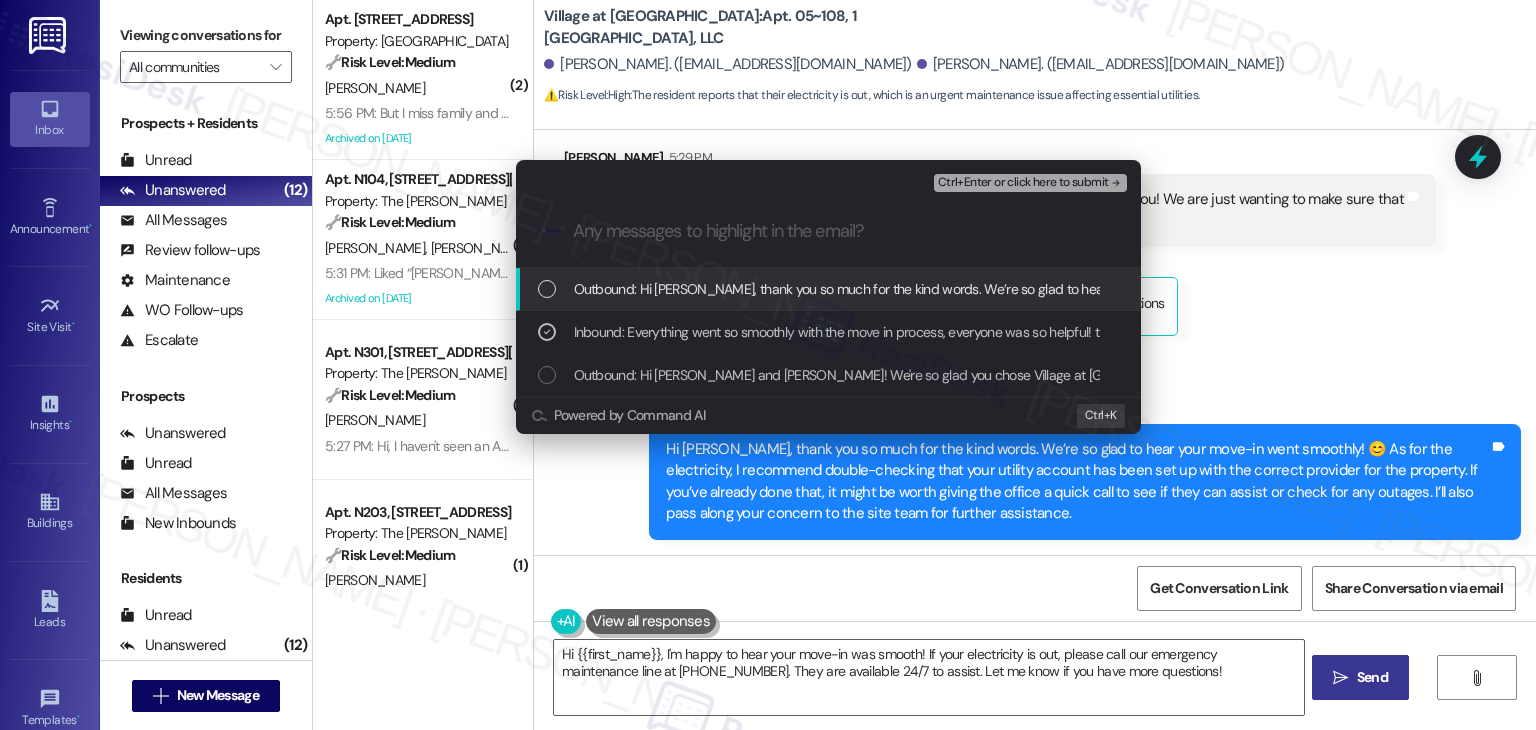 click on "Ctrl+Enter or click here to submit" at bounding box center [1032, 183] 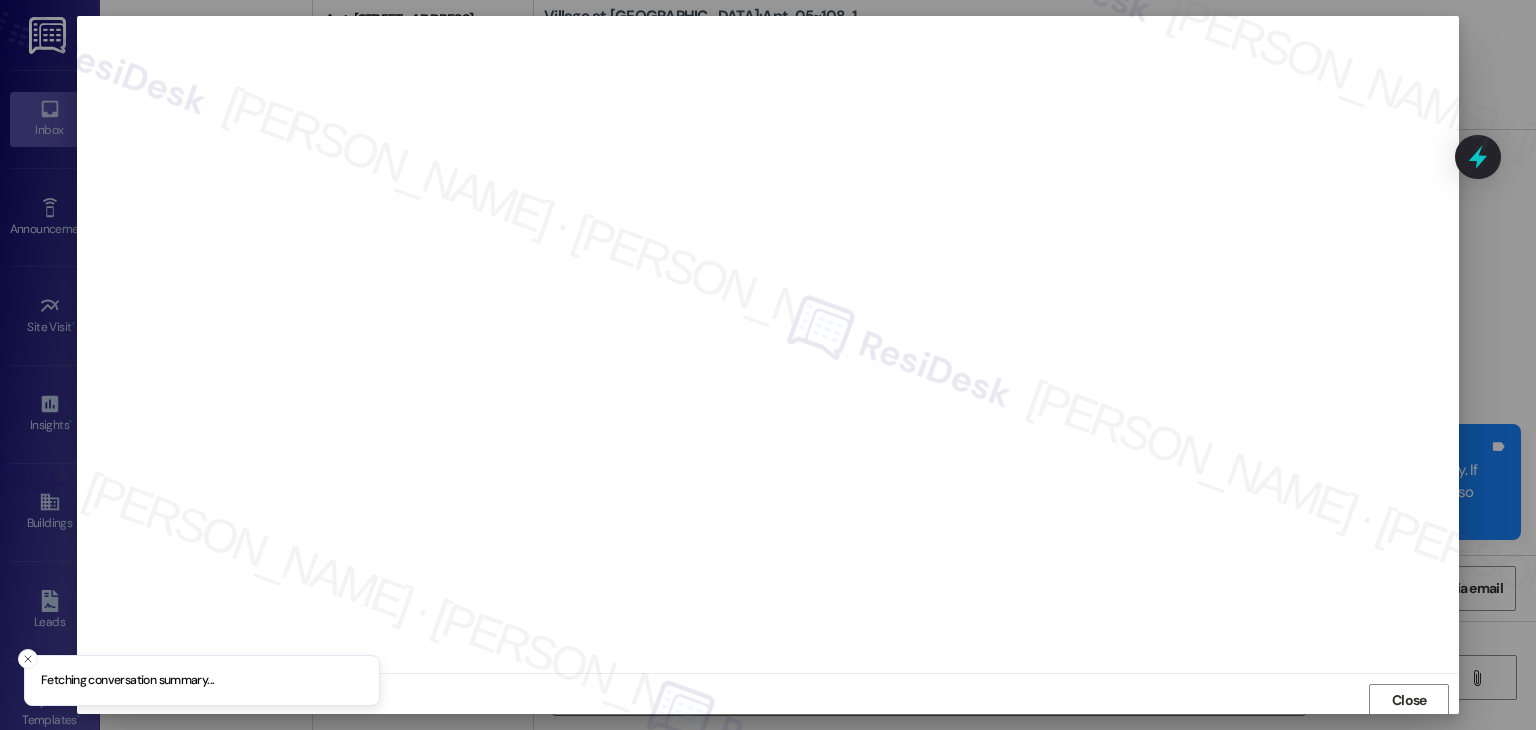 scroll, scrollTop: 1, scrollLeft: 0, axis: vertical 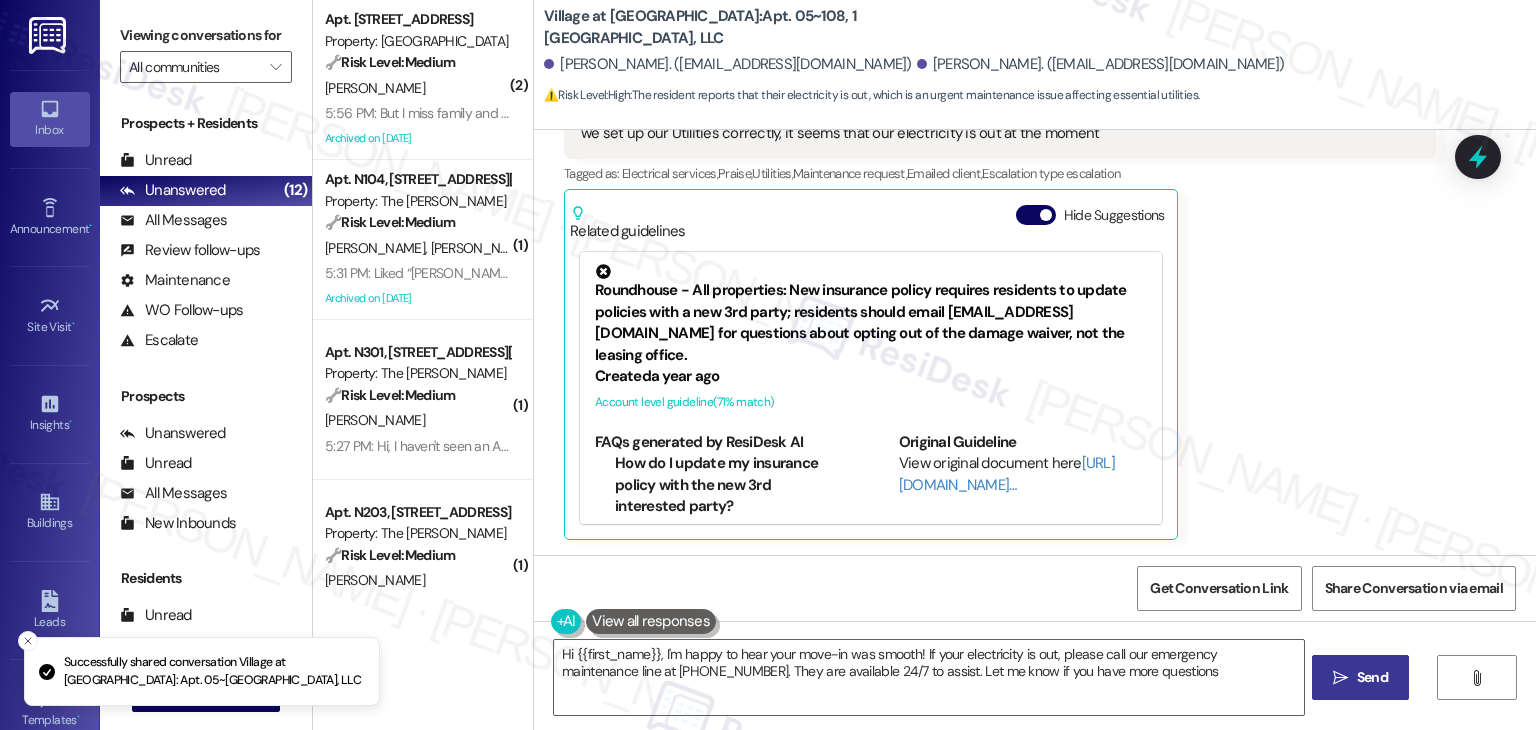 type on "Hi {{first_name}}, I'm happy to hear your move-in was smooth! If your electricity is out, please call our emergency maintenance line at [PHONE_NUMBER]. They are available 24/7 to assist. Let me know if you have more questions!" 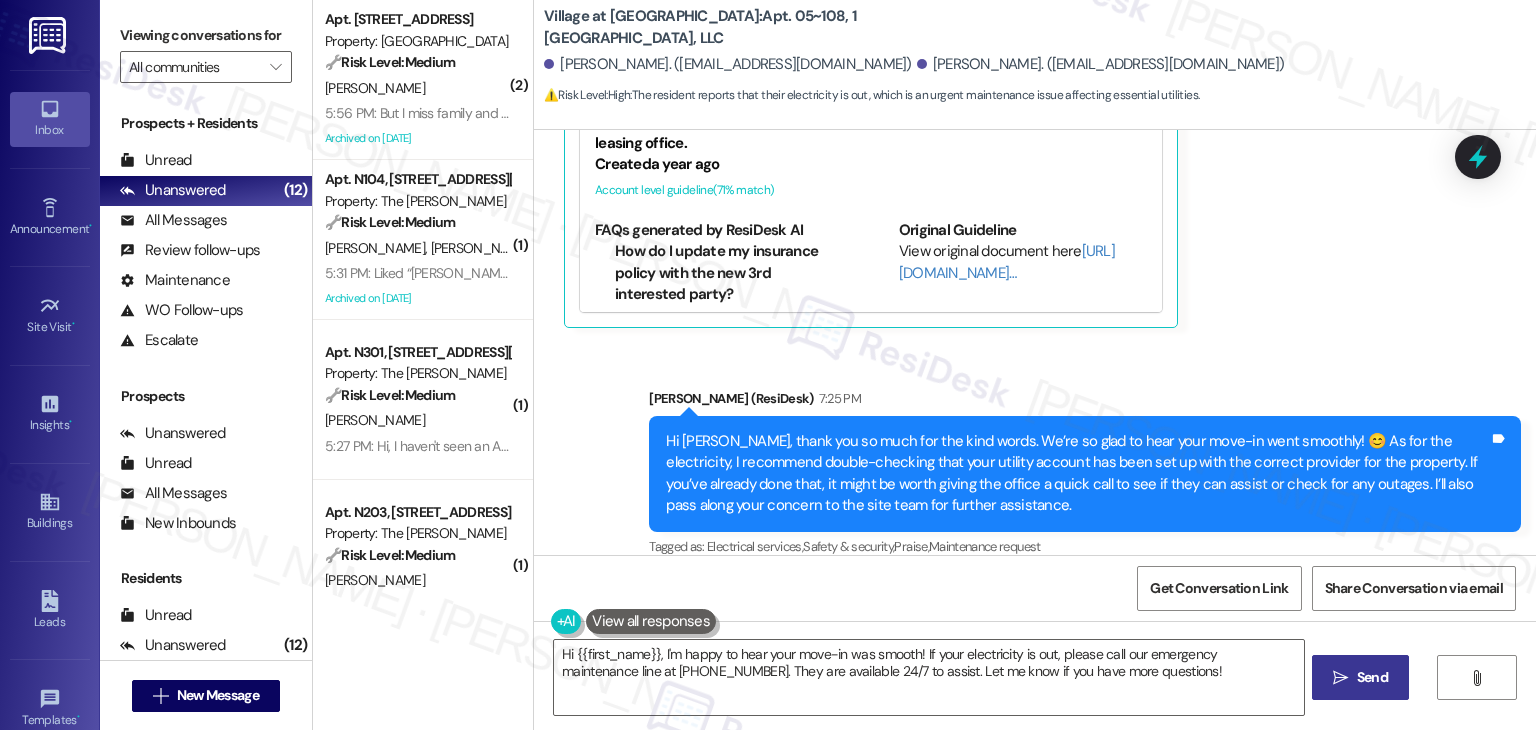 scroll, scrollTop: 696, scrollLeft: 0, axis: vertical 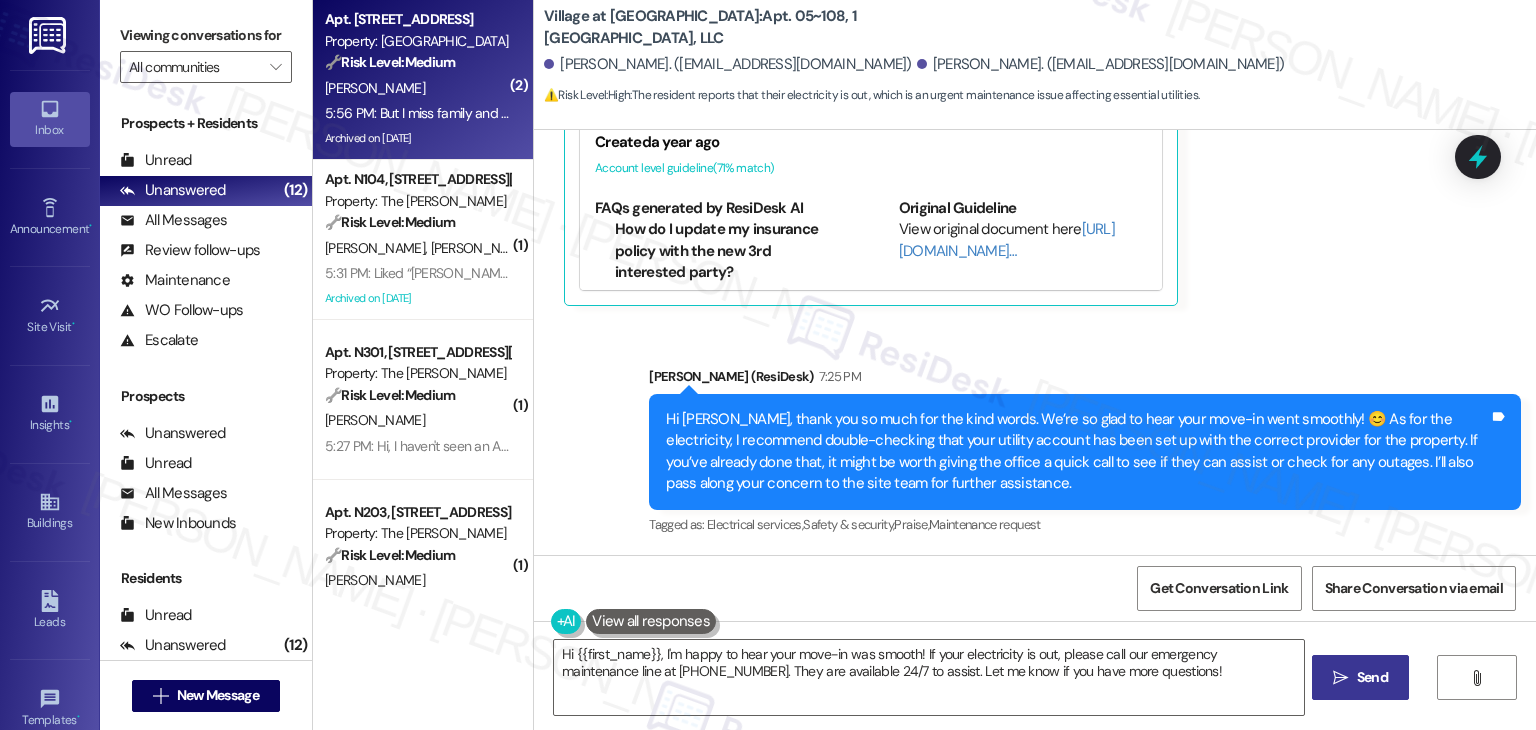 click on "5:56 PM: But I miss family and sort of envy veterans and people on Medicaid who have social workers help them. 5:56 PM: But I miss family and sort of envy veterans and people on Medicaid who have social workers help them." at bounding box center (651, 113) 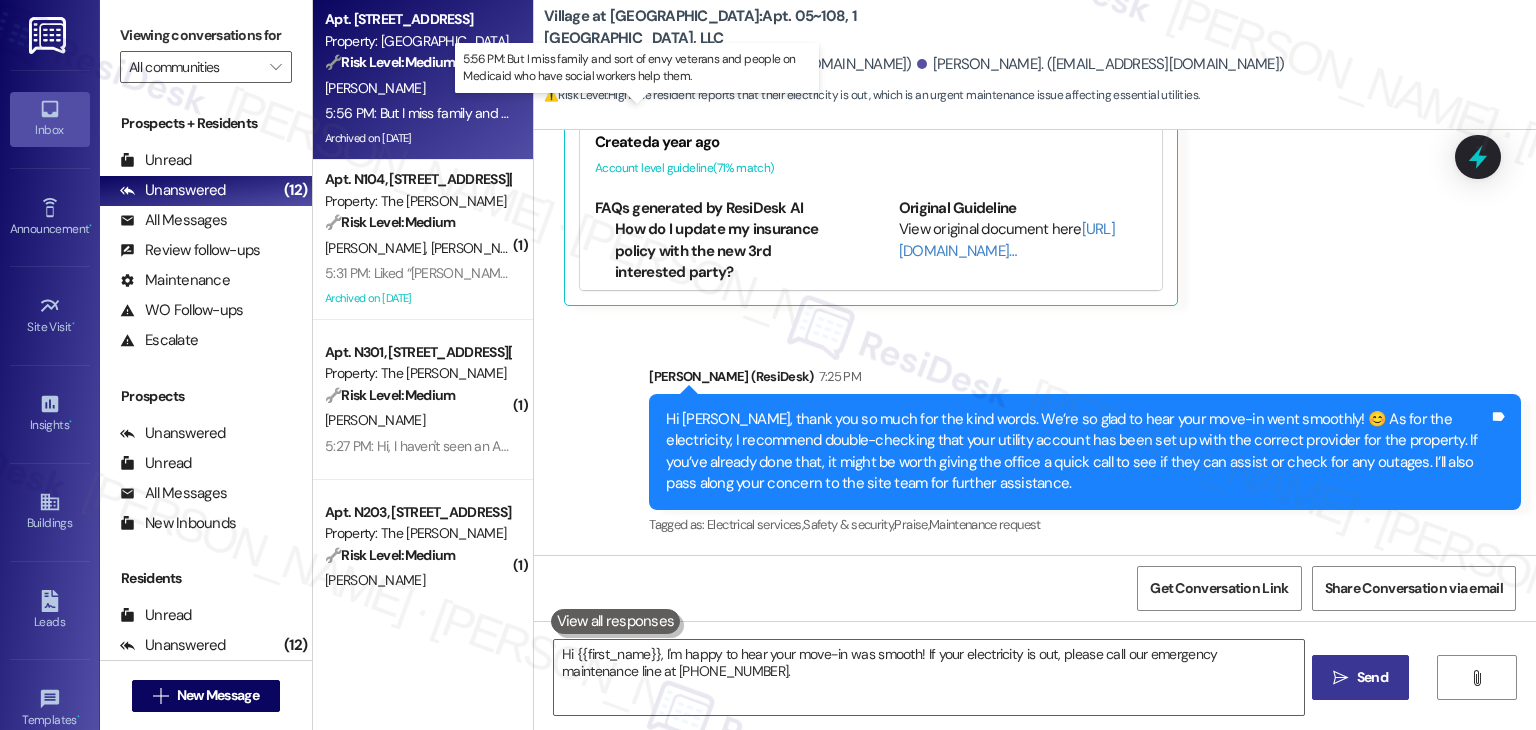 type on "Hi {{first_name}}, I'm happy to hear your move-in was smooth! If your electricity is out, please call our emergency maintenance line at [PHONE_NUMBER]. They" 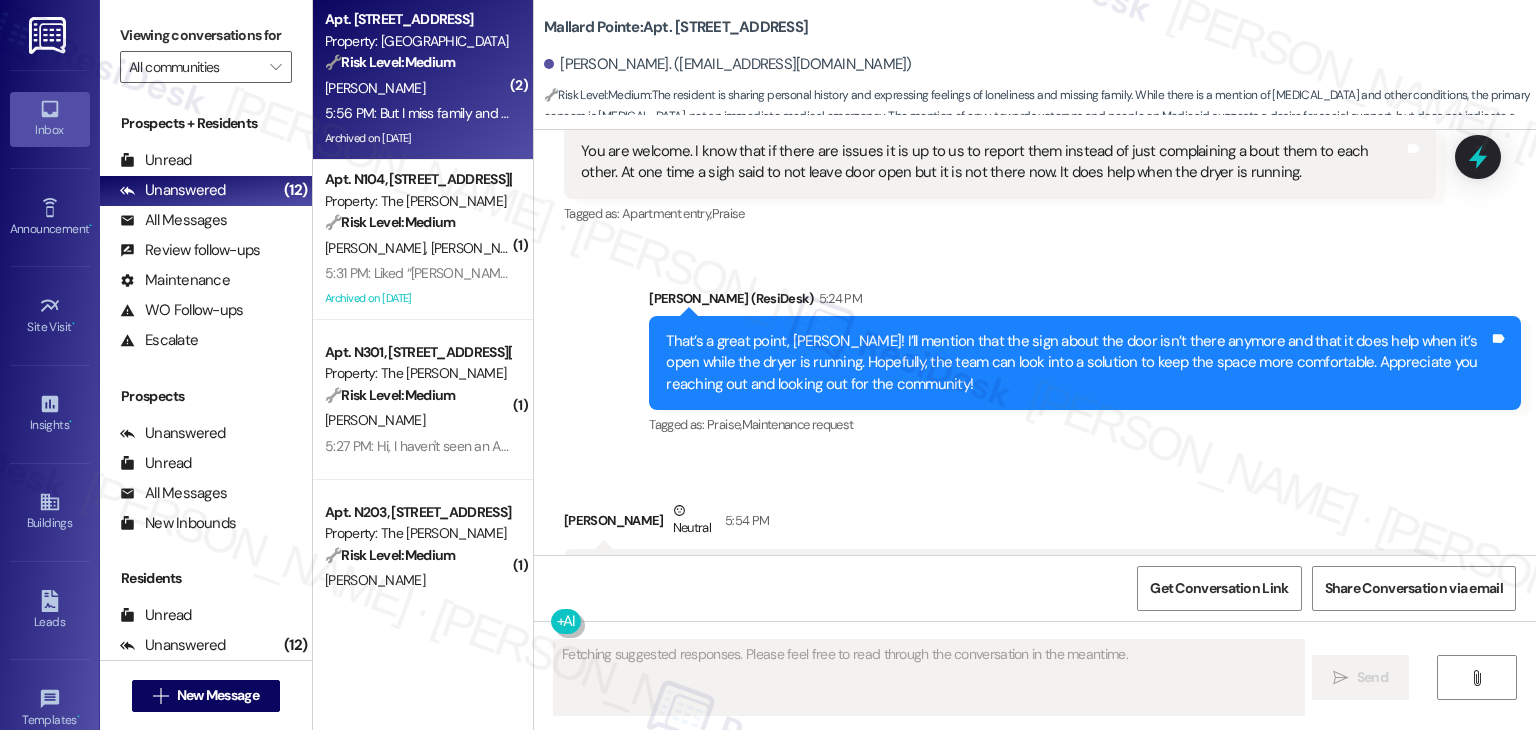 scroll, scrollTop: 12090, scrollLeft: 0, axis: vertical 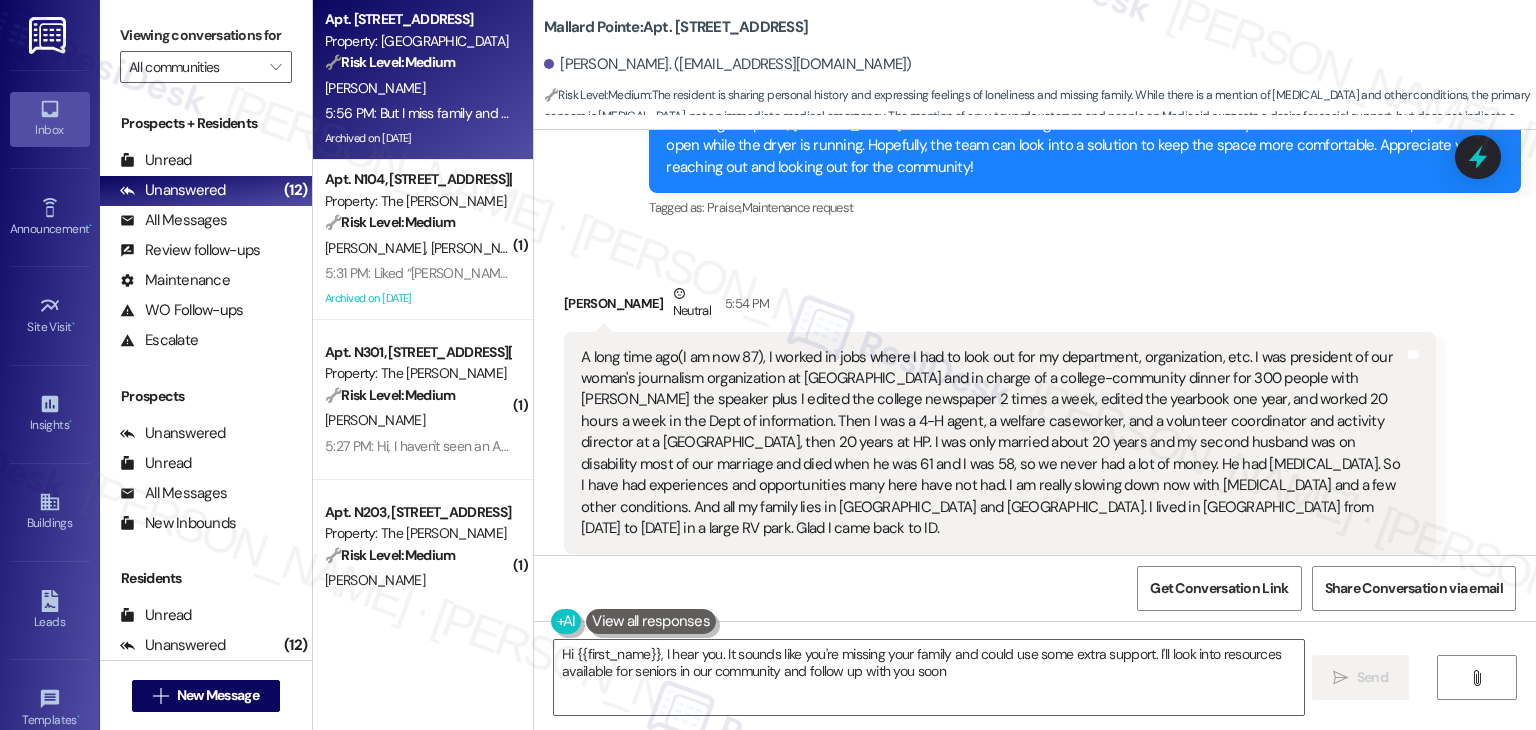 type on "Hi {{first_name}}, I hear you. It sounds like you're missing your family and could use some extra support. I'll look into resources available for seniors in our community and follow up with you soon." 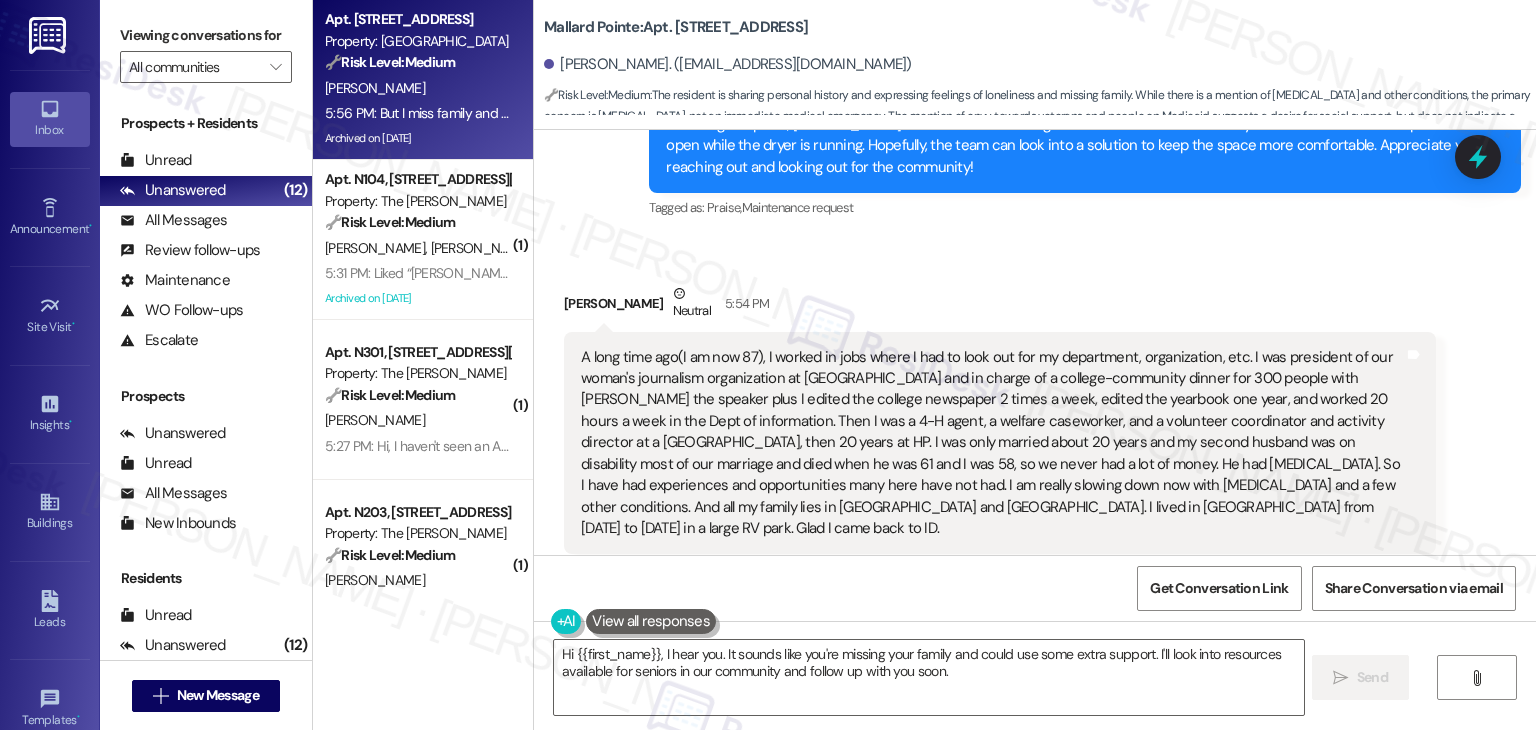 scroll, scrollTop: 12091, scrollLeft: 0, axis: vertical 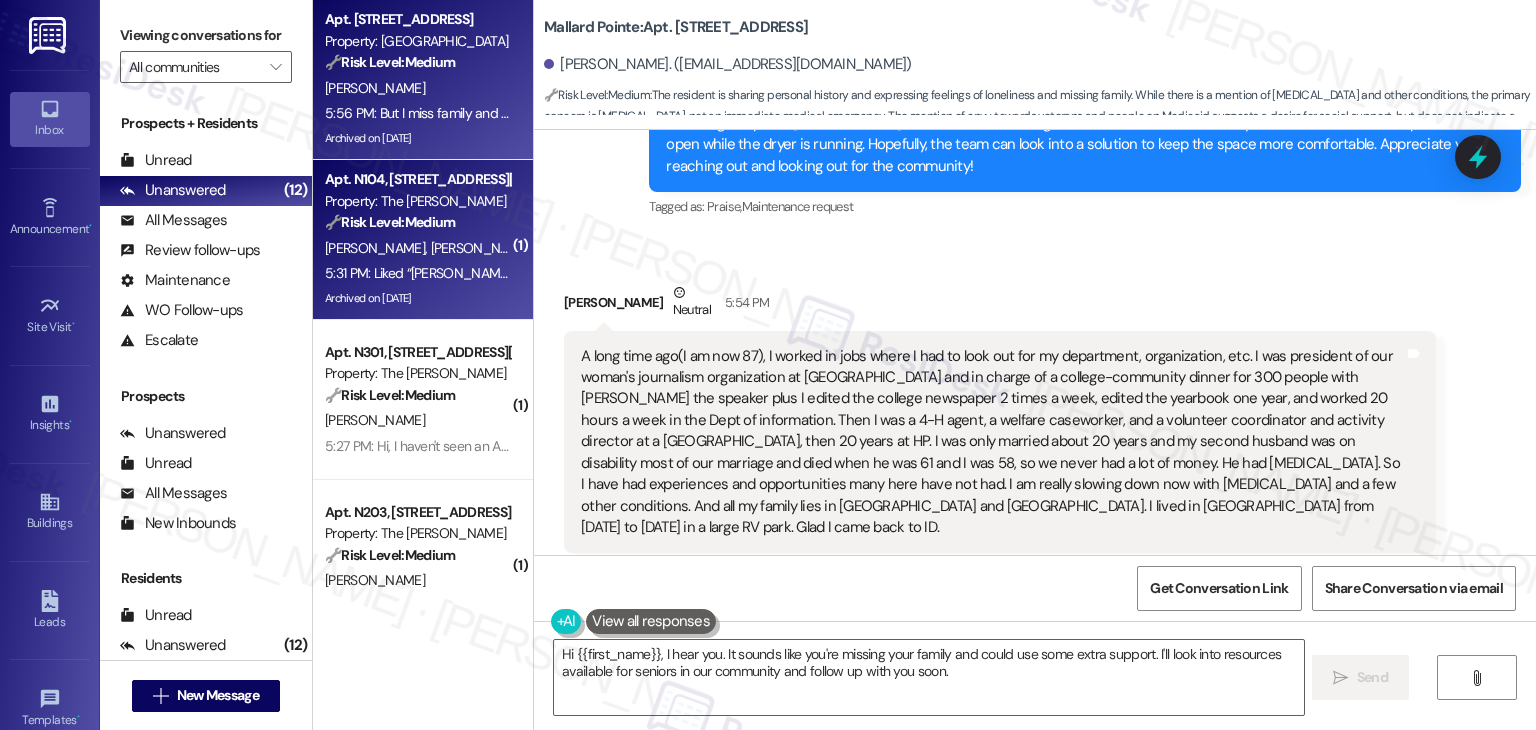 click on "[PERSON_NAME] [PERSON_NAME]" at bounding box center (417, 248) 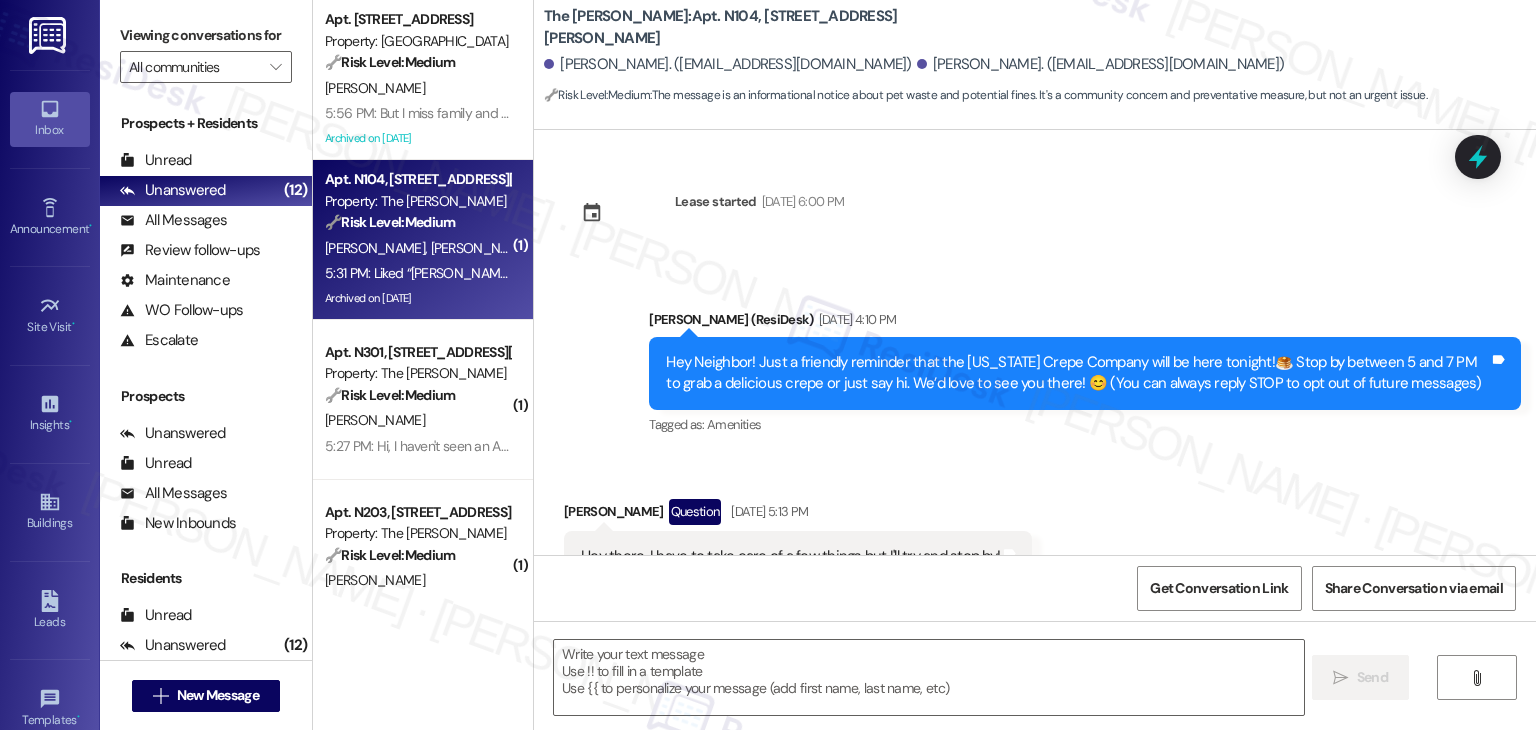scroll, scrollTop: 14328, scrollLeft: 0, axis: vertical 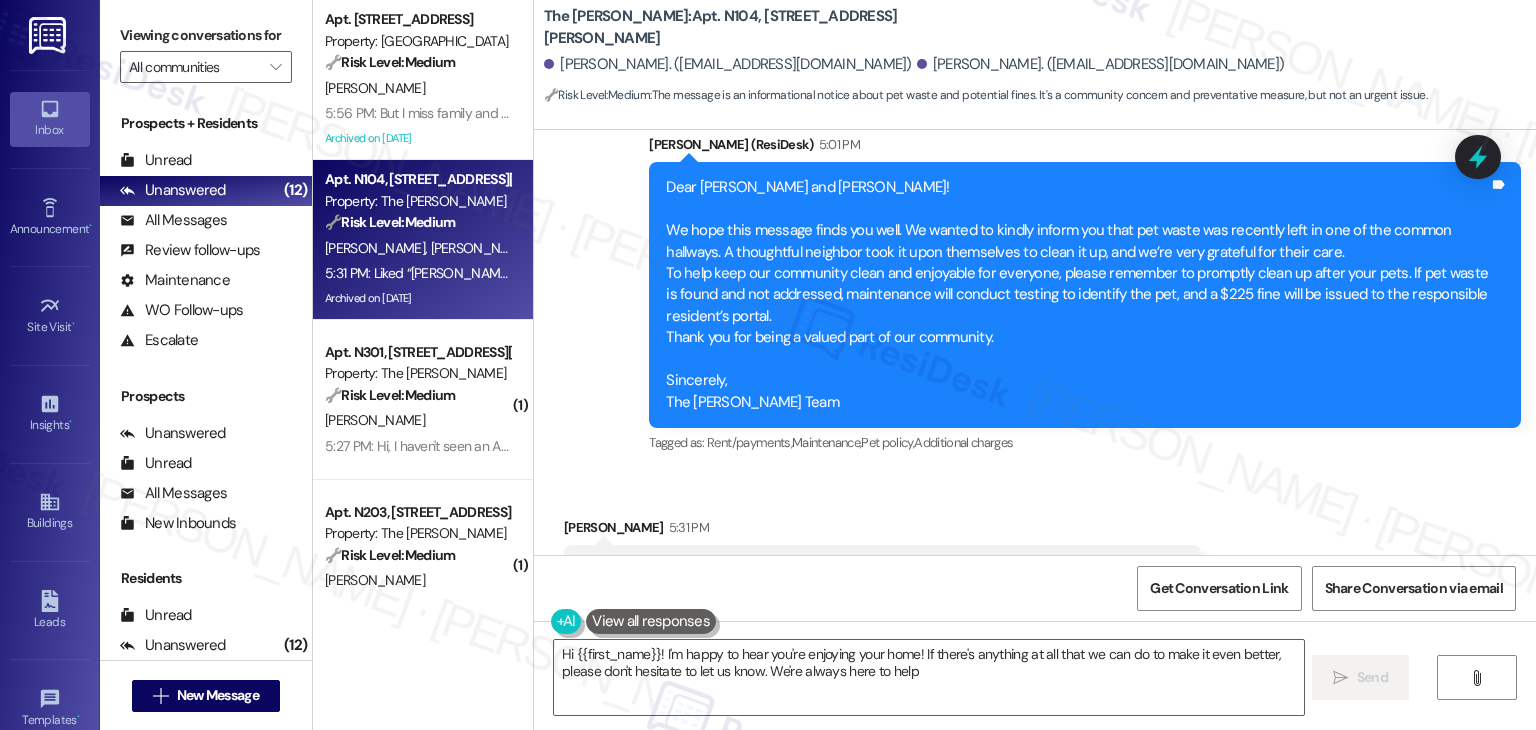 type on "Hi {{first_name}}! I'm happy to hear you're enjoying your home! If there's anything at all that we can do to make it even better, please don't hesitate to let us know. We're always here to help!" 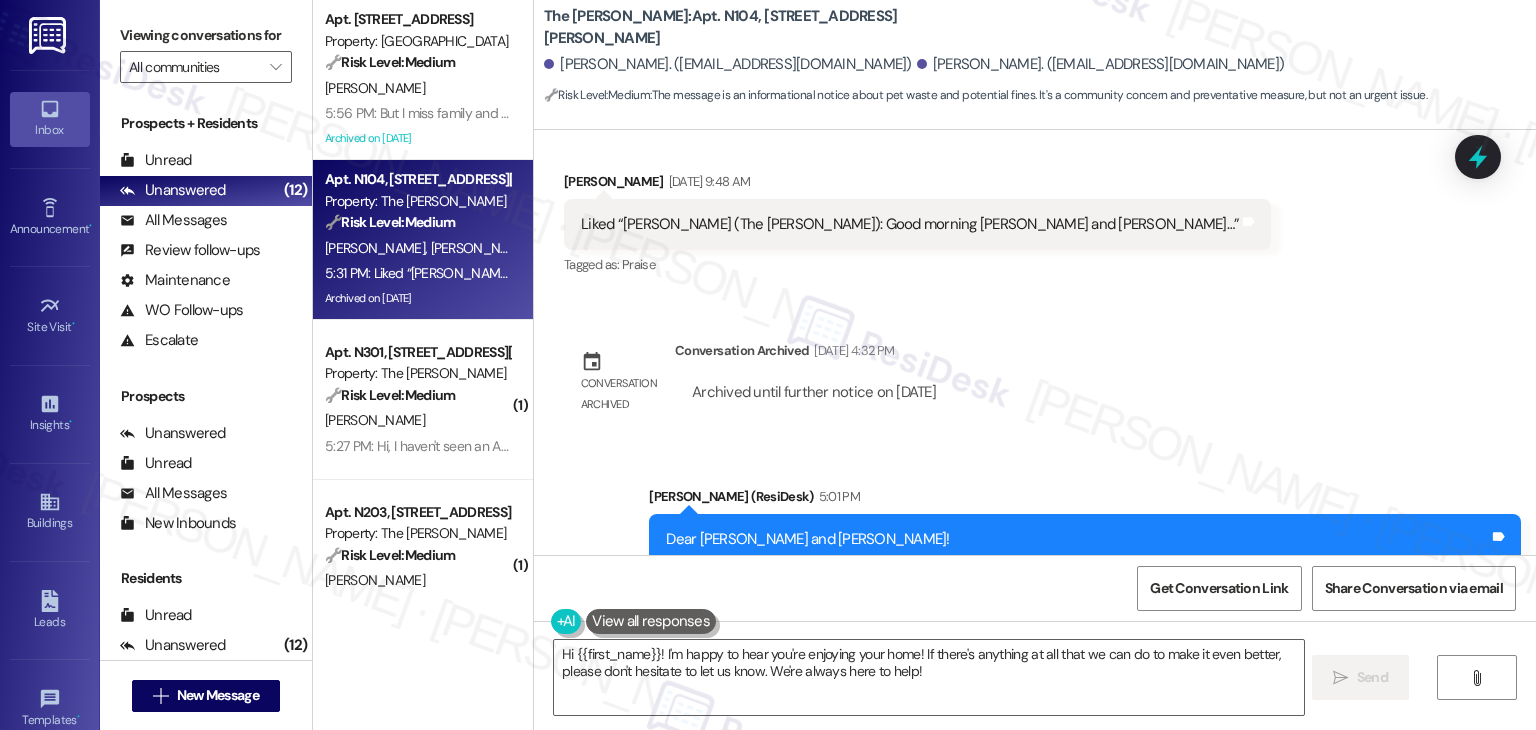 scroll, scrollTop: 13928, scrollLeft: 0, axis: vertical 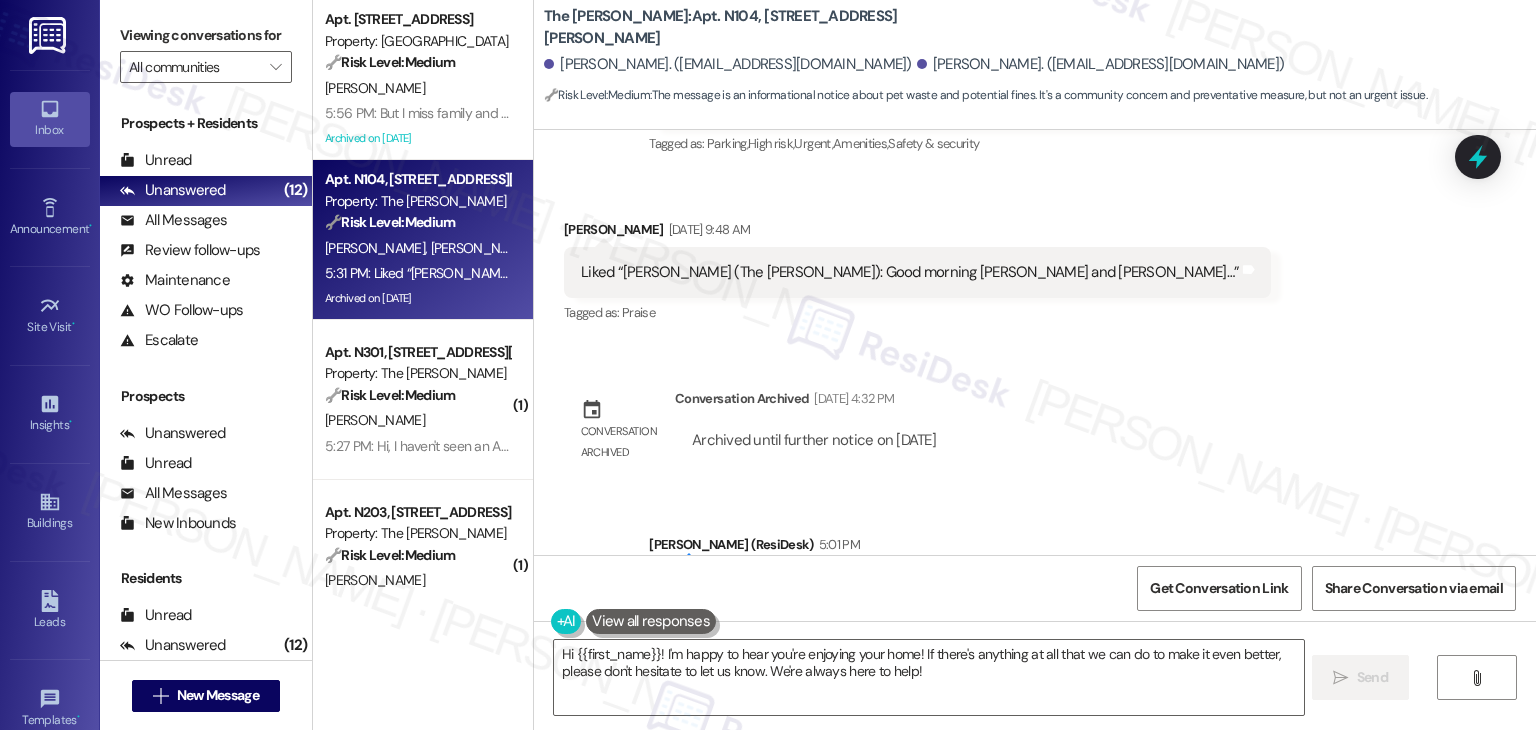 click on "Lease started [DATE] 6:00 PM Announcement, sent via SMS [PERSON_NAME]  (ResiDesk) [DATE] 4:10 PM Hey Neighbor! Just a friendly reminder that the [US_STATE] Crepe Company will be here tonight!🥞 Stop by between 5 and 7 PM to grab a delicious crepe or just say hi. We’d love to see you there! 😊 (You can always reply STOP to opt out of future messages) Tags and notes Tagged as:   Amenities Click to highlight conversations about Amenities Received via SMS [PERSON_NAME] Question [DATE] 5:13 PM Hey there, I have to take care of a few things but I'll try and stop by! Tags and notes  Related guidelines Show suggestions Sent via SMS [PERSON_NAME]  (ResiDesk) [DATE] 4:54 PM Hey [PERSON_NAME] and [PERSON_NAME], thanks for keeping me in the loop! Let us know if you have any questions or if there's anything we can help with! Tags and notes Tagged as:   Praise Click to highlight conversations about Praise Announcement, sent via SMS [PERSON_NAME]  (ResiDesk) [DATE] 5:02 PM Dear Residents,
,  ," at bounding box center (1035, 342) 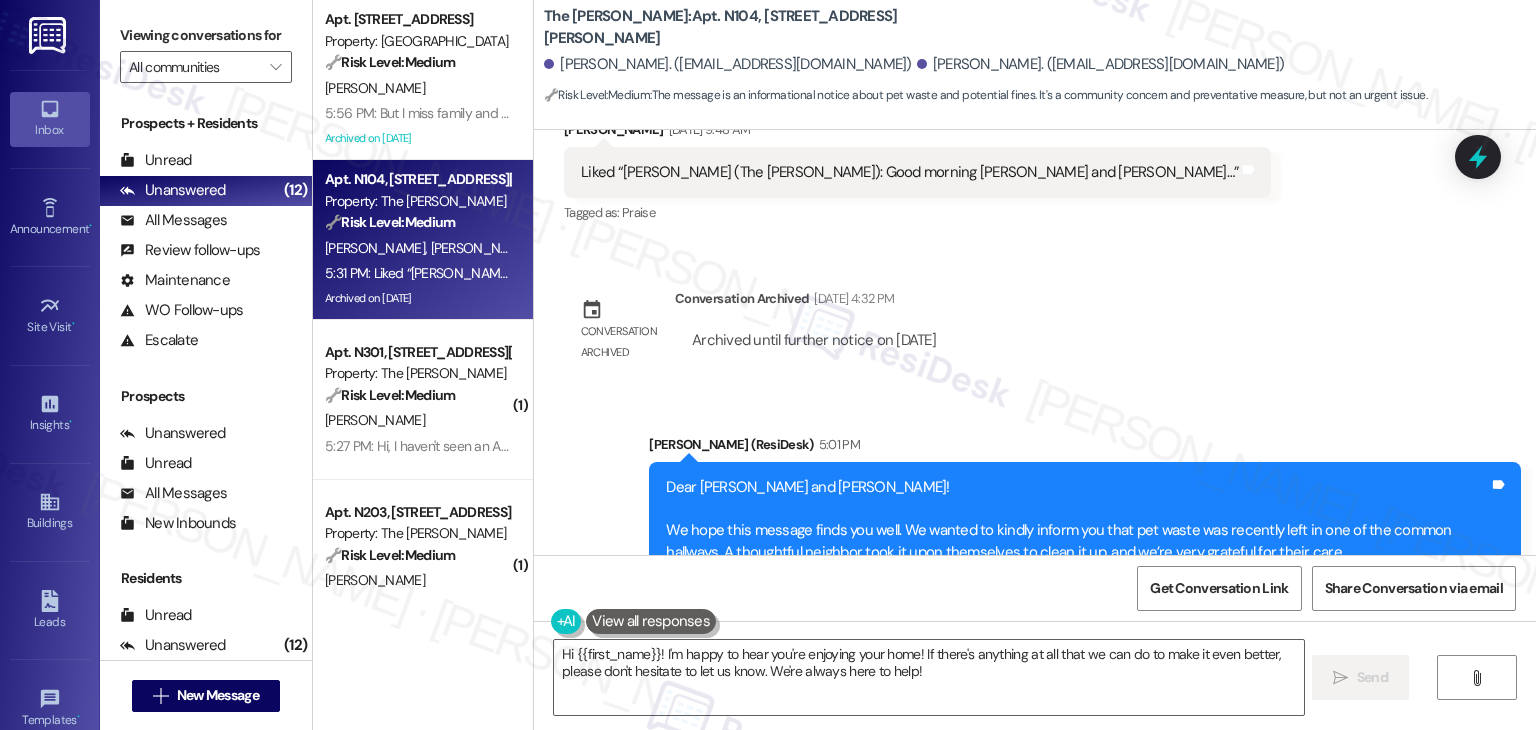 click on "Announcement, sent via SMS [PERSON_NAME]  (ResiDesk) 5:01 PM Dear [PERSON_NAME] and [PERSON_NAME]!
We hope this message finds you well. We wanted to kindly inform you that pet waste was recently left in one of the common hallways. A thoughtful neighbor took it upon themselves to clean it up, and we’re very grateful for their care.
To help keep our community clean and enjoyable for everyone, please remember to promptly clean up after your pets. If pet waste is found and not addressed, maintenance will conduct testing to identify the pet, and a $225 fine will be issued to the responsible resident’s portal.
Thank you for being a valued part of our community.
Sincerely,
The [PERSON_NAME] Team Tags and notes Tagged as:   Rent/payments ,  Click to highlight conversations about Rent/payments Maintenance ,  Click to highlight conversations about Maintenance Pet policy ,  Click to highlight conversations about Pet policy Additional charges Click to highlight conversations about Additional charges" at bounding box center (1035, 580) 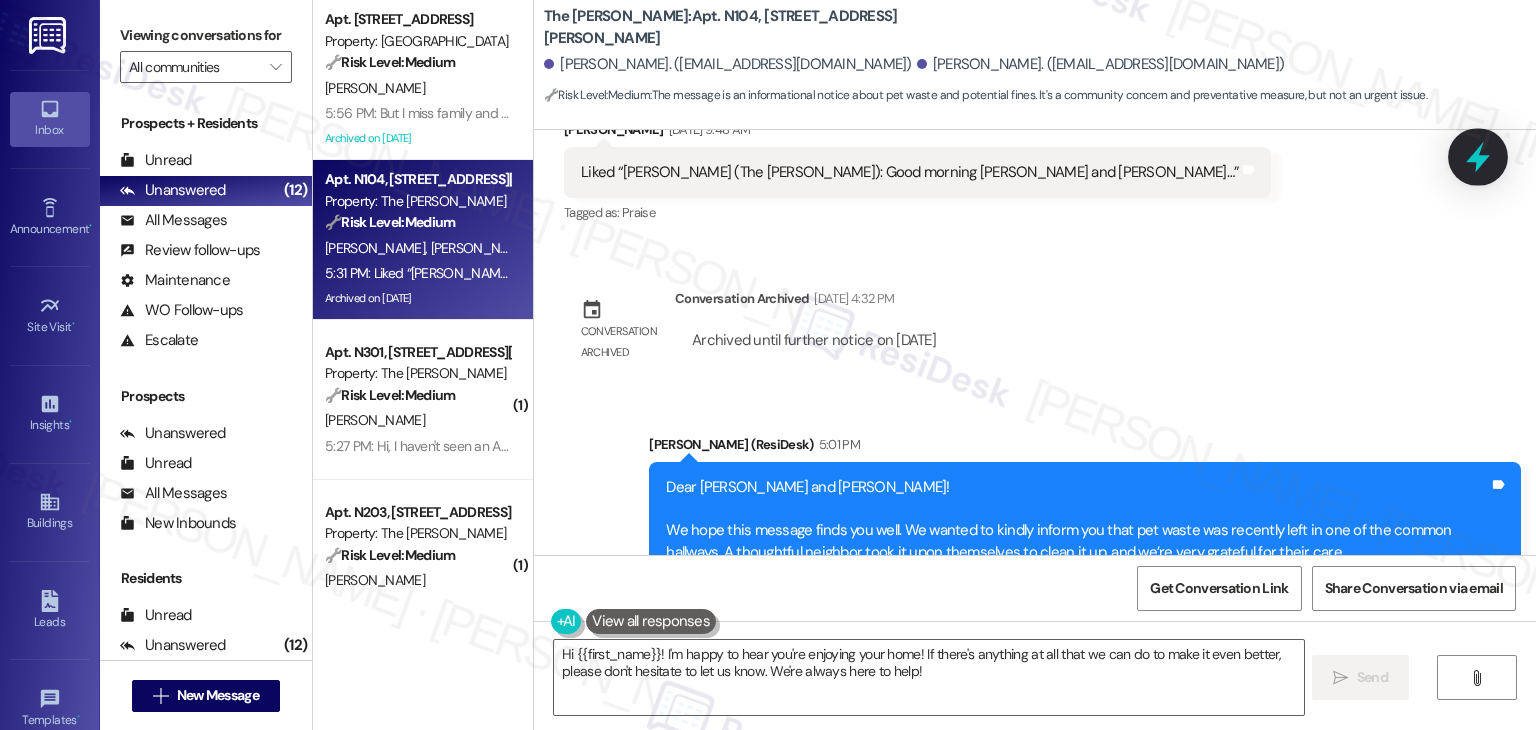 click 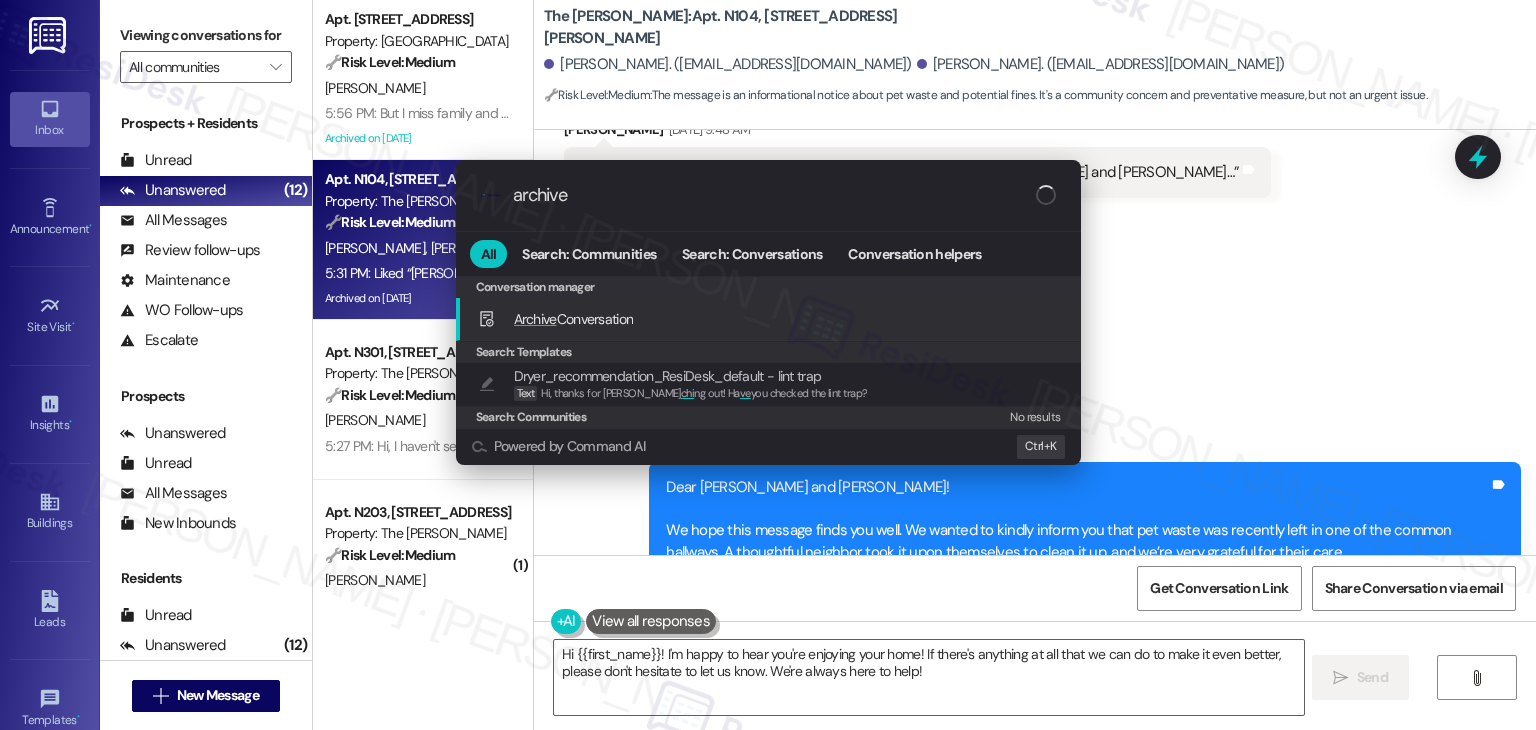 type on "archive" 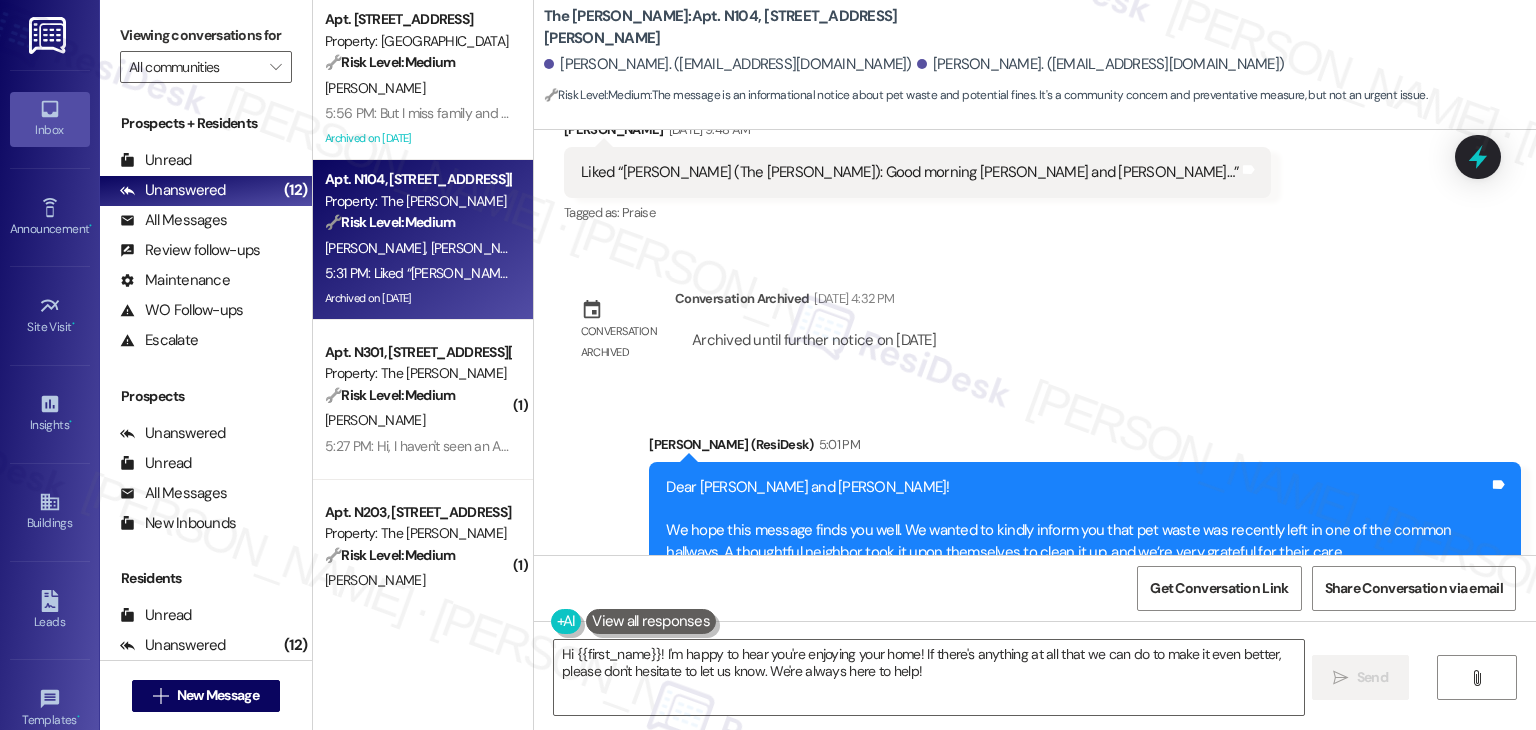 click on "Announcement, sent via SMS [PERSON_NAME]  (ResiDesk) 5:01 PM Dear [PERSON_NAME] and [PERSON_NAME]!
We hope this message finds you well. We wanted to kindly inform you that pet waste was recently left in one of the common hallways. A thoughtful neighbor took it upon themselves to clean it up, and we’re very grateful for their care.
To help keep our community clean and enjoyable for everyone, please remember to promptly clean up after your pets. If pet waste is found and not addressed, maintenance will conduct testing to identify the pet, and a $225 fine will be issued to the responsible resident’s portal.
Thank you for being a valued part of our community.
Sincerely,
The [PERSON_NAME] Team Tags and notes Tagged as:   Rent/payments ,  Click to highlight conversations about Rent/payments Maintenance ,  Click to highlight conversations about Maintenance Pet policy ,  Click to highlight conversations about Pet policy Additional charges Click to highlight conversations about Additional charges" at bounding box center [1035, 580] 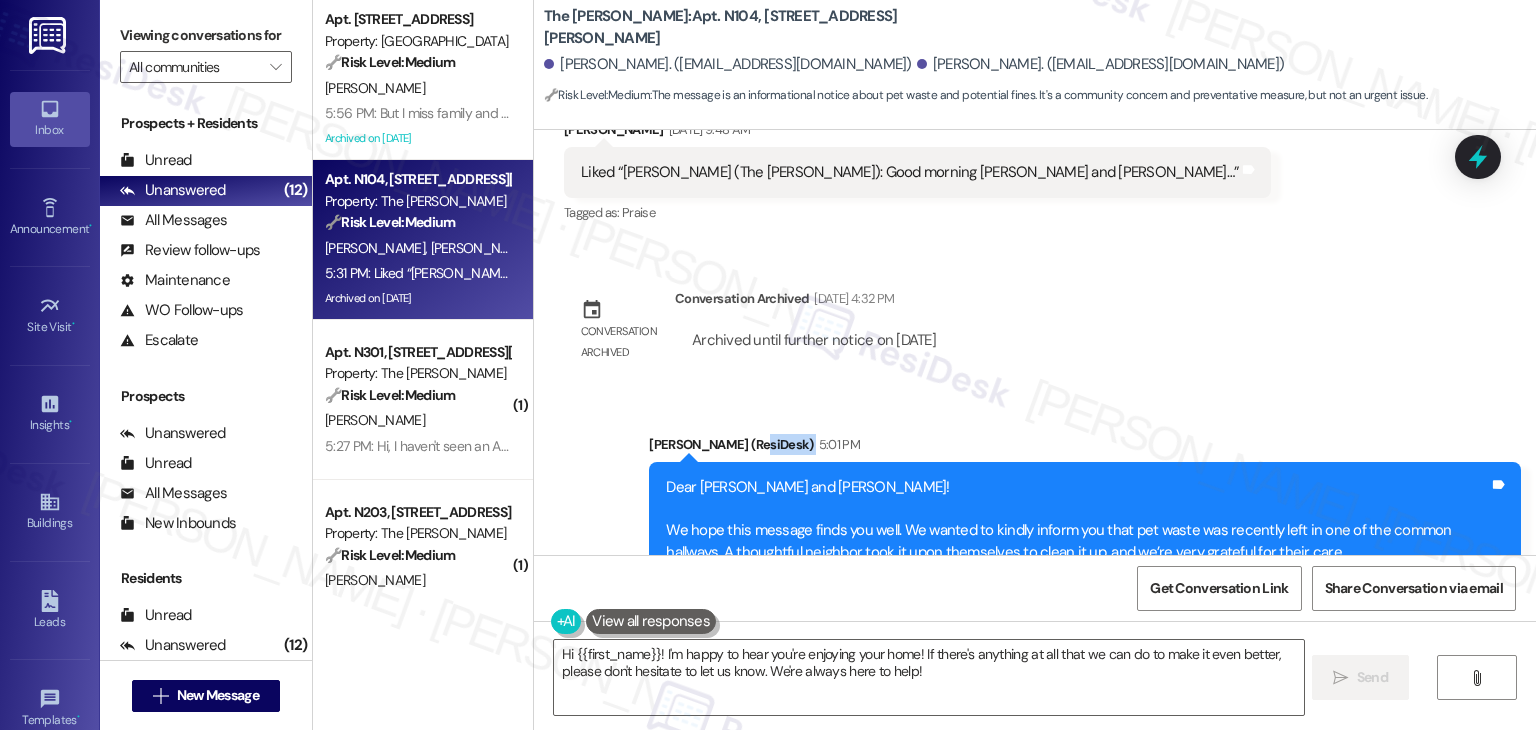 click on "Announcement, sent via SMS [PERSON_NAME]  (ResiDesk) 5:01 PM Dear [PERSON_NAME] and [PERSON_NAME]!
We hope this message finds you well. We wanted to kindly inform you that pet waste was recently left in one of the common hallways. A thoughtful neighbor took it upon themselves to clean it up, and we’re very grateful for their care.
To help keep our community clean and enjoyable for everyone, please remember to promptly clean up after your pets. If pet waste is found and not addressed, maintenance will conduct testing to identify the pet, and a $225 fine will be issued to the responsible resident’s portal.
Thank you for being a valued part of our community.
Sincerely,
The [PERSON_NAME] Team Tags and notes Tagged as:   Rent/payments ,  Click to highlight conversations about Rent/payments Maintenance ,  Click to highlight conversations about Maintenance Pet policy ,  Click to highlight conversations about Pet policy Additional charges Click to highlight conversations about Additional charges" at bounding box center (1035, 580) 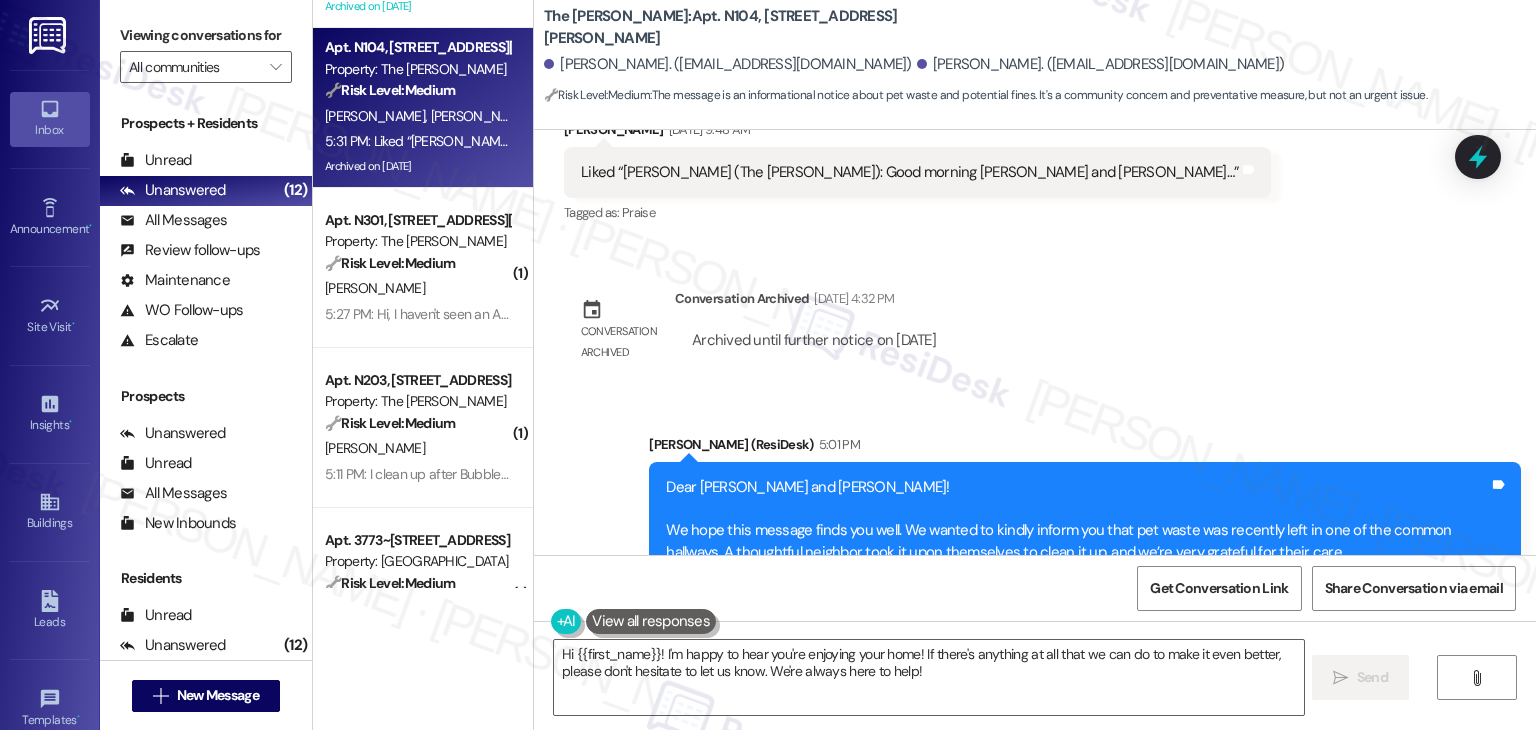 scroll, scrollTop: 200, scrollLeft: 0, axis: vertical 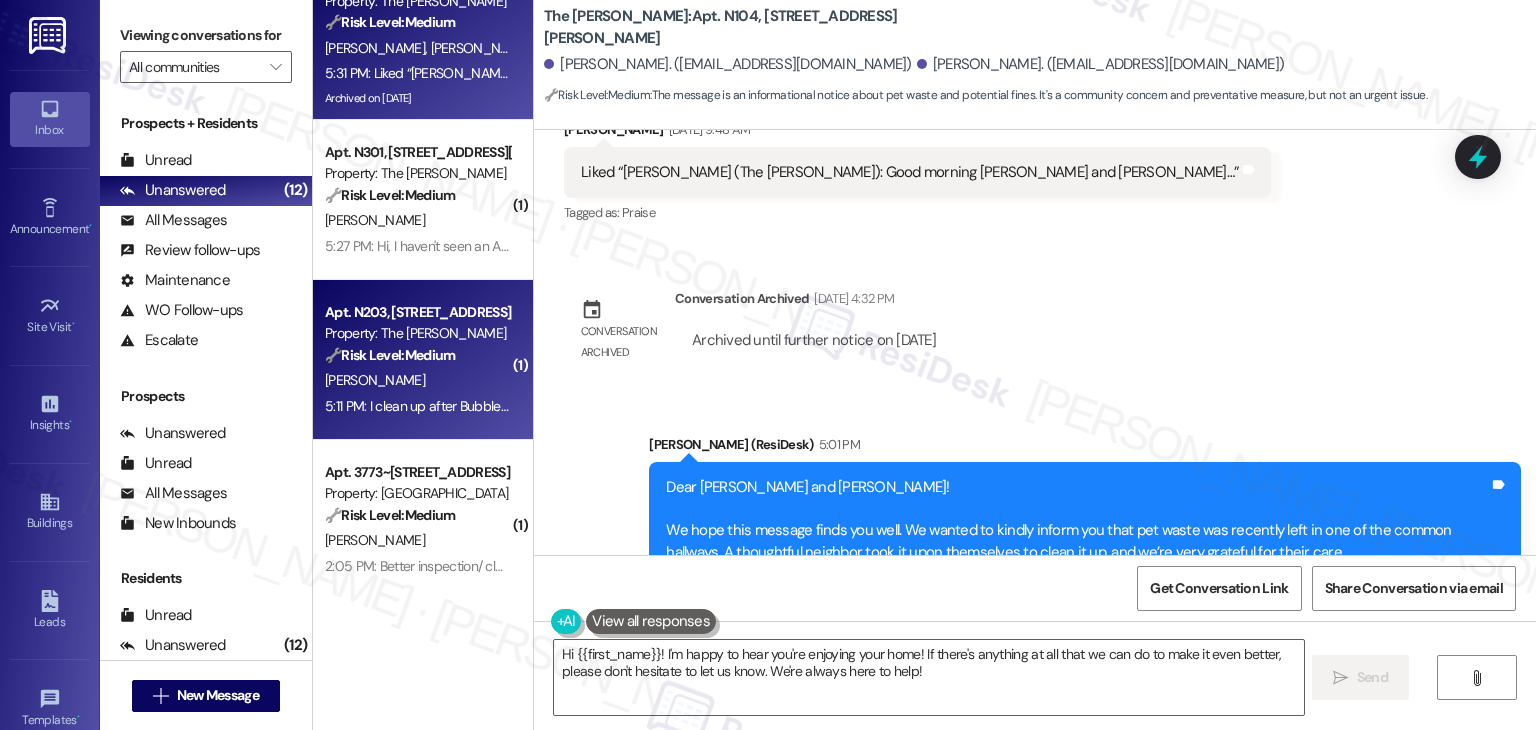 click on "Apt. N203, [STREET_ADDRESS][PERSON_NAME] Property: The [PERSON_NAME] 🔧  Risk Level:  Medium The resident is disputing the implication that their pet was responsible for the waste in the hallway. While the initial message from management was a general reminder, the resident's response indicates a potential misunderstanding or misattribution, which requires clarification to avoid further escalation or fines. This is a community concern and requires investigation. [PERSON_NAME] 5:11 PM: I clean up after [PERSON_NAME] and she has never gone in the hallway. I too have picked up a dog poop from our hallway and it was not bubbles 5:11 PM: I clean up after Bubbles and she has never gone in the hallway. I too have picked up a dog poop from our hallway and it was not bubbles" at bounding box center (423, 360) 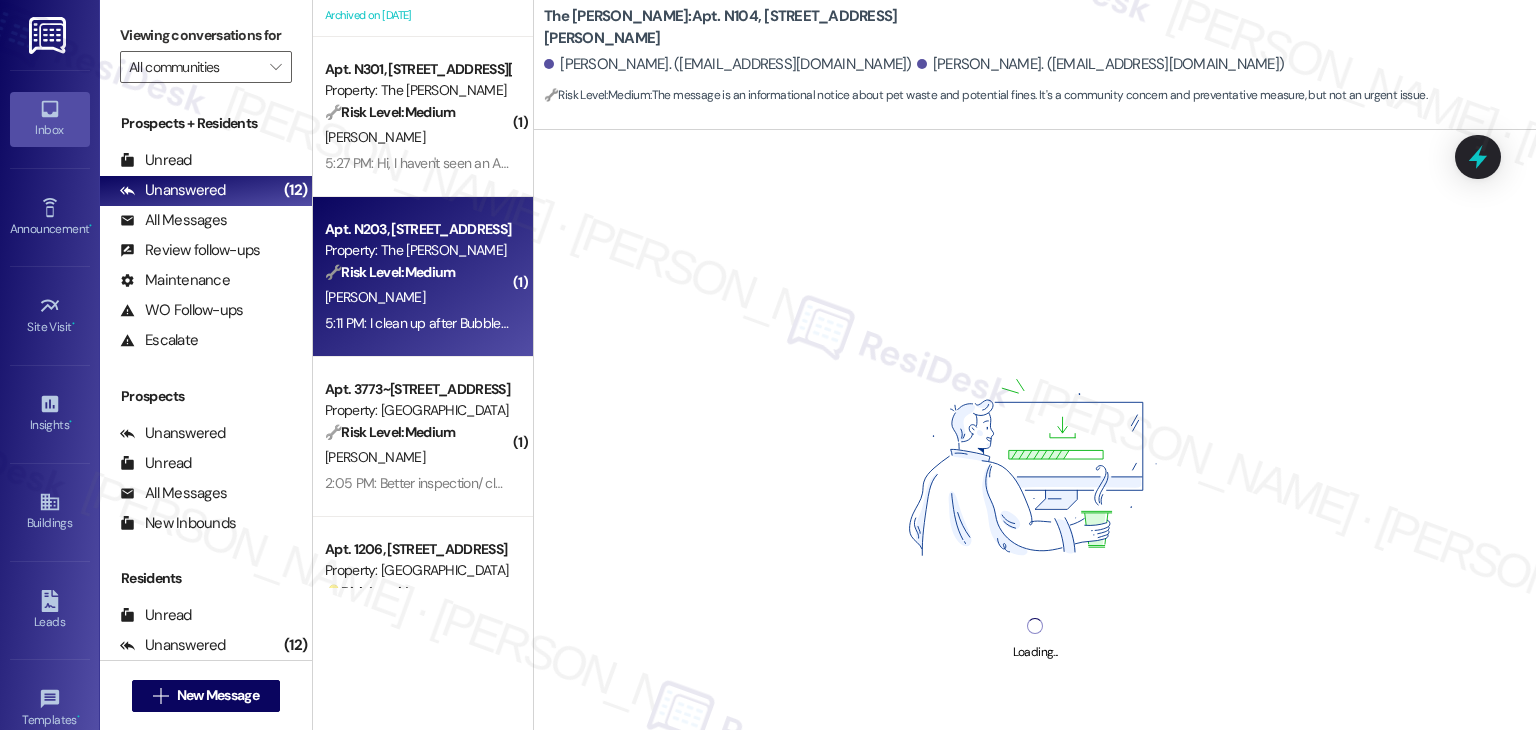 scroll, scrollTop: 300, scrollLeft: 0, axis: vertical 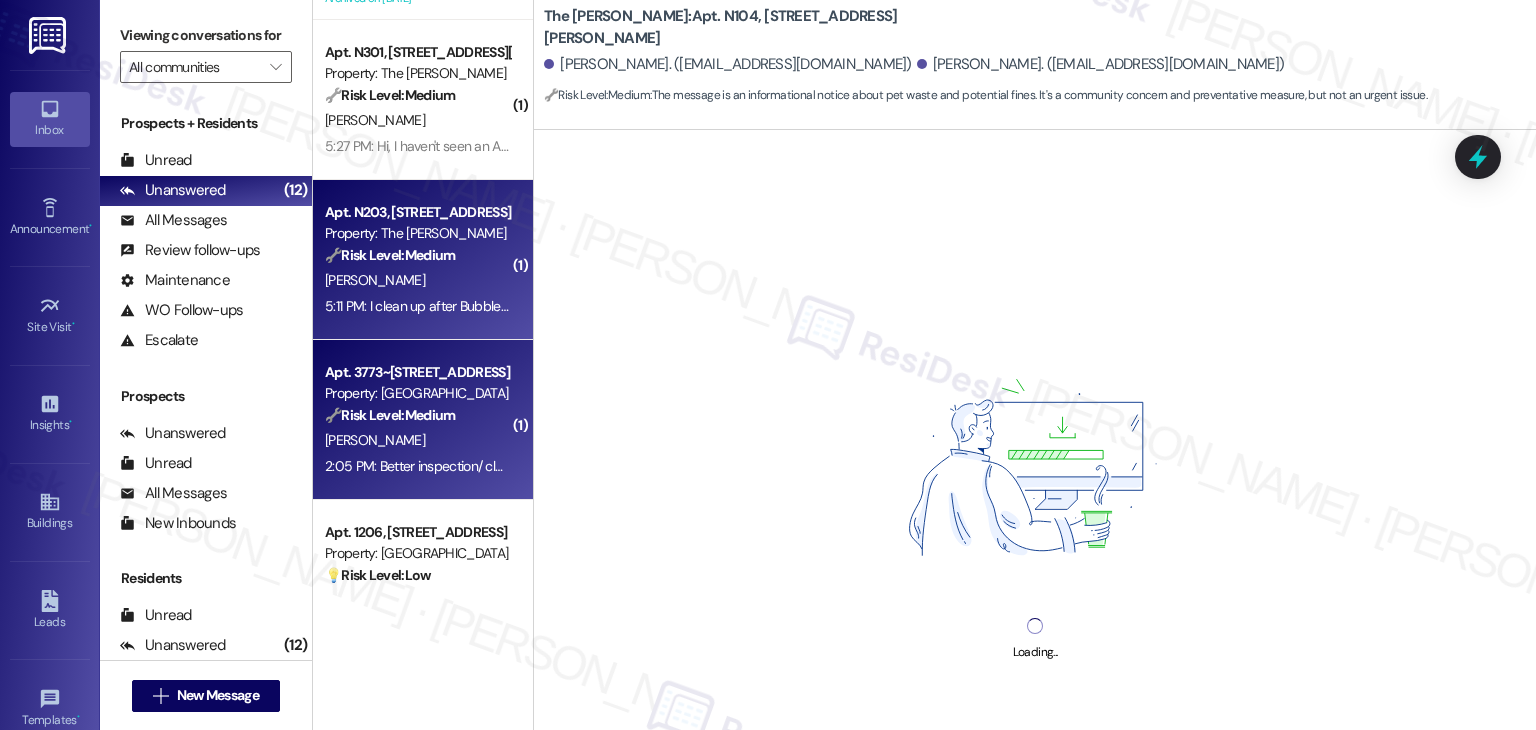 click on "[PERSON_NAME]" at bounding box center (417, 440) 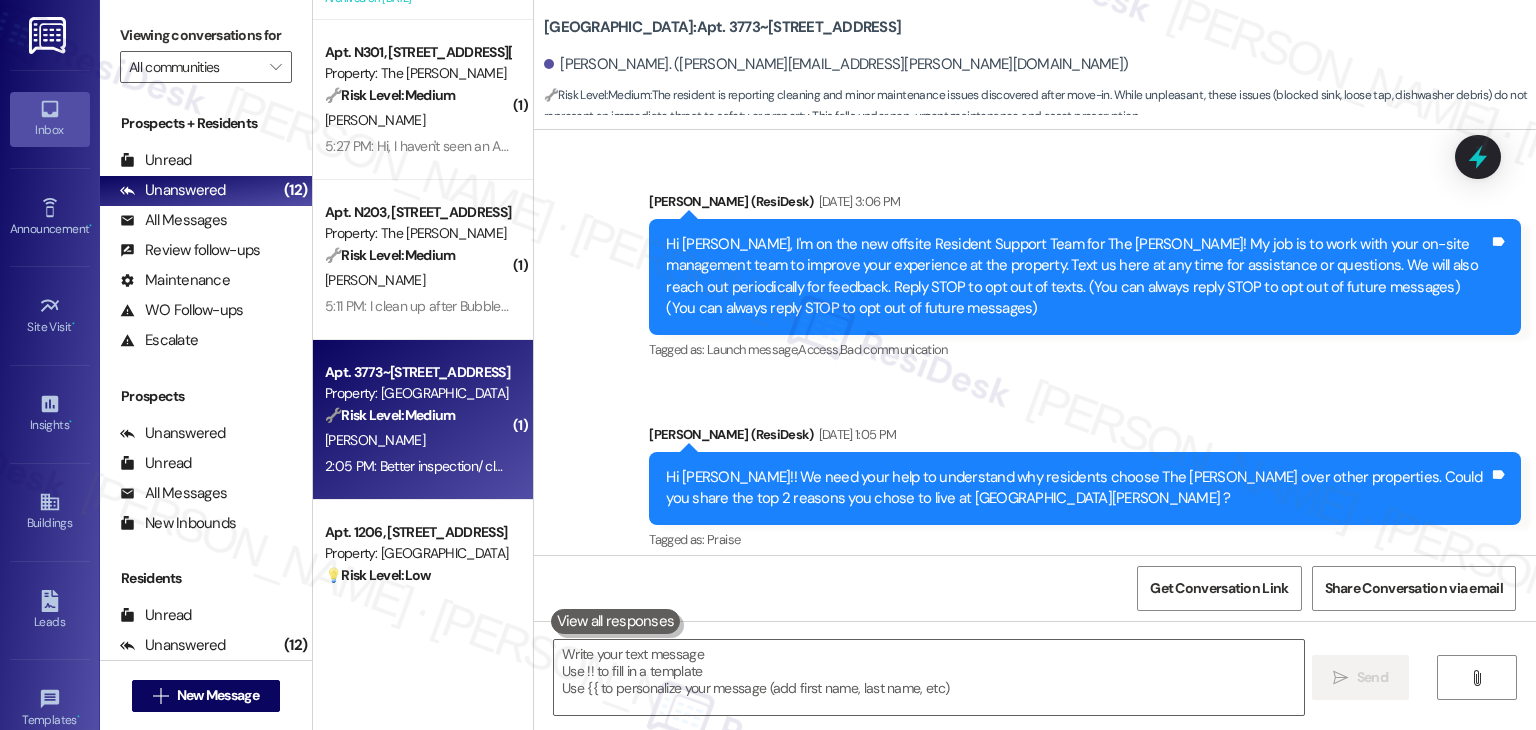 click on "Hide Suggestions" at bounding box center [1036, 42021] 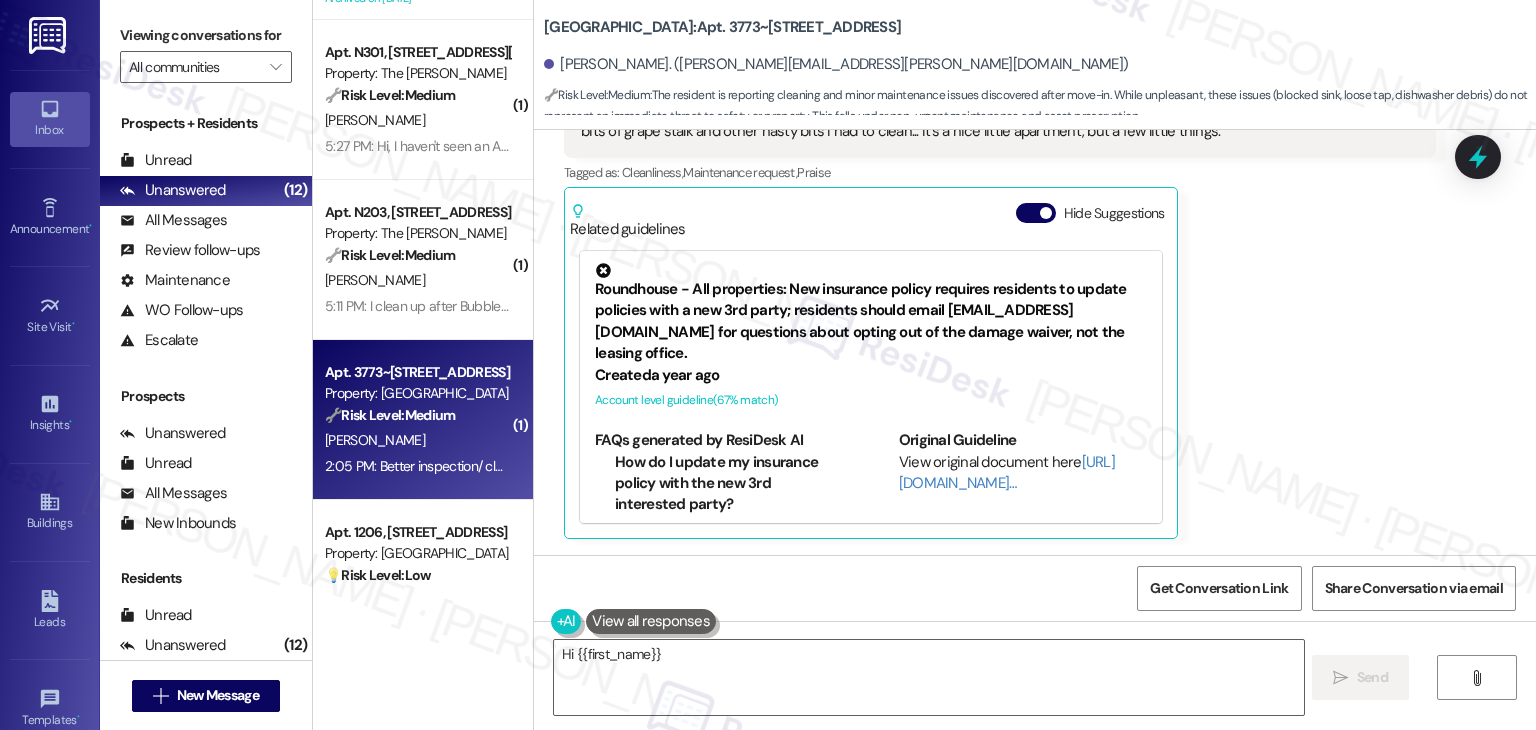 click on "[PERSON_NAME]   Neutral 2:05 PM Better inspection/ cleaning beforehand... One sink was blocked with hair and black gunk, it was gross. One tap is loose and the sealant is coming away. One tap takes a while to stop and isn't an issue just yet, but it is the precursor to one. The dishwasher had bits of grape stalk and other nasty bits I had to clean... It's a nice little apartment, but a few little things. Tags and notes Tagged as:   Cleanliness ,  Click to highlight conversations about Cleanliness Maintenance request ,  Click to highlight conversations about Maintenance request Praise Click to highlight conversations about Praise  Related guidelines Hide Suggestions Roundhouse - All properties: New insurance policy requires residents to update policies with a new 3rd party; residents should email [EMAIL_ADDRESS][DOMAIN_NAME] for questions about opting out of the damage waiver, not the leasing office. Created  a year ago Account level guideline  ( 67 % match) FAQs generated by ResiDesk AI Original Guideline" at bounding box center (1000, 277) 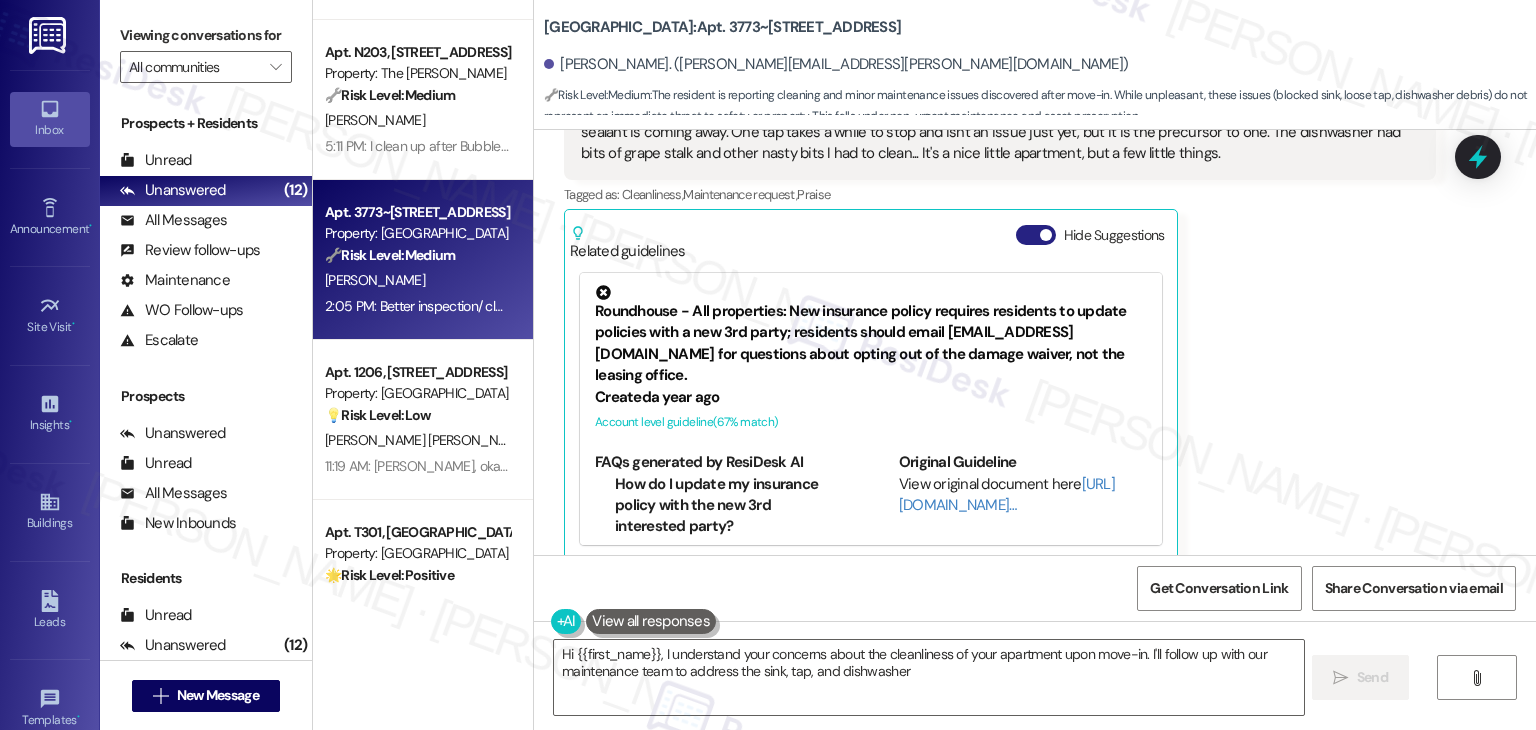 click on "Hide Suggestions" at bounding box center (1036, 235) 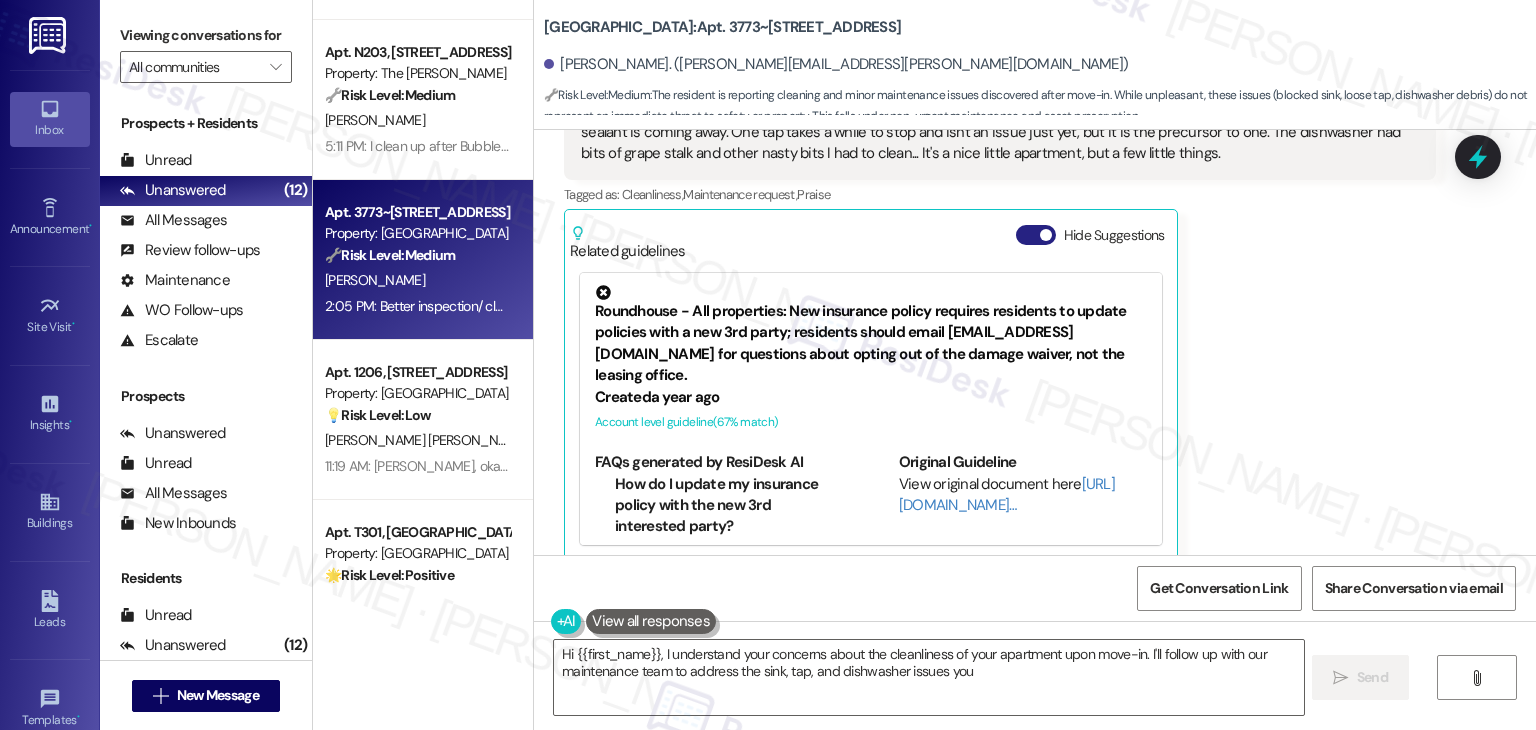scroll, scrollTop: 192, scrollLeft: 0, axis: vertical 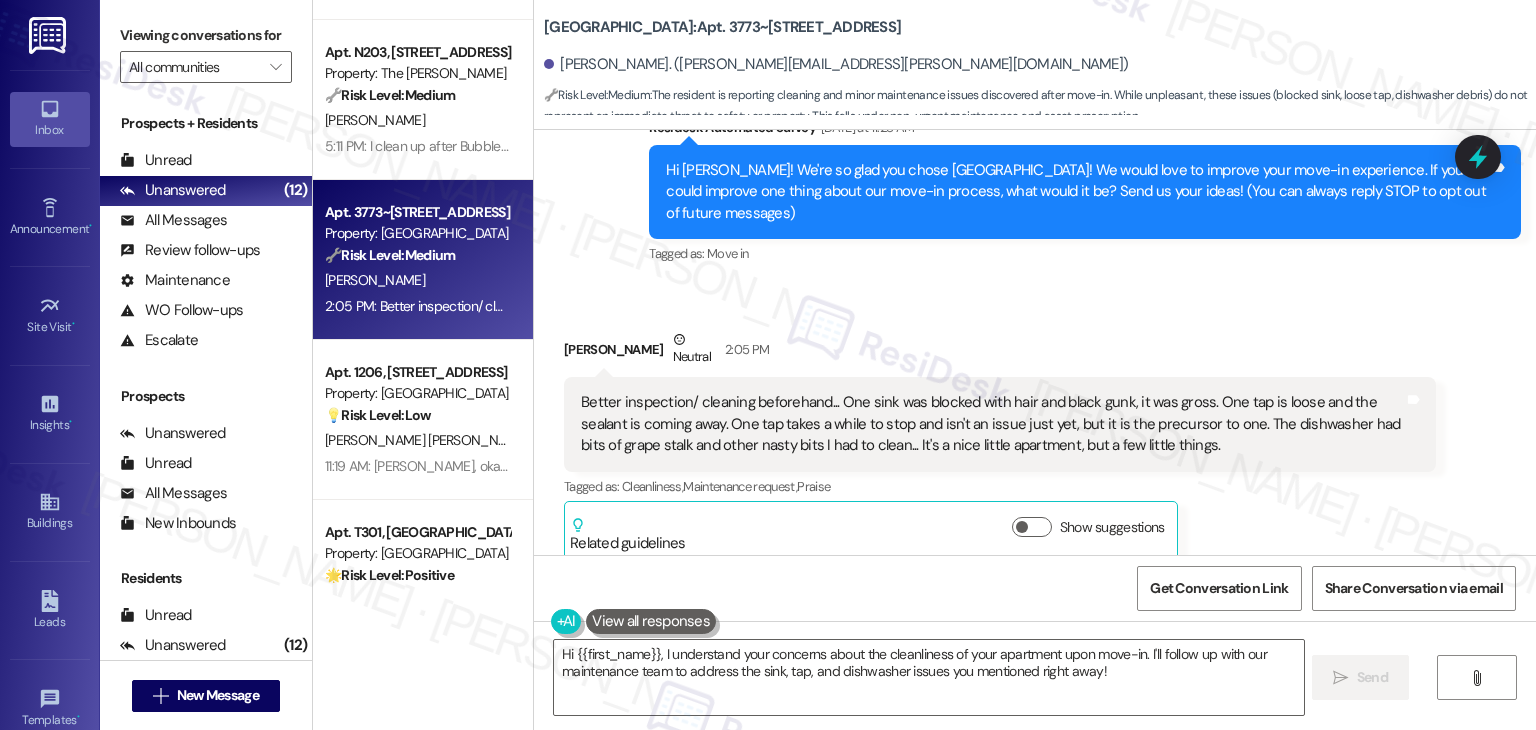 click on "[PERSON_NAME]   Neutral 2:05 PM" at bounding box center [1000, 353] 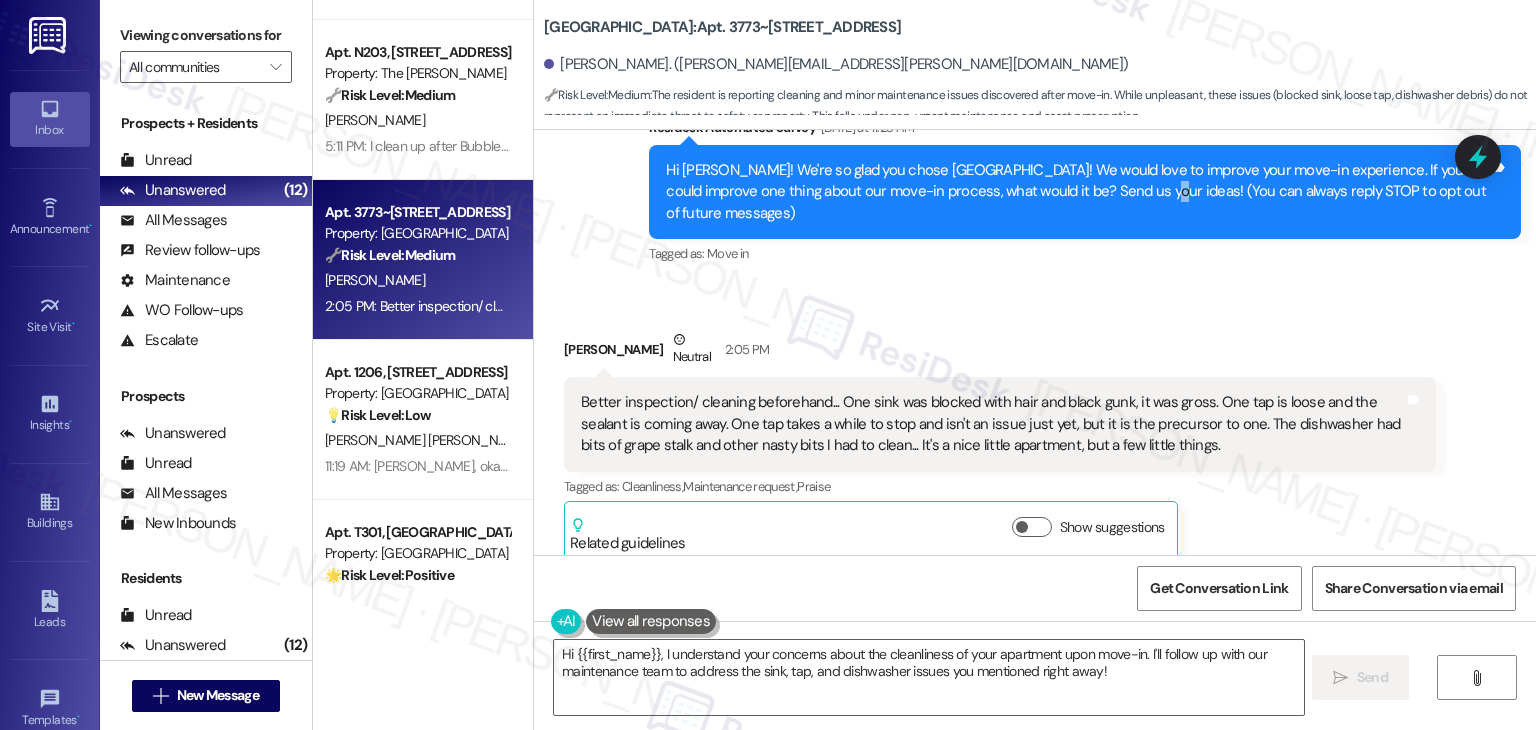 click on "Hi [PERSON_NAME]! We're so glad you chose [GEOGRAPHIC_DATA]! We would love to improve your move-in experience. If you could improve one thing about our move-in process, what would it be? Send us your ideas! (You can always reply STOP to opt out of future messages)" at bounding box center [1077, 192] 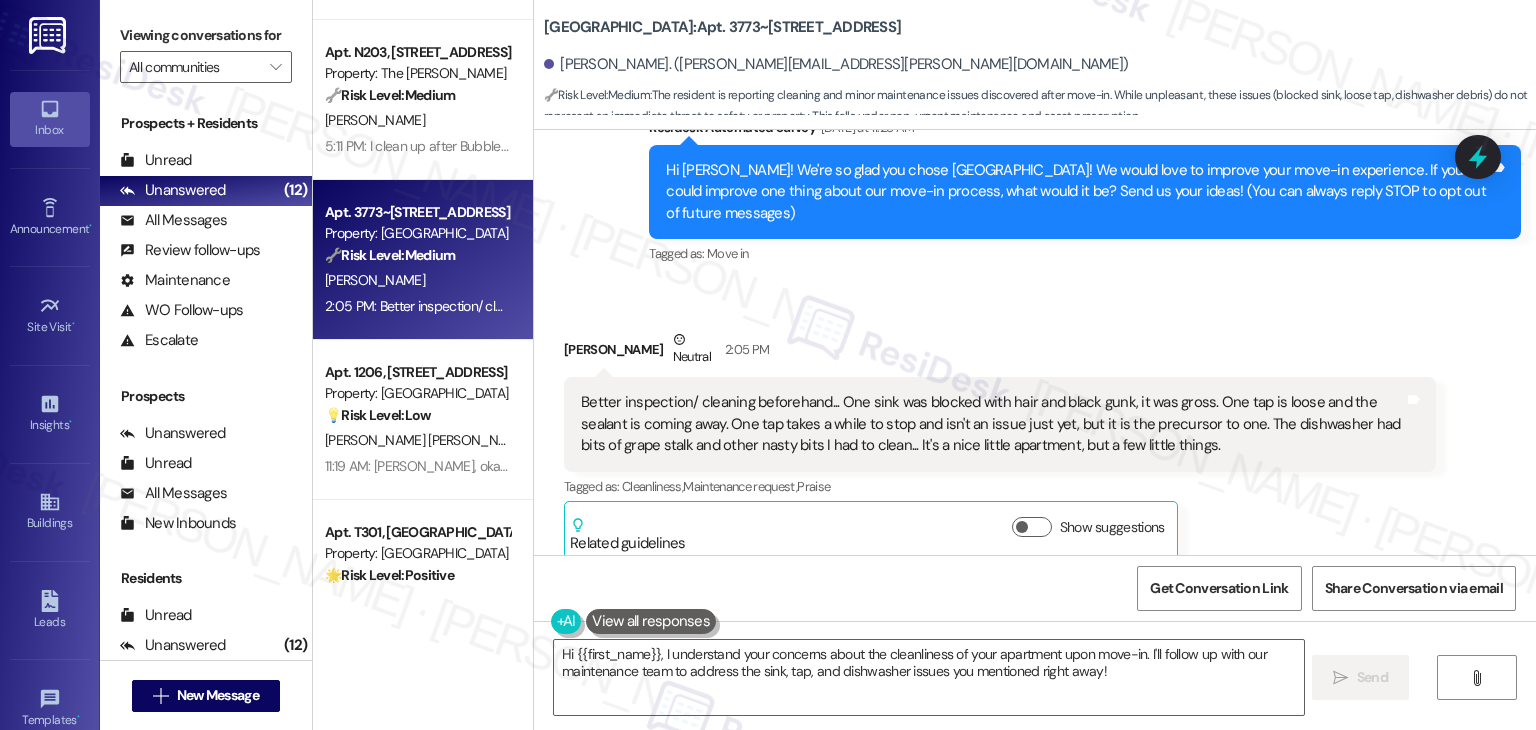 click on "Hi [PERSON_NAME]! We're so glad you chose [GEOGRAPHIC_DATA]! We would love to improve your move-in experience. If you could improve one thing about our move-in process, what would it be? Send us your ideas! (You can always reply STOP to opt out of future messages)" at bounding box center [1077, 192] 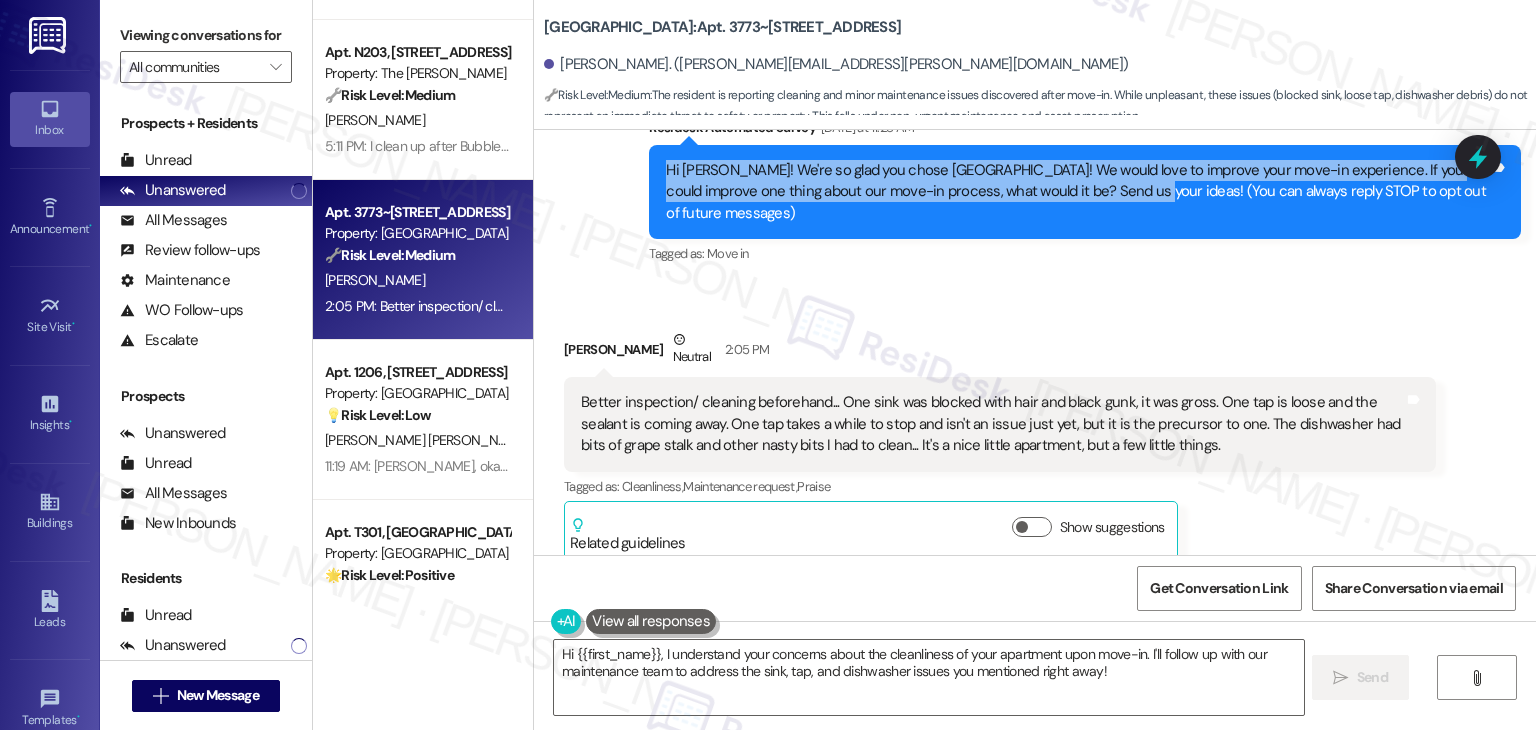 drag, startPoint x: 1064, startPoint y: 197, endPoint x: 649, endPoint y: 181, distance: 415.30832 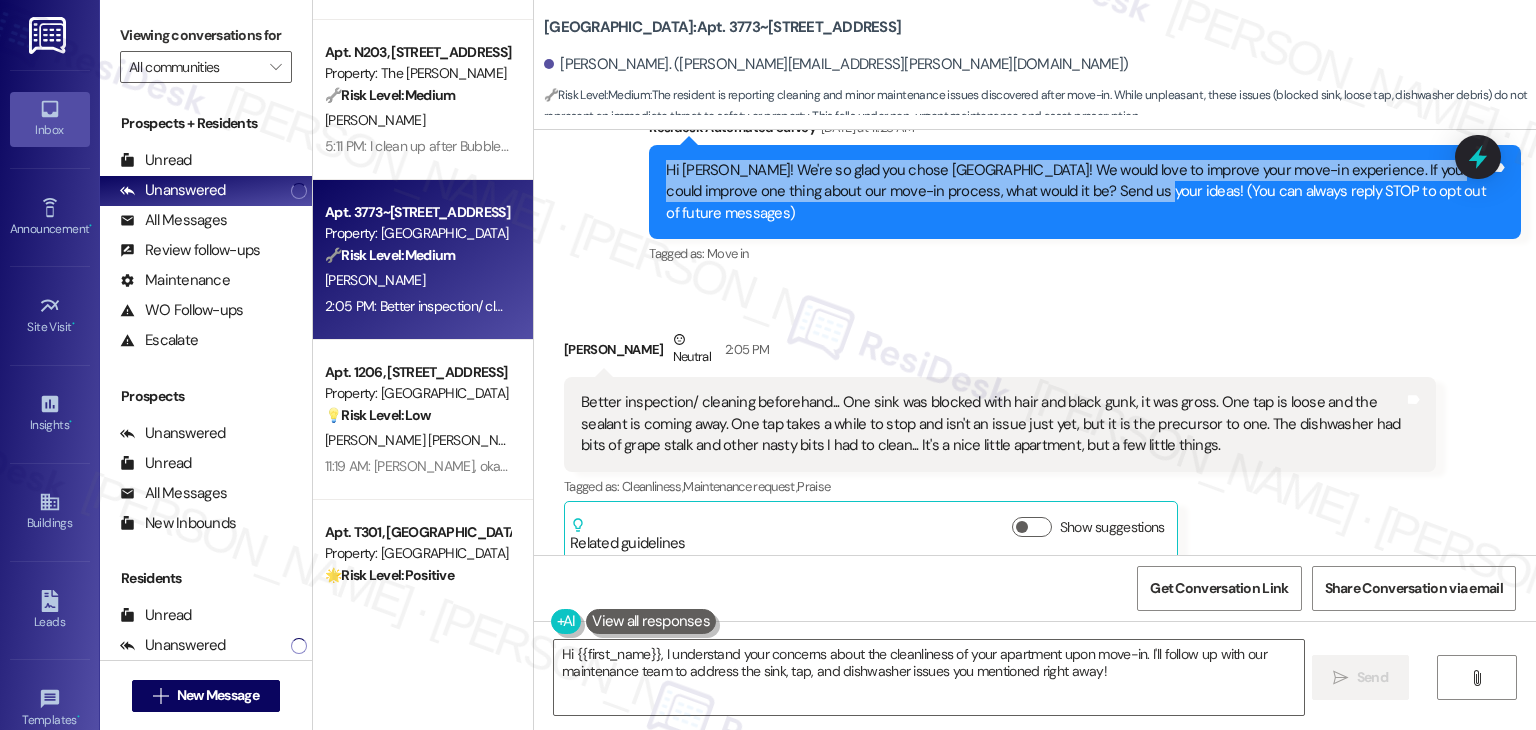 click on "Hi [PERSON_NAME]! We're so glad you chose [GEOGRAPHIC_DATA]! We would love to improve your move-in experience. If you could improve one thing about our move-in process, what would it be? Send us your ideas! (You can always reply STOP to opt out of future messages) Tags and notes" at bounding box center [1085, 192] 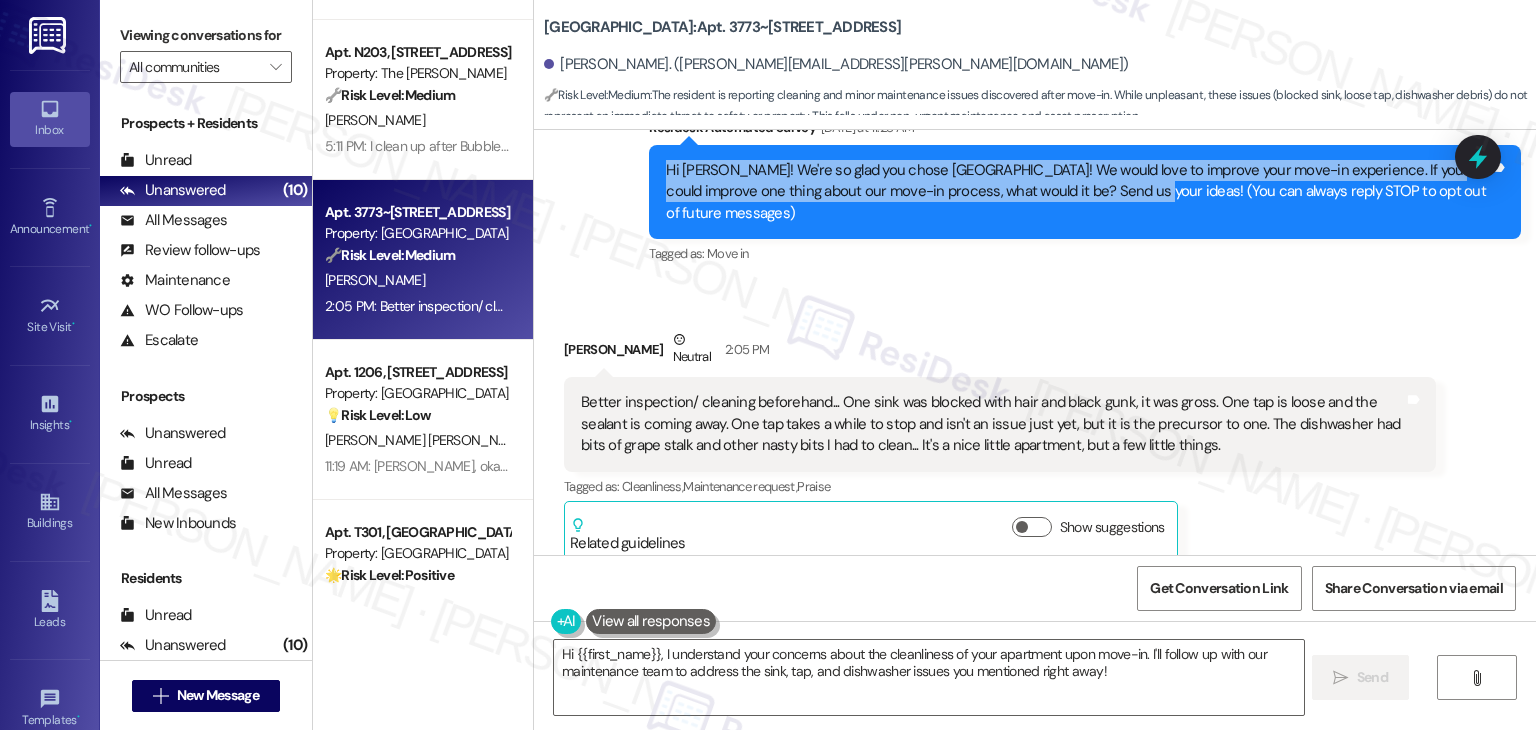 copy on "Hi [PERSON_NAME]! We're so glad you chose [GEOGRAPHIC_DATA]! We would love to improve your move-in experience. If you could improve one thing about our move-in process, what would it be? Send us your ideas!" 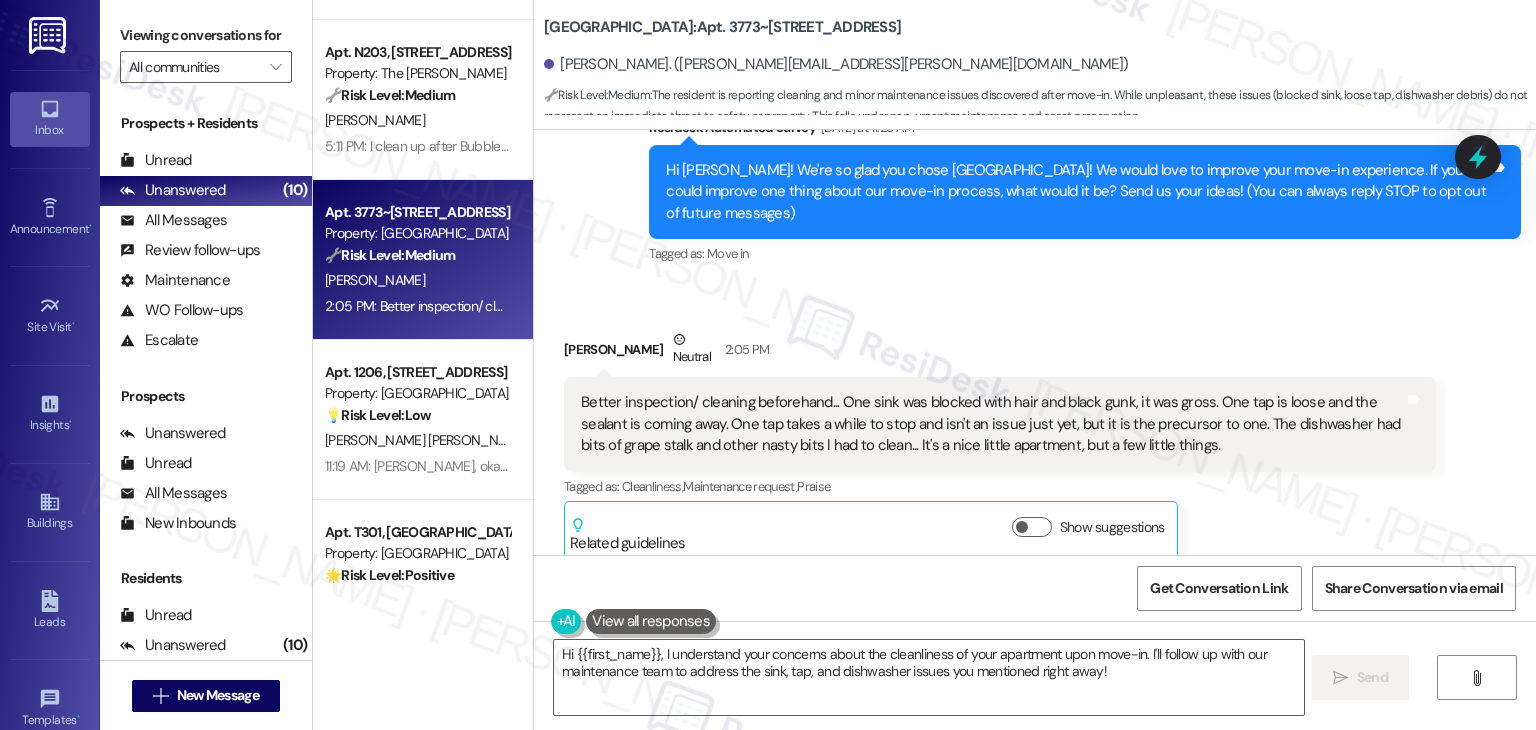 click on "Better inspection/ cleaning beforehand... One sink was blocked with hair and black gunk, it was gross. One tap is loose and the sealant is coming away. One tap takes a while to stop and isn't an issue just yet, but it is the precursor to one. The dishwasher had bits of grape stalk and other nasty bits I had to clean... It's a nice little apartment, but a few little things." at bounding box center [992, 424] 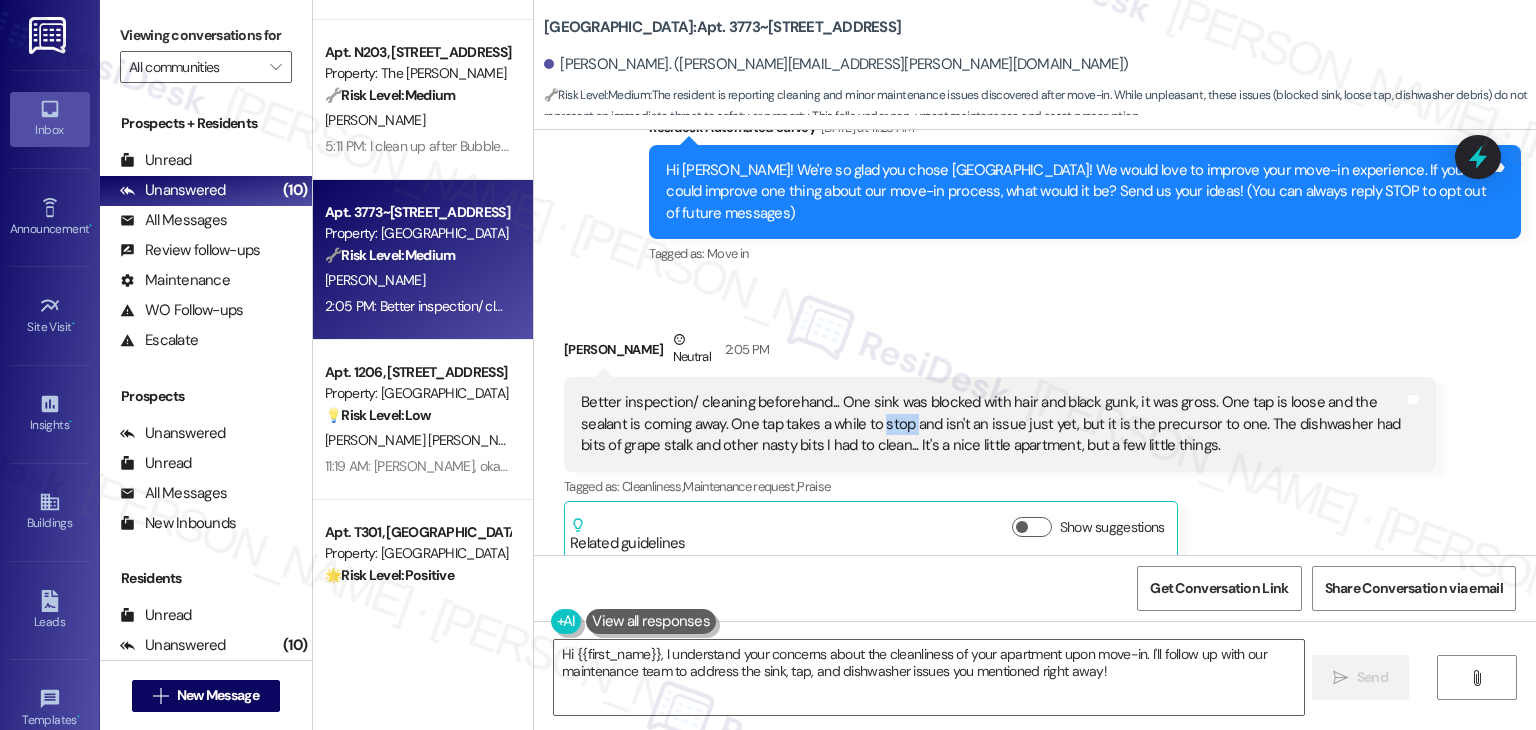 click on "Better inspection/ cleaning beforehand... One sink was blocked with hair and black gunk, it was gross. One tap is loose and the sealant is coming away. One tap takes a while to stop and isn't an issue just yet, but it is the precursor to one. The dishwasher had bits of grape stalk and other nasty bits I had to clean... It's a nice little apartment, but a few little things." at bounding box center (992, 424) 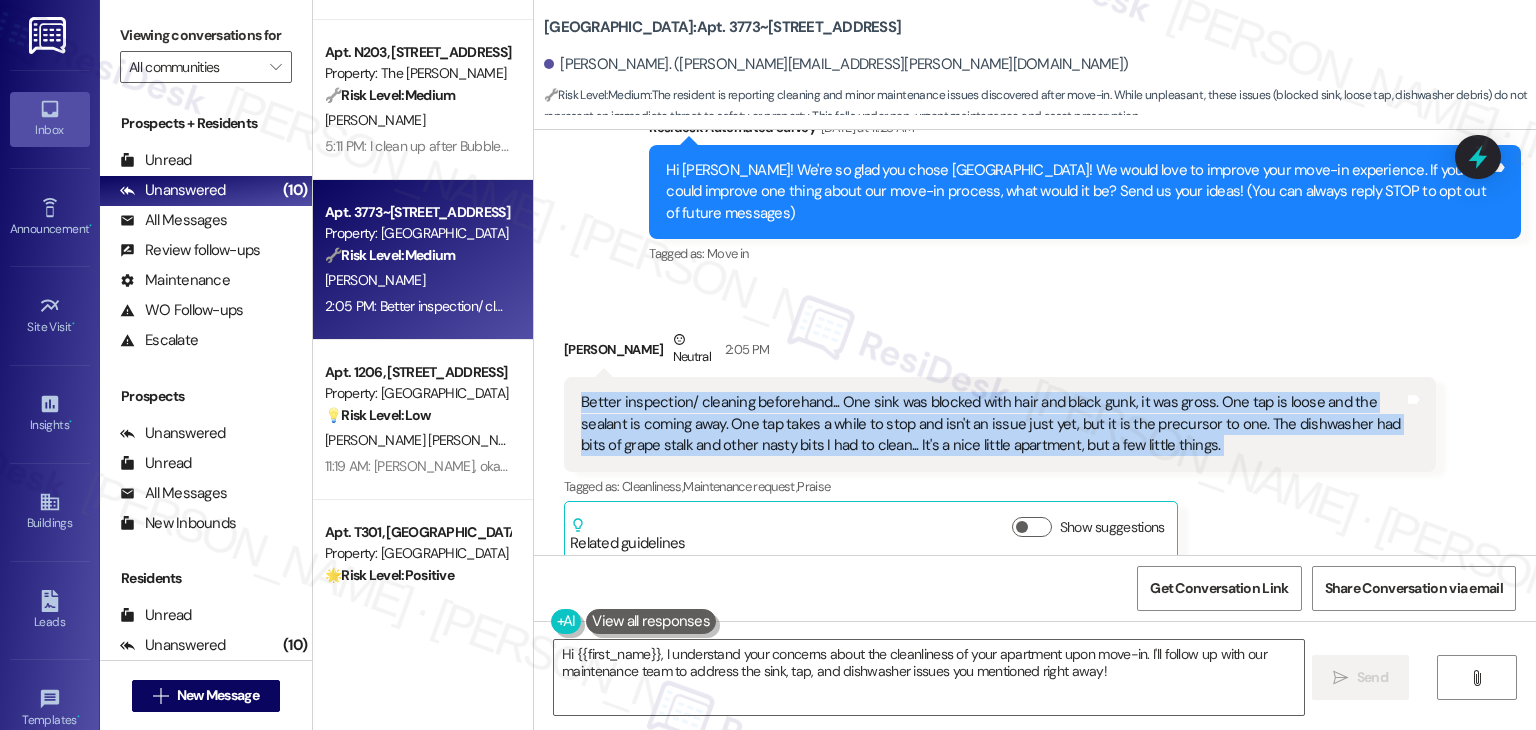 click on "Better inspection/ cleaning beforehand... One sink was blocked with hair and black gunk, it was gross. One tap is loose and the sealant is coming away. One tap takes a while to stop and isn't an issue just yet, but it is the precursor to one. The dishwasher had bits of grape stalk and other nasty bits I had to clean... It's a nice little apartment, but a few little things." at bounding box center (992, 424) 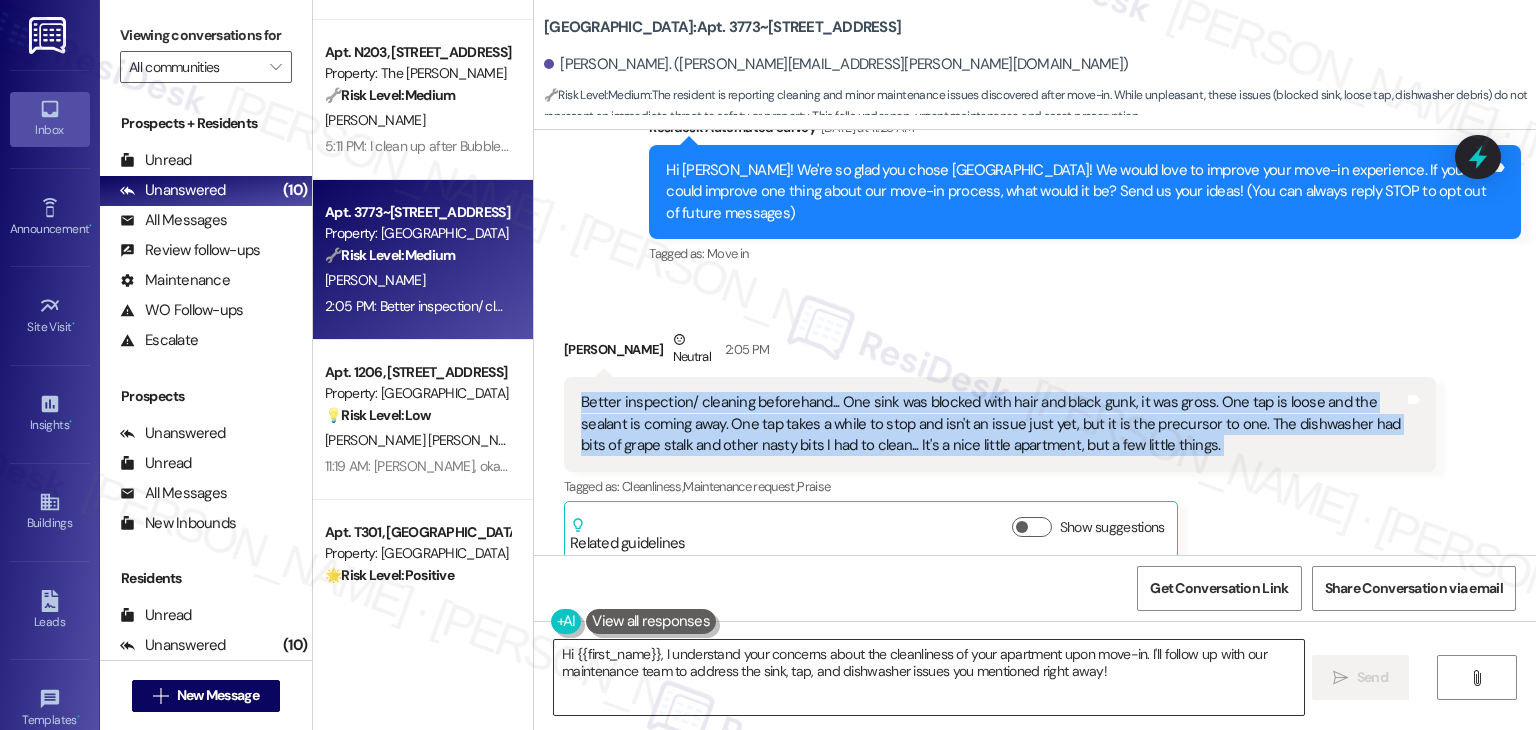 click on "Hi {{first_name}}, I understand your concerns about the cleanliness of your apartment upon move-in. I'll follow up with our maintenance team to address the sink, tap, and dishwasher issues you mentioned right away!" at bounding box center [928, 677] 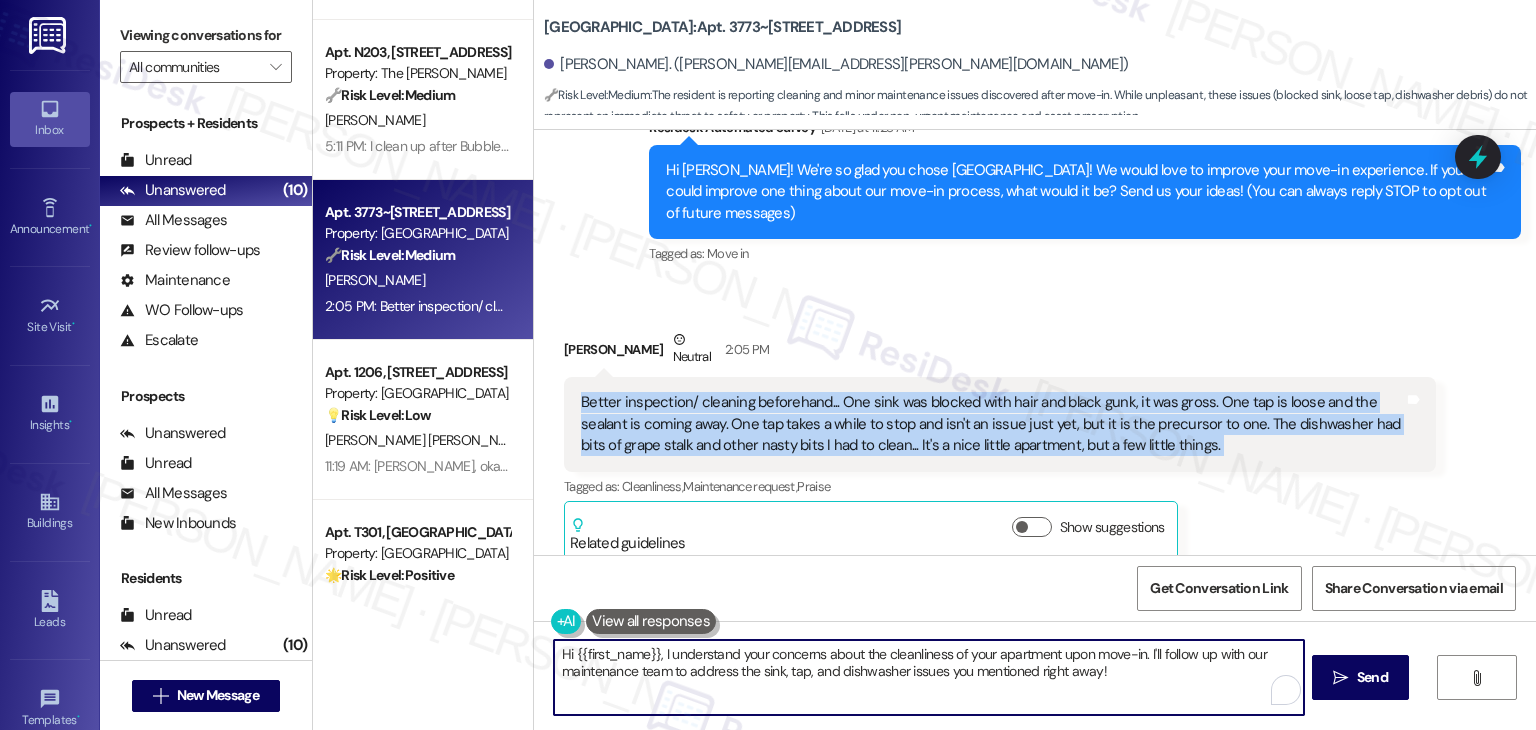 click on "Hi {{first_name}}, I understand your concerns about the cleanliness of your apartment upon move-in. I'll follow up with our maintenance team to address the sink, tap, and dishwasher issues you mentioned right away!" at bounding box center (928, 677) 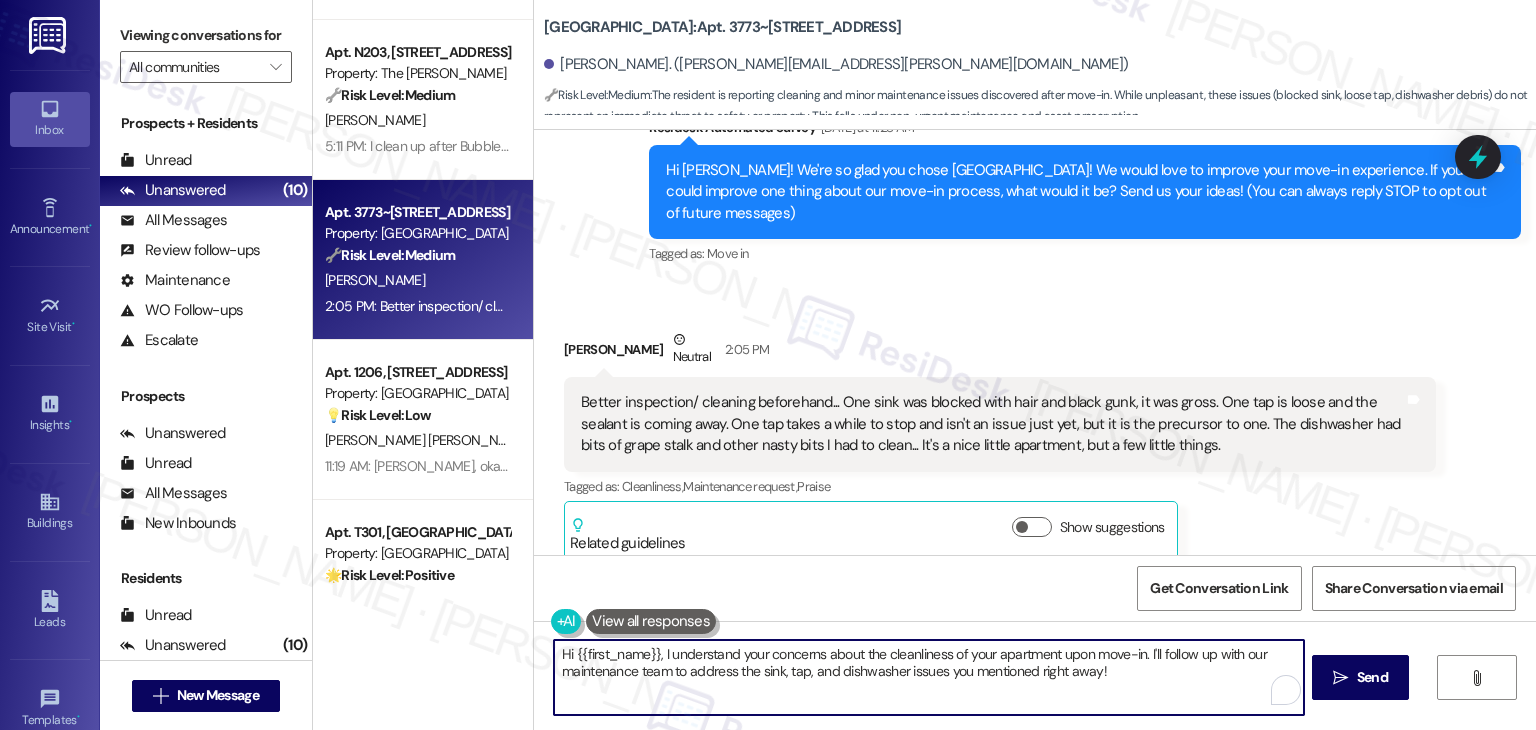 paste on "[PERSON_NAME], thank you so much for the feedback, and I’m sorry to hear about those issues during your move-in. Have you already submitted a maintenance request? If not, I’d be happy to create one for you to address the blocked sink, loose tap, sealant, and dishwasher. Could you share a few more details about each issue? That’ll help the team make repairs more efficiently. Thanks again for letting us know—we want to make sure your home feels comfortable from the start" 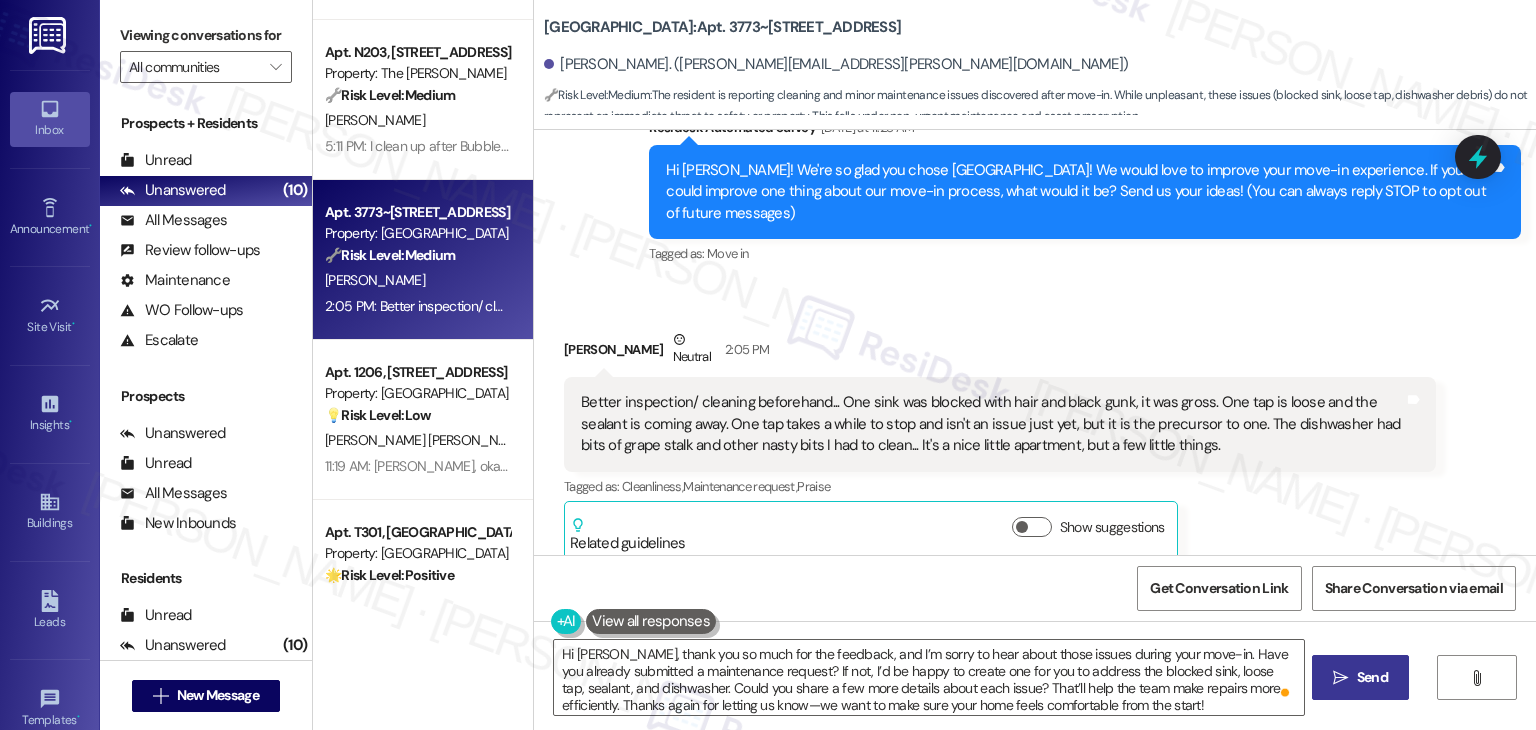 click on "Send" at bounding box center [1372, 677] 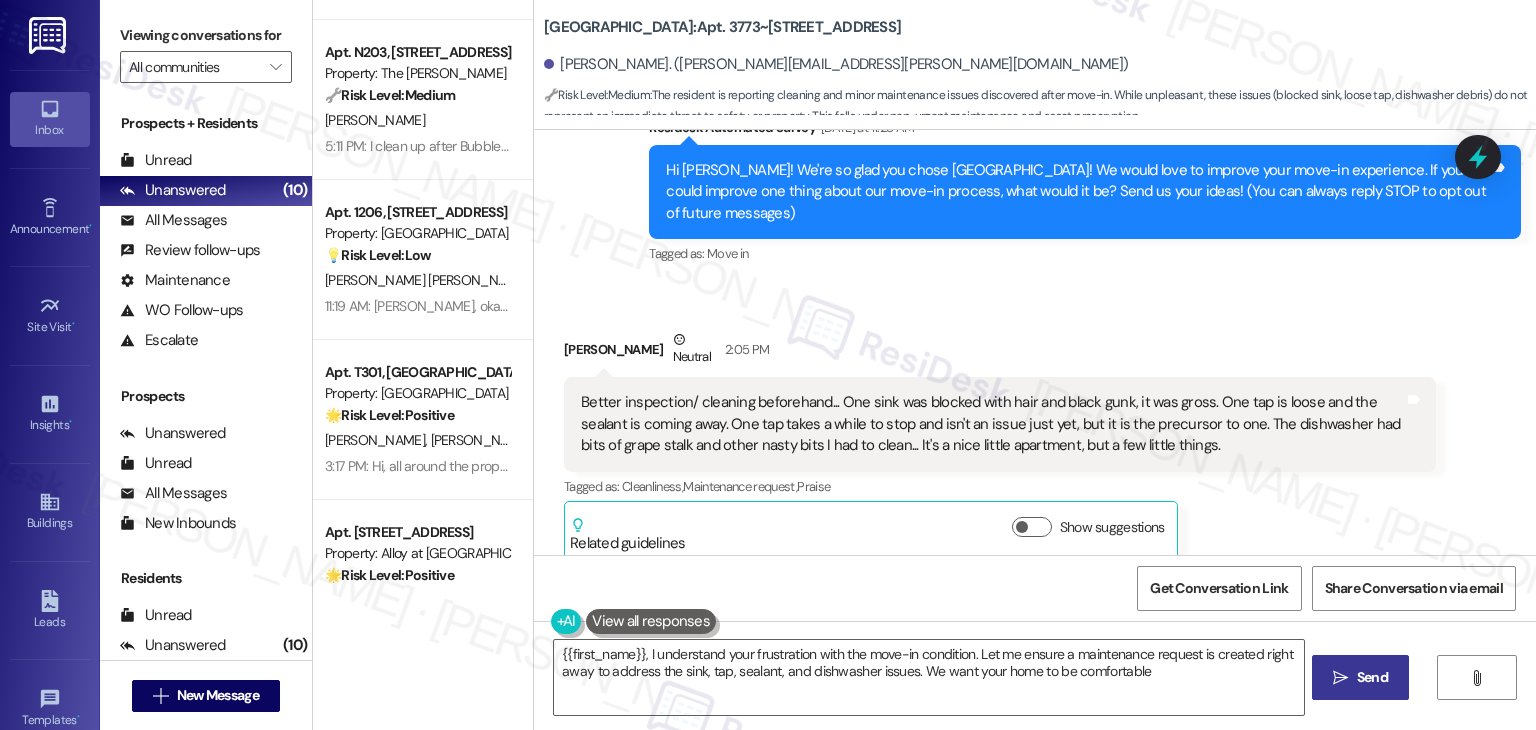 type on "{{first_name}}, I understand your frustration with the move-in condition. Let me ensure a maintenance request is created right away to address the sink, tap, sealant, and dishwasher issues. We want your home to be comfortable!" 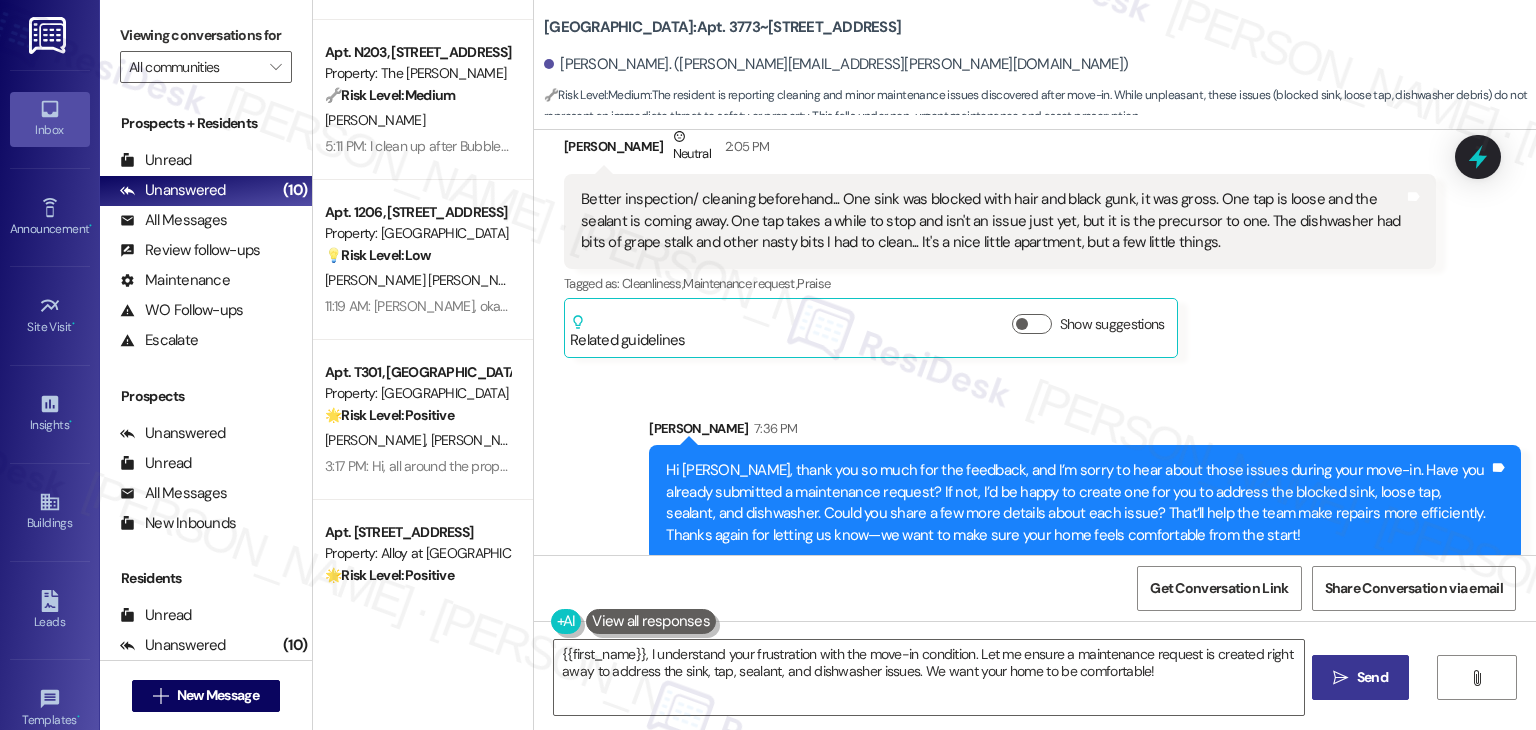 scroll, scrollTop: 396, scrollLeft: 0, axis: vertical 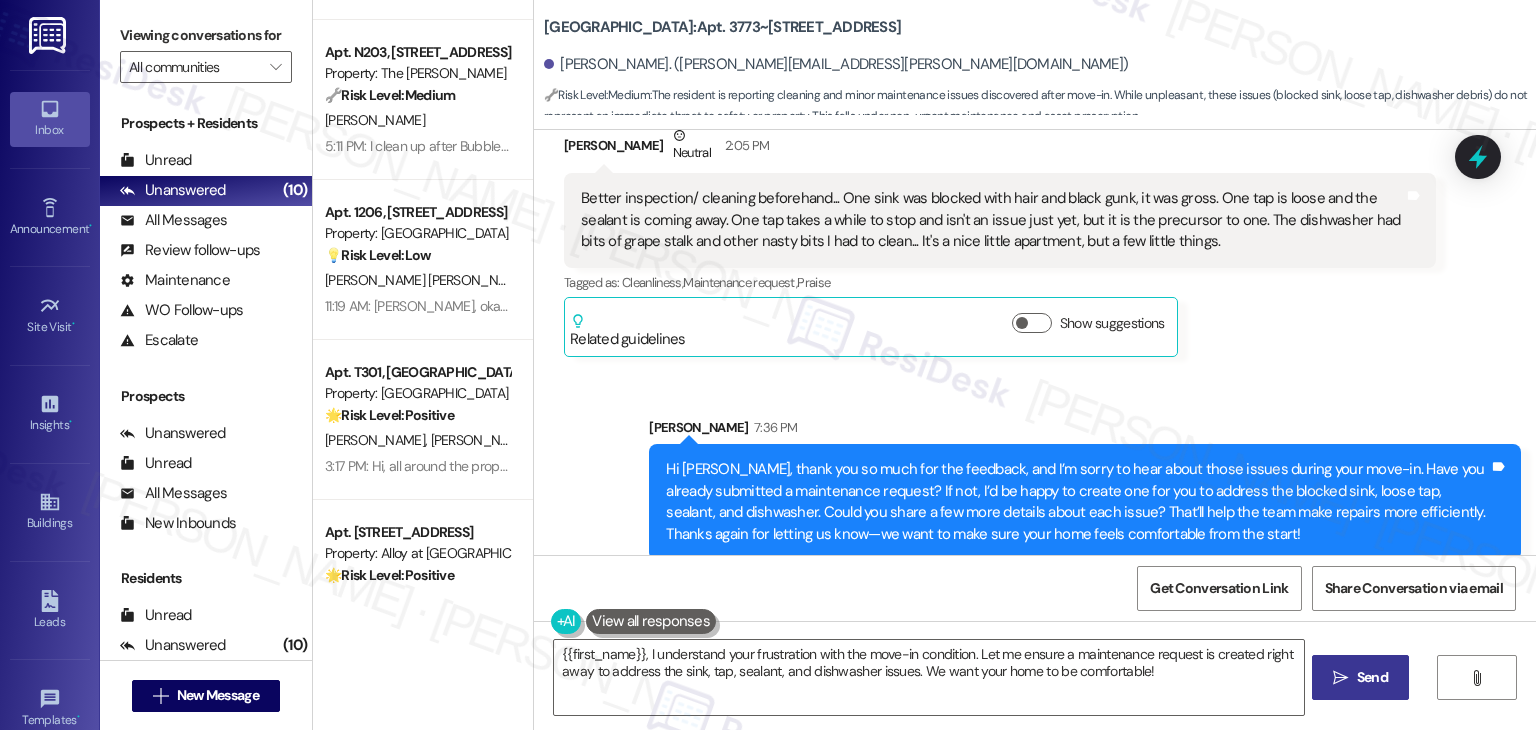 click on "[PERSON_NAME]. ([PERSON_NAME][EMAIL_ADDRESS][PERSON_NAME][DOMAIN_NAME])" at bounding box center (1040, 65) 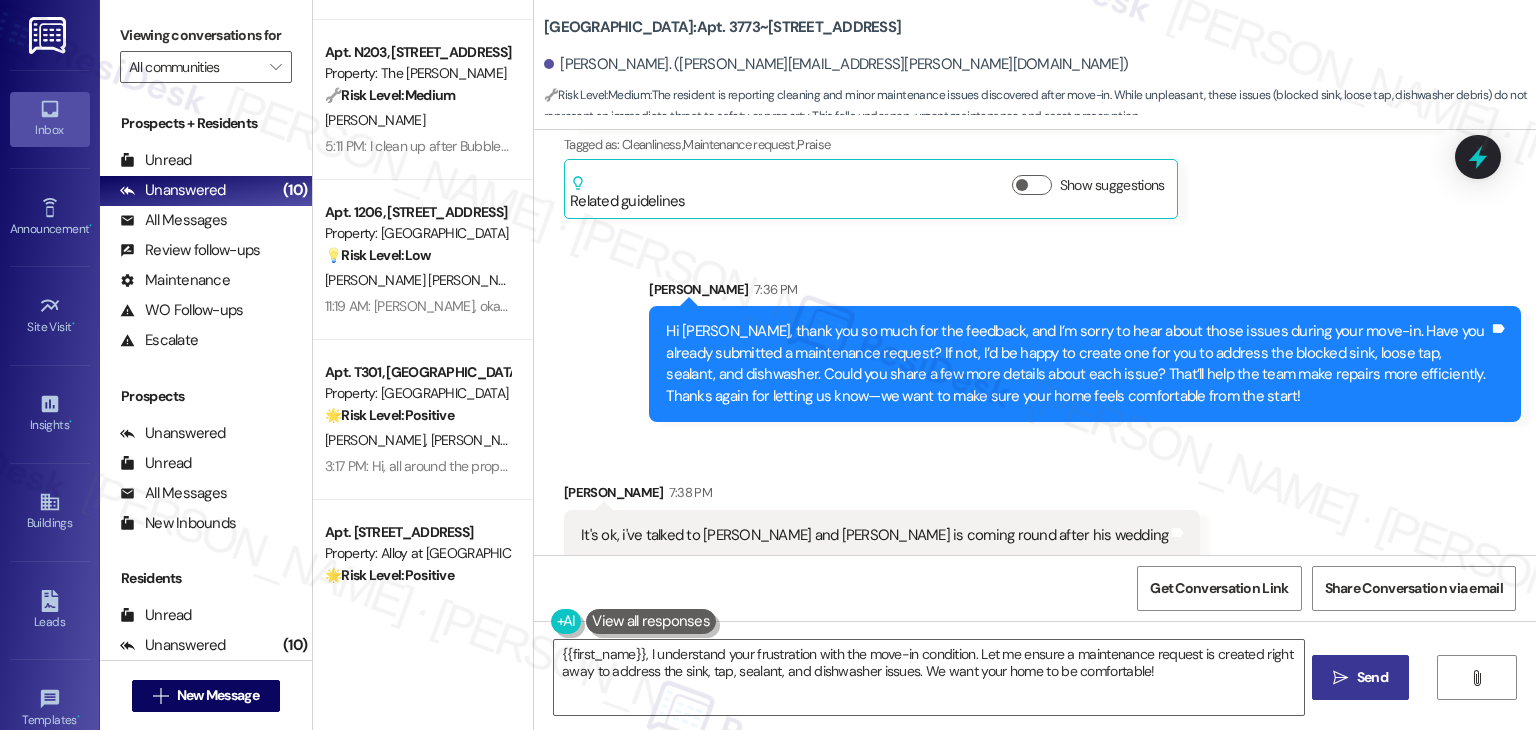 scroll, scrollTop: 634, scrollLeft: 0, axis: vertical 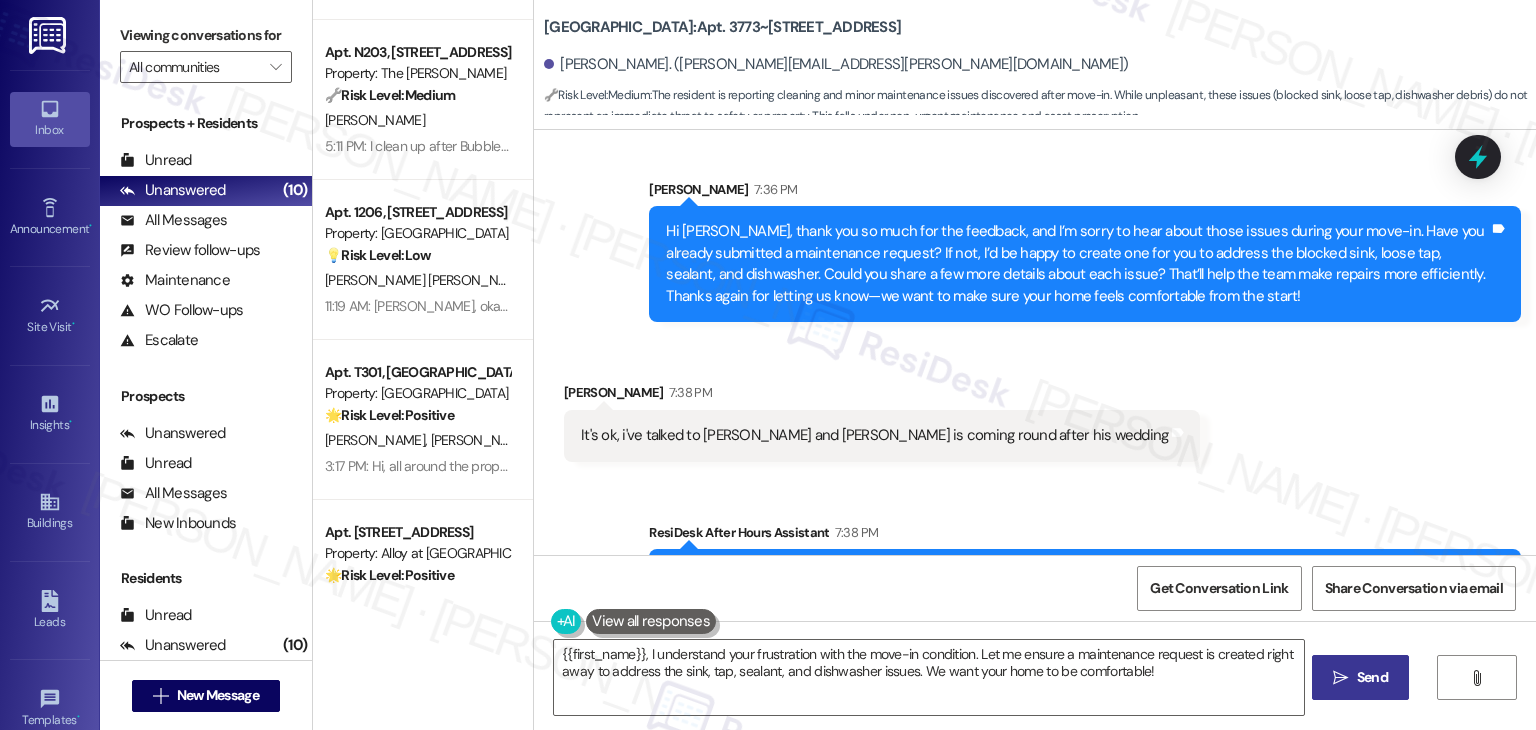 click on "Received via SMS [PERSON_NAME] 7:38 PM It's ok, i've talked to [PERSON_NAME] and [PERSON_NAME] is coming round after his wedding Tags and notes" at bounding box center [1035, 406] 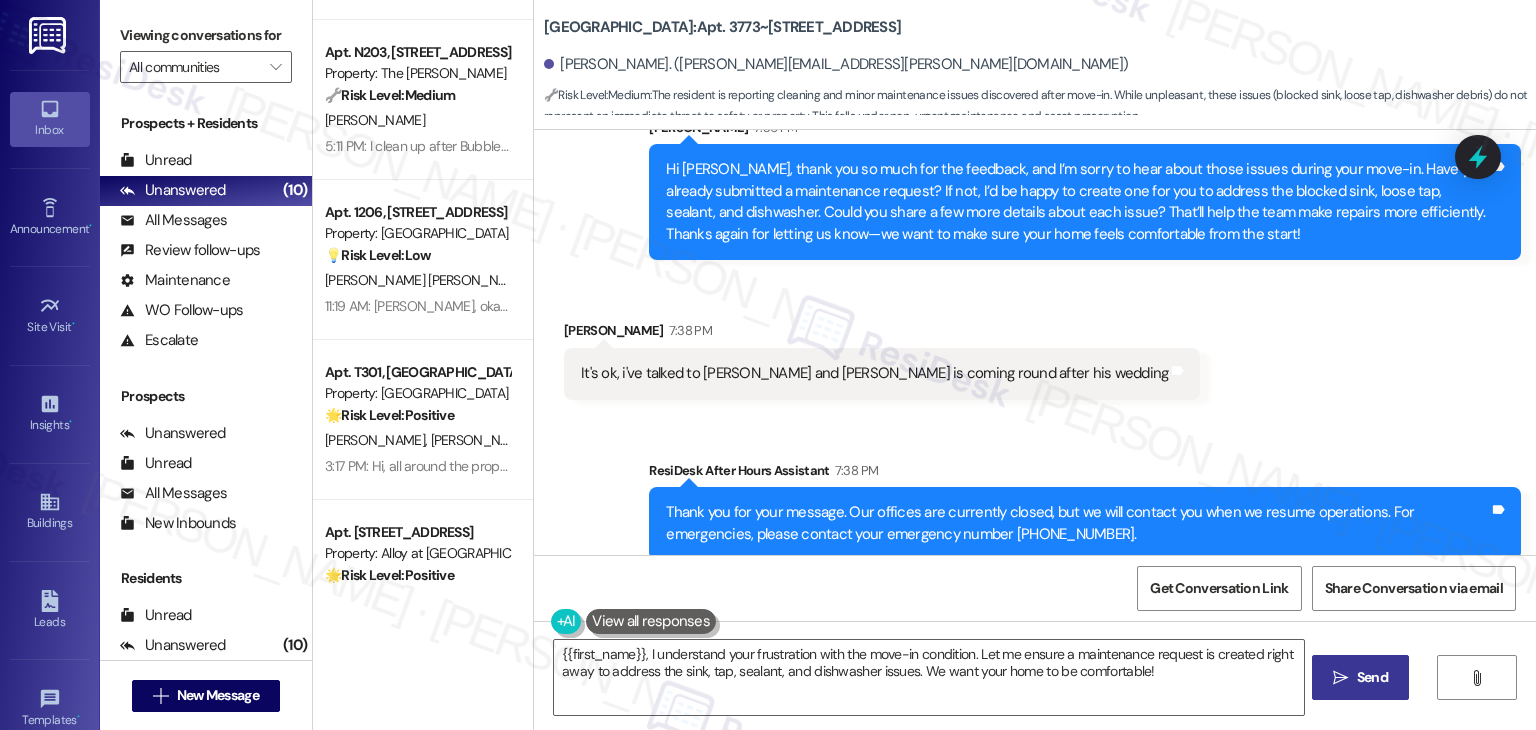click on "Hi [PERSON_NAME], thank you so much for the feedback, and I’m sorry to hear about those issues during your move-in. Have you already submitted a maintenance request? If not, I’d be happy to create one for you to address the blocked sink, loose tap, sealant, and dishwasher. Could you share a few more details about each issue? That’ll help the team make repairs more efficiently. Thanks again for letting us know—we want to make sure your home feels comfortable from the start!" at bounding box center (1077, 202) 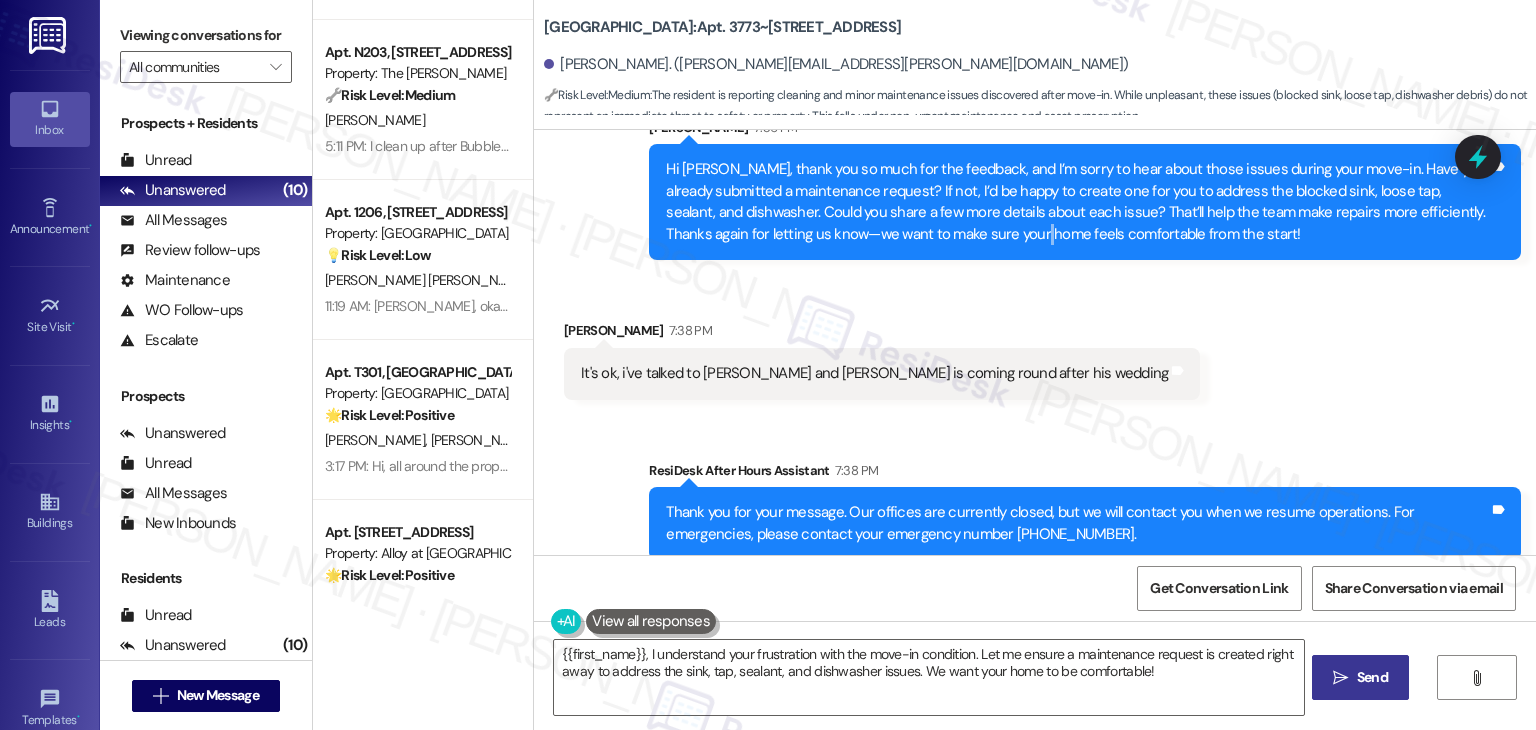 click on "Hi [PERSON_NAME], thank you so much for the feedback, and I’m sorry to hear about those issues during your move-in. Have you already submitted a maintenance request? If not, I’d be happy to create one for you to address the blocked sink, loose tap, sealant, and dishwasher. Could you share a few more details about each issue? That’ll help the team make repairs more efficiently. Thanks again for letting us know—we want to make sure your home feels comfortable from the start!" at bounding box center [1077, 202] 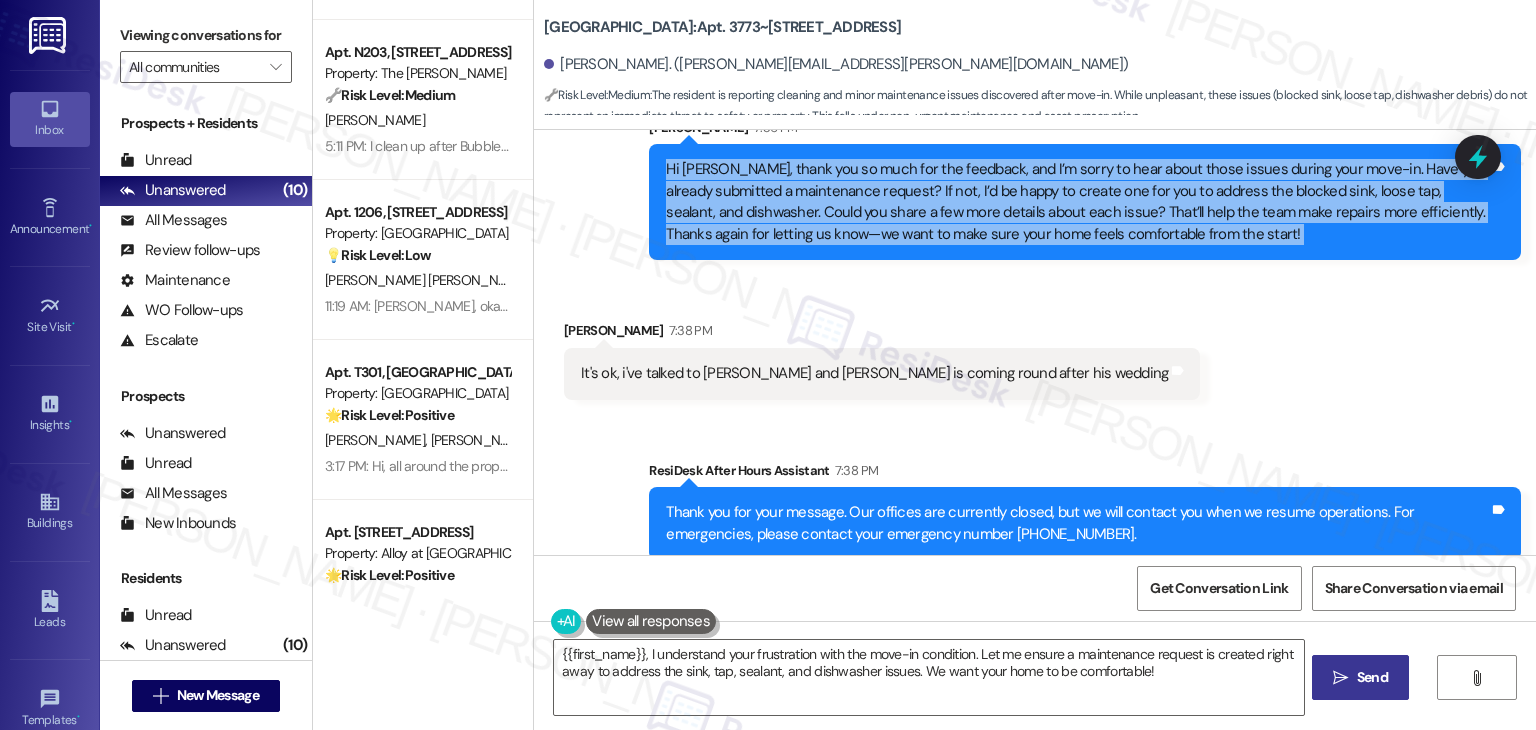 click on "Hi [PERSON_NAME], thank you so much for the feedback, and I’m sorry to hear about those issues during your move-in. Have you already submitted a maintenance request? If not, I’d be happy to create one for you to address the blocked sink, loose tap, sealant, and dishwasher. Could you share a few more details about each issue? That’ll help the team make repairs more efficiently. Thanks again for letting us know—we want to make sure your home feels comfortable from the start!" at bounding box center (1077, 202) 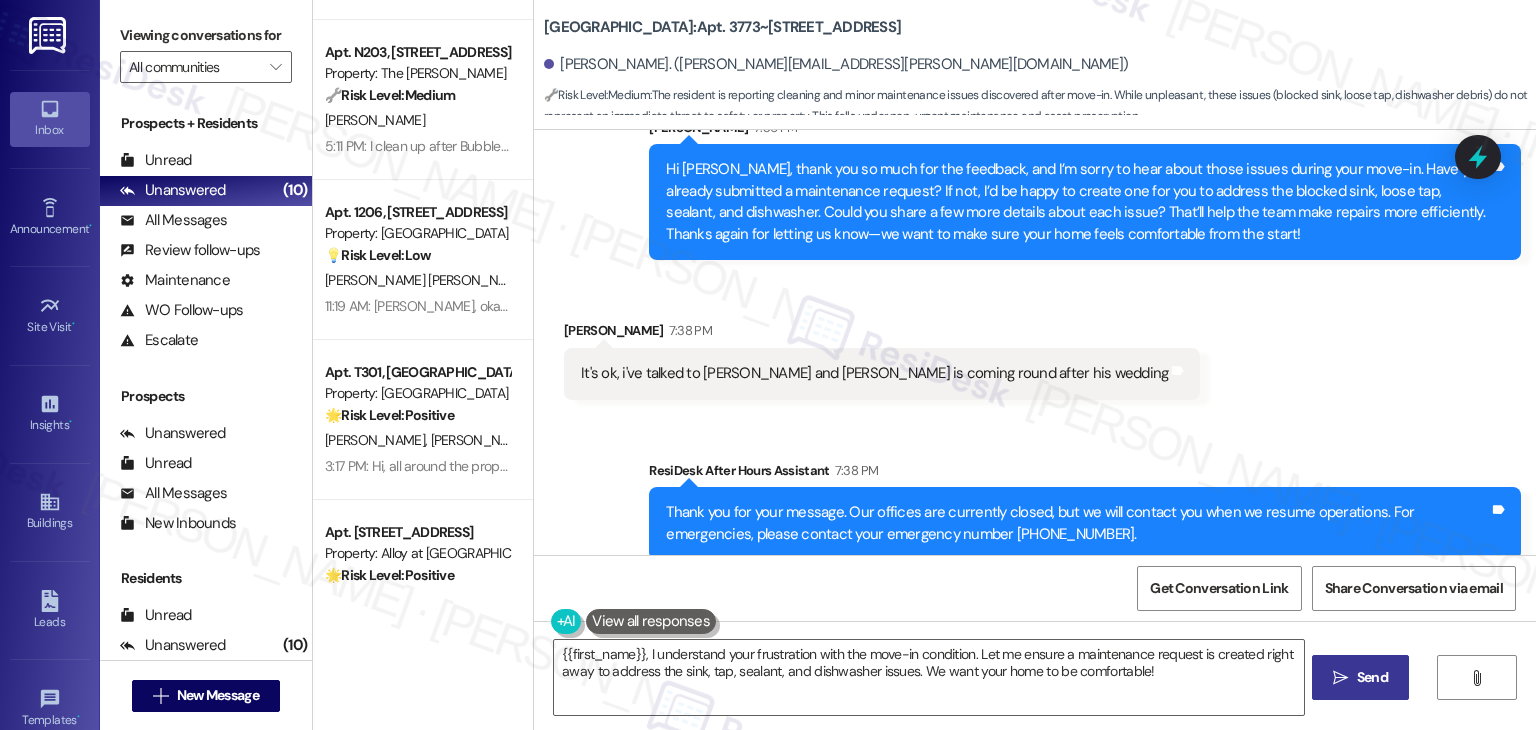 click on "It's ok, i've talked to [PERSON_NAME] and [PERSON_NAME] is coming round after his wedding" at bounding box center [874, 373] 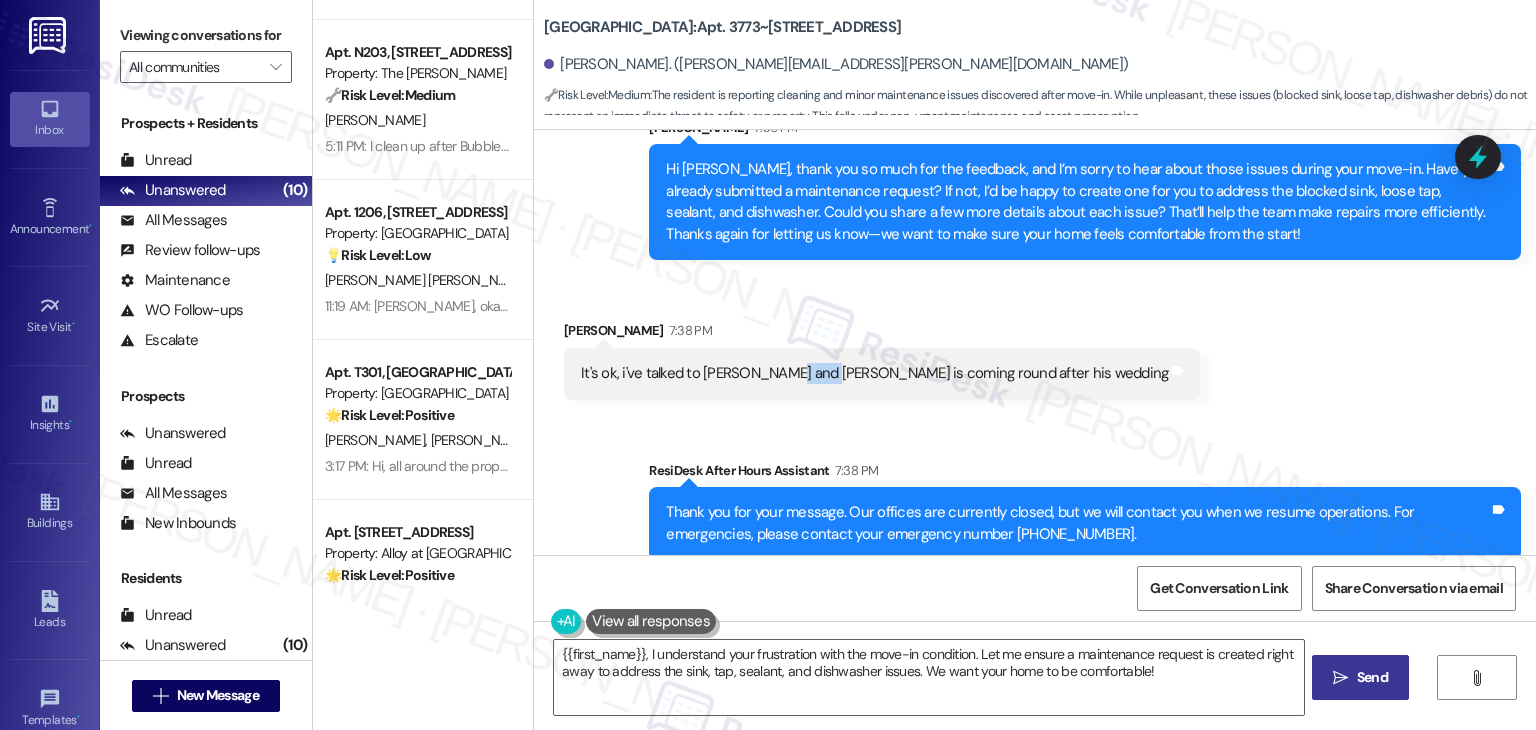 click on "It's ok, i've talked to [PERSON_NAME] and [PERSON_NAME] is coming round after his wedding" at bounding box center [874, 373] 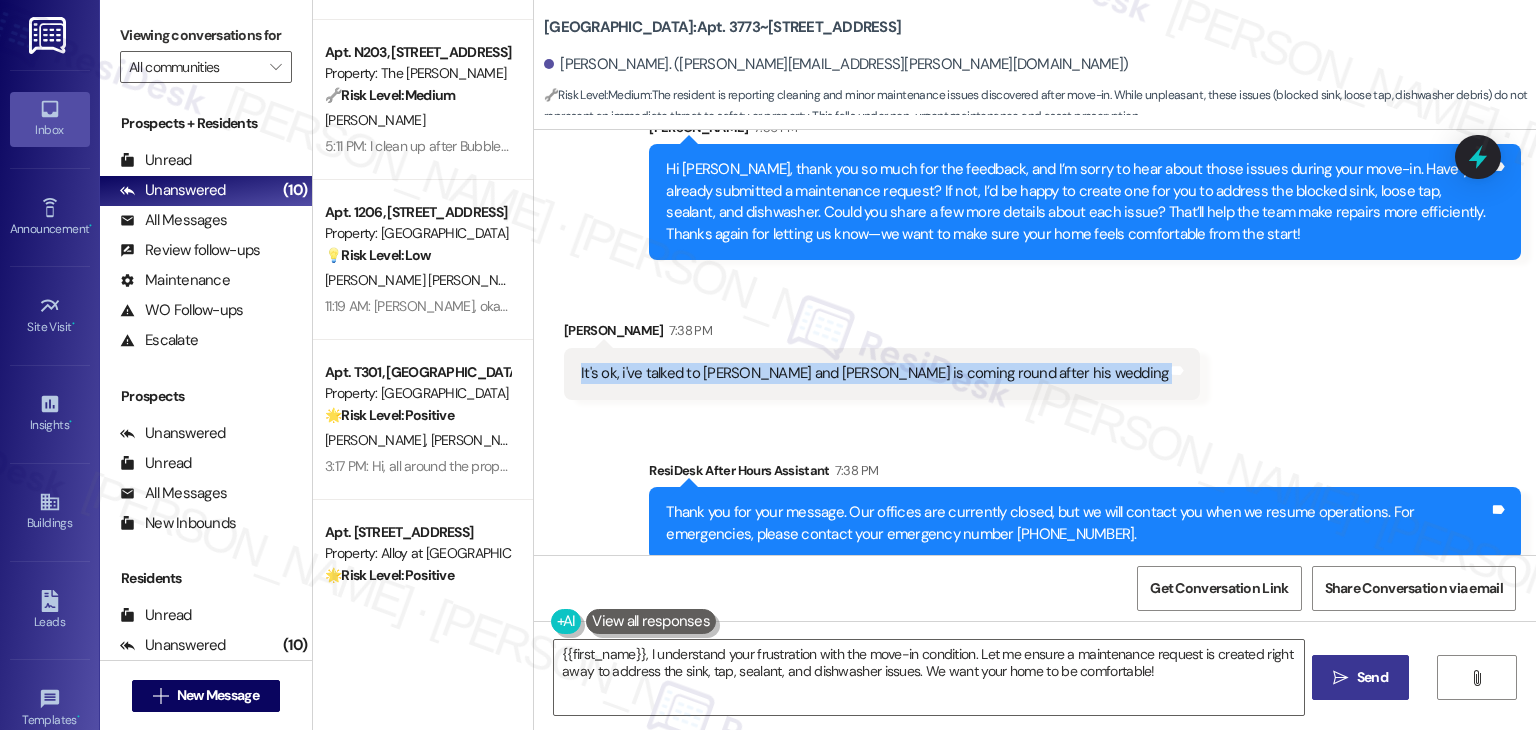 click on "It's ok, i've talked to [PERSON_NAME] and [PERSON_NAME] is coming round after his wedding" at bounding box center (874, 373) 